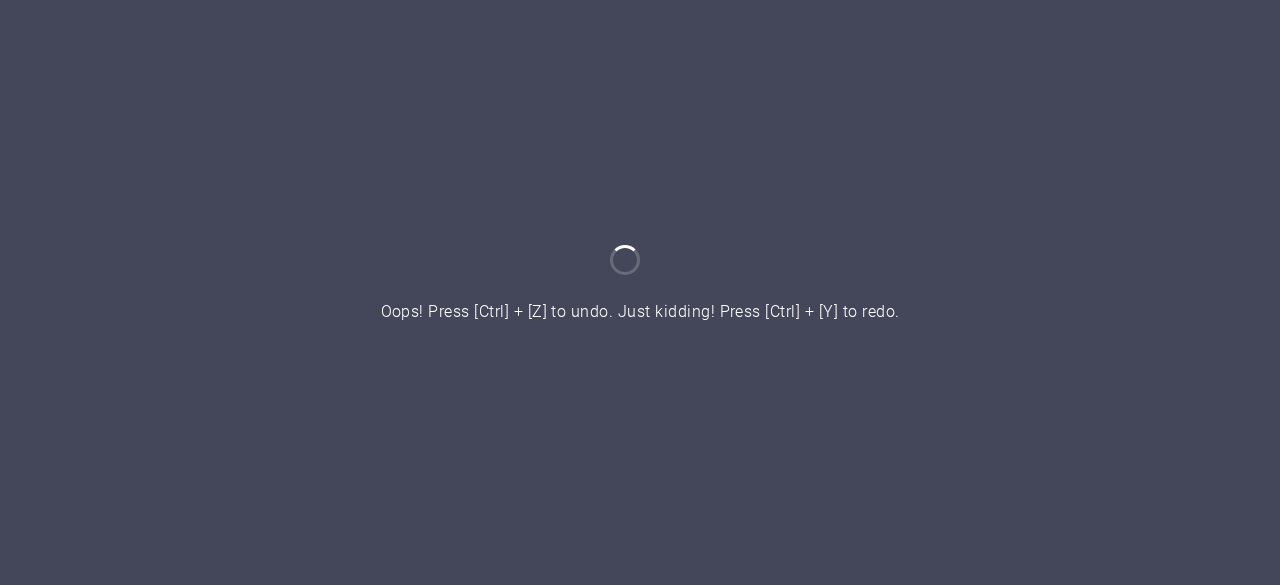 scroll, scrollTop: 0, scrollLeft: 0, axis: both 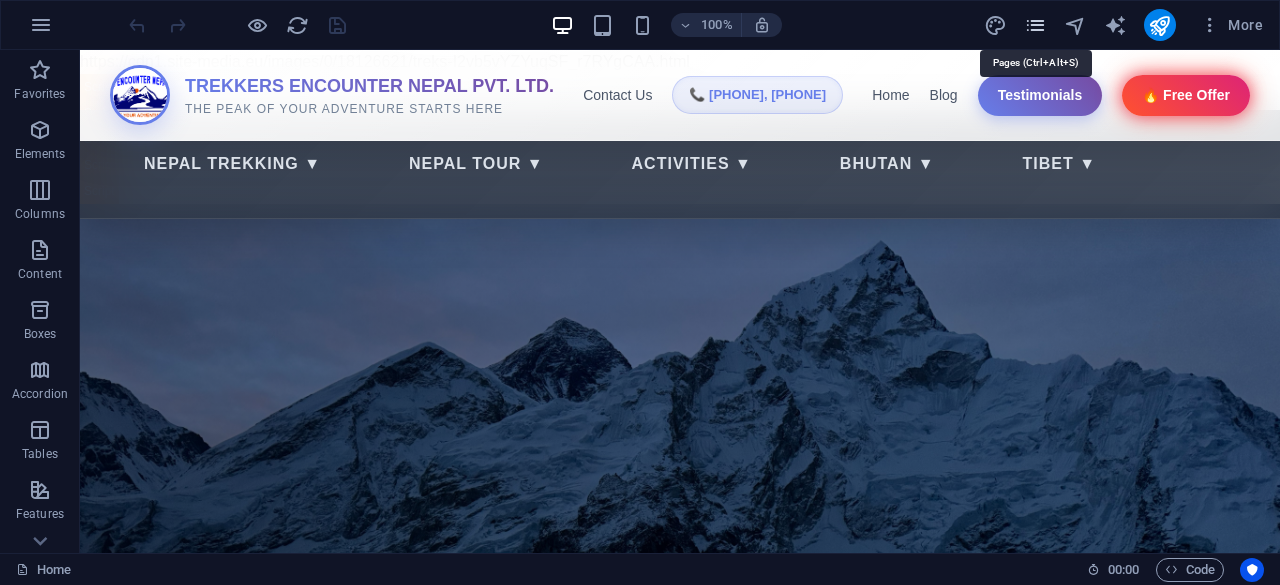 click at bounding box center (1035, 25) 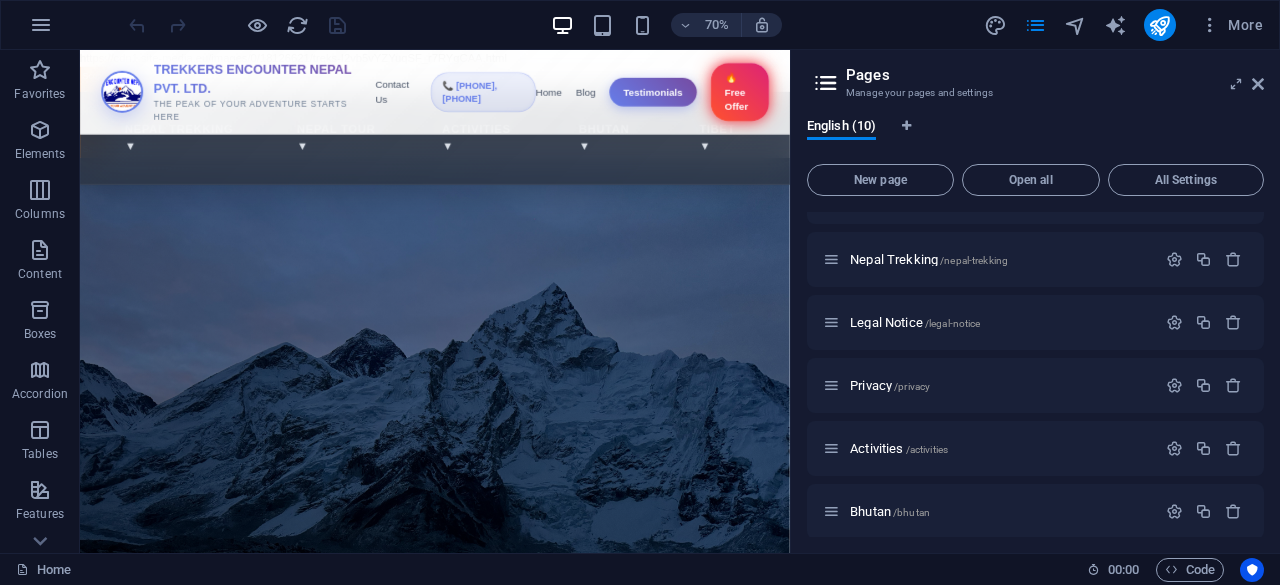 scroll, scrollTop: 0, scrollLeft: 0, axis: both 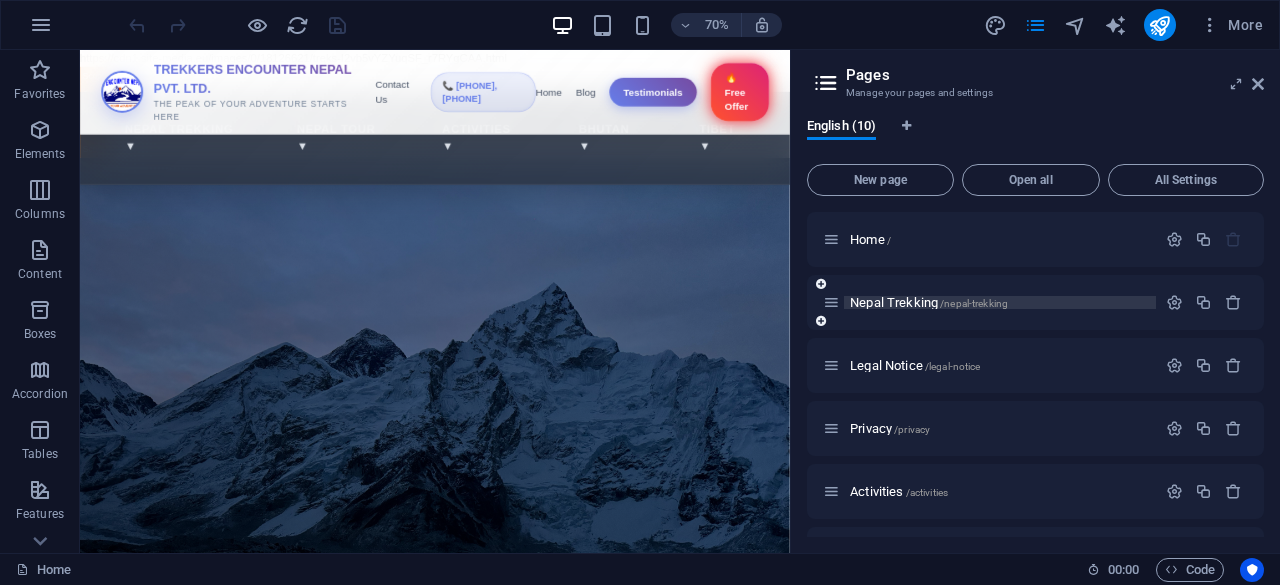 click on "Nepal Trekking /nepal-trekking" at bounding box center (929, 302) 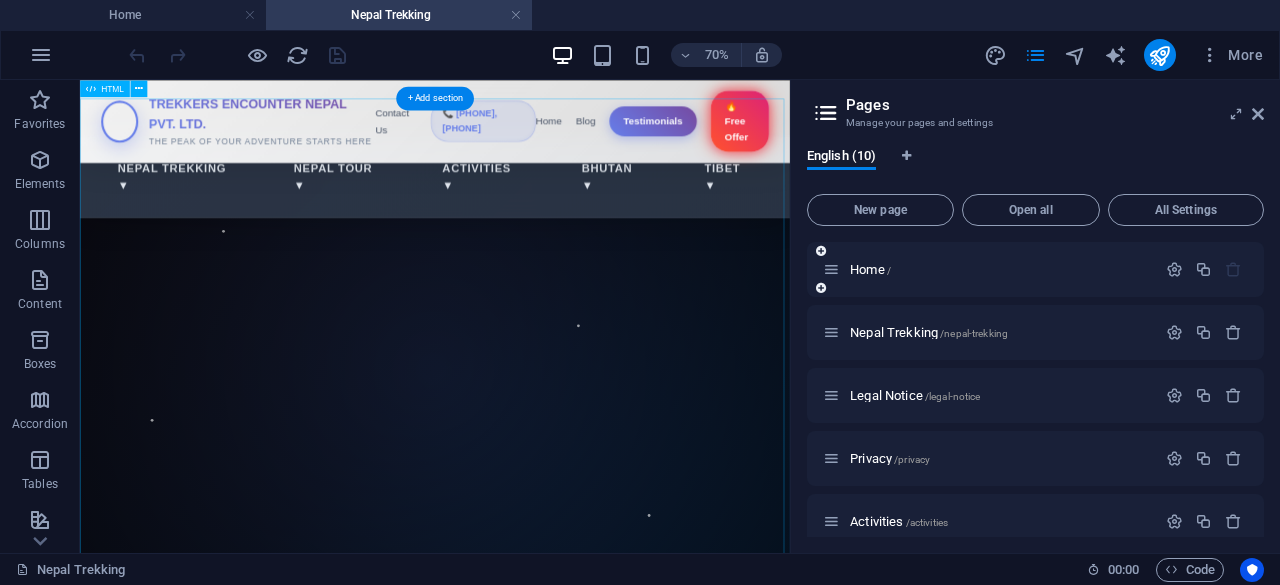 scroll, scrollTop: 0, scrollLeft: 0, axis: both 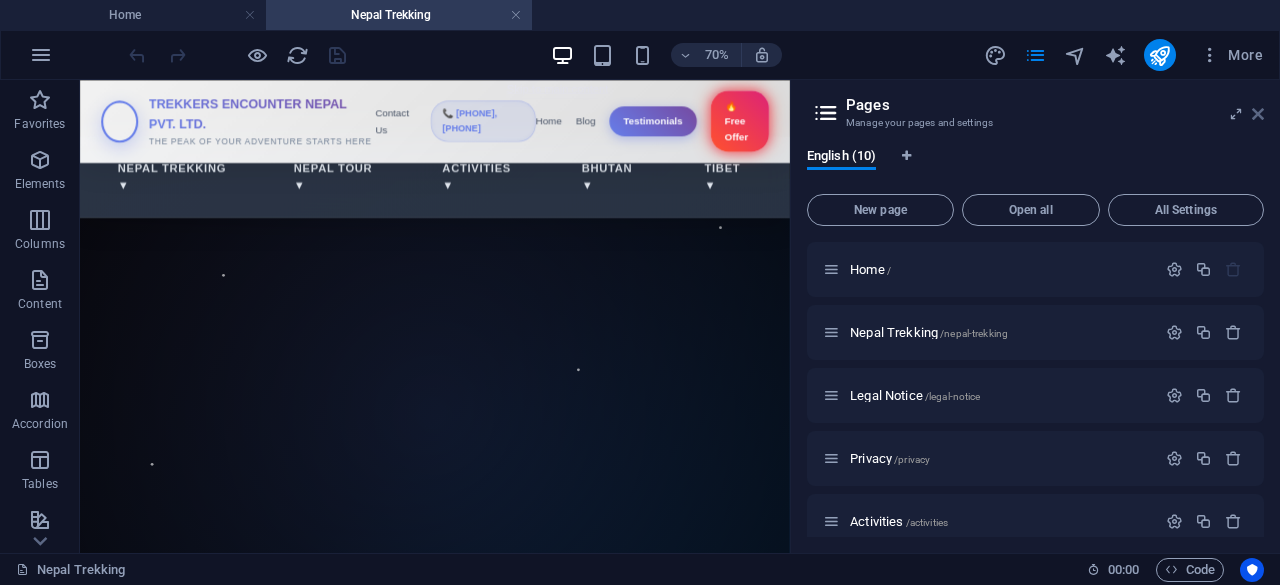click at bounding box center (1258, 114) 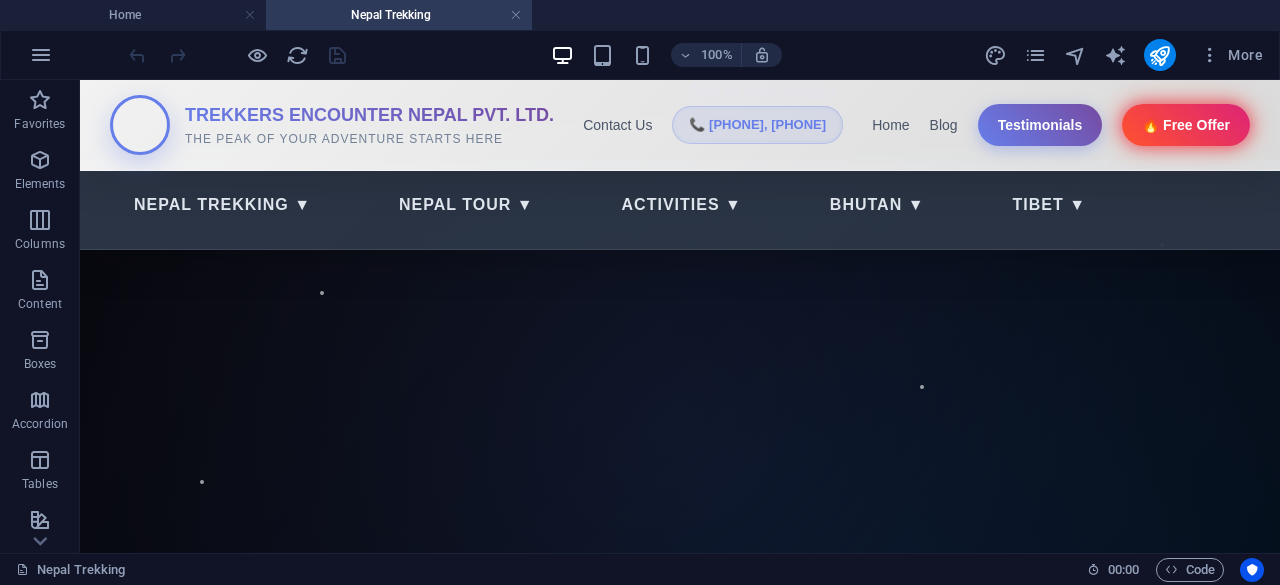 click on "Nepal Trekking" at bounding box center [399, 15] 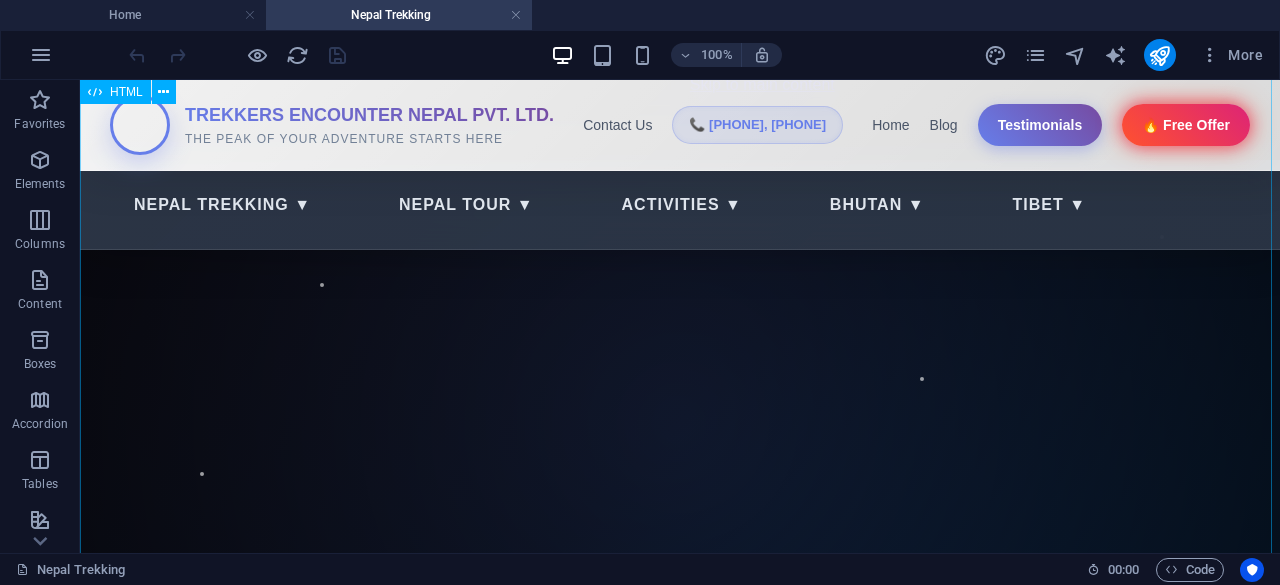 scroll, scrollTop: 0, scrollLeft: 0, axis: both 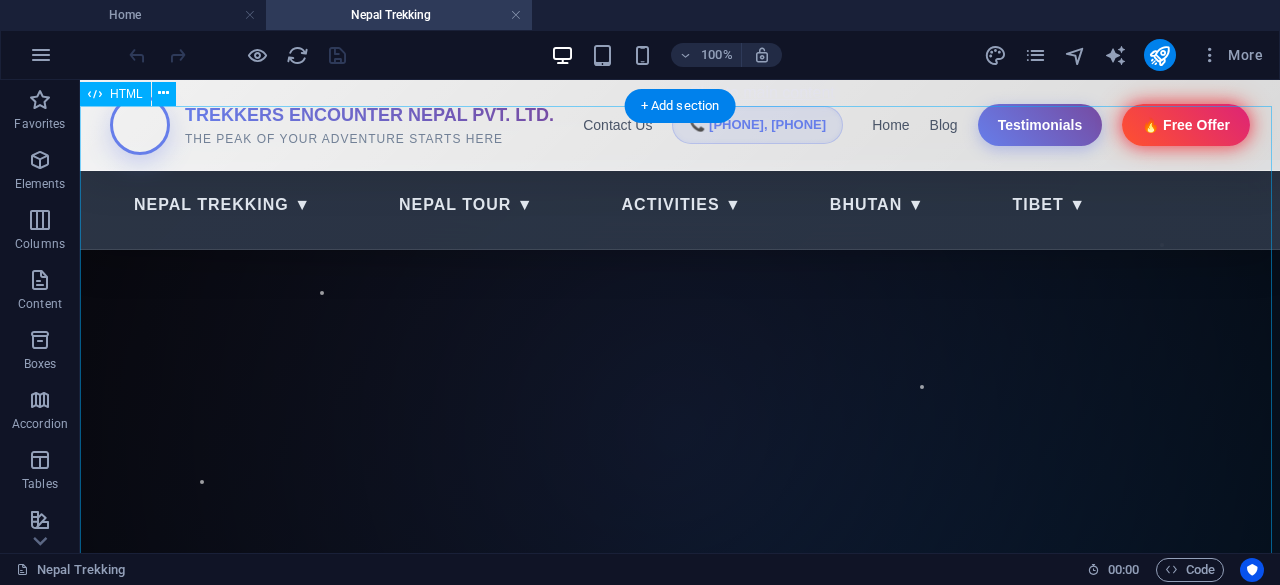 click on "Nepal Trekking Tour
Nepal Trekking
Nepal Tour
Activities
Bhutan
Tibet
Blog
Testimonials
TREKKERS ENCOUNTER NEPAL PVT. LTD.
THE PEAK OF YOUR ADVENTURE STARTS HERE
Contact Us
📞 +977-9865356237, 9845712103
Home
Blog
Testimonials
🔥 Free Offer
Nepal Trekking ▼
Nepal Tour ▼
Activities ▼
Bhutan ▼
Tibet ▼" at bounding box center [680, 3422] 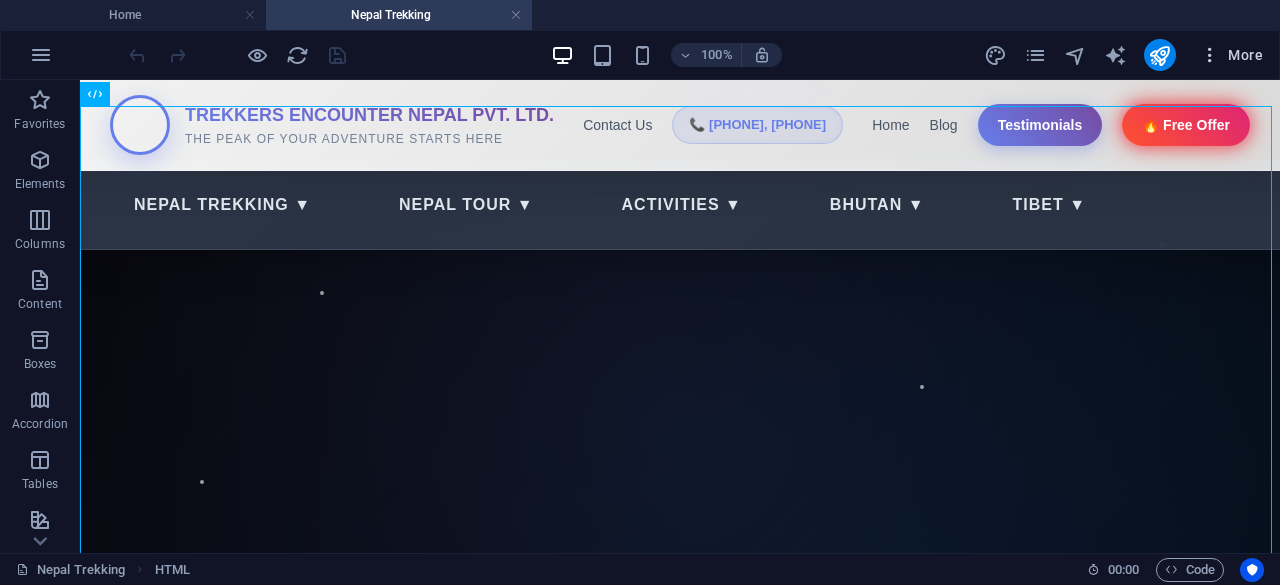 click on "More" at bounding box center (1231, 55) 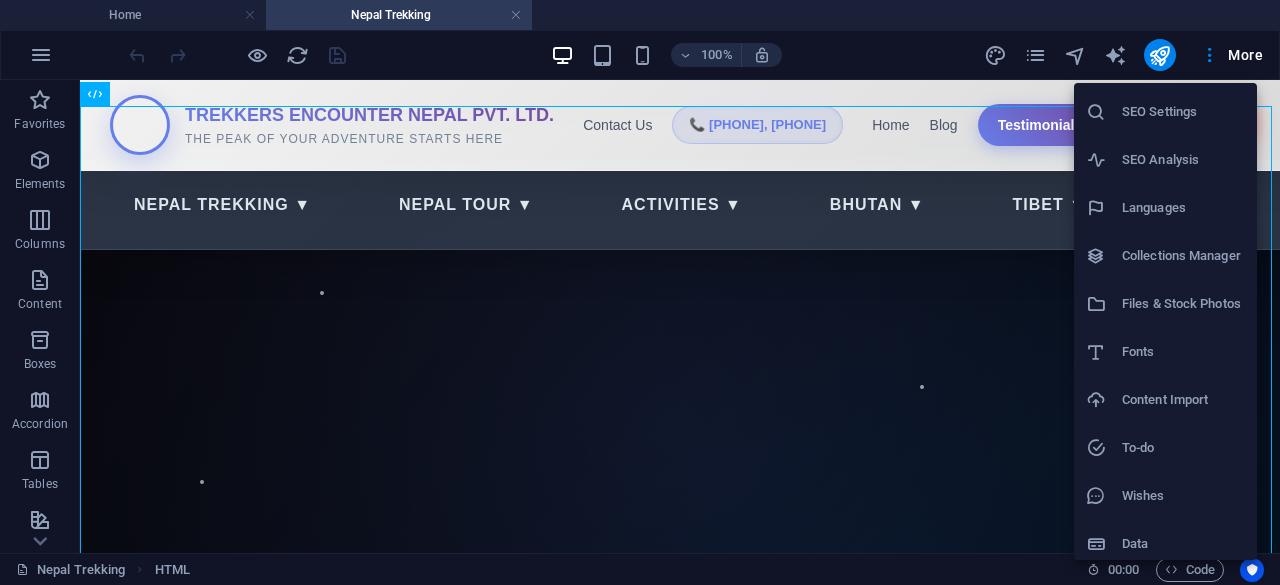 scroll, scrollTop: 50, scrollLeft: 0, axis: vertical 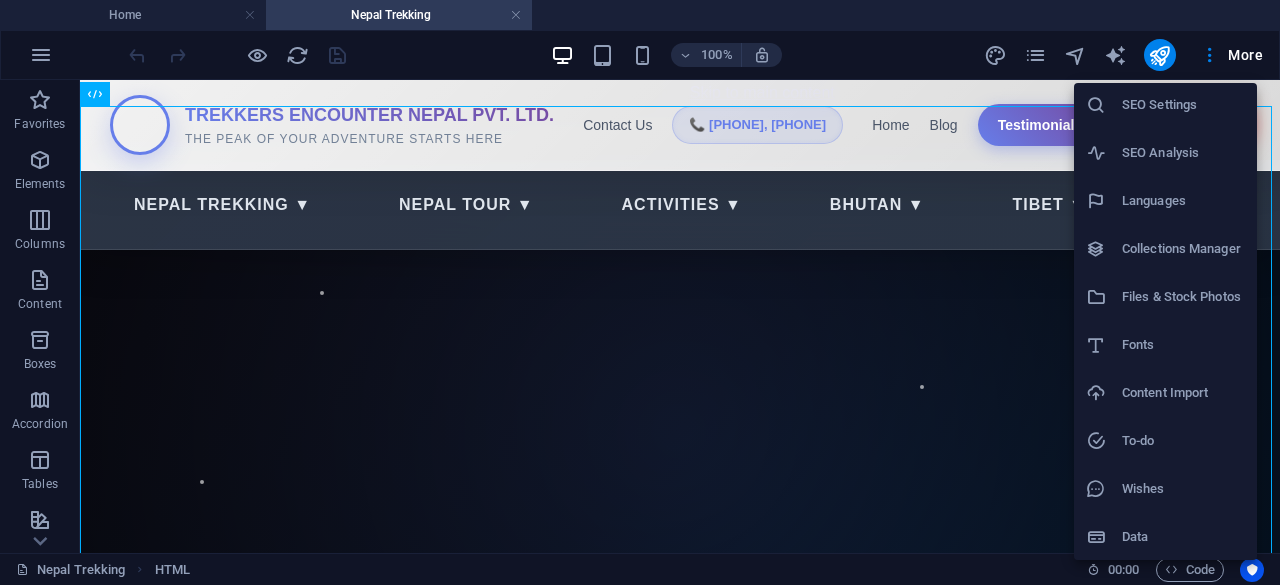 click at bounding box center (640, 292) 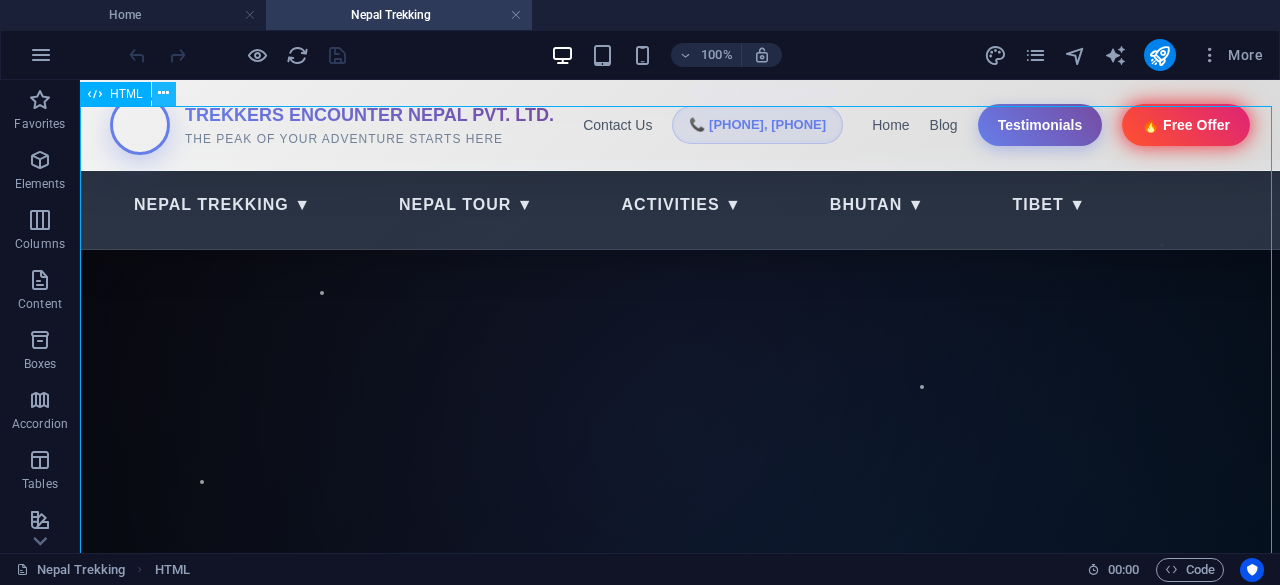 click at bounding box center [163, 93] 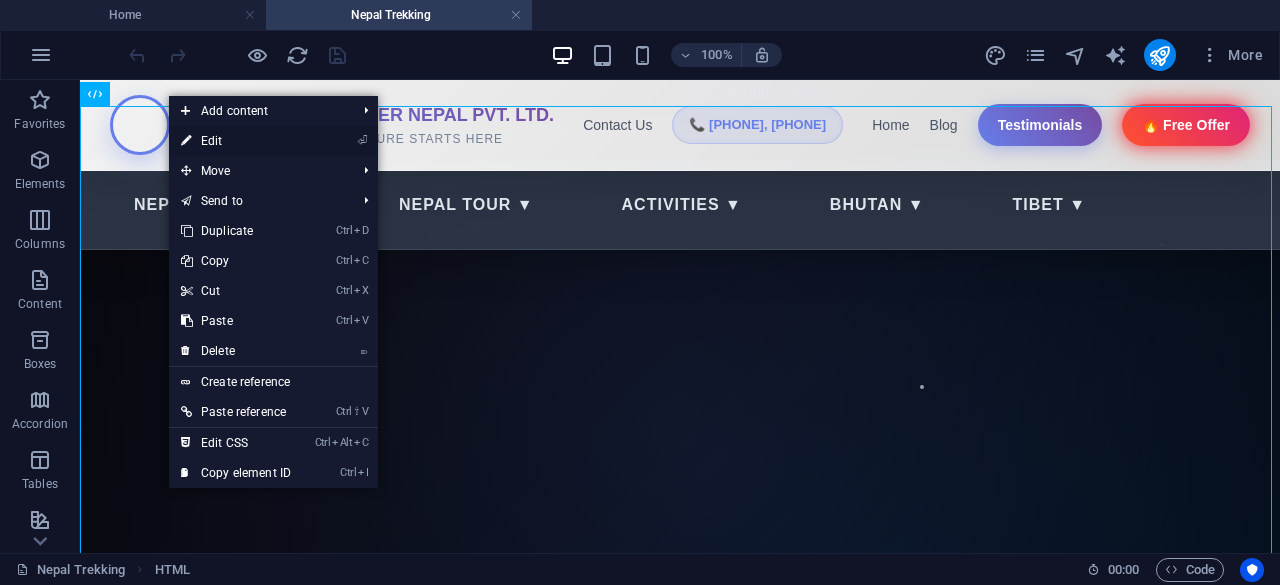 click on "⏎  Edit" at bounding box center (236, 141) 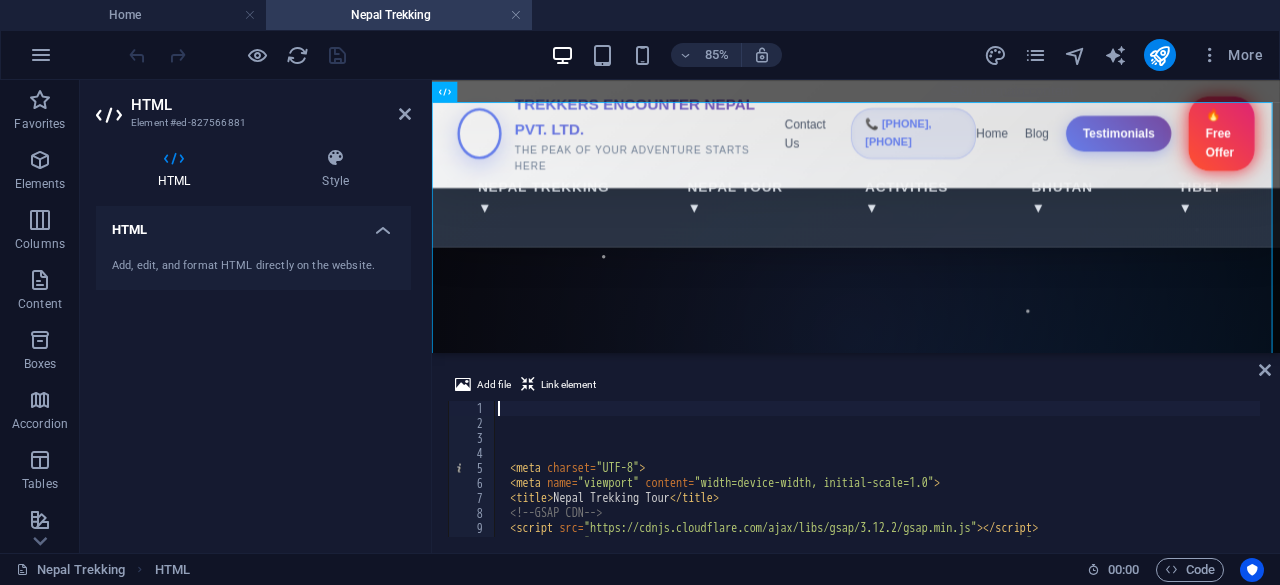 scroll, scrollTop: 0, scrollLeft: 0, axis: both 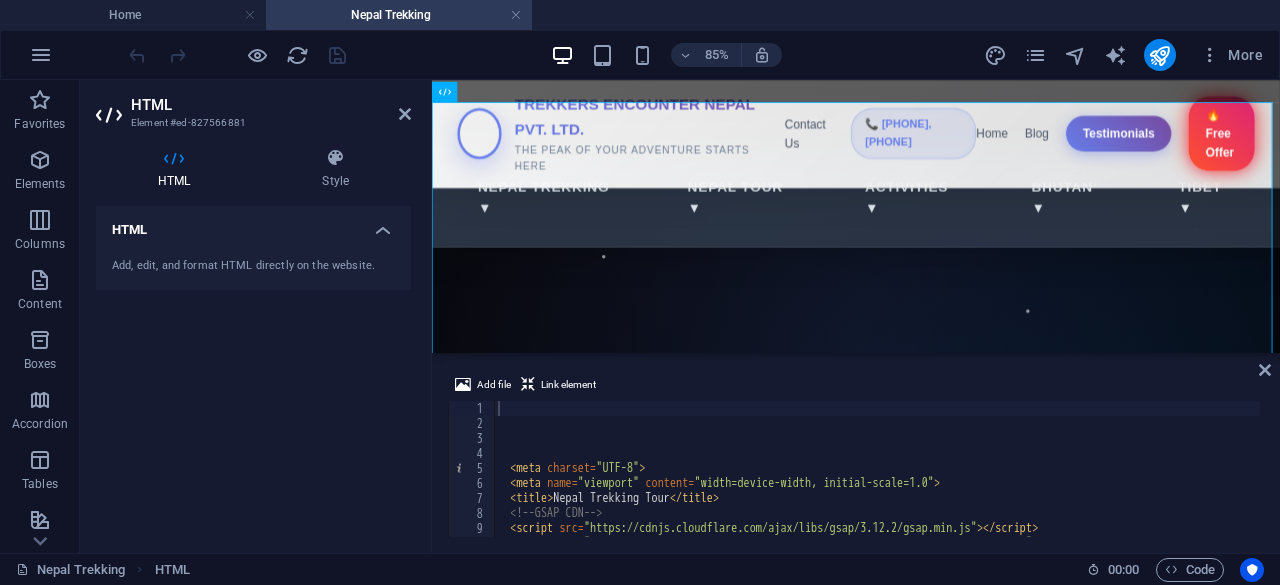 click on "Add, edit, and format HTML directly on the website." at bounding box center (253, 266) 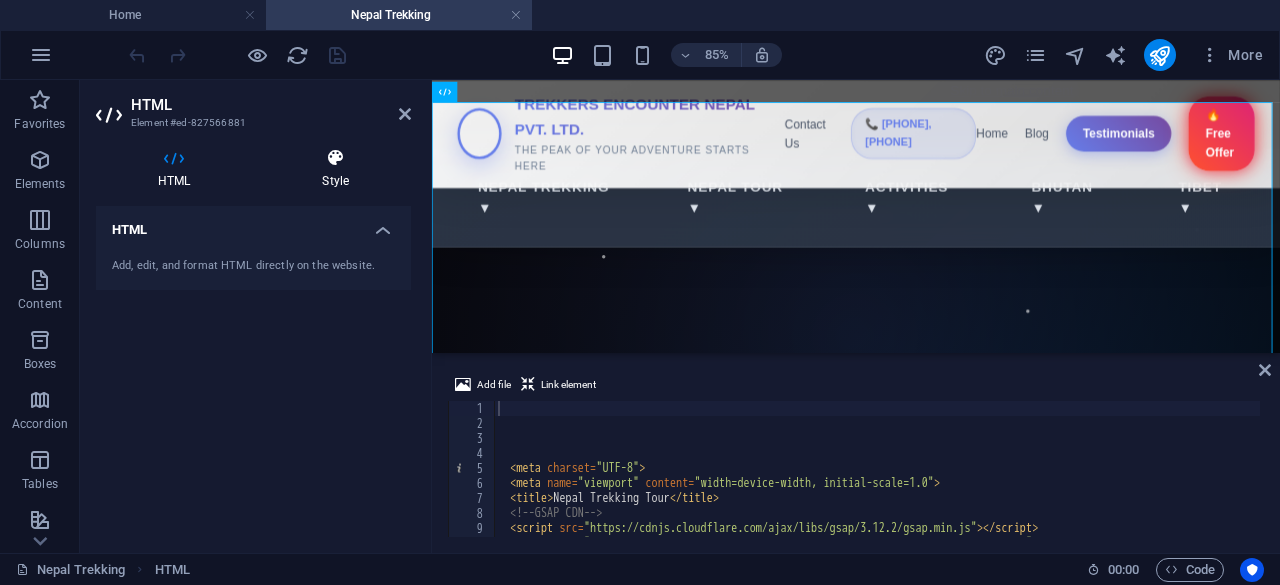 click on "Style" at bounding box center (335, 169) 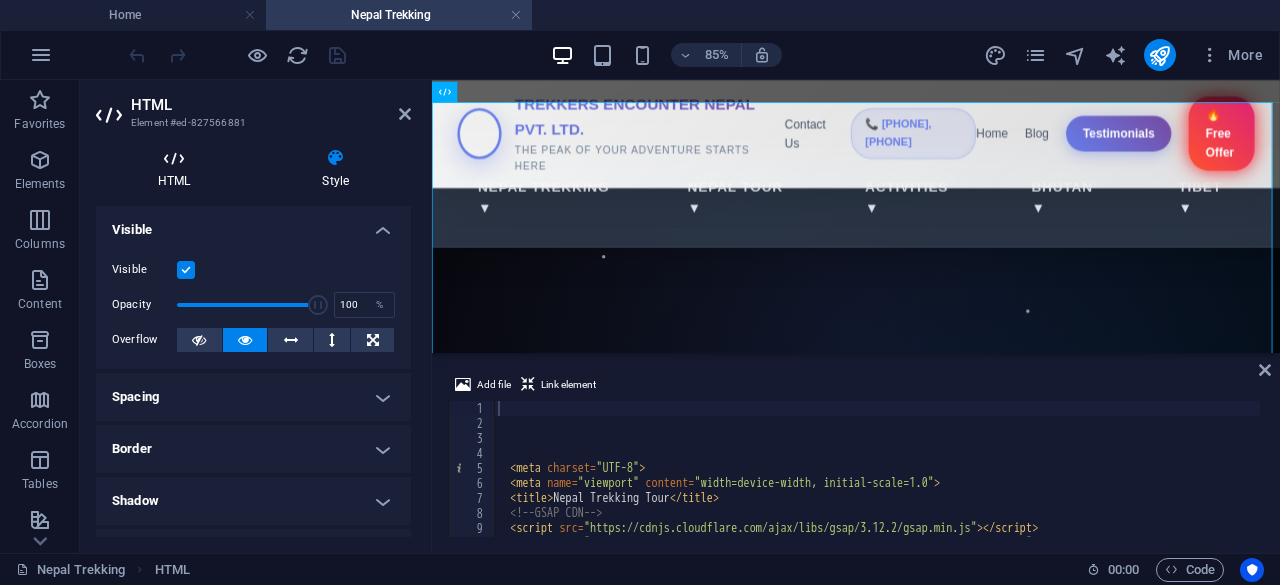 click on "HTML" at bounding box center (178, 169) 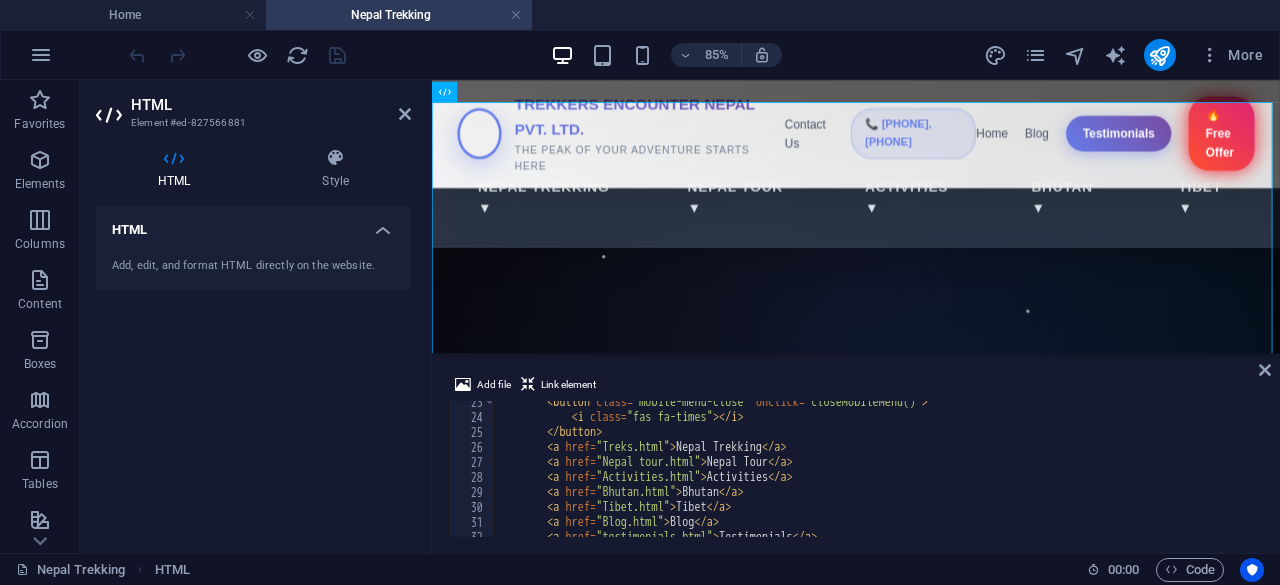 scroll, scrollTop: 69, scrollLeft: 0, axis: vertical 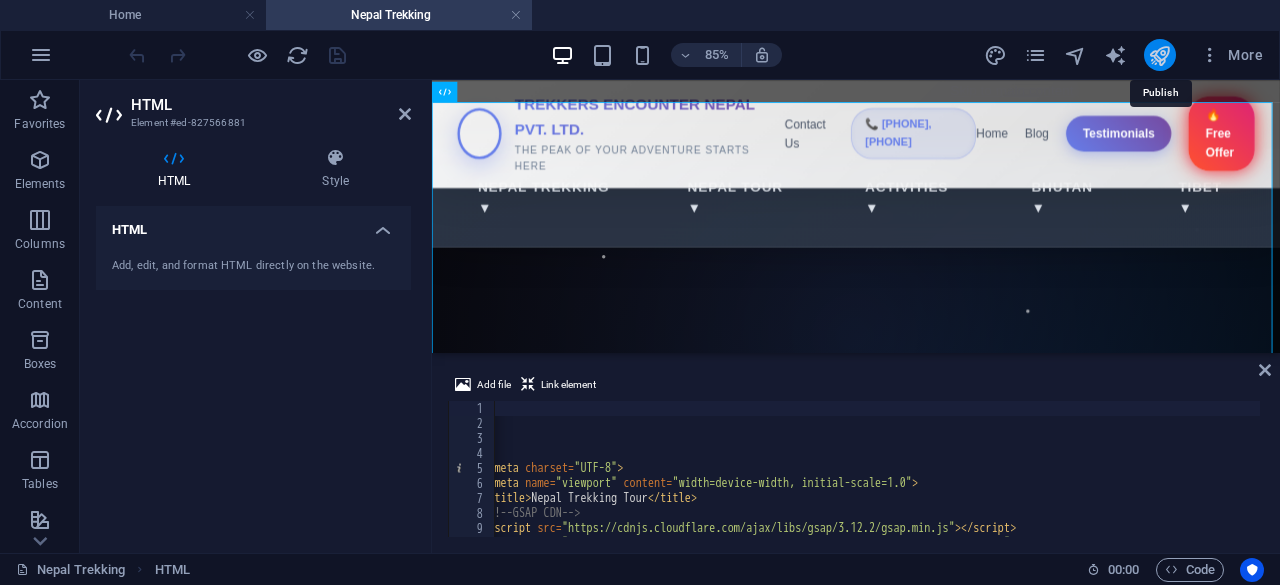 click at bounding box center [1159, 55] 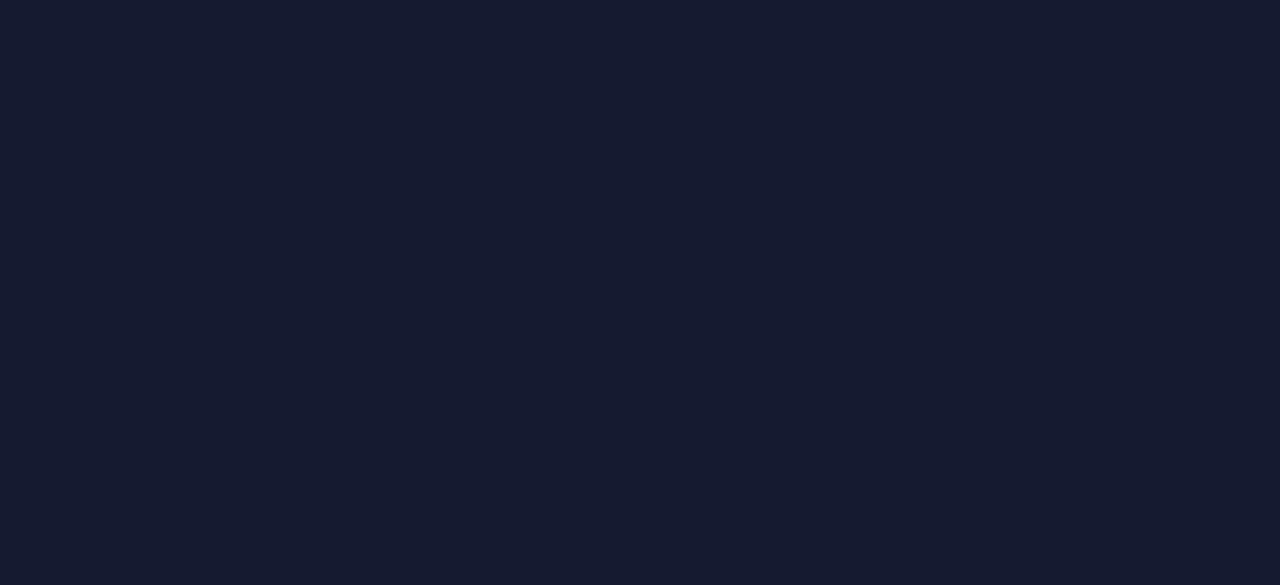 scroll, scrollTop: 0, scrollLeft: 0, axis: both 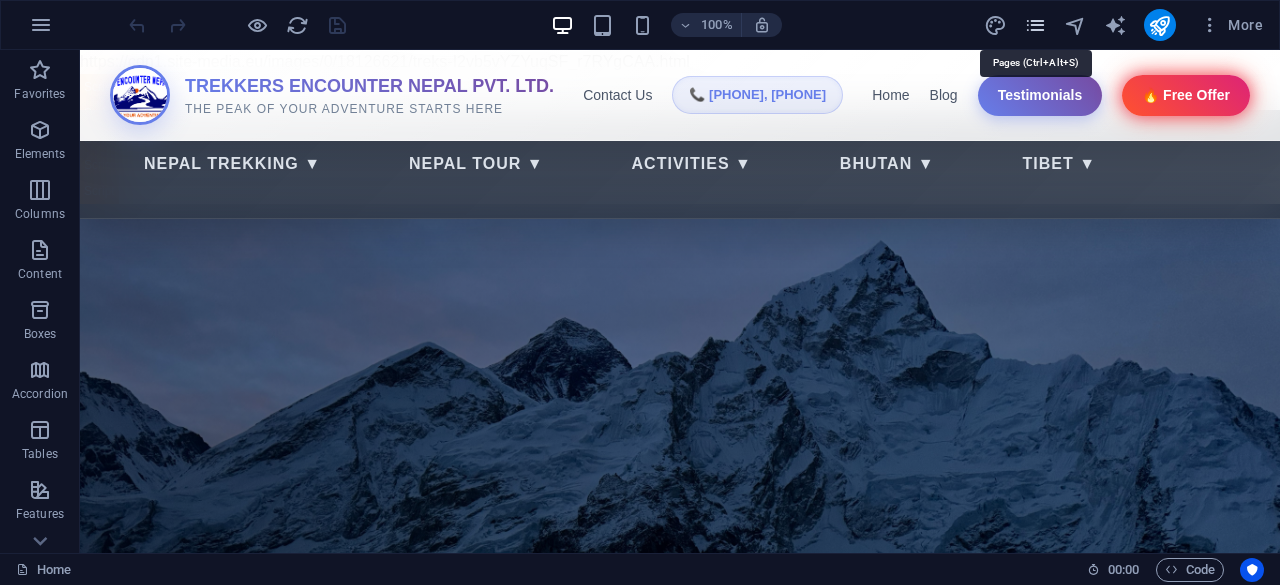 click at bounding box center [1035, 25] 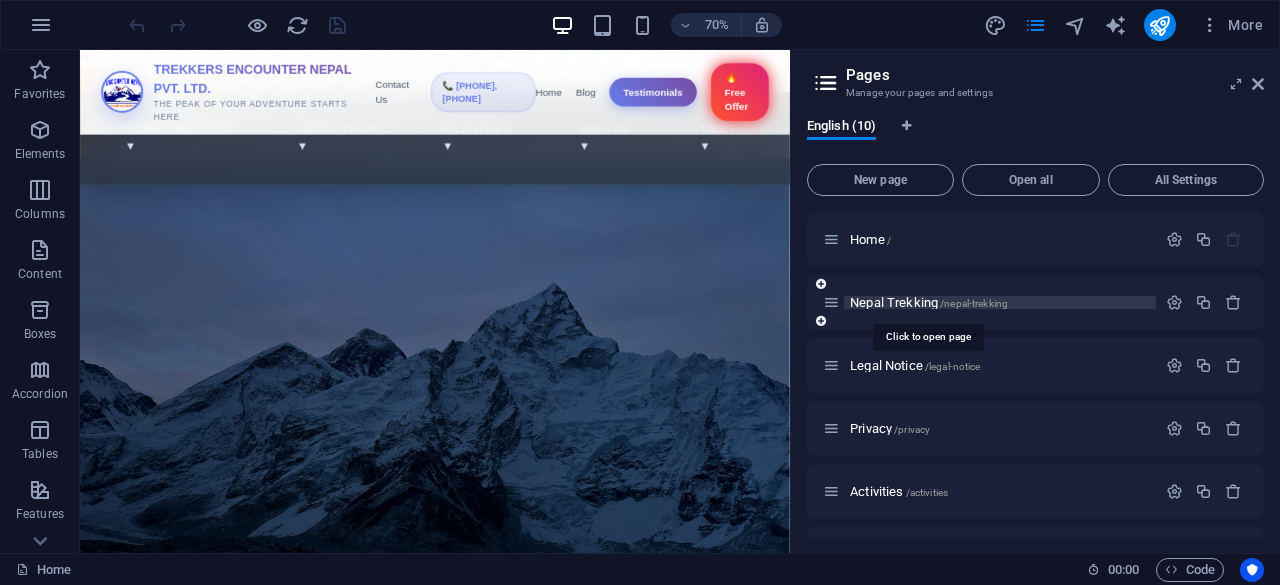 click on "Nepal Trekking /nepal-trekking" at bounding box center [929, 302] 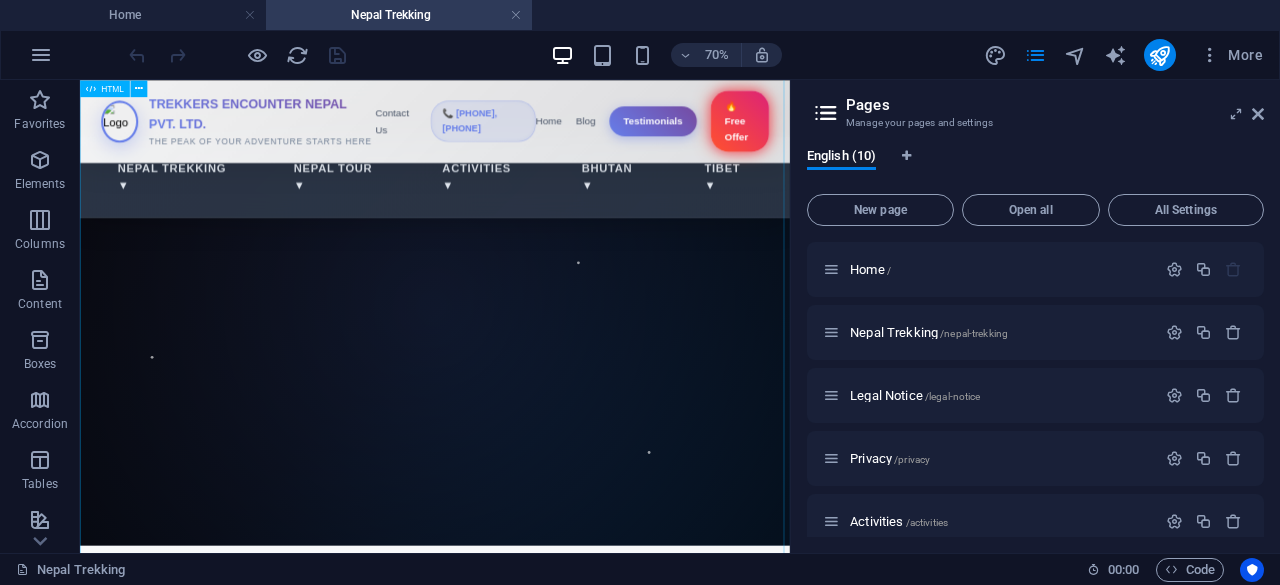scroll, scrollTop: 0, scrollLeft: 0, axis: both 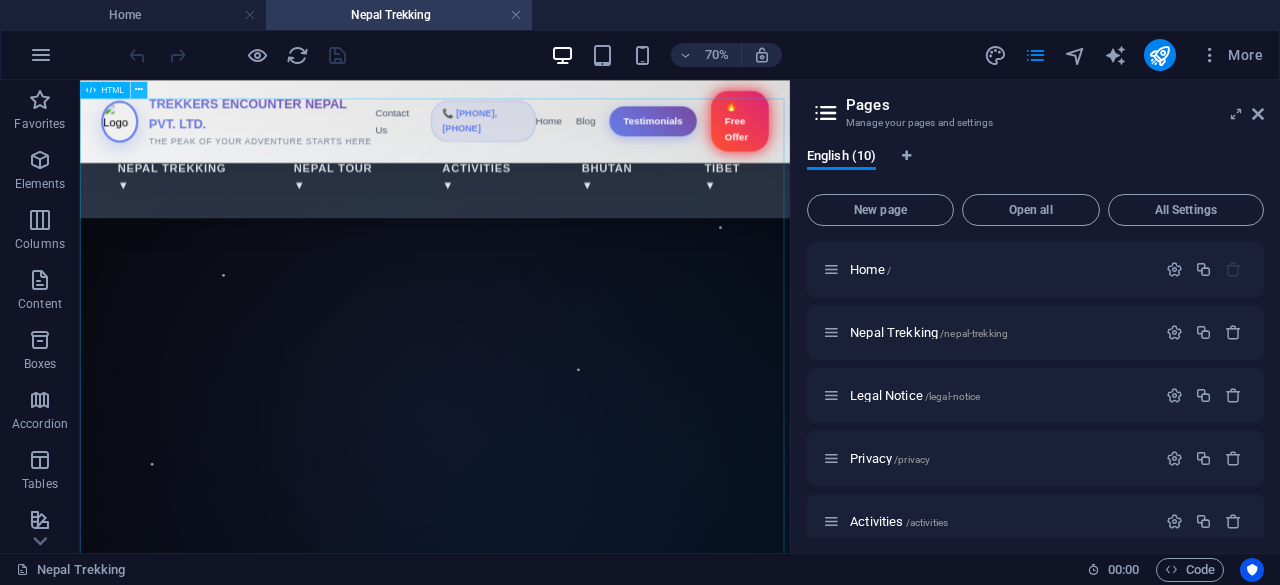 click at bounding box center [139, 89] 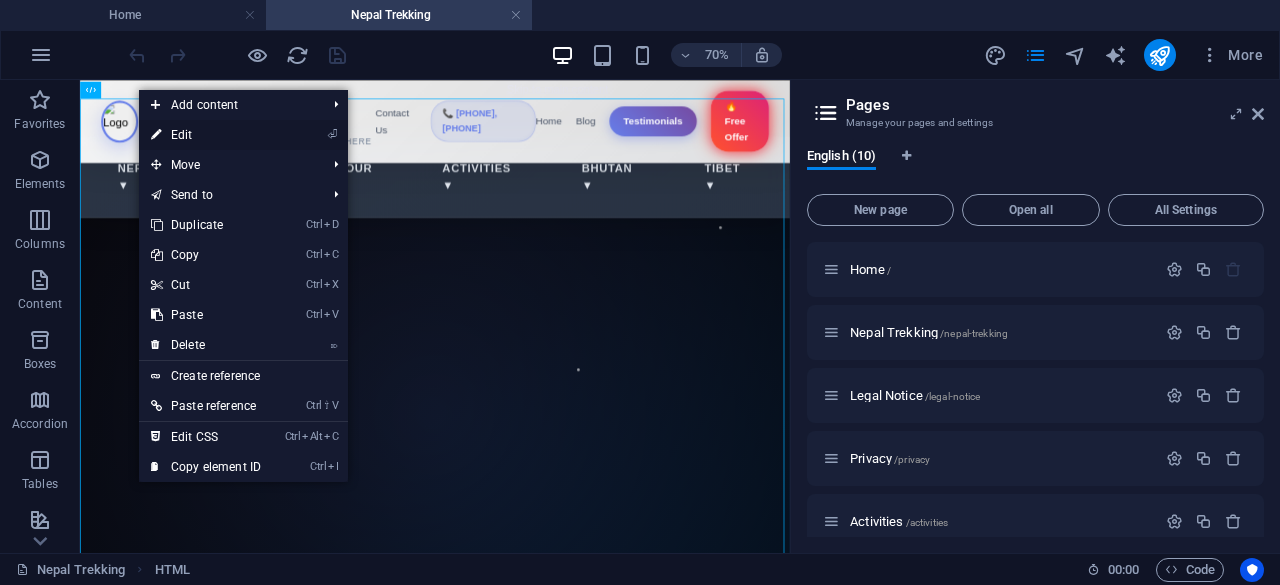 click on "⏎  Edit" at bounding box center (206, 135) 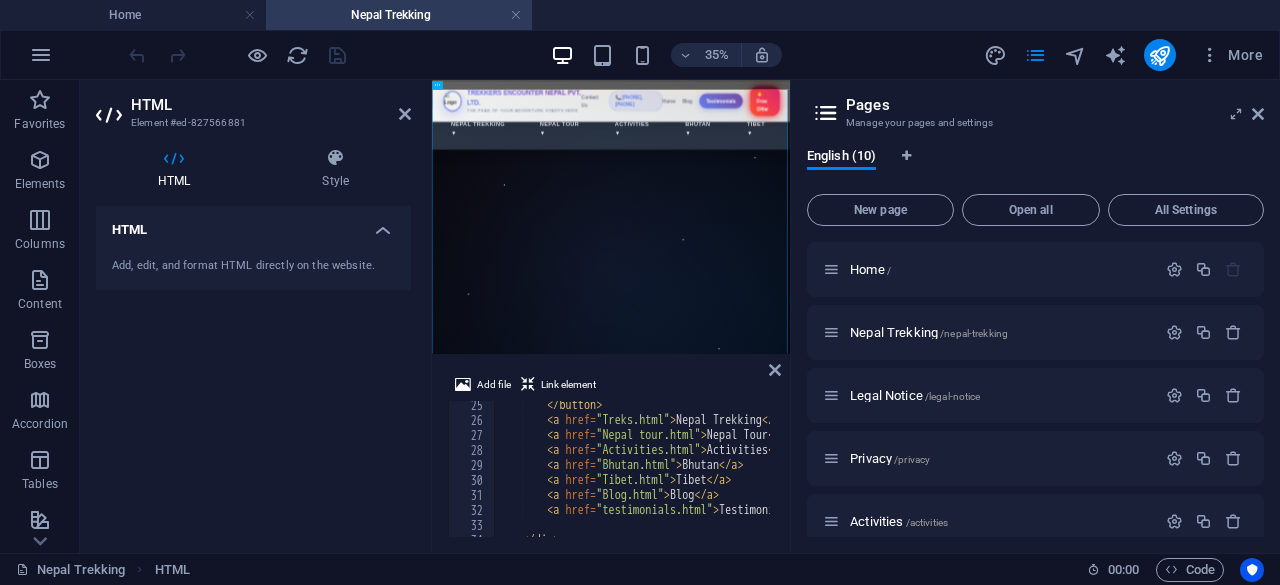 scroll, scrollTop: 302, scrollLeft: 0, axis: vertical 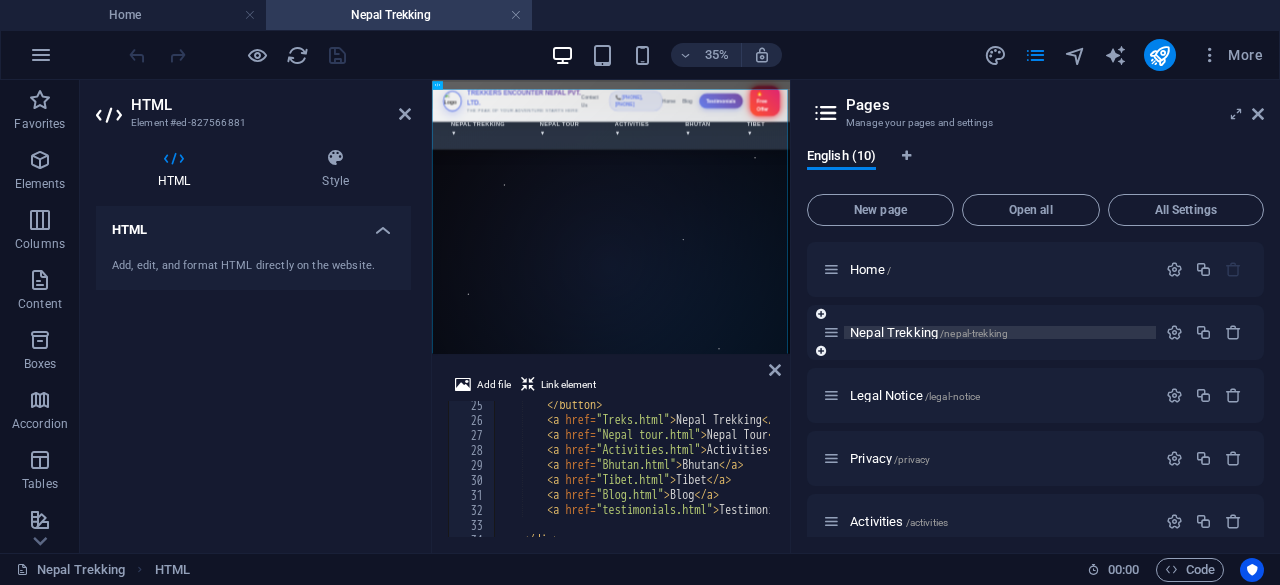 click on "Nepal Trekking /nepal-trekking" at bounding box center [929, 332] 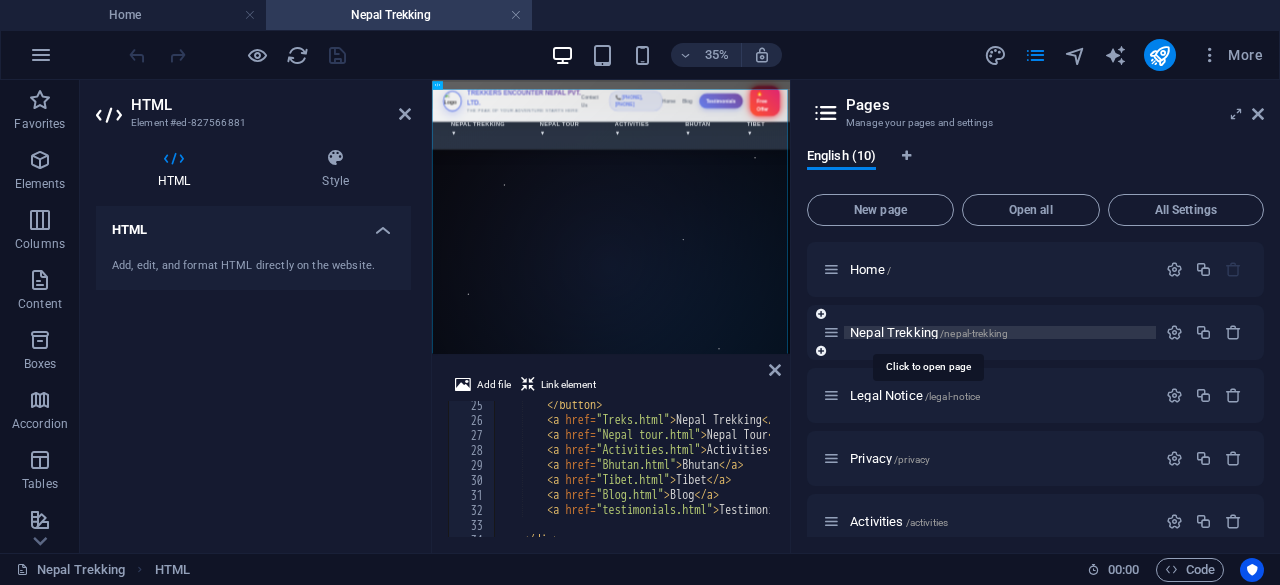 click on "Nepal Trekking /nepal-trekking" at bounding box center [929, 332] 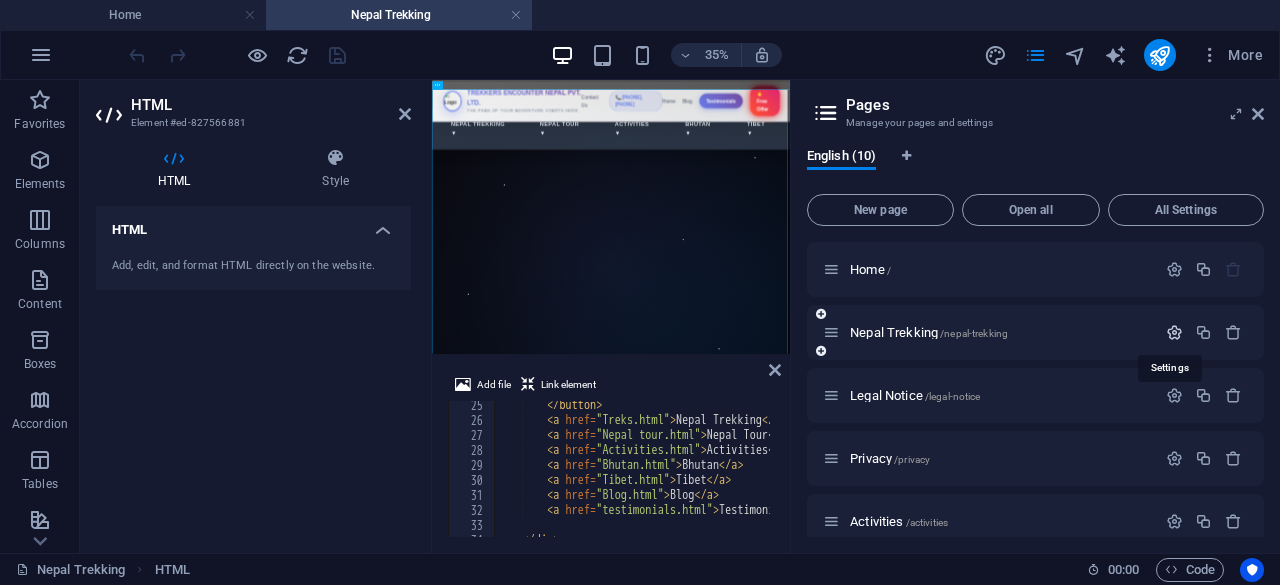 click at bounding box center [1174, 332] 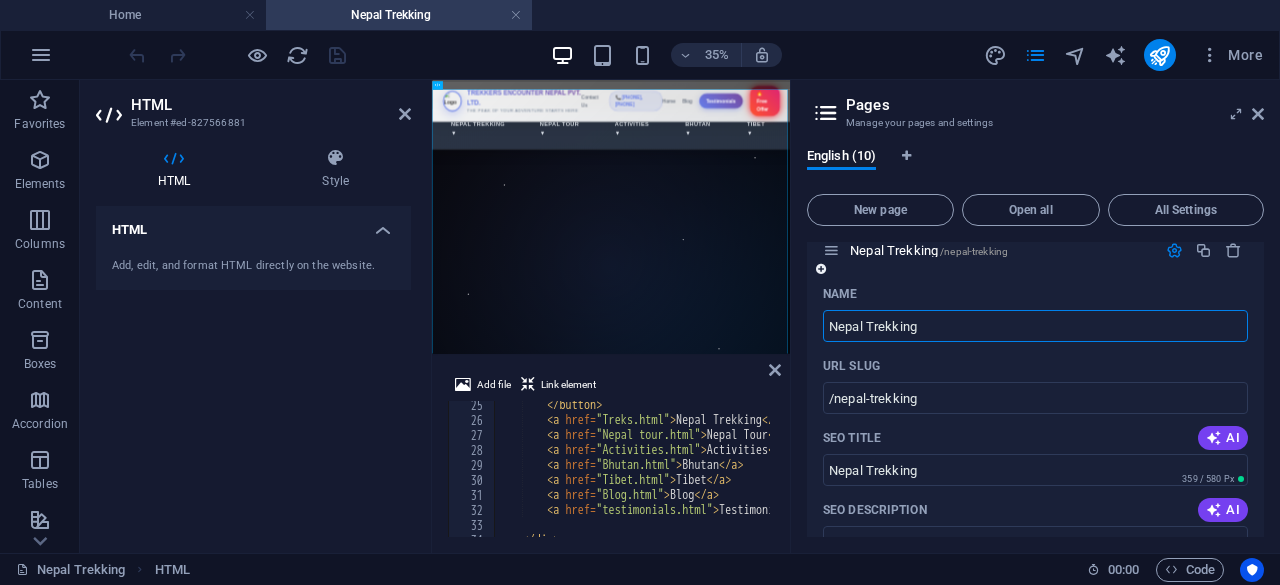 scroll, scrollTop: 86, scrollLeft: 0, axis: vertical 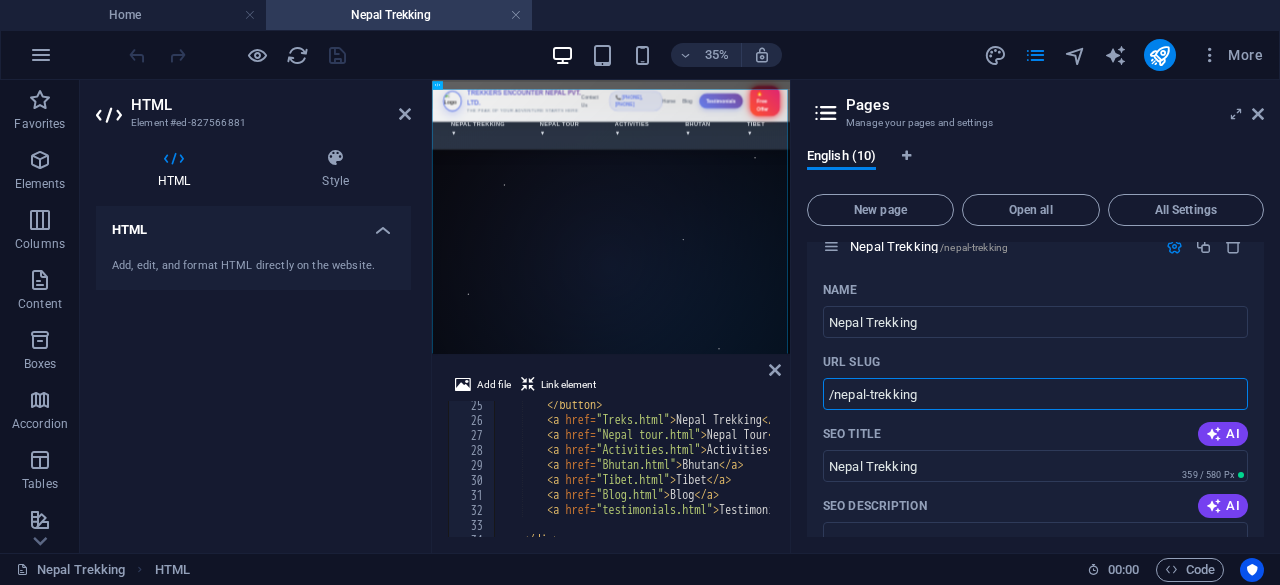 drag, startPoint x: 919, startPoint y: 391, endPoint x: 803, endPoint y: 394, distance: 116.03879 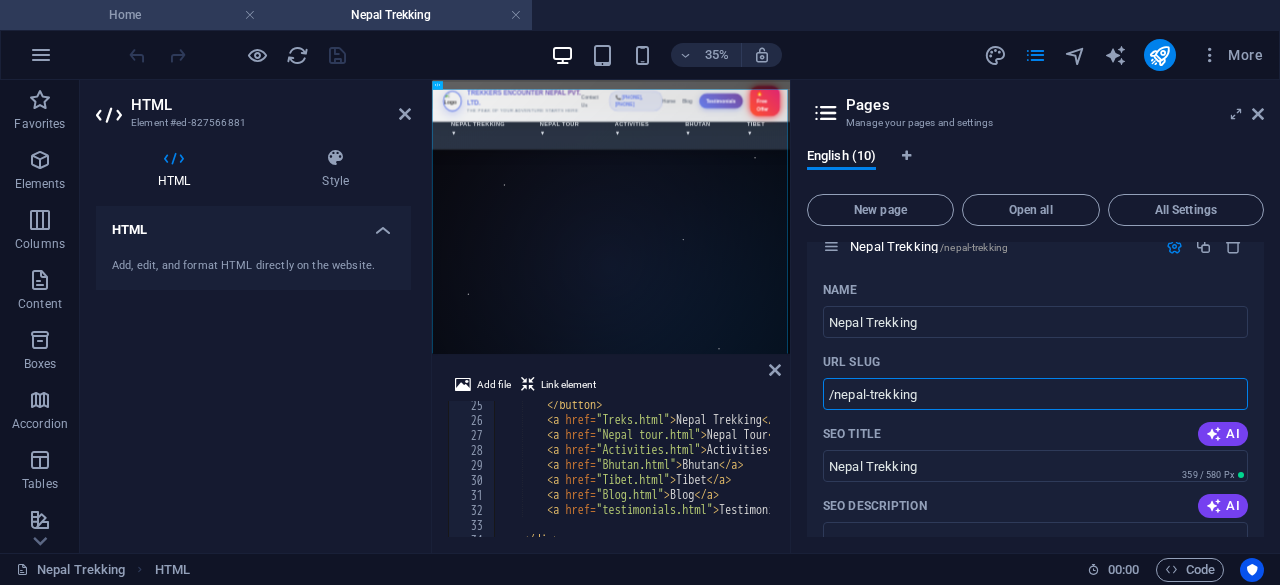 click on "Home" at bounding box center [133, 15] 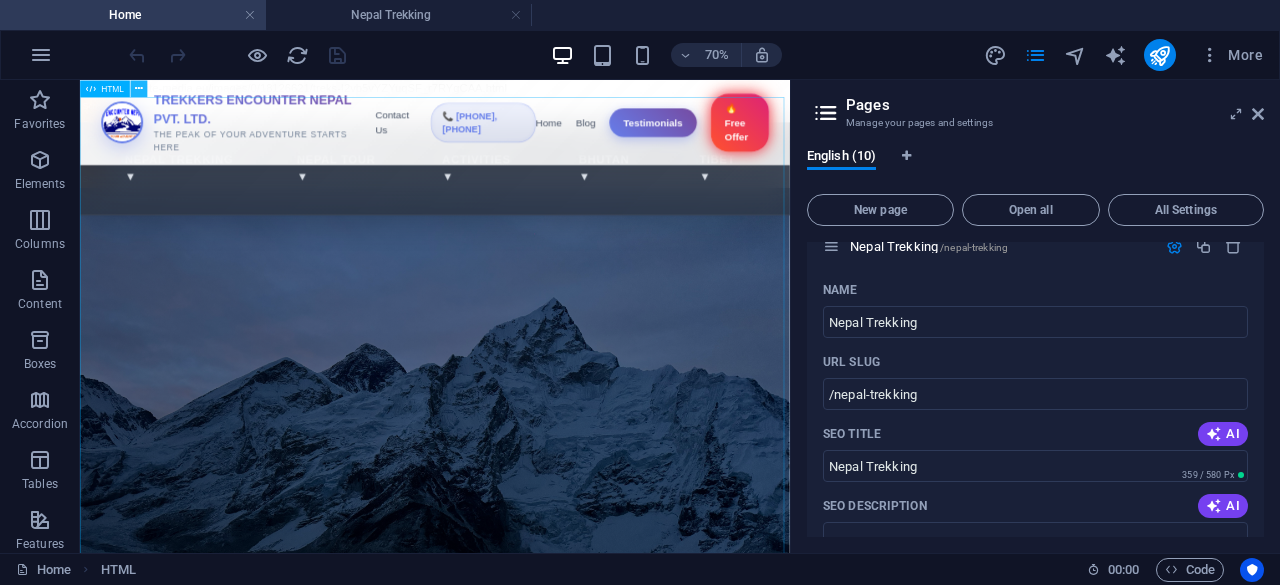 click at bounding box center (139, 88) 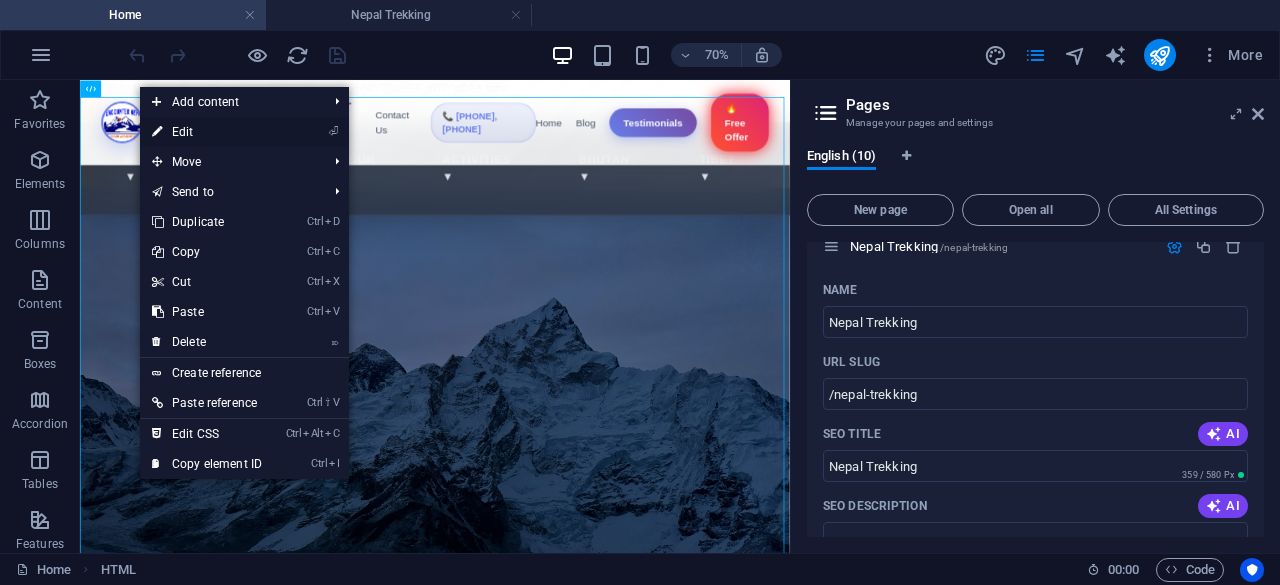 click on "⏎  Edit" at bounding box center (207, 132) 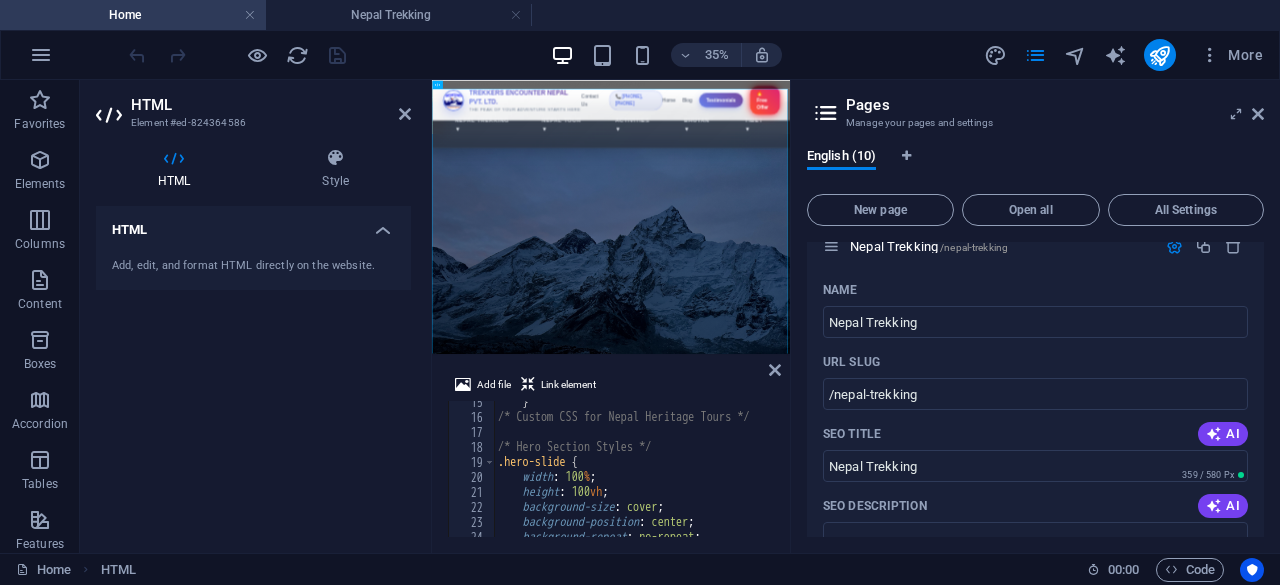 scroll, scrollTop: 205, scrollLeft: 0, axis: vertical 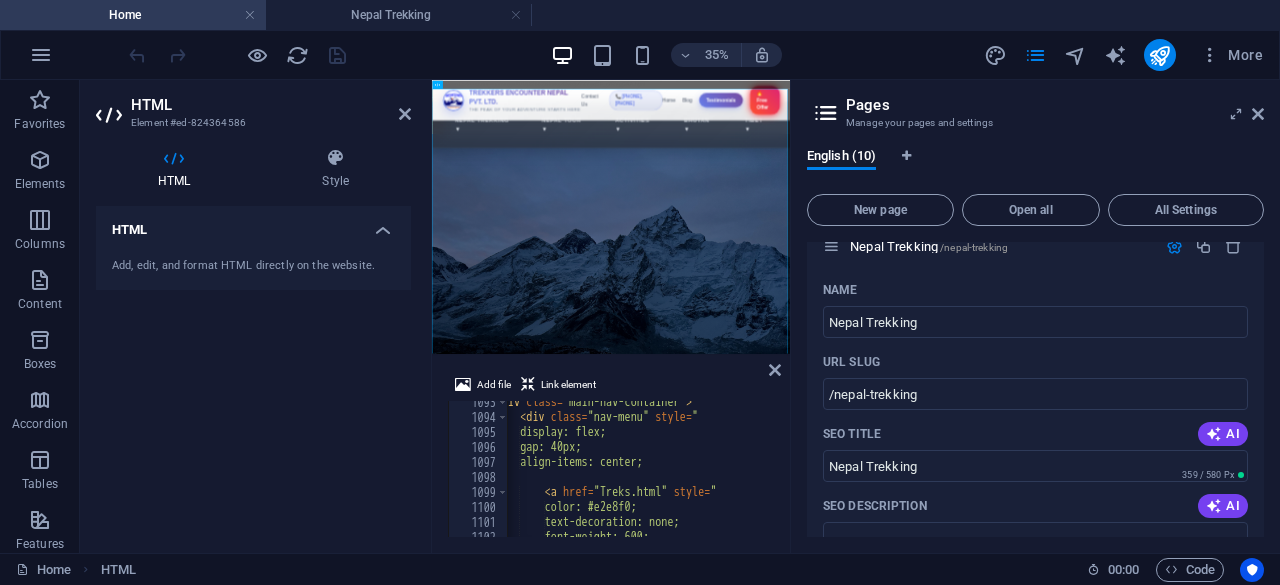 click on "Pages Manage your pages and settings English (10) New page Open all All Settings Home / Nepal Trekking /nepal-trekking Name Nepal Trekking ​ URL SLUG /nepal-trekking ​ SEO Title AI Nepal Trekking ​ 359 / 580 Px SEO Description AI ​ 145 / 990 Px SEO Keywords AI ​ Settings Menu Noindex Preview Mobile Desktop www.example.com nepal-trekking Nepal Trekking - trekkersencounter.com trekkersencounter.com Meta tags ​ Preview Image (Open Graph) Drag files here, click to choose files or select files from Files or our free stock photos & videos More Settings Legal Notice /legal-notice Privacy /privacy Activities /activities Bhutan /bhutan Blog /blog Tibet /tibet Testimonials /testimonials Offer /offer" at bounding box center (1035, 316) 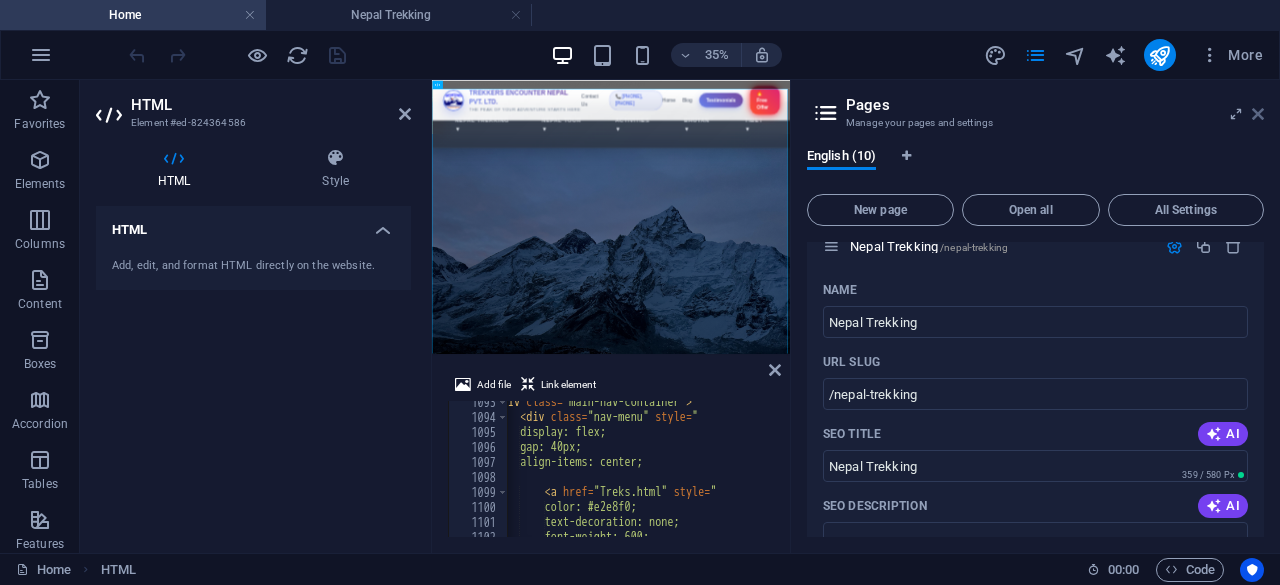 click at bounding box center [1258, 114] 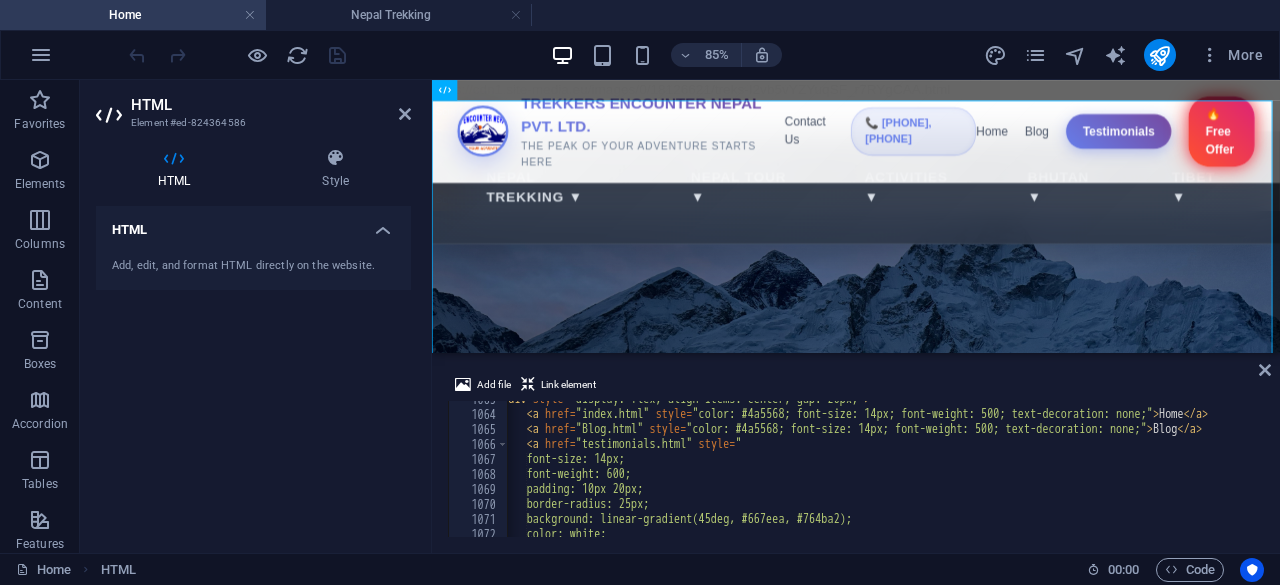 scroll, scrollTop: 15004, scrollLeft: 0, axis: vertical 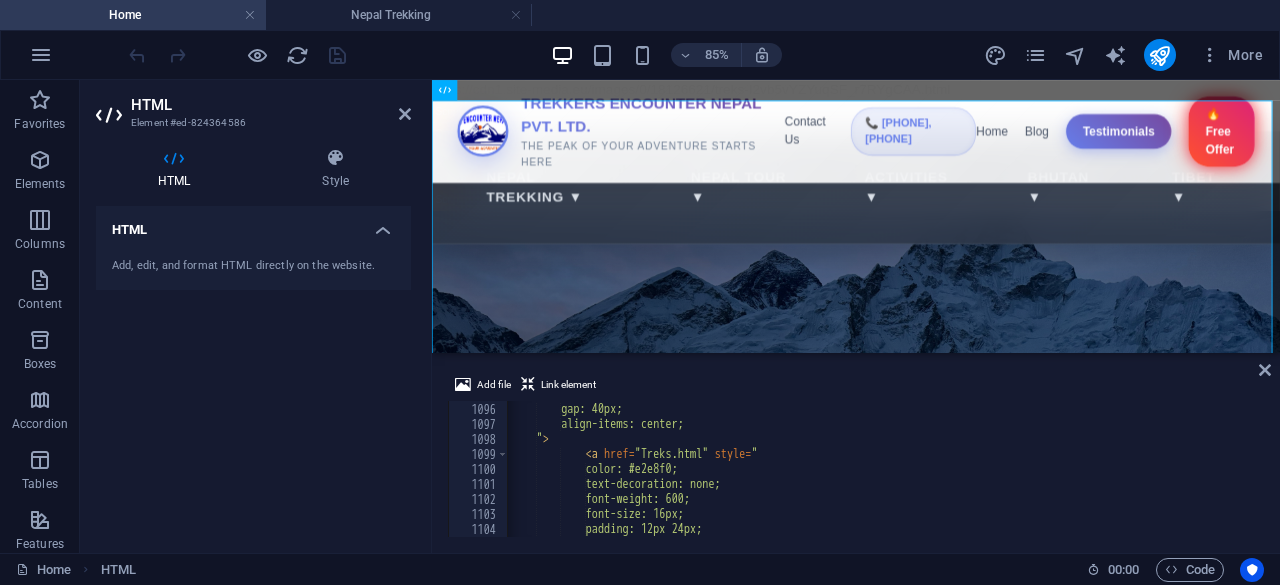 type on "<a href="Treks.html" style="" 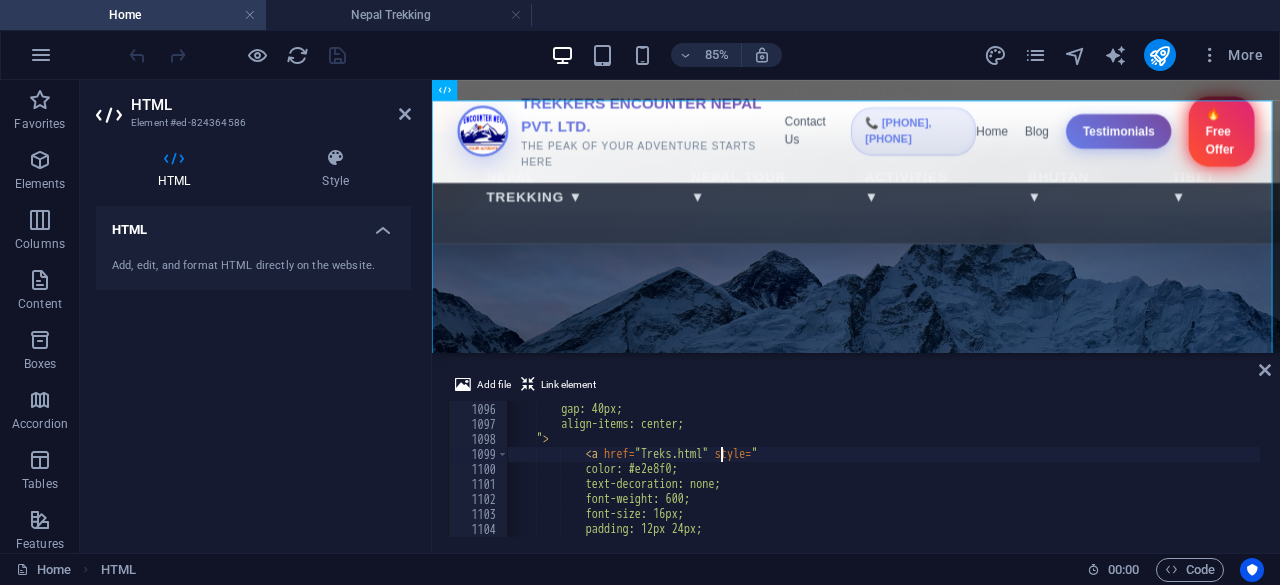 click on "display: flex;               gap: 40px;               align-items: center;          " >                < a   href = "Treks.html"   style = "                    color: #e2e8f0;                    text-decoration: none;                    font-weight: 600;                    font-size: 16px;                    padding: 12px 24px;" at bounding box center [2210, 468] 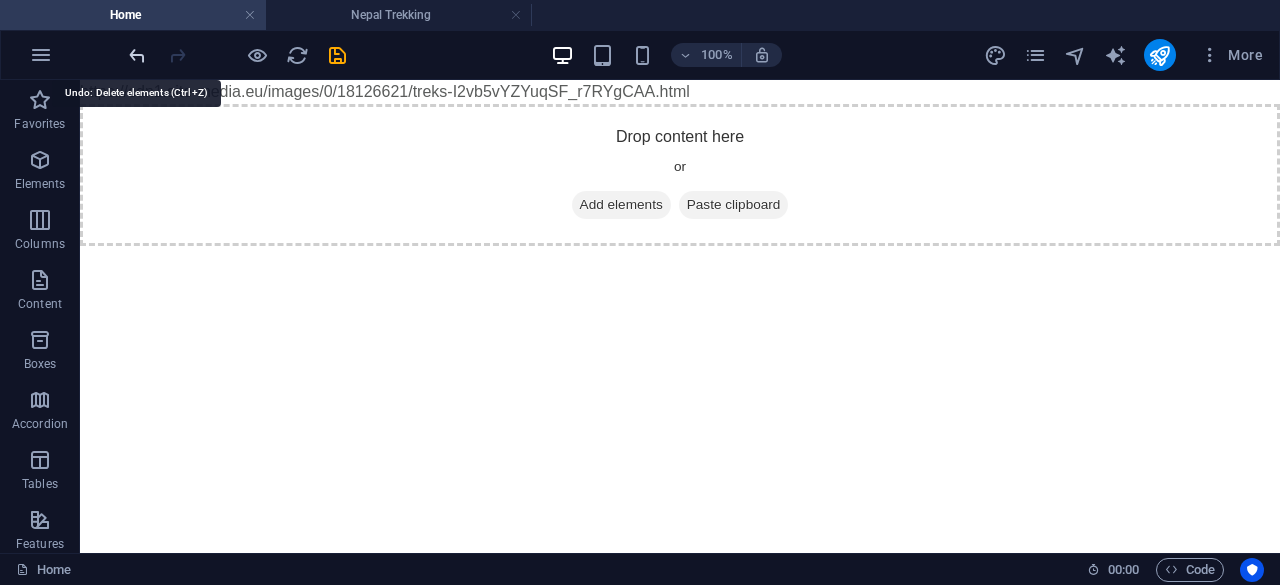 click at bounding box center (137, 55) 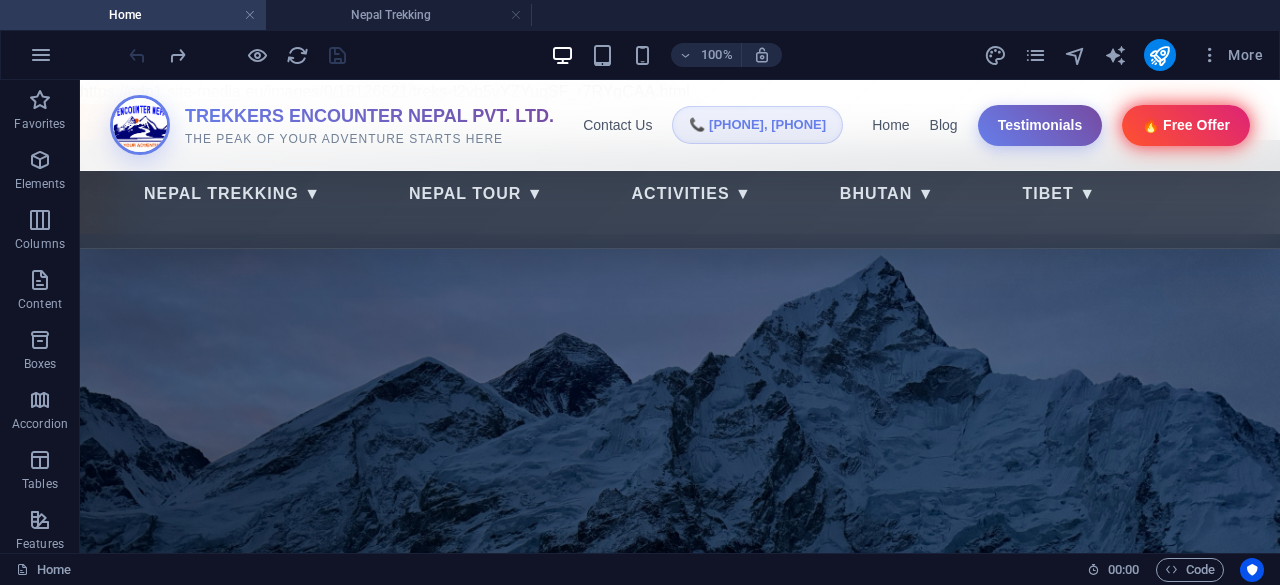 click on "Trekkers Encounter Nepal Pvt. Ltd.
Nepal Trekking
Nepal Tour
Activities
Bhutan
Tibet
Blog
Testimonials
TREKKERS ENCOUNTER NEPAL PVT. LTD.
THE PEAK OF YOUR ADVENTURE STARTS HERE
Contact Us
📞 [PHONE], [PHONE]
Home
Blog
Testimonials" at bounding box center (680, 2314) 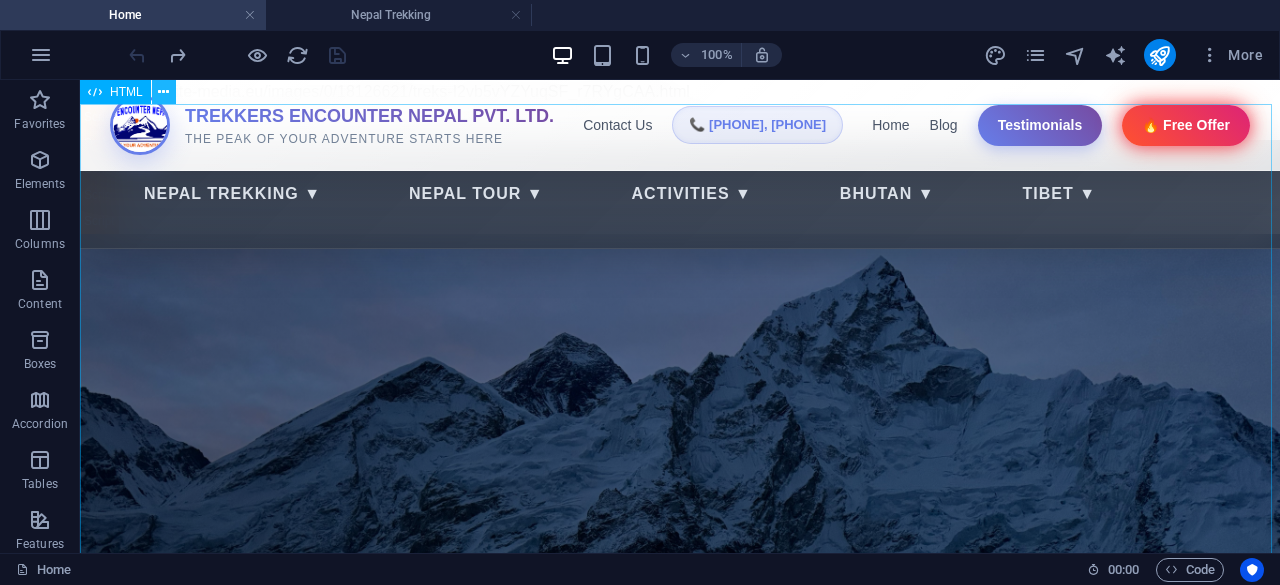 click at bounding box center (164, 92) 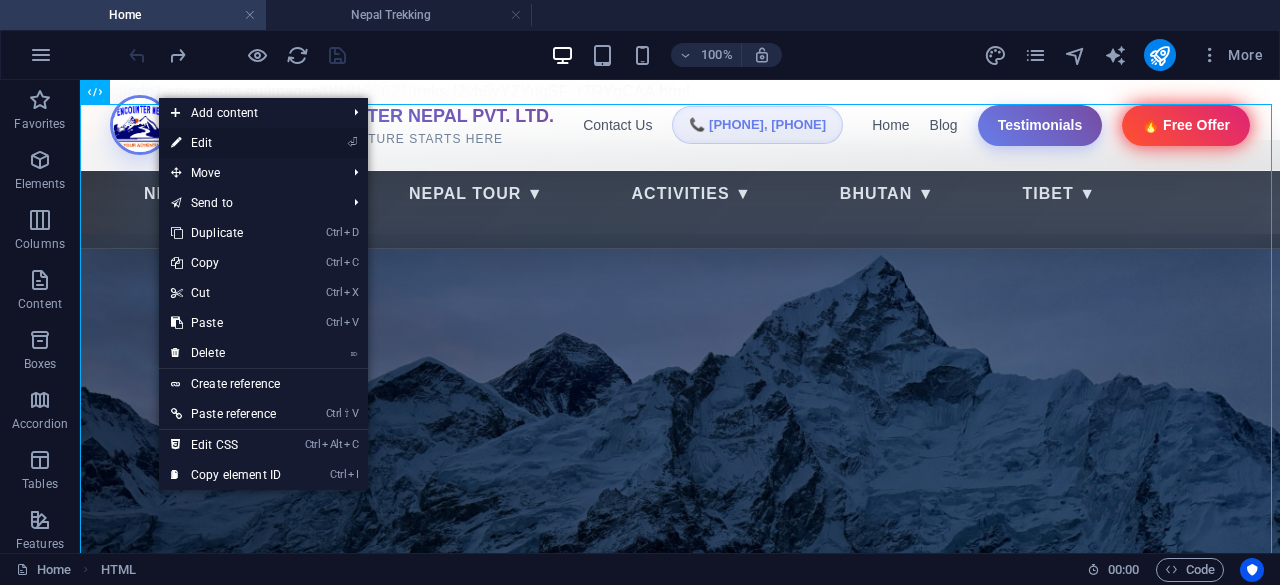 click on "⏎  Edit" at bounding box center (226, 143) 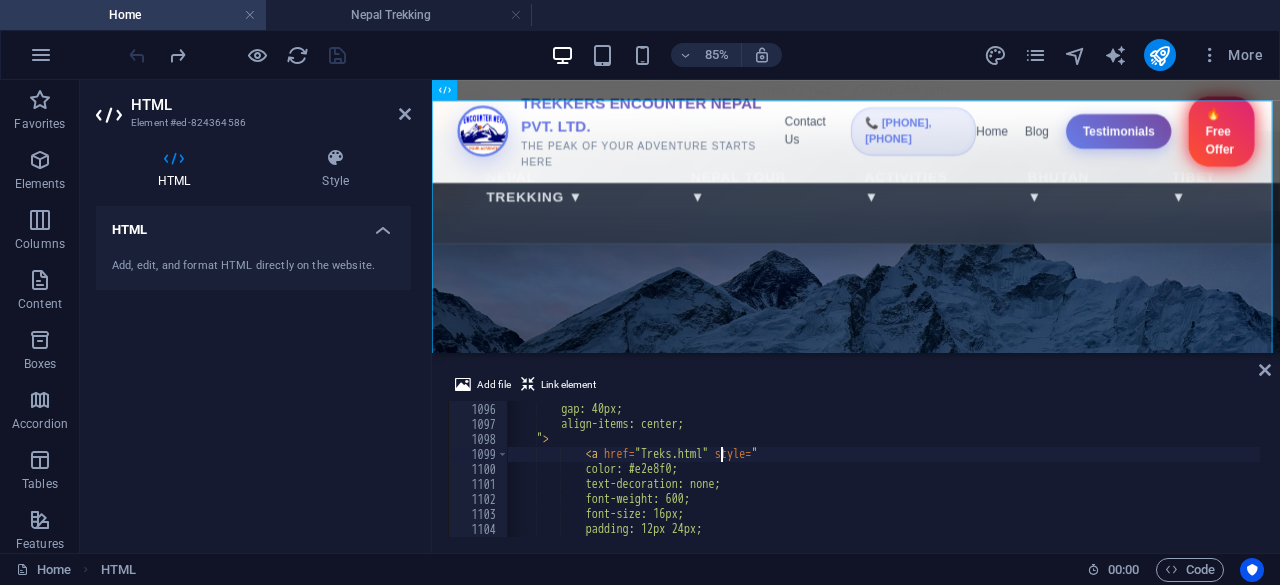 scroll, scrollTop: 15458, scrollLeft: 0, axis: vertical 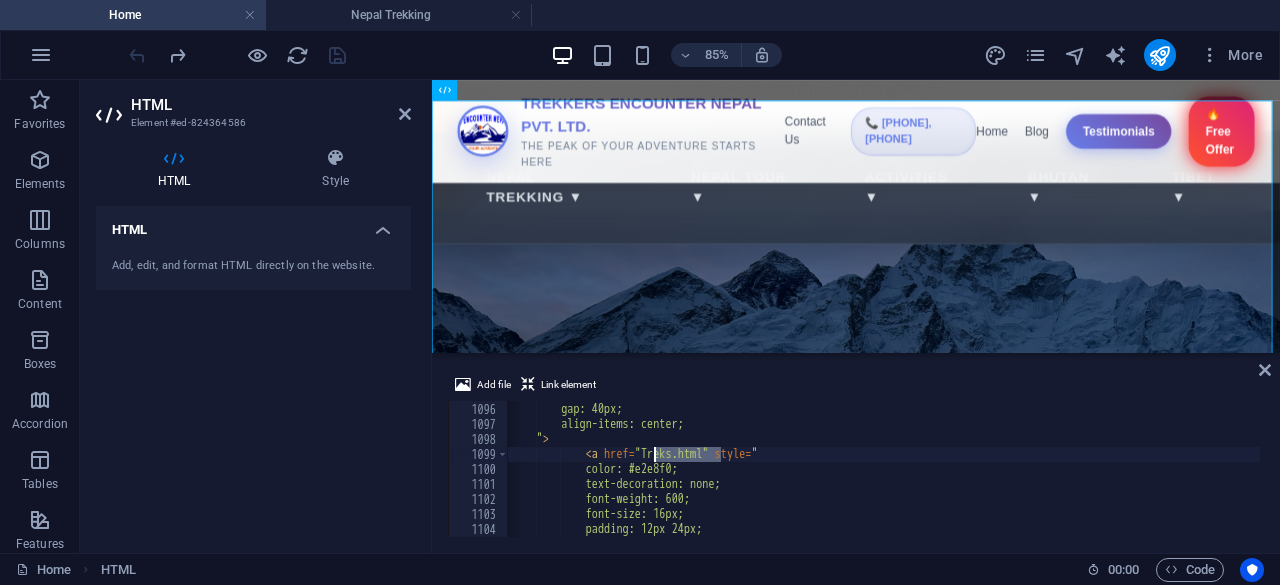 drag, startPoint x: 718, startPoint y: 453, endPoint x: 653, endPoint y: 455, distance: 65.03076 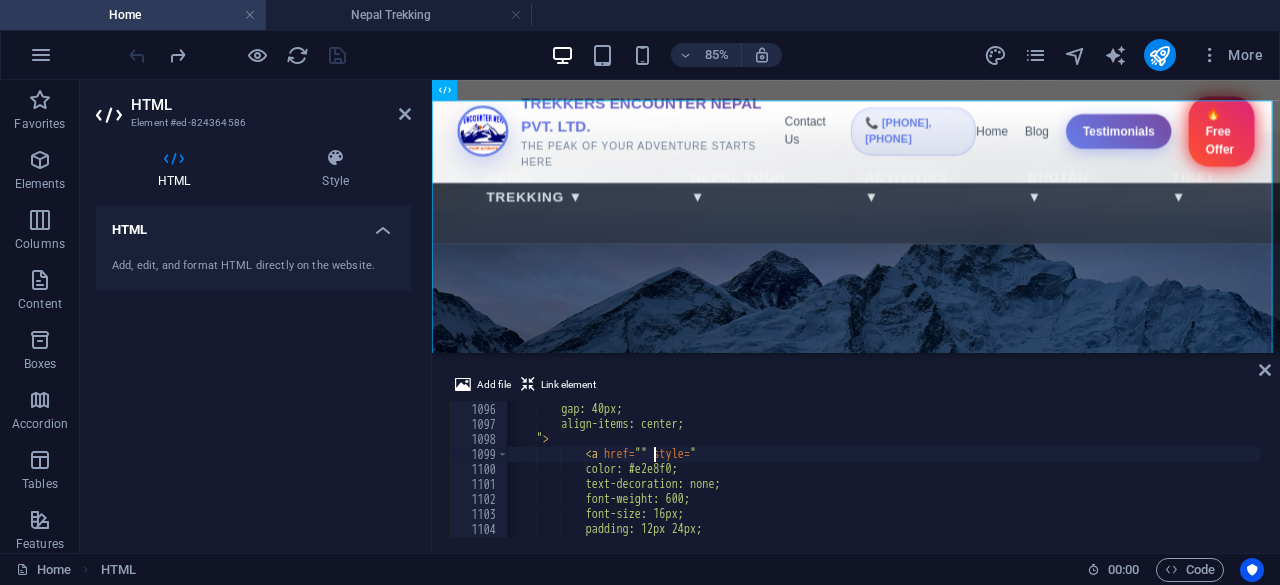paste on "/nepal-trekking" 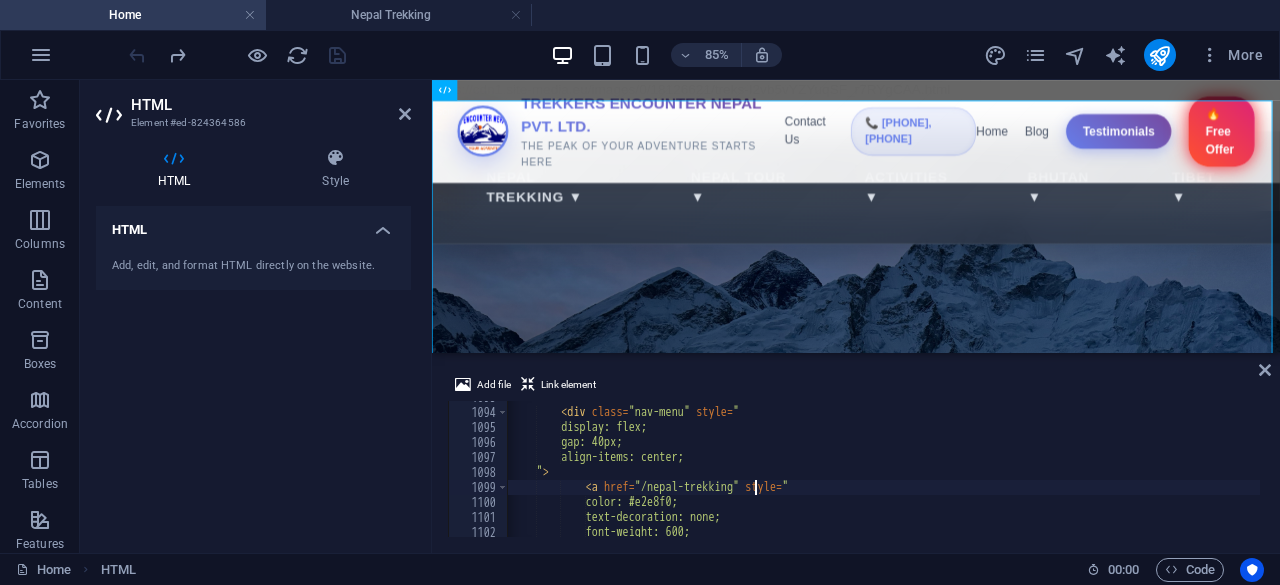 scroll, scrollTop: 15434, scrollLeft: 0, axis: vertical 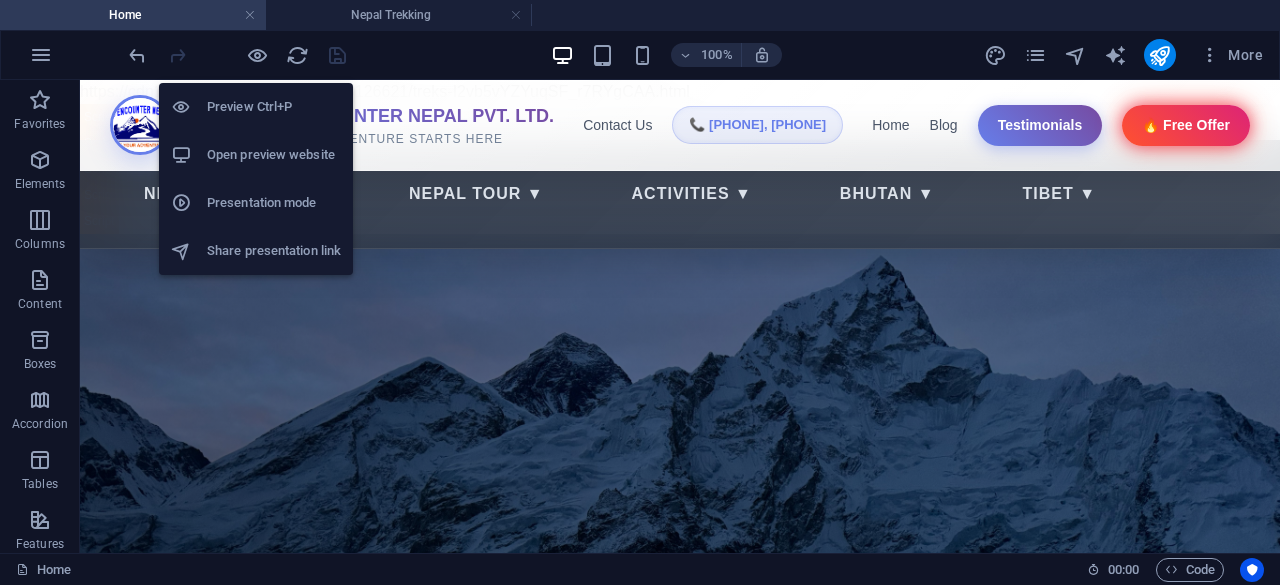click on "Open preview website" at bounding box center (274, 155) 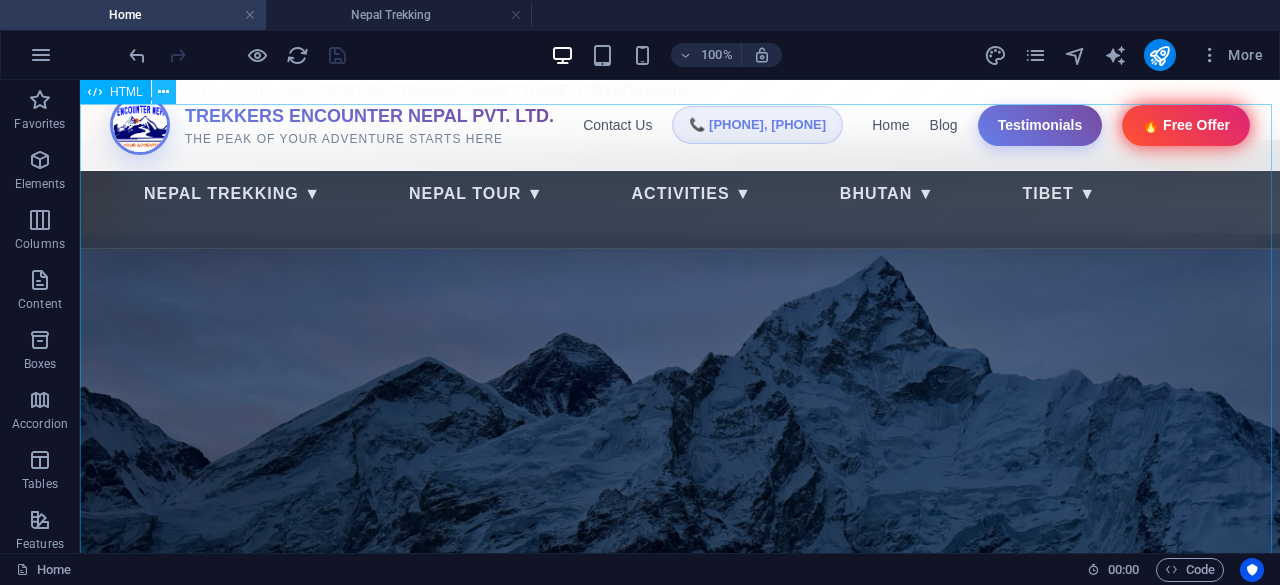 click at bounding box center [164, 92] 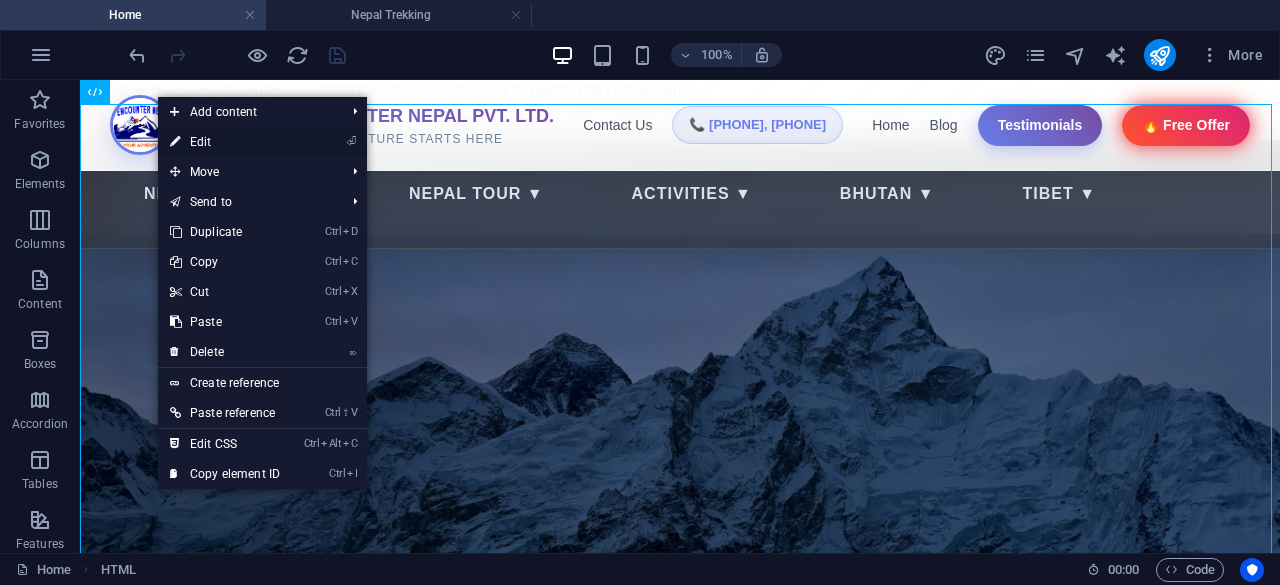 click on "⏎  Edit" at bounding box center (225, 142) 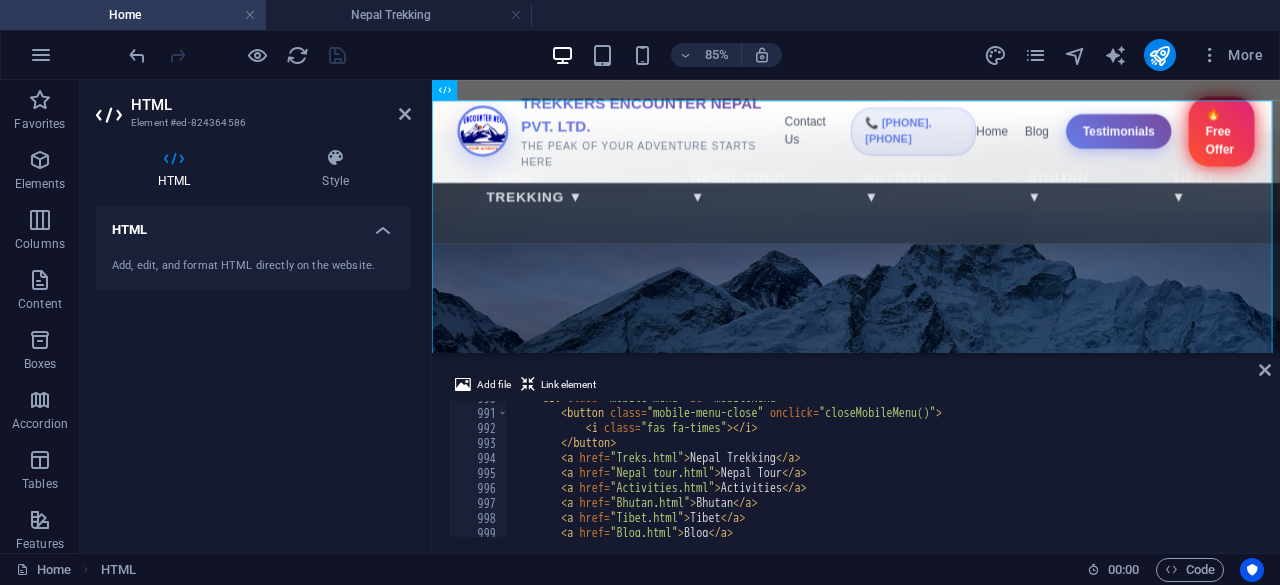 scroll, scrollTop: 13971, scrollLeft: 0, axis: vertical 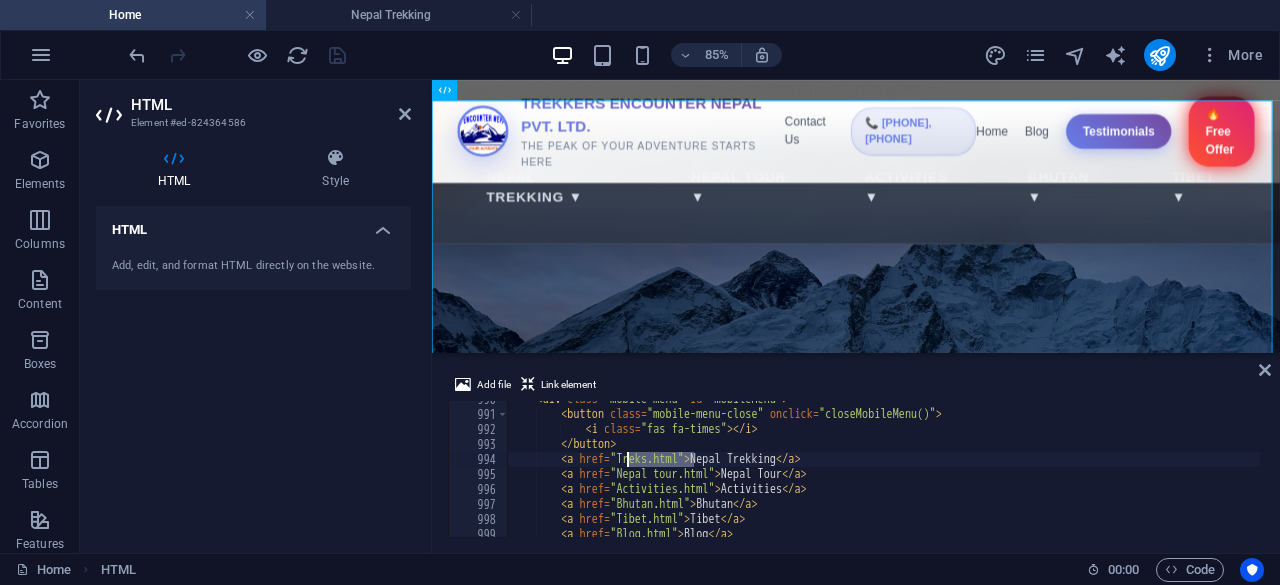drag, startPoint x: 692, startPoint y: 457, endPoint x: 628, endPoint y: 463, distance: 64.28063 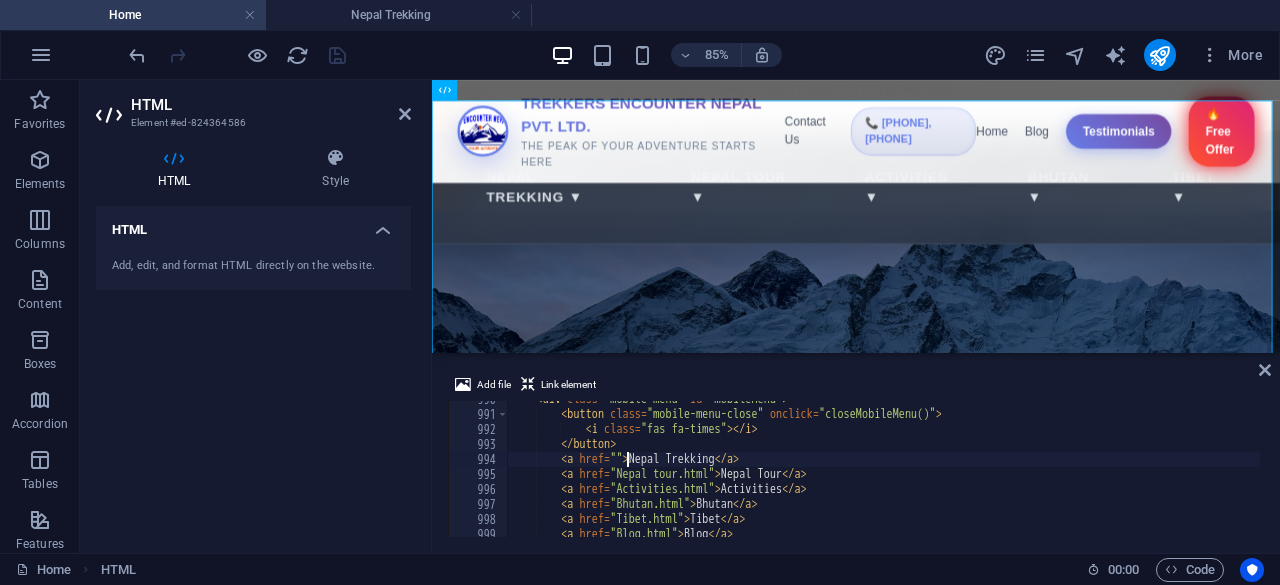 type on "<a href="/nepal-trekking">Nepal Trekking</a>" 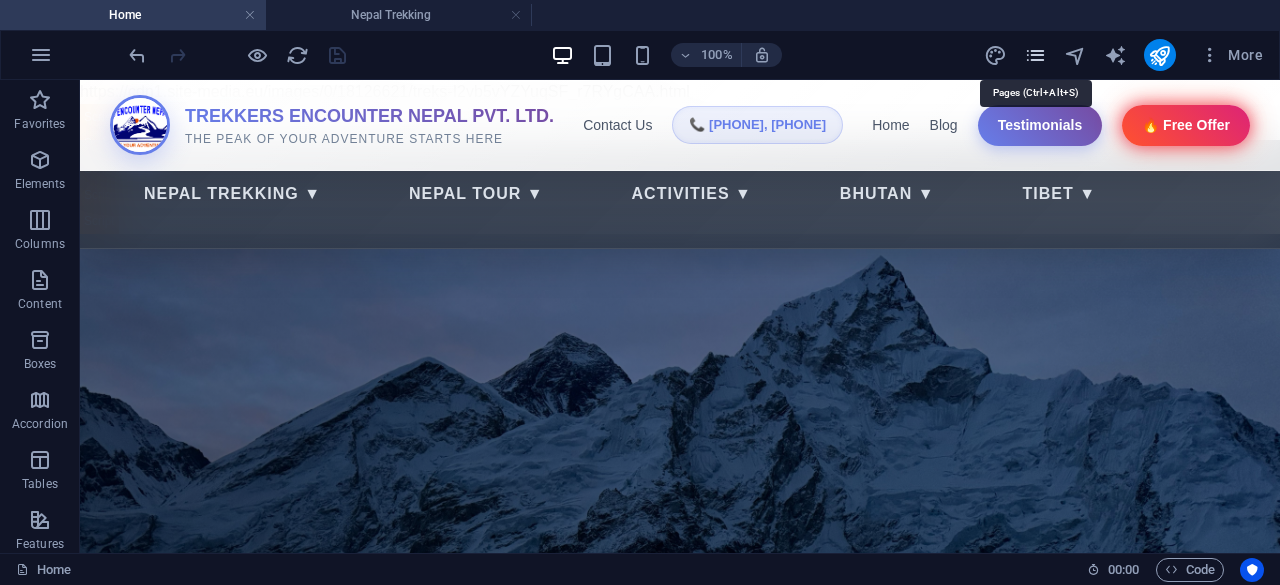 click at bounding box center [1035, 55] 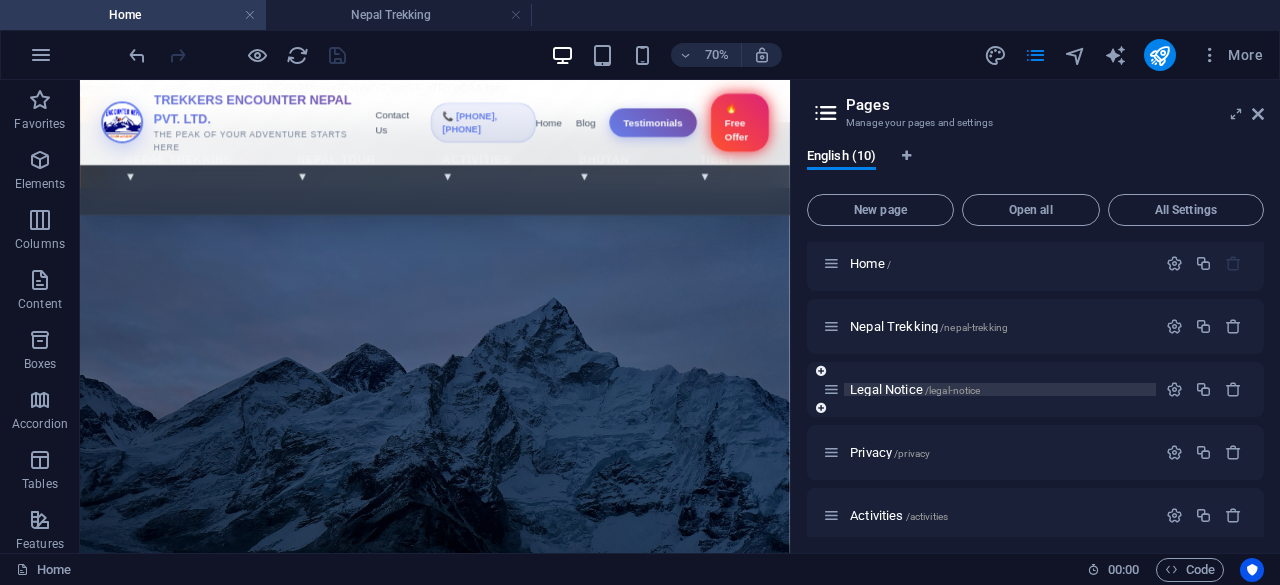 scroll, scrollTop: 4, scrollLeft: 0, axis: vertical 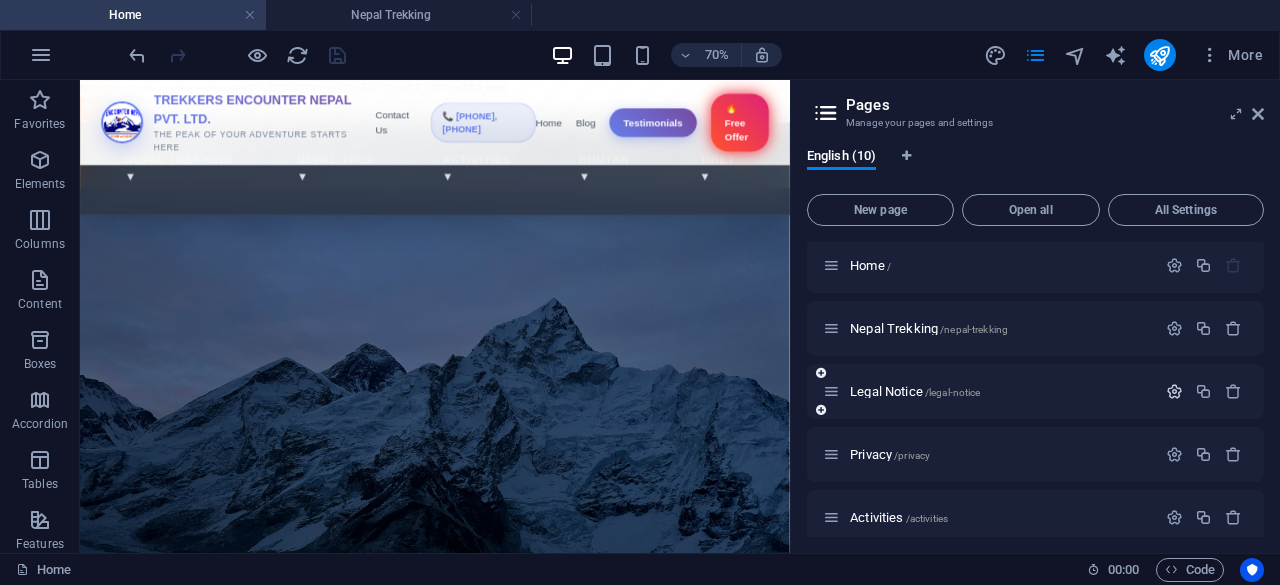 click at bounding box center [1174, 391] 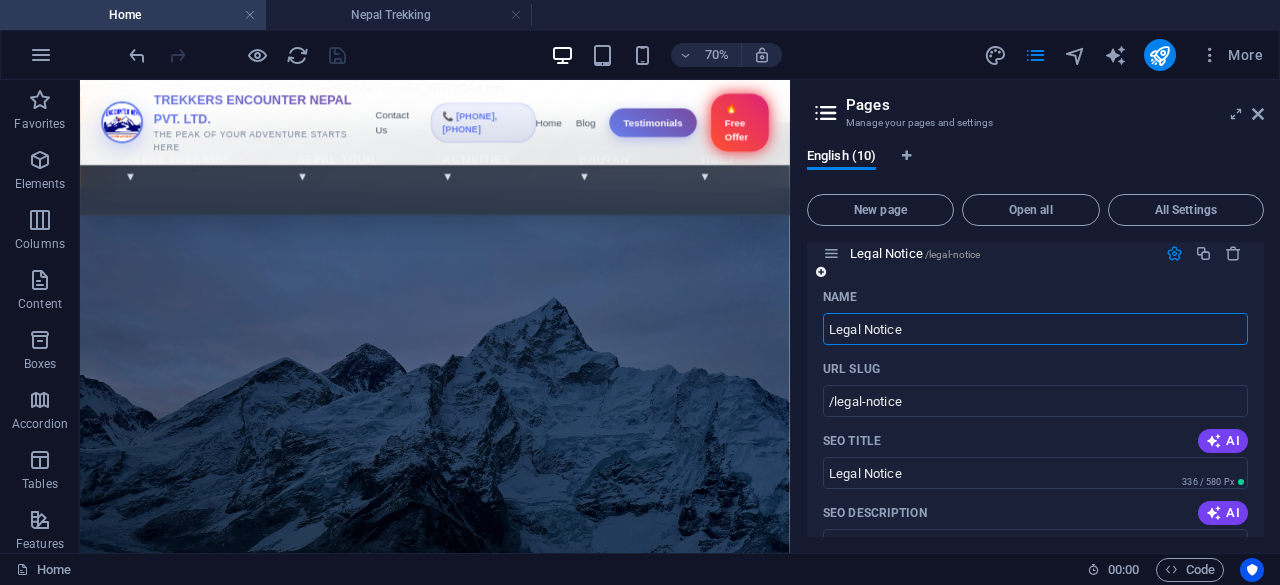 scroll, scrollTop: 145, scrollLeft: 0, axis: vertical 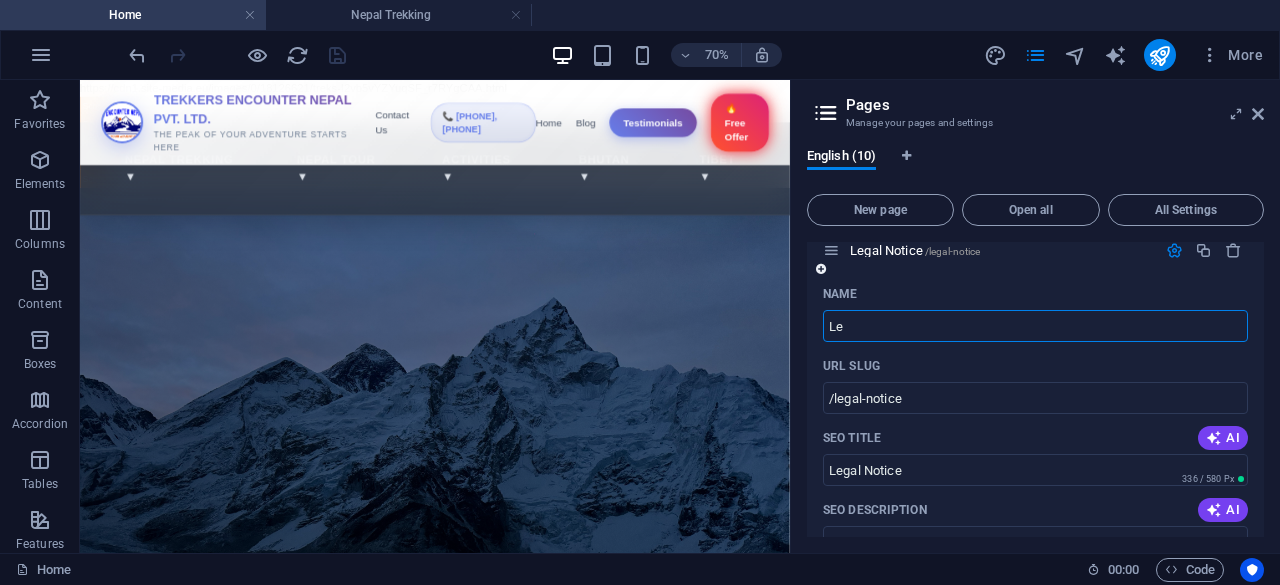 type on "L" 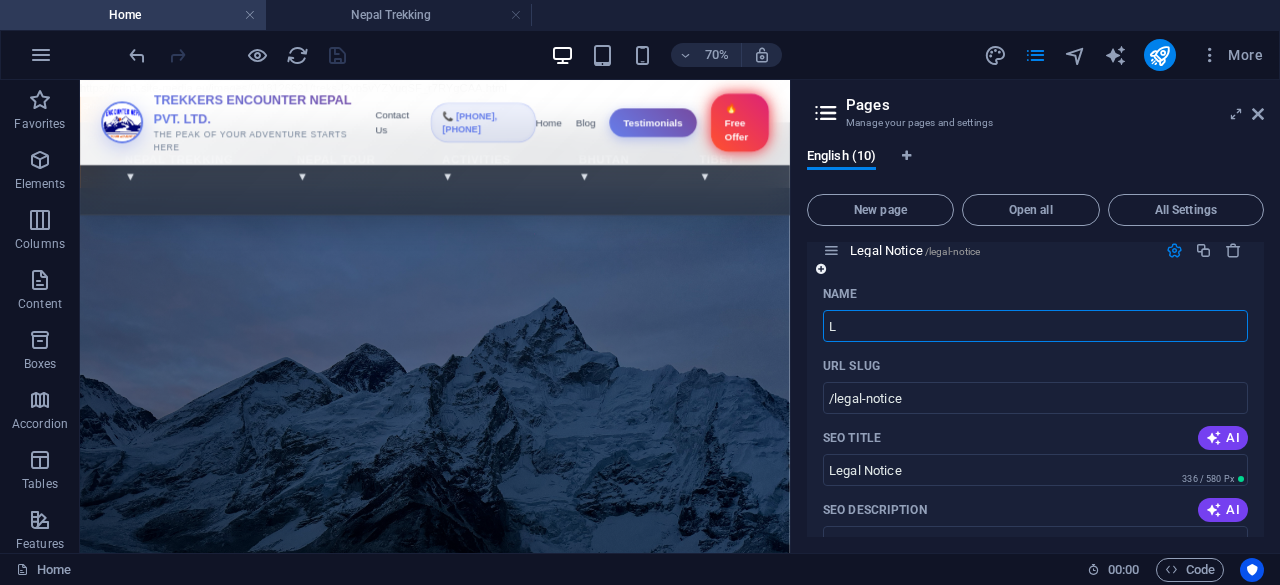 type 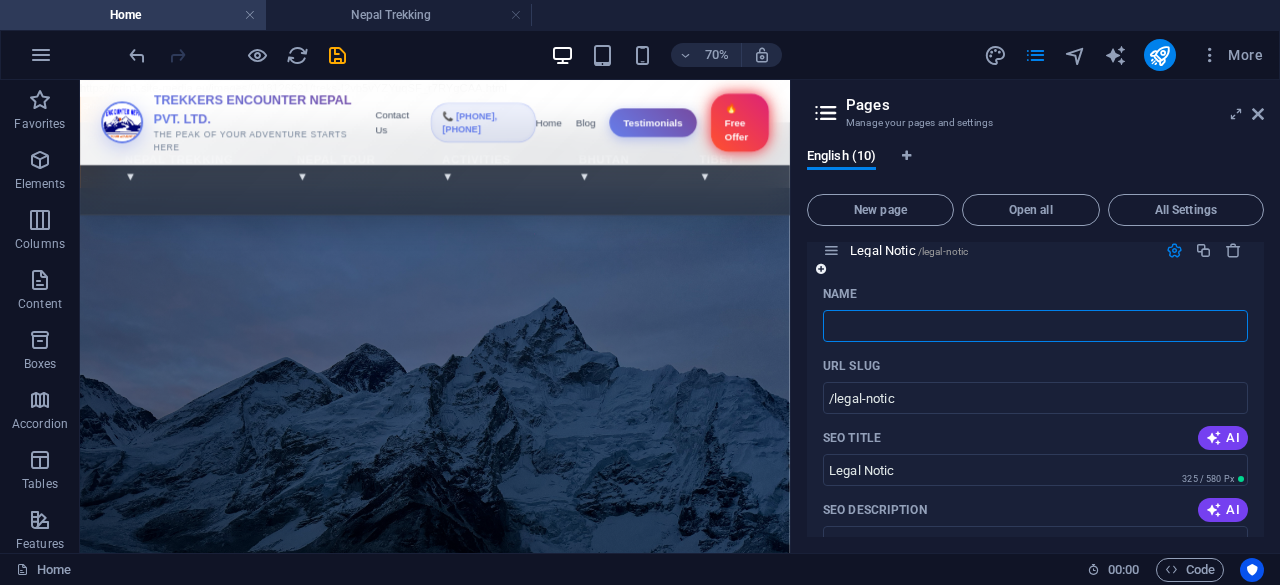type on "/legal-notic" 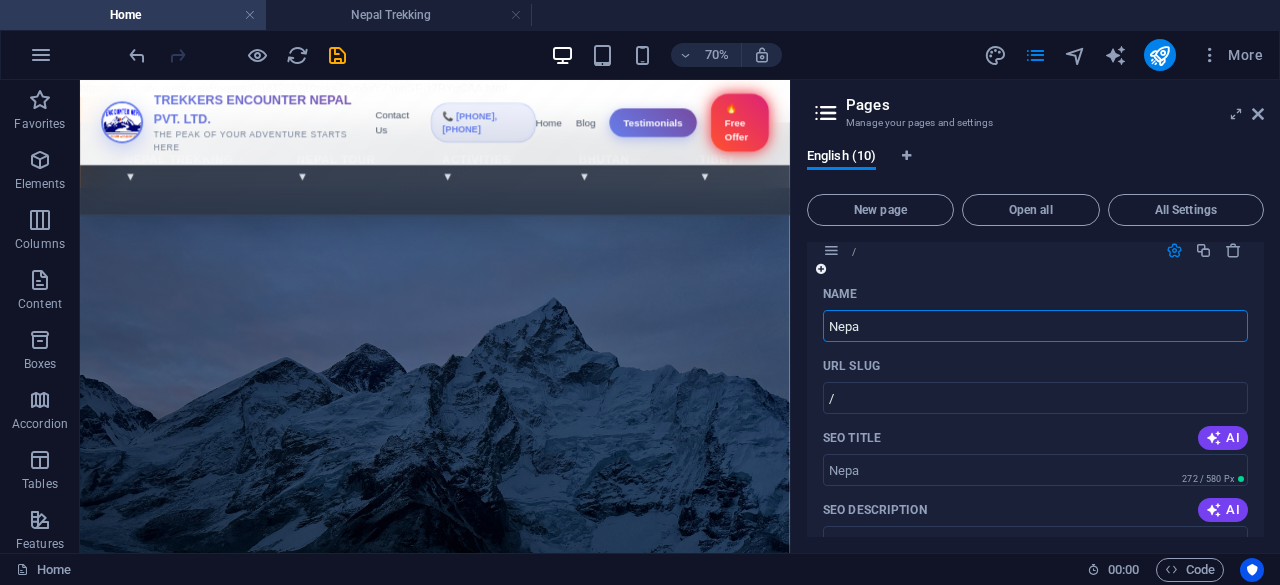 type on "Nepa" 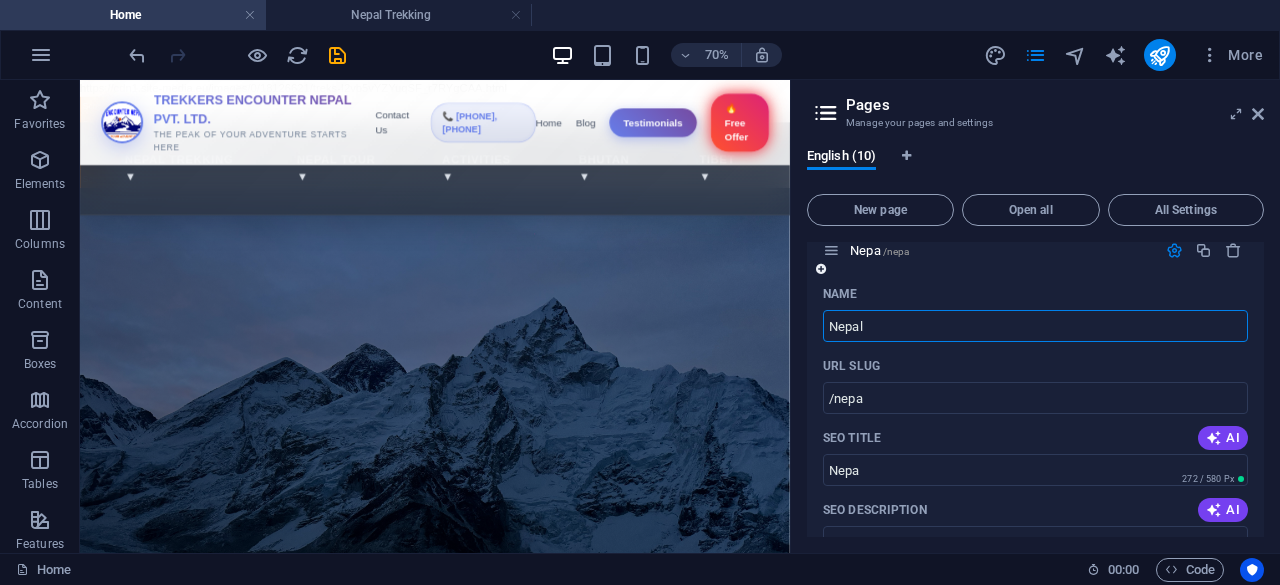type on "Nepal" 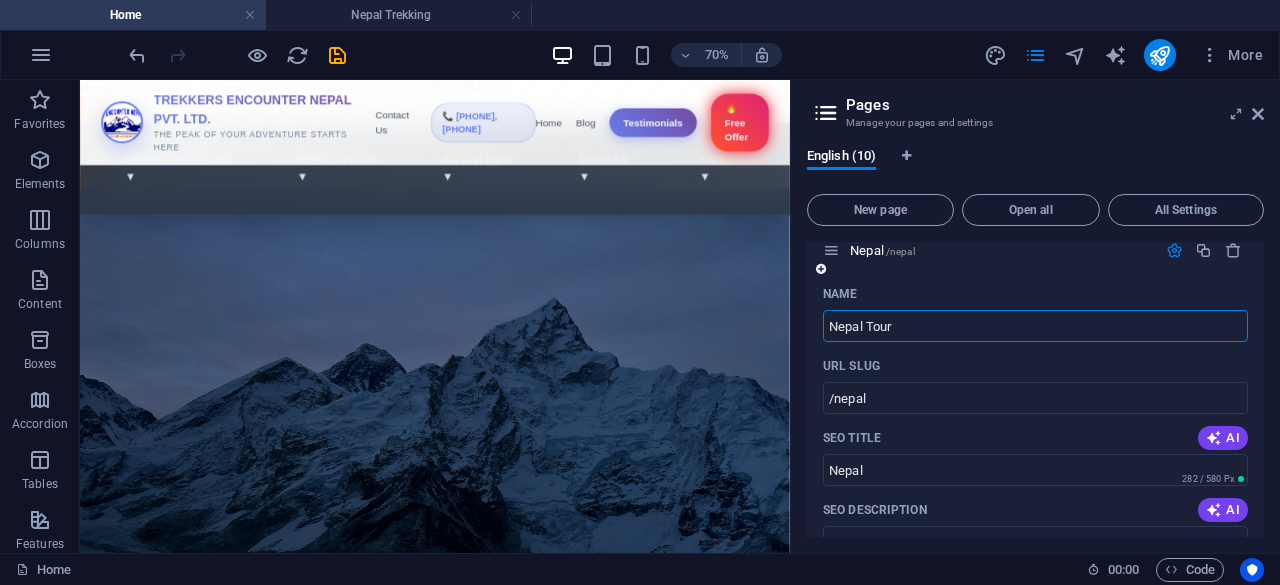 type on "Nepal Tour" 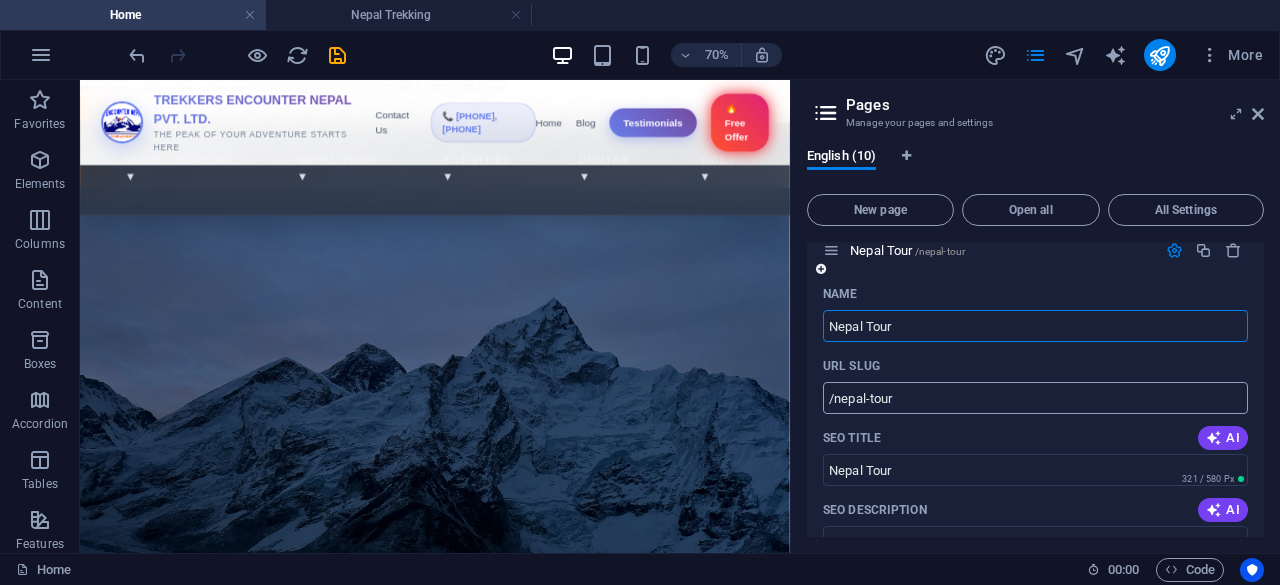 type on "Nepal Tour" 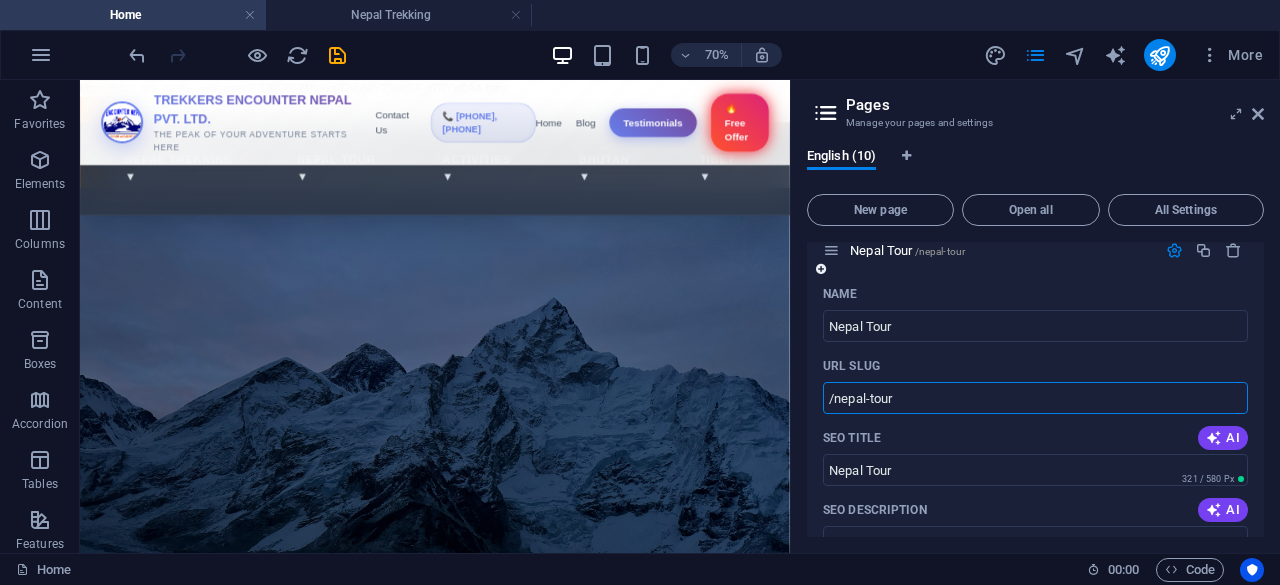 drag, startPoint x: 906, startPoint y: 398, endPoint x: 822, endPoint y: 407, distance: 84.48077 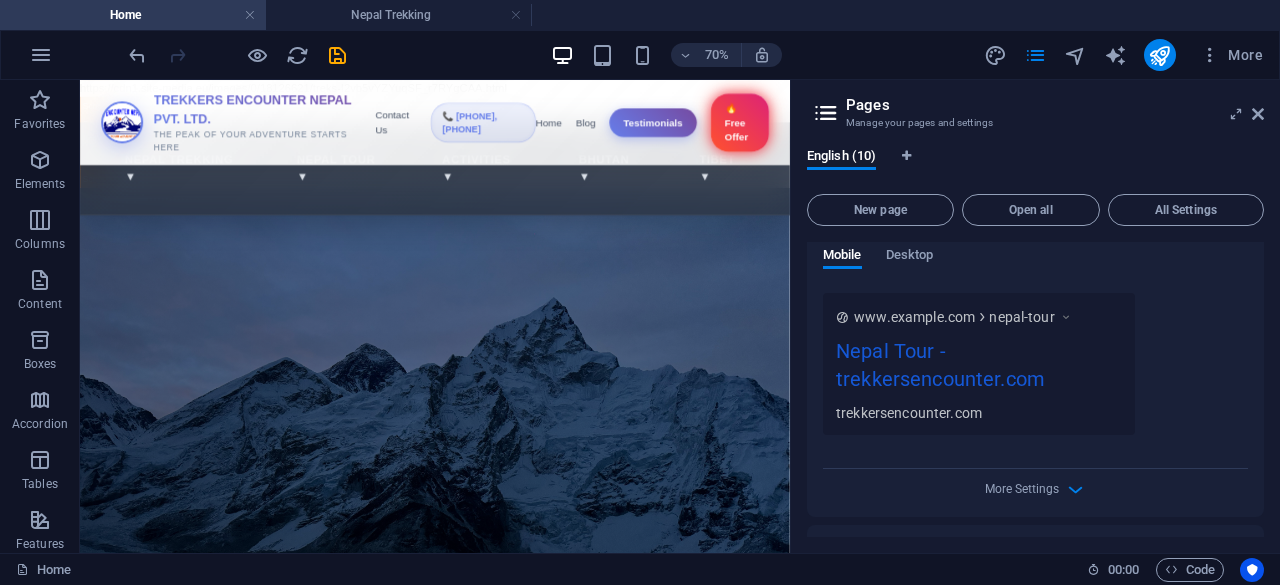 scroll, scrollTop: 681, scrollLeft: 0, axis: vertical 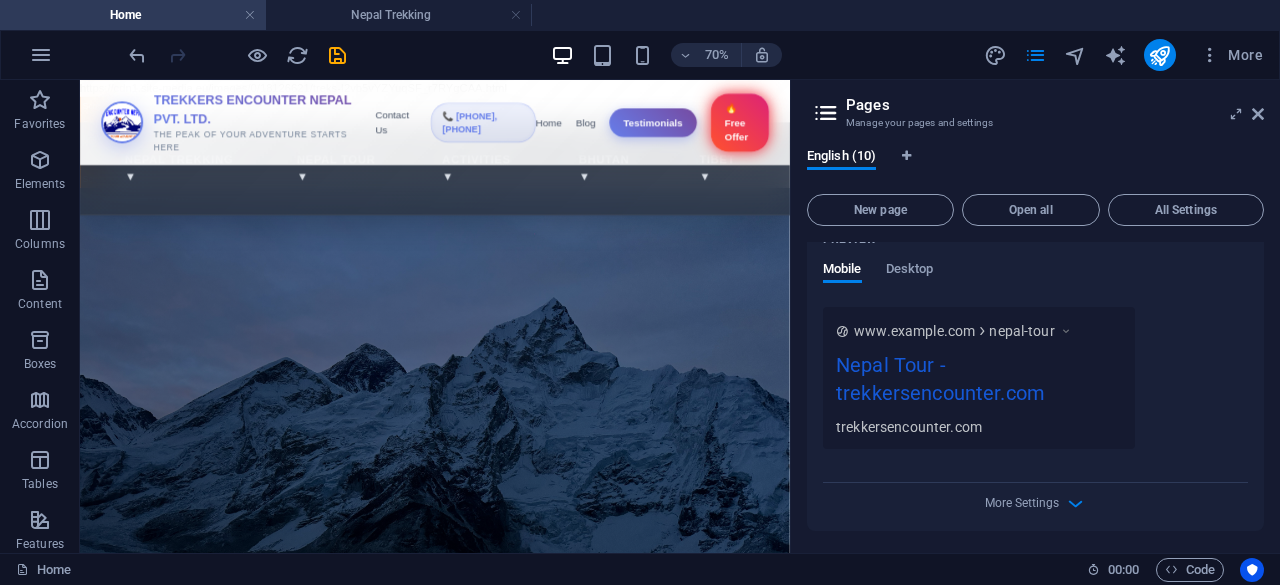 click on "Mobile Desktop" at bounding box center (1035, 280) 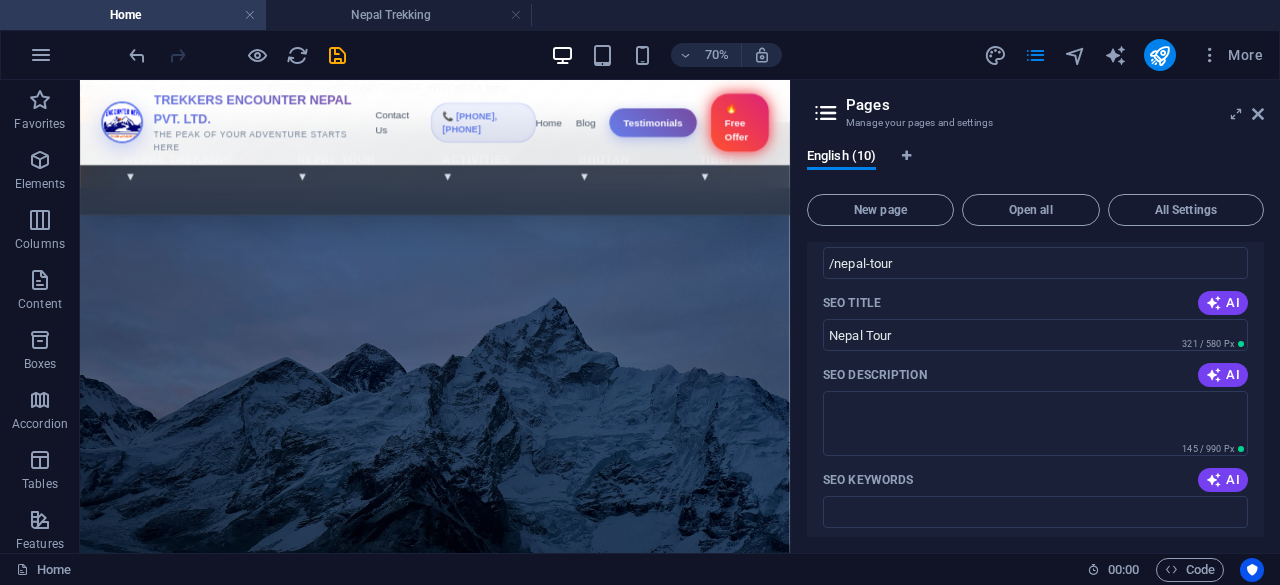 scroll, scrollTop: 277, scrollLeft: 0, axis: vertical 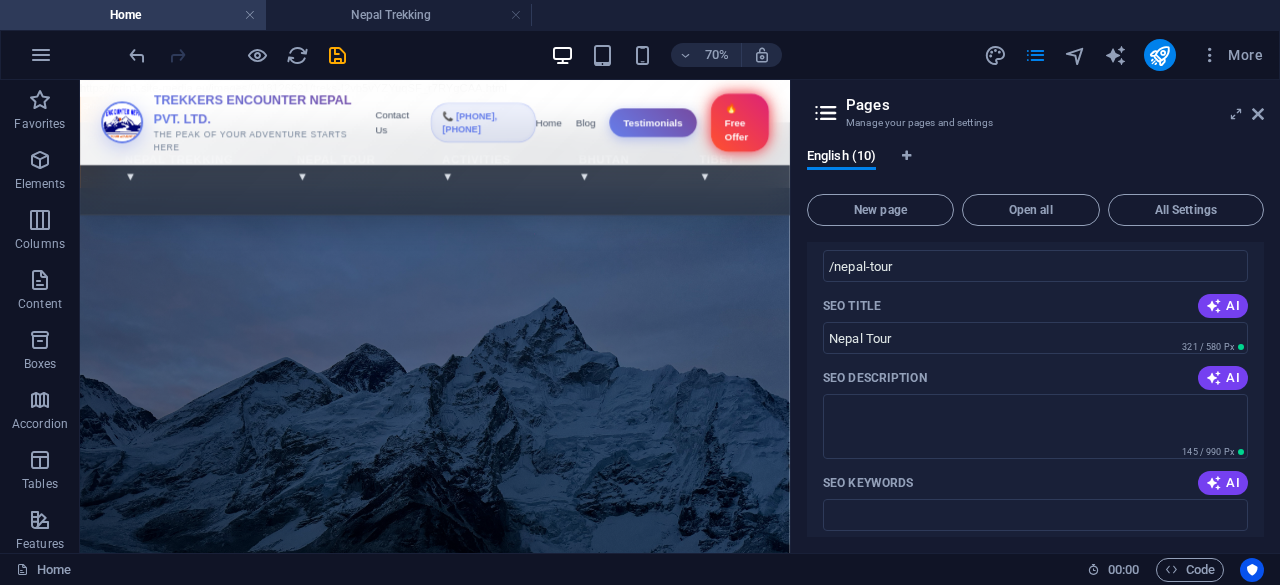click at bounding box center [826, 113] 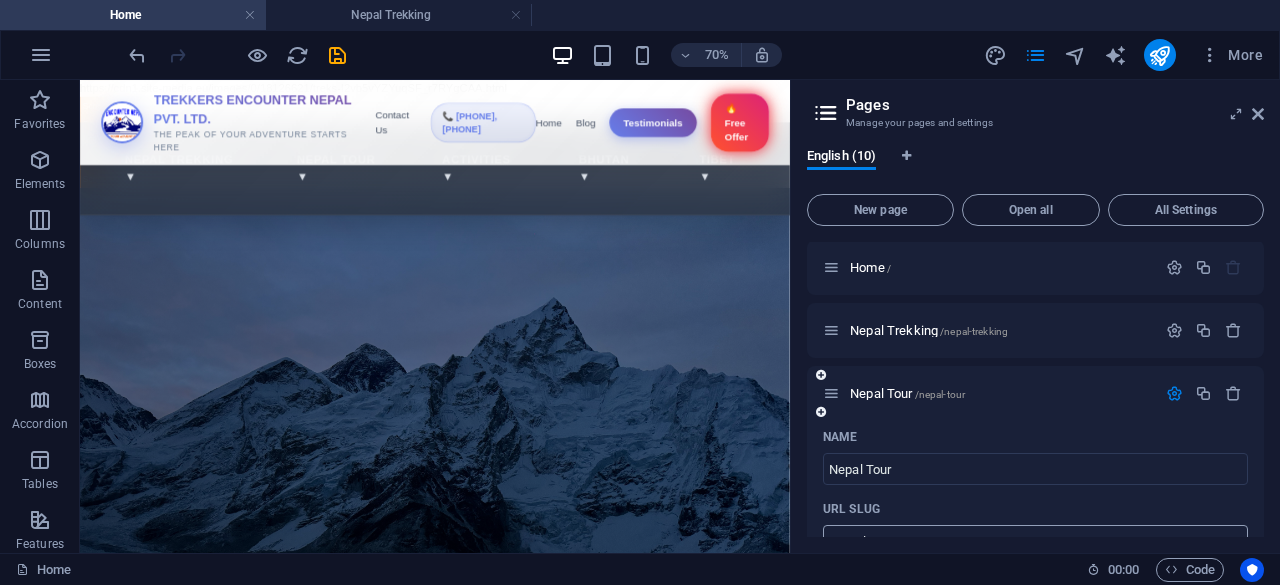 scroll, scrollTop: 0, scrollLeft: 0, axis: both 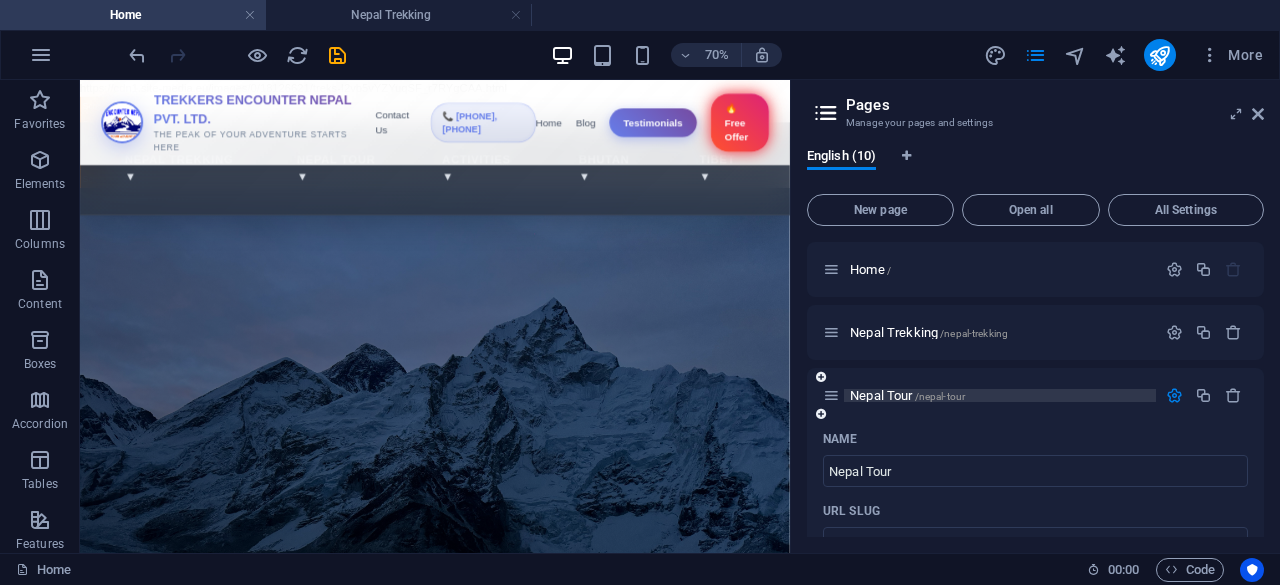 click on "Nepal Tour /nepal-tour" at bounding box center [907, 395] 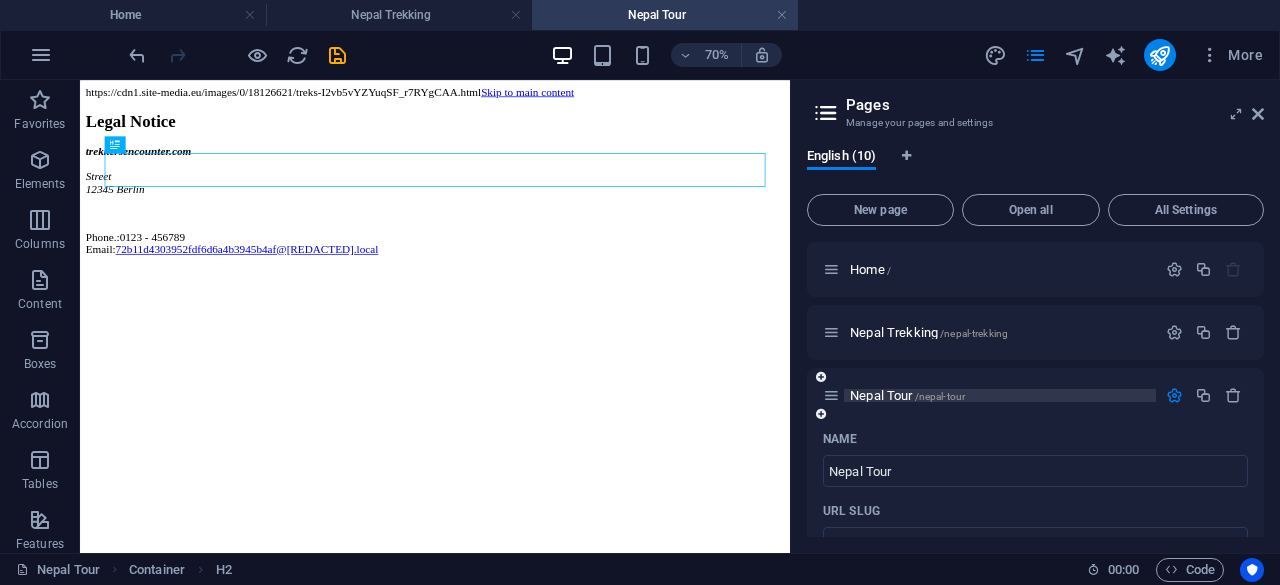 scroll, scrollTop: 0, scrollLeft: 0, axis: both 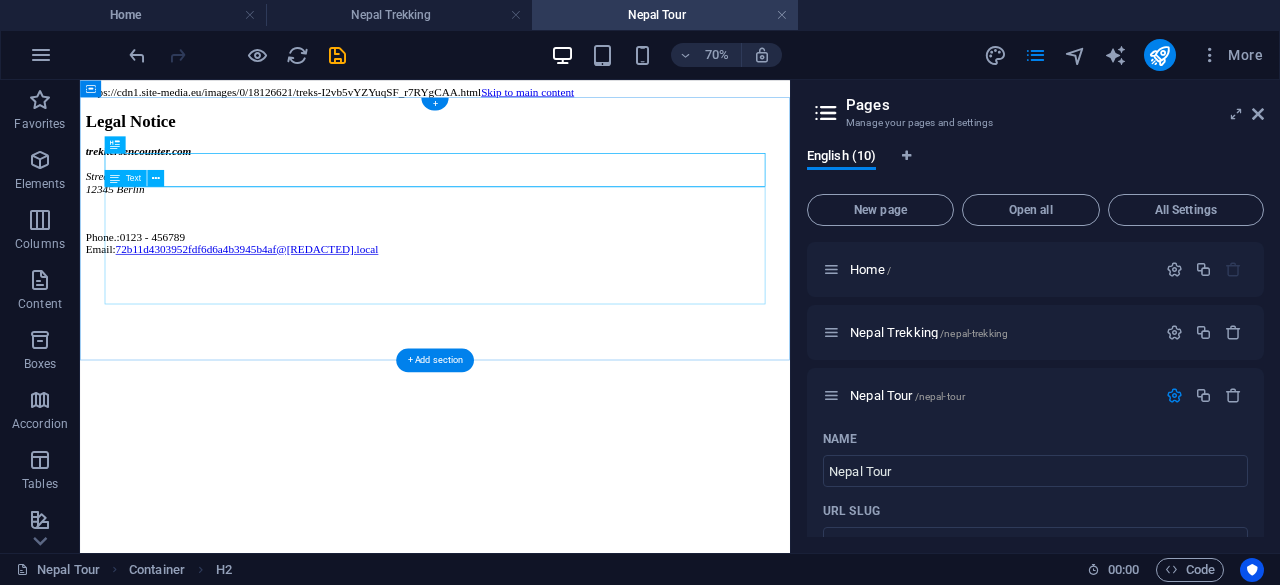 click on "trekkersencounter.com   [NUMBER]   [CITY] Phone.:  [PHONE] Email:  [EMAIL]" at bounding box center (587, 252) 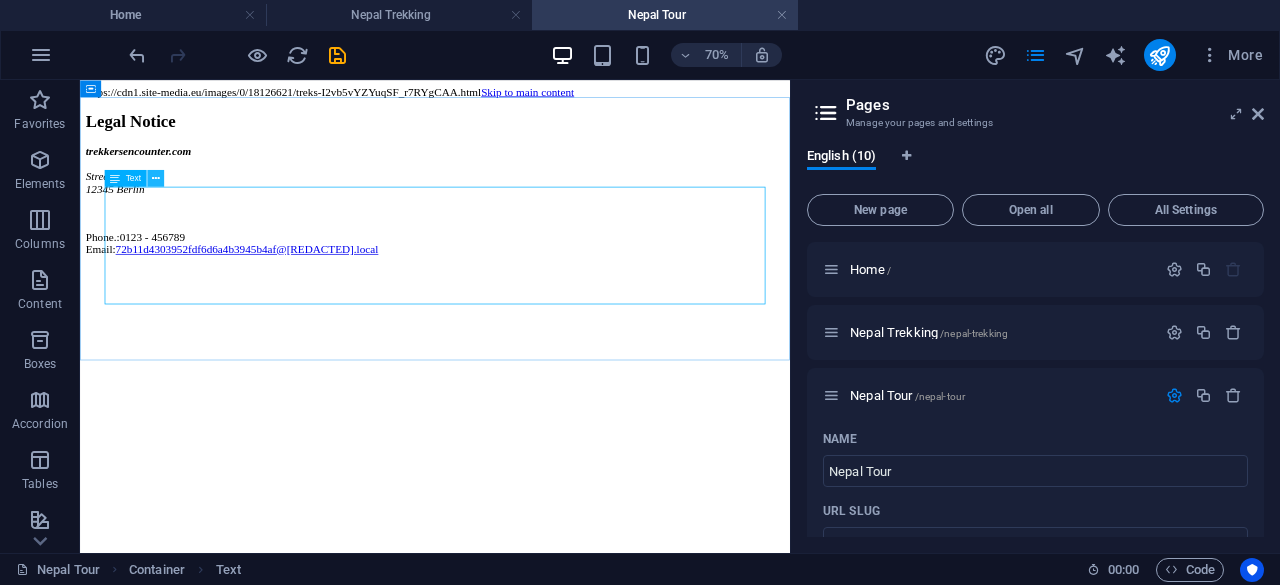 click at bounding box center (156, 178) 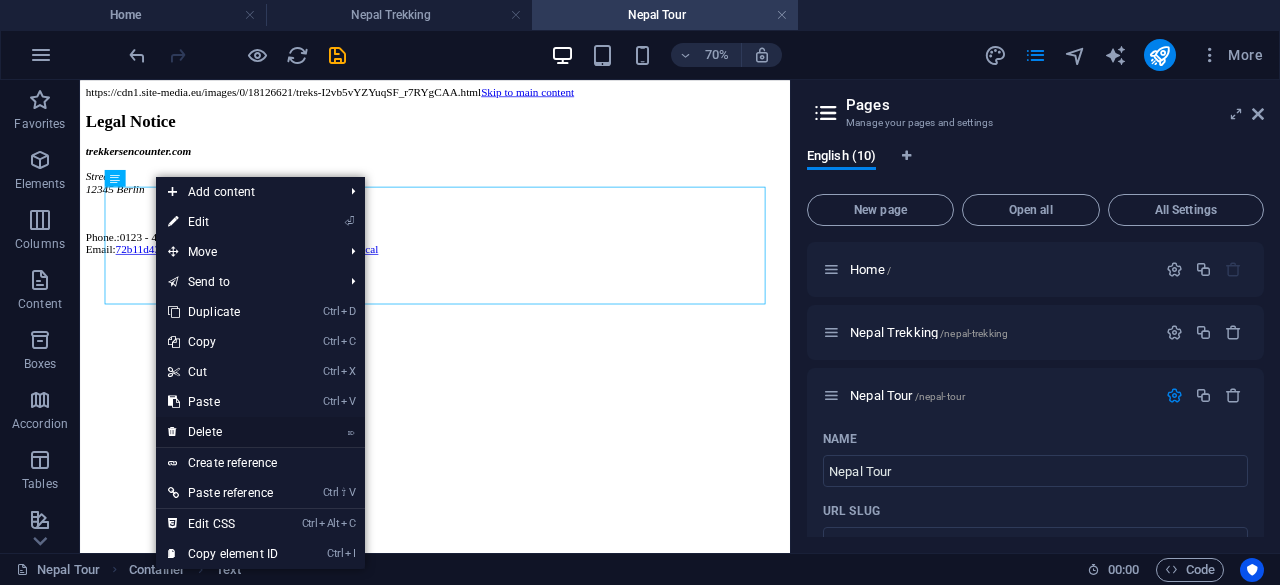click on "⌦  Delete" at bounding box center [223, 432] 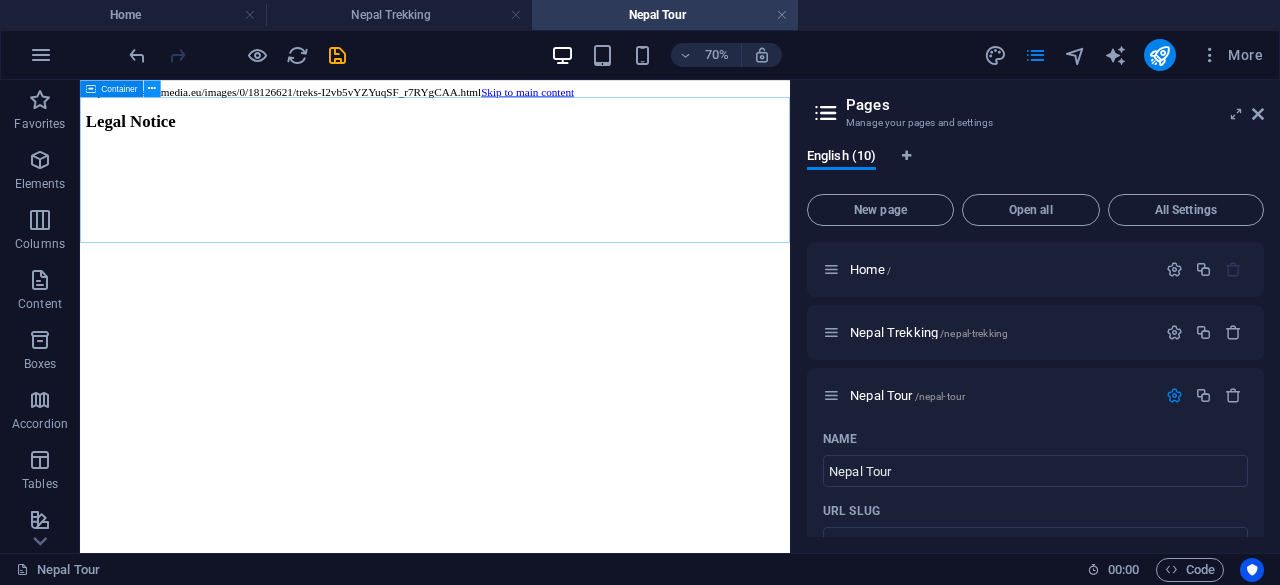 click at bounding box center [152, 88] 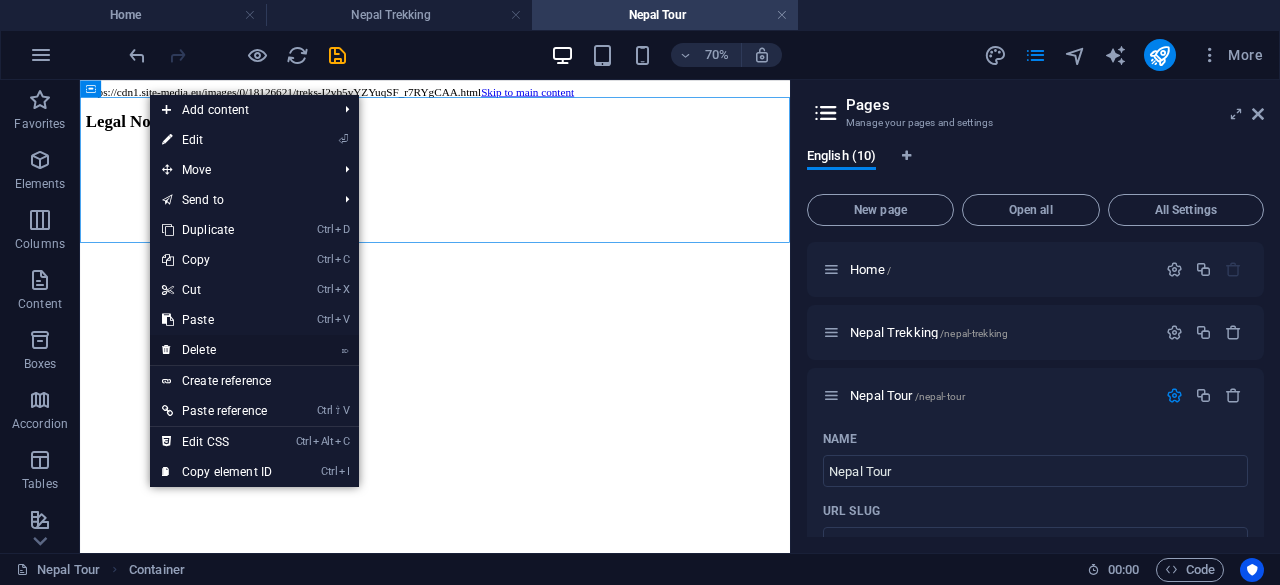 click on "⌦  Delete" at bounding box center (217, 350) 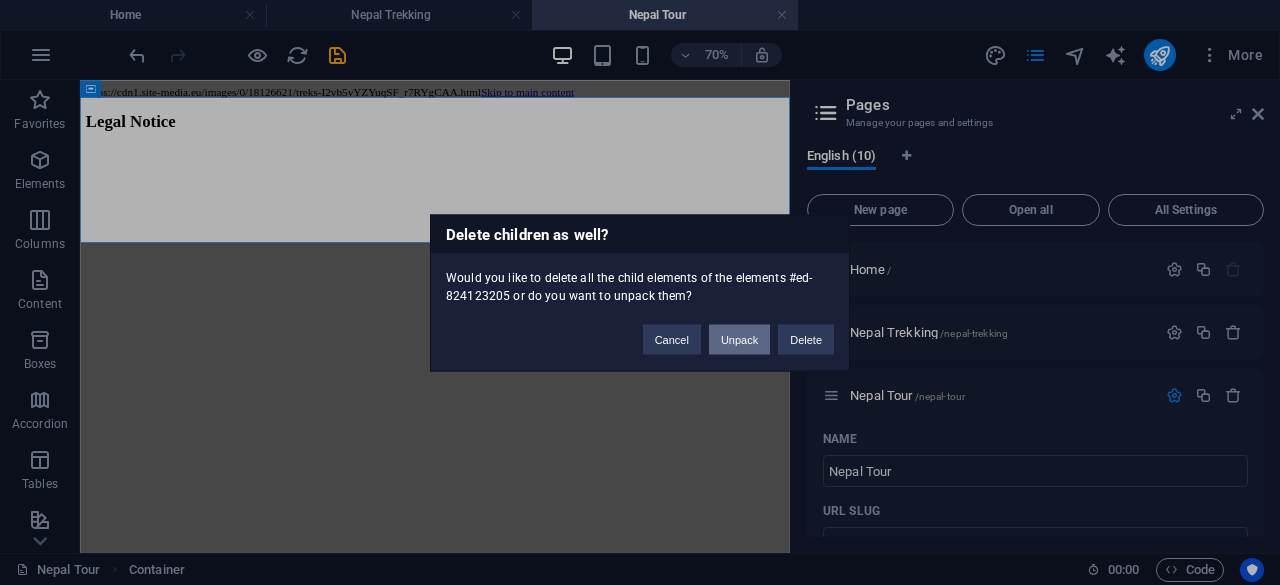 click on "Unpack" at bounding box center (739, 339) 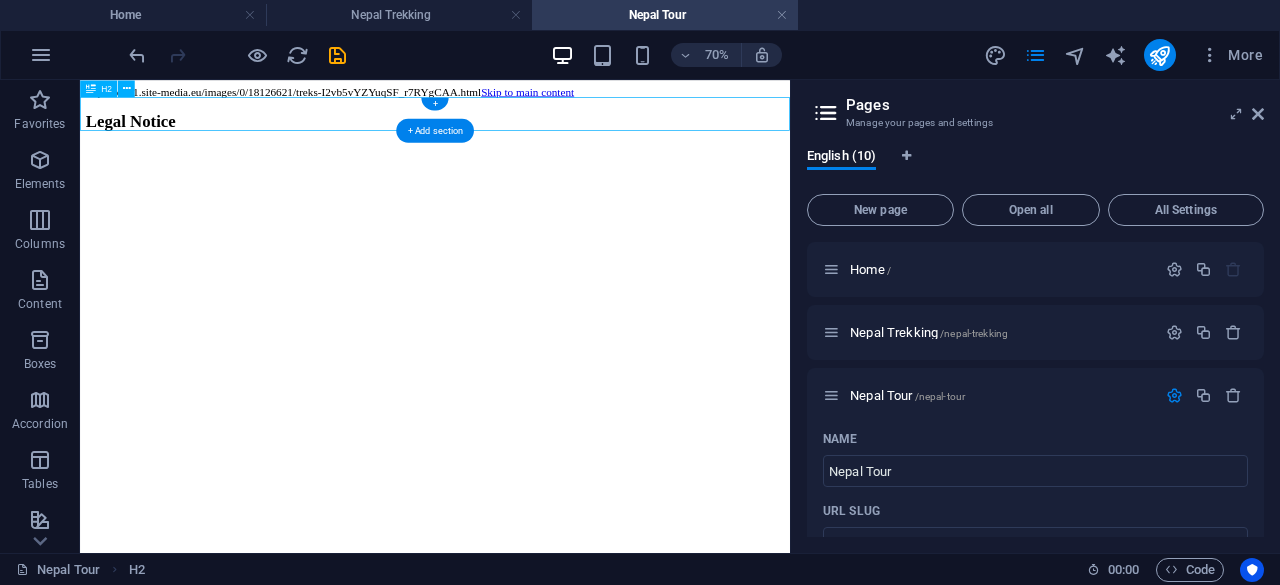 drag, startPoint x: 271, startPoint y: 129, endPoint x: 141, endPoint y: 129, distance: 130 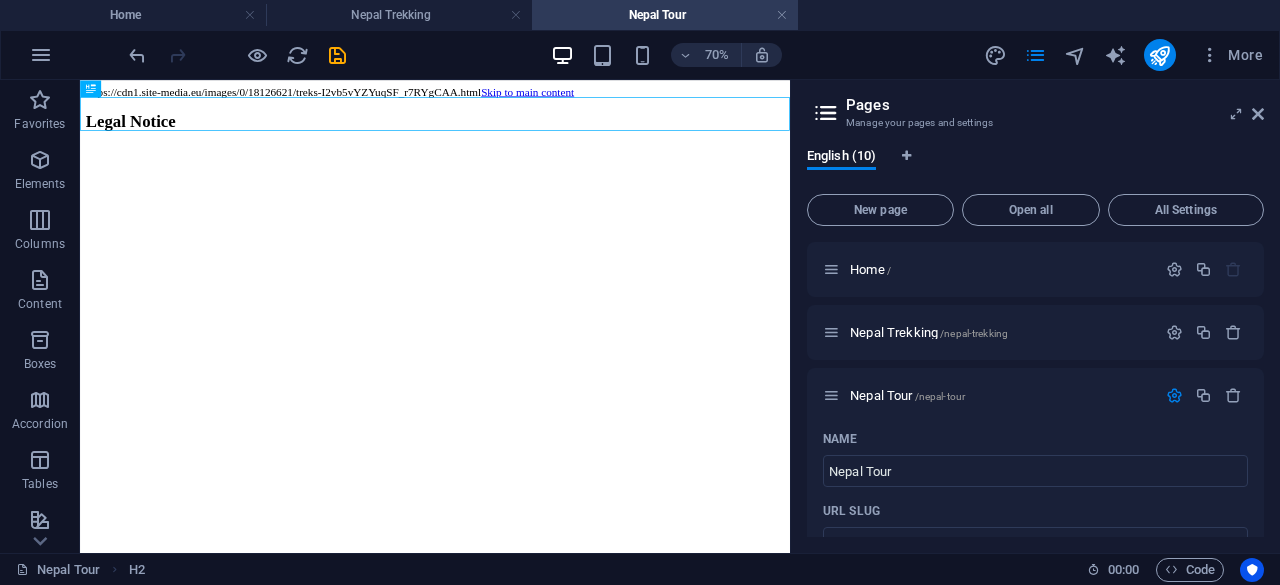 click on "Nepal Tour Name Nepal Tour ​ URL SLUG /nepal-tour ​ SEO Title AI Nepal Tour ​ 321 / 580 Px SEO Description AI ​ 145 / 990 Px SEO Keywords AI ​ Settings Menu Noindex Preview Mobile Desktop www.example.com nepal-tour Nepal Tour - trekkersencounter.com trekkersencounter.com Meta tags ​ Preview Image (Open Graph) Drag files here, click to choose files or select files from Files or our free stock photos & videos More Settings Privacy /privacy Activities /activities Bhutan /bhutan Blog /blog Tibet /tibet Testimonials /testimonials Offer /offer" at bounding box center (1035, 342) 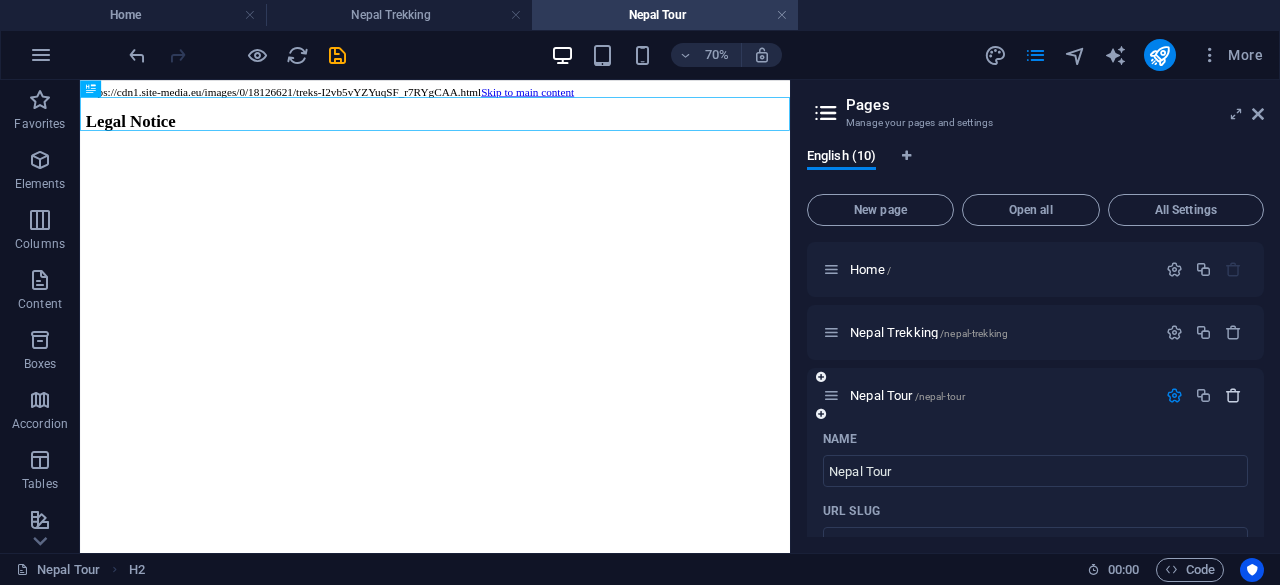 click at bounding box center [1233, 395] 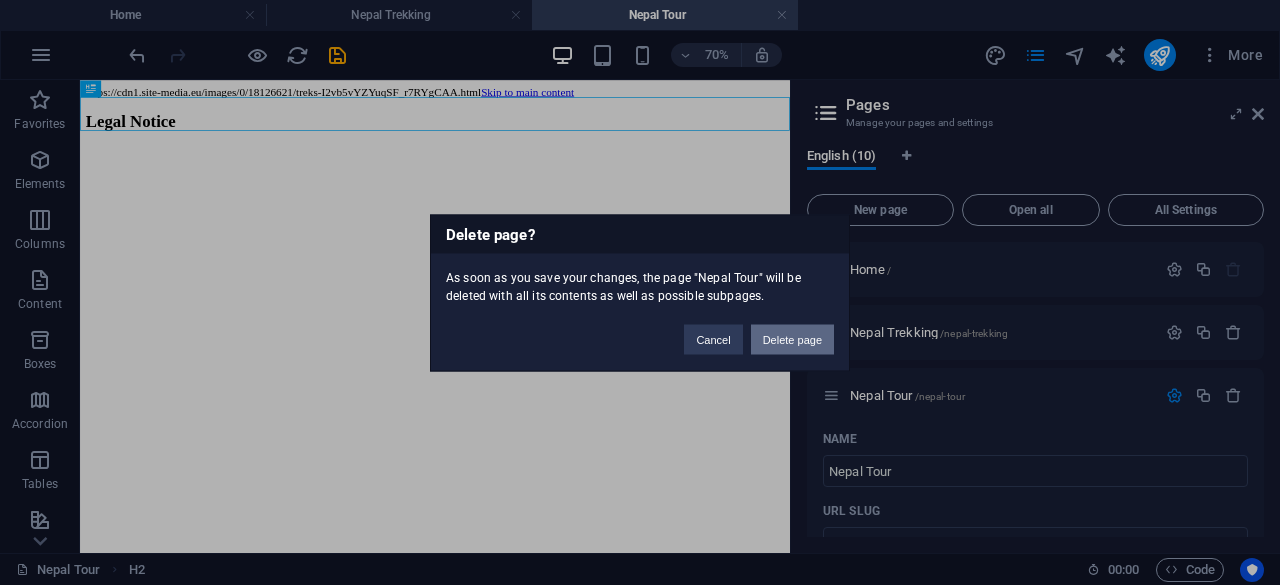 click on "Delete page" at bounding box center (792, 339) 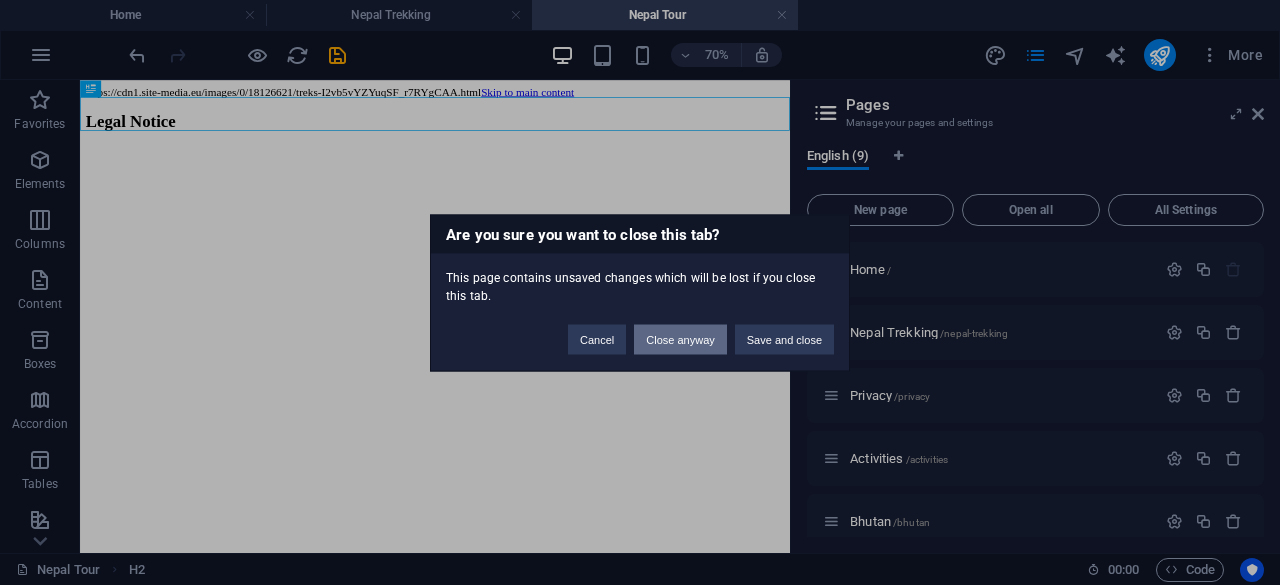click on "Close anyway" at bounding box center (680, 339) 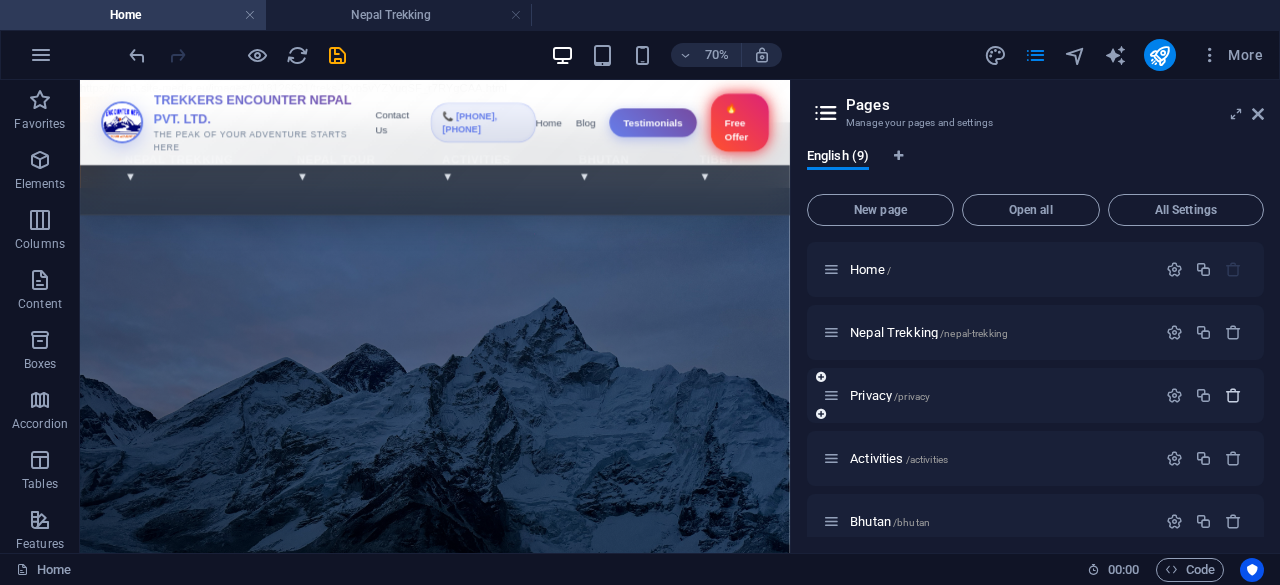 click at bounding box center [1233, 395] 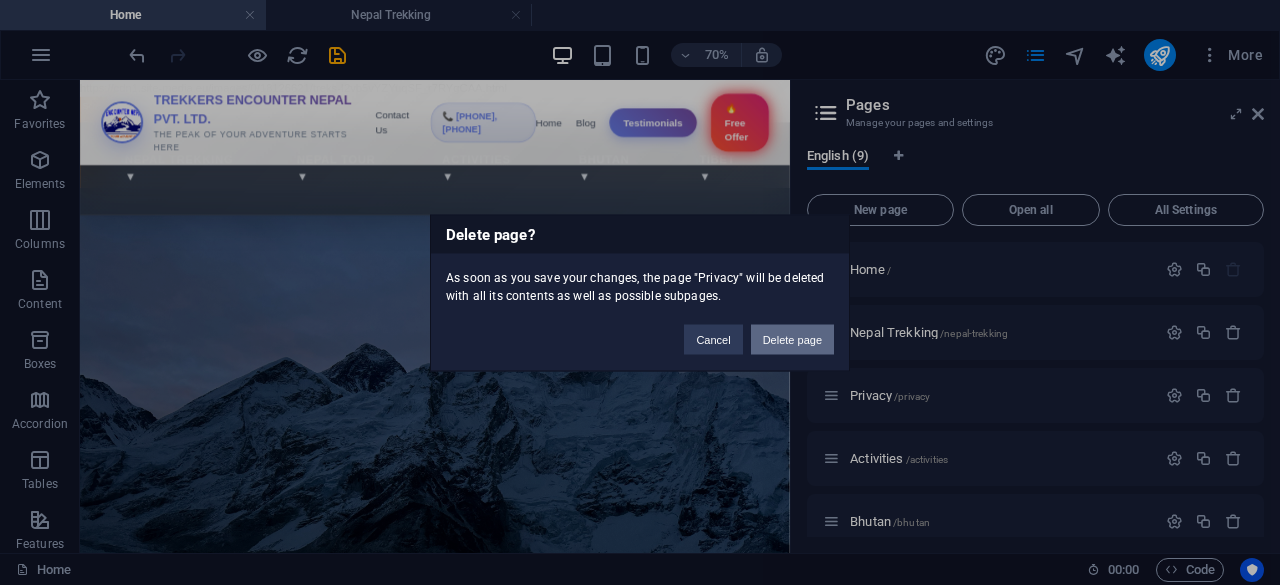 click on "Delete page" at bounding box center [792, 339] 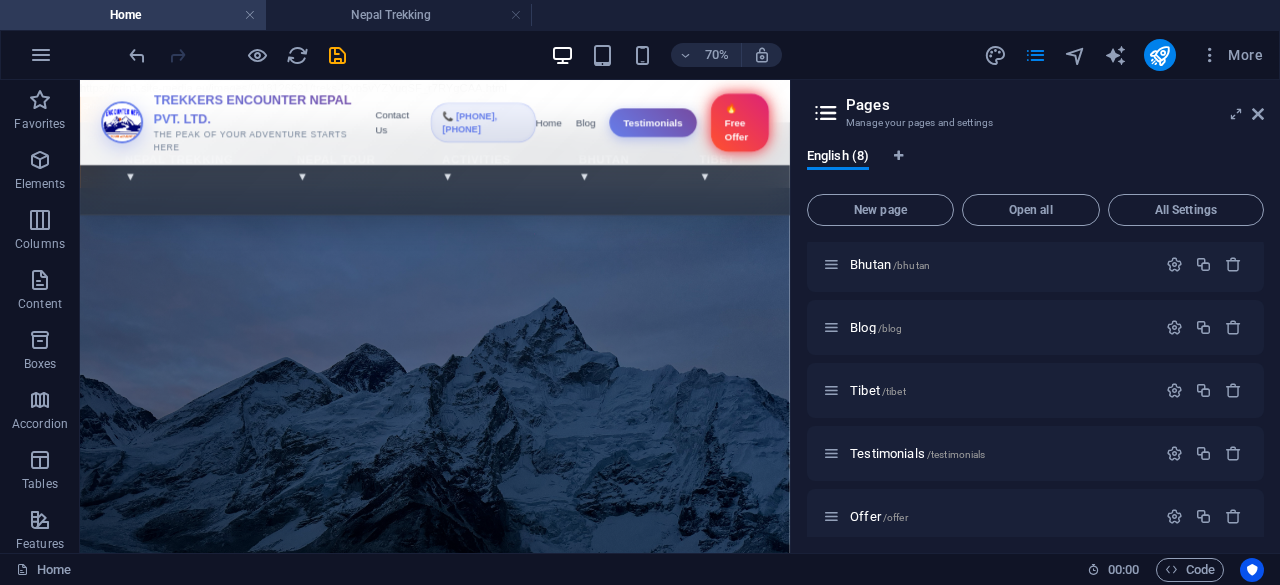 scroll, scrollTop: 208, scrollLeft: 0, axis: vertical 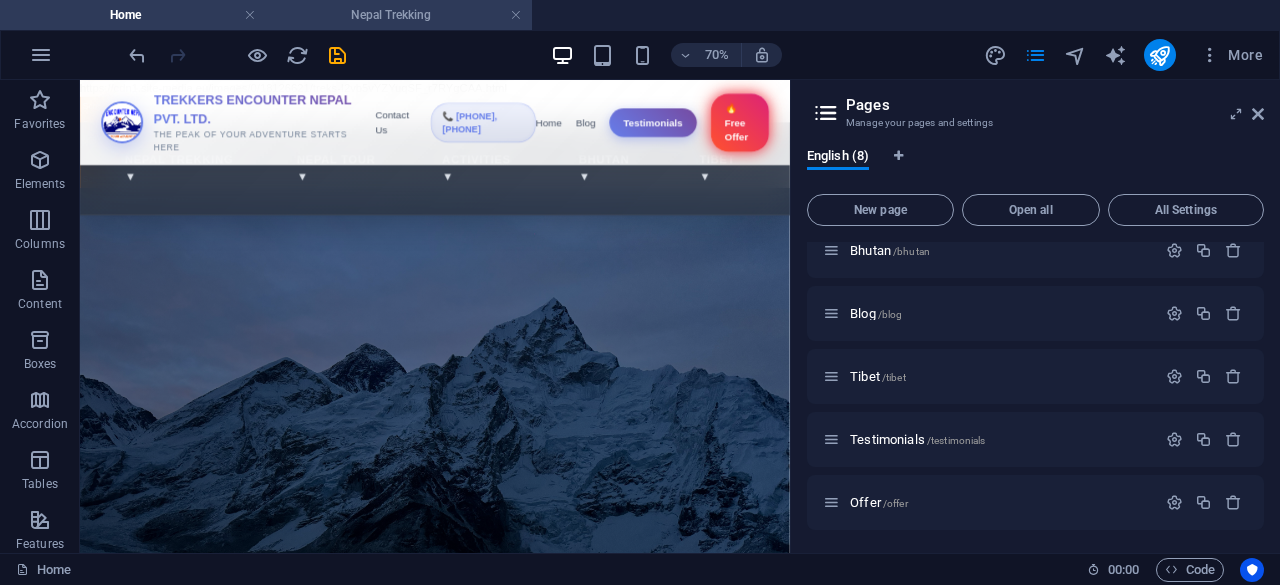 click on "Nepal Trekking" at bounding box center (399, 15) 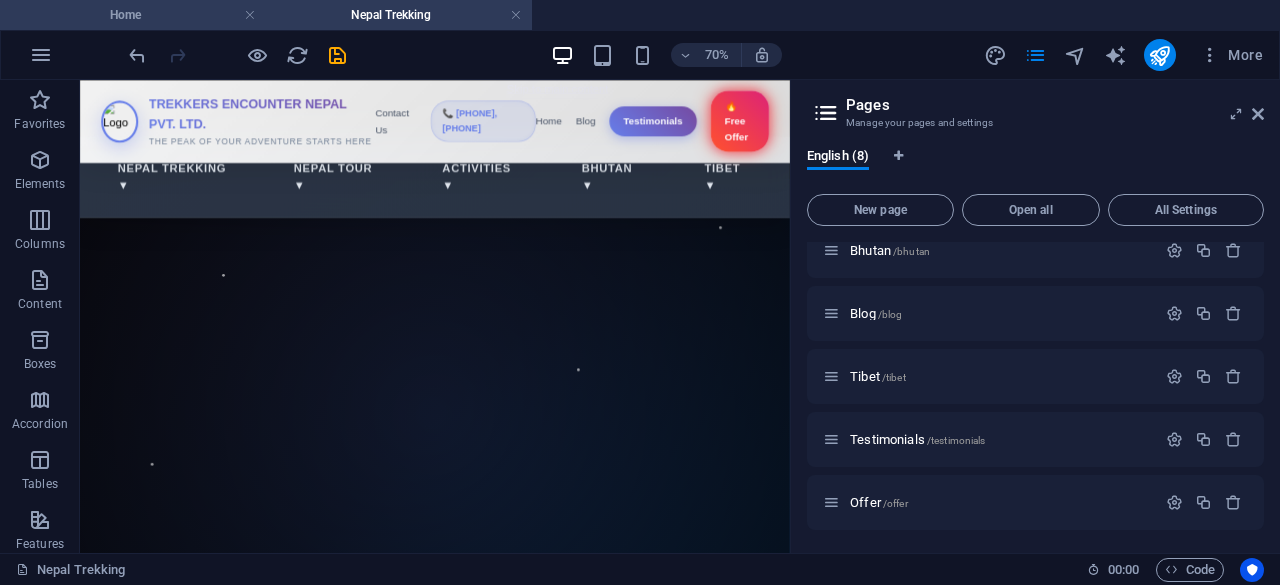 click on "Home" at bounding box center (133, 15) 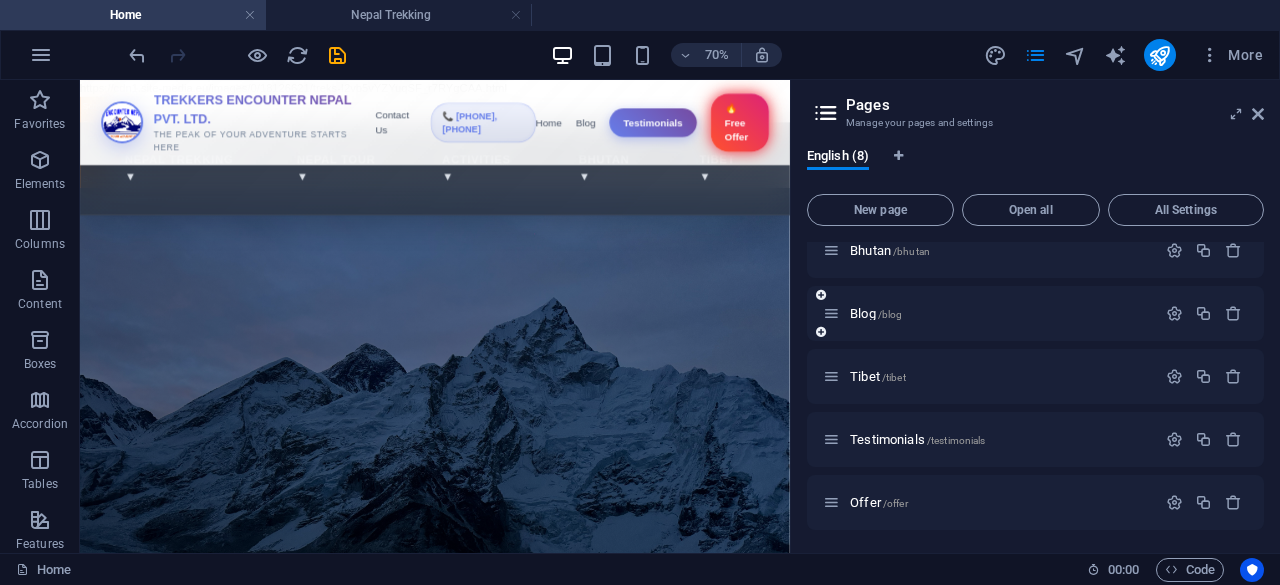 scroll, scrollTop: 0, scrollLeft: 0, axis: both 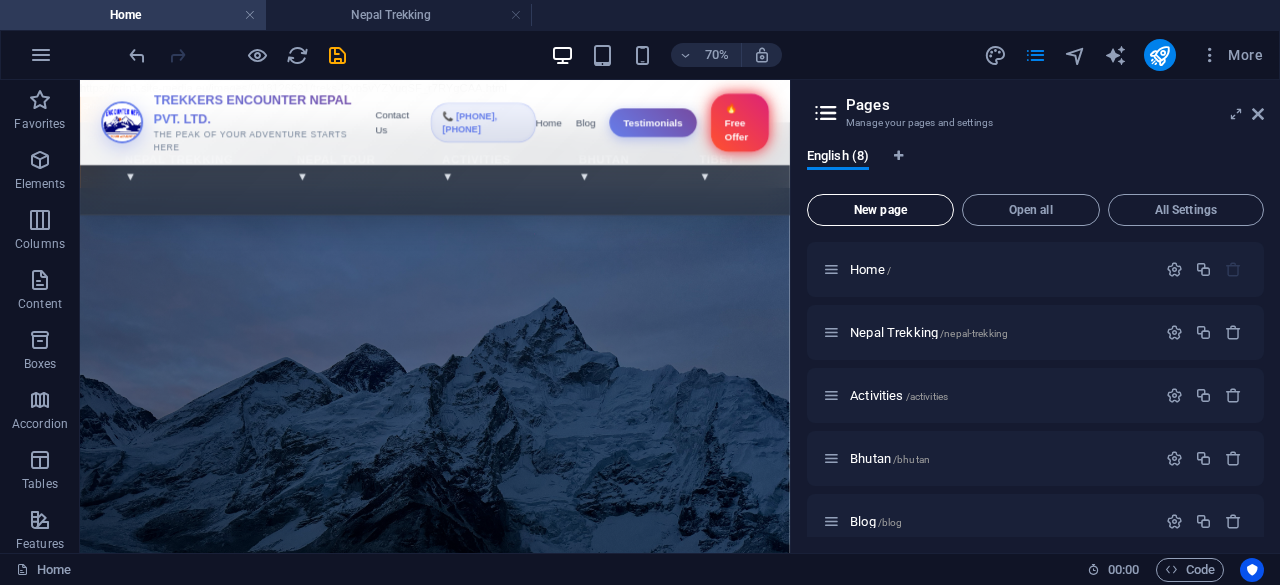 click on "New page" at bounding box center [880, 210] 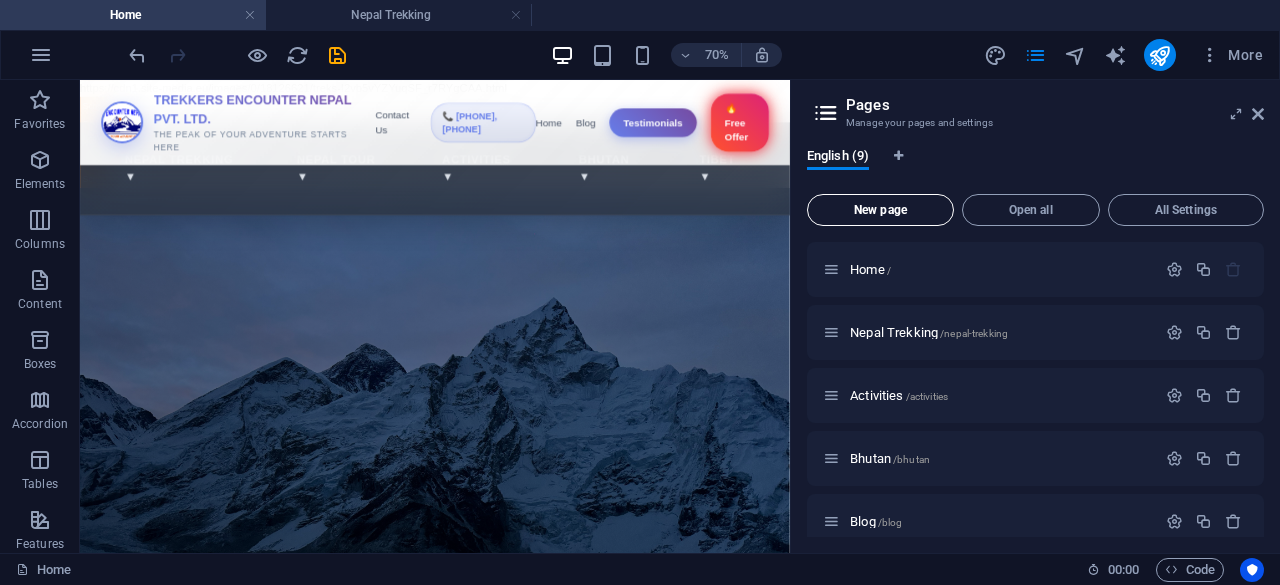scroll, scrollTop: 459, scrollLeft: 0, axis: vertical 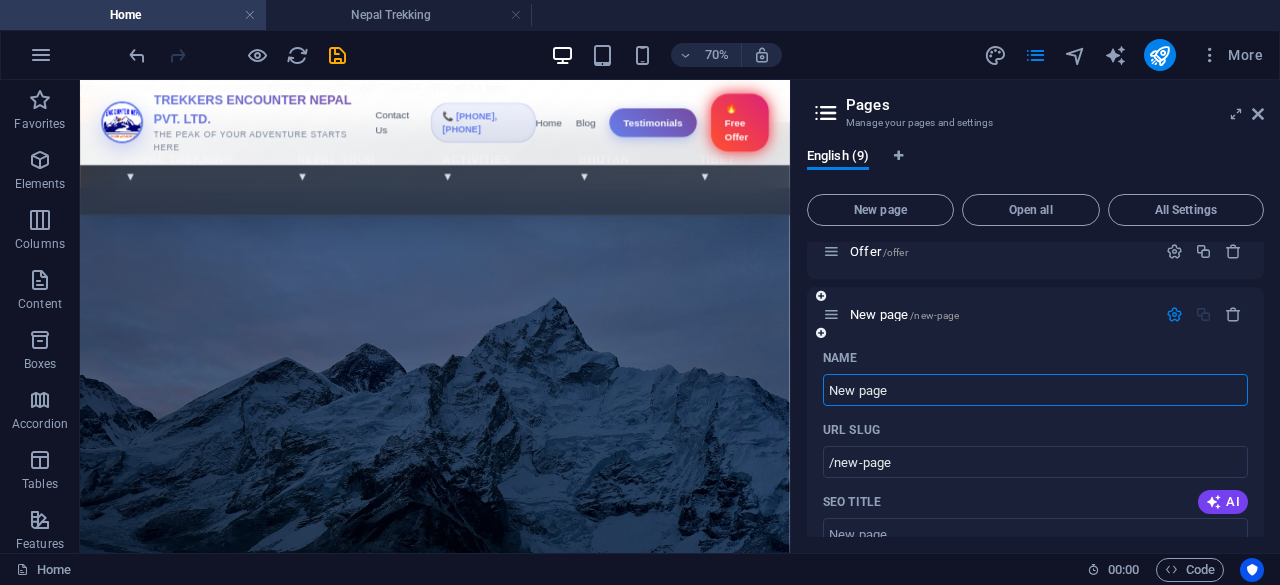 click on "New page" at bounding box center [1035, 390] 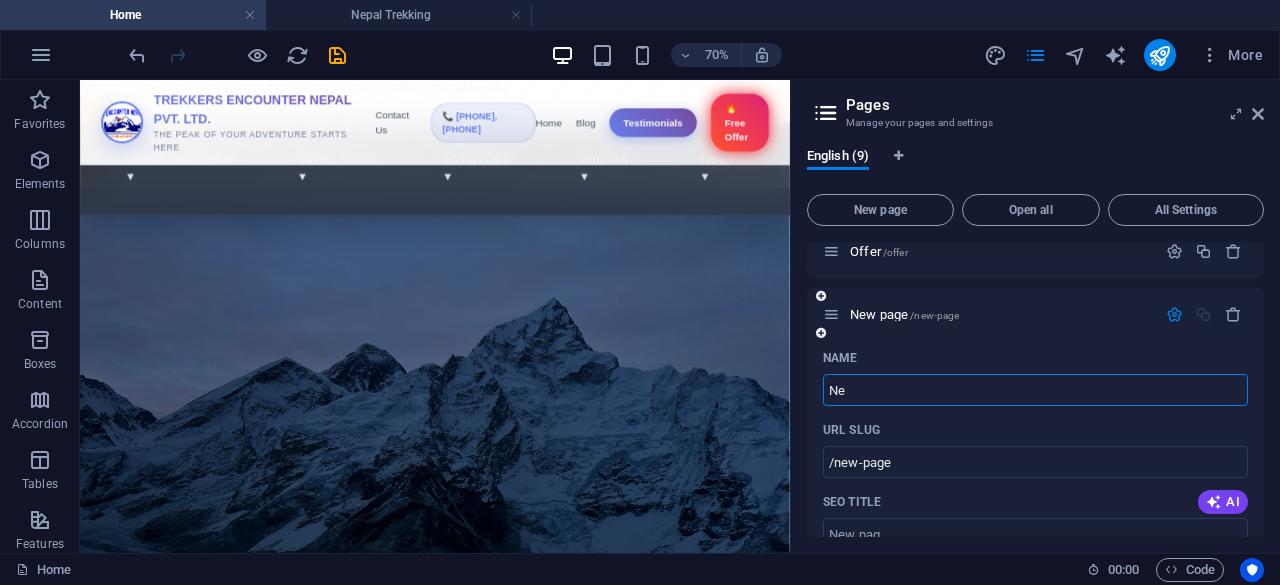 type on "N" 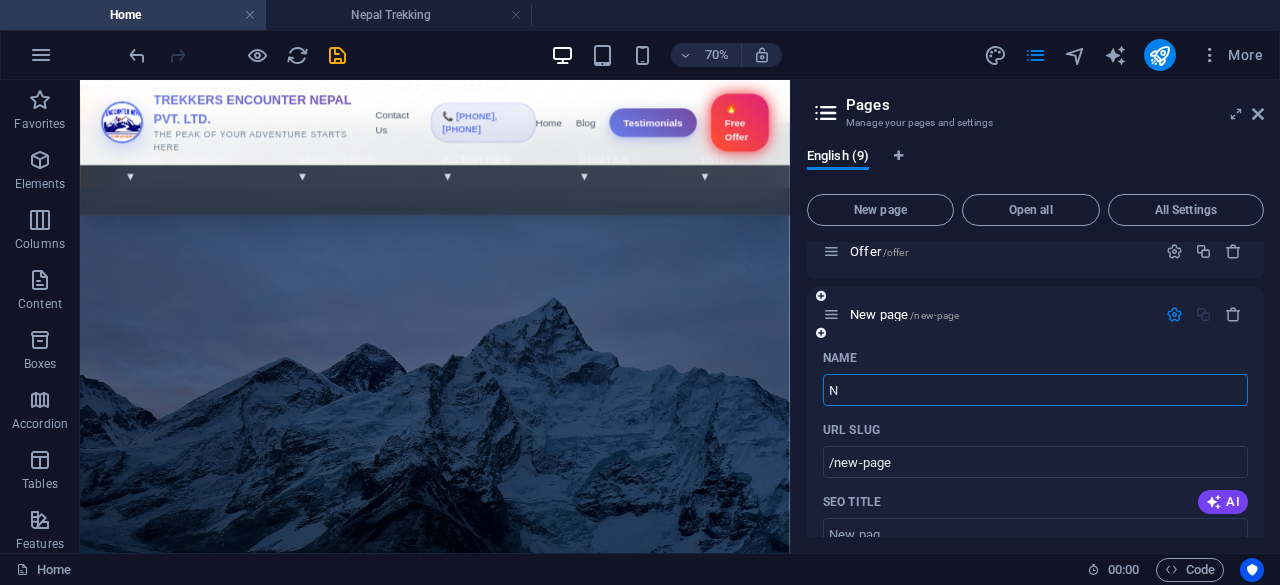 type 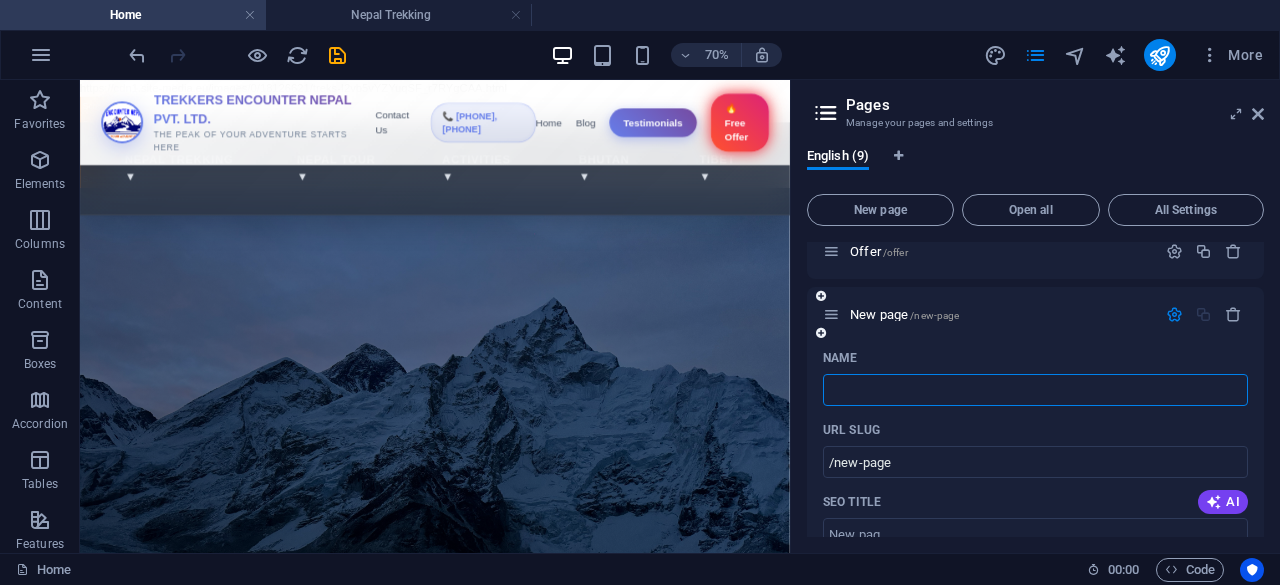type on "/new-pag" 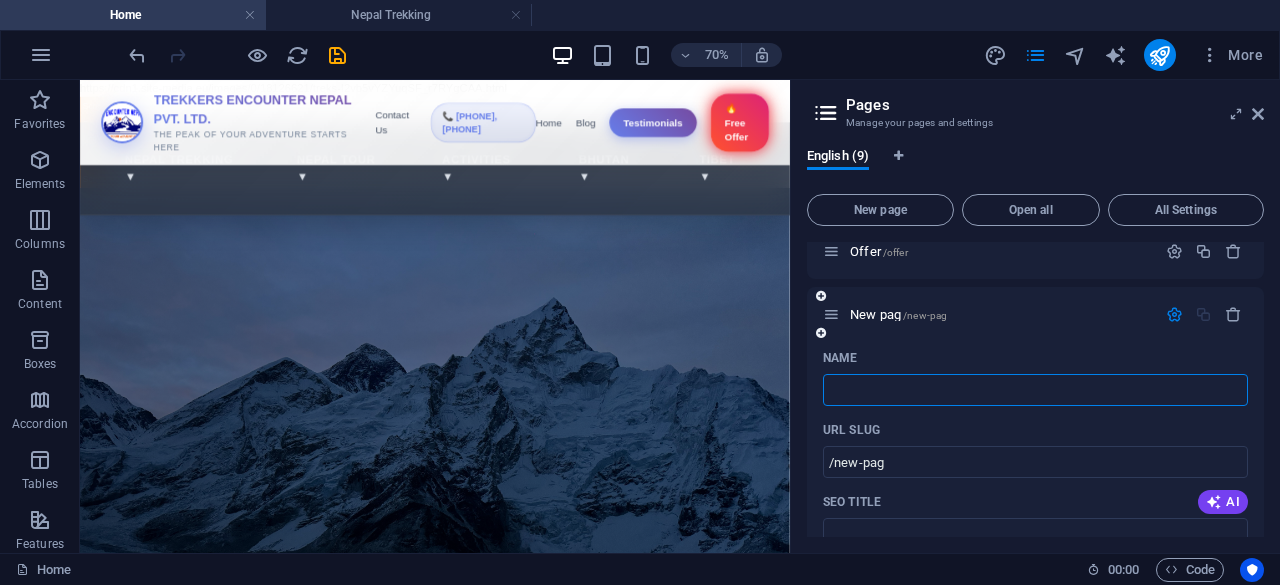 type 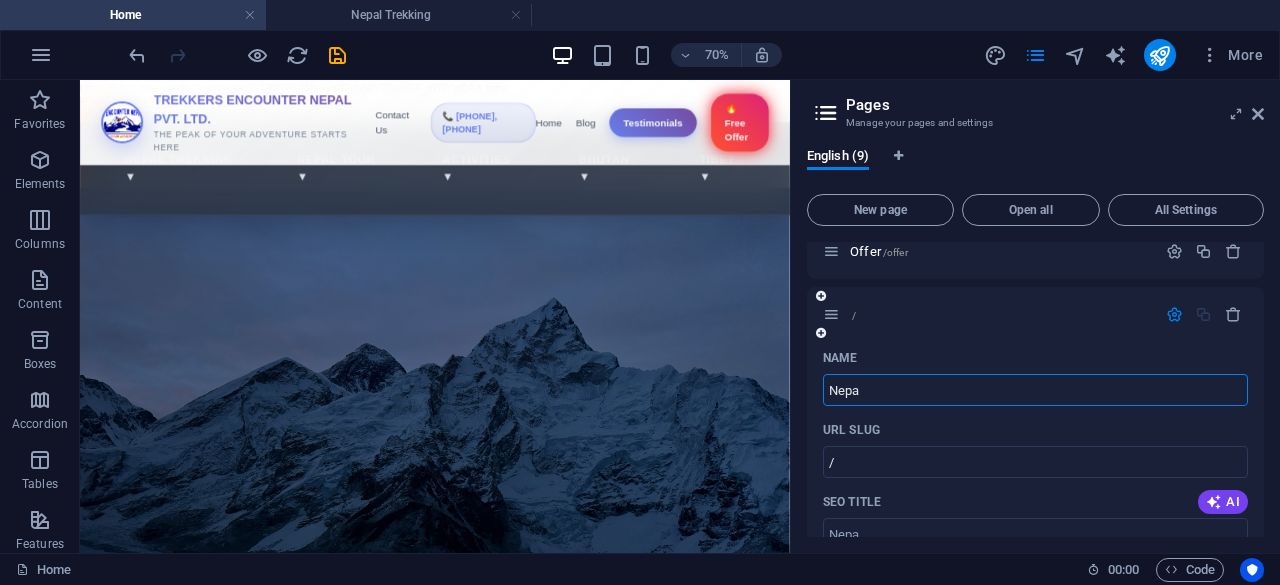 type on "Nepa" 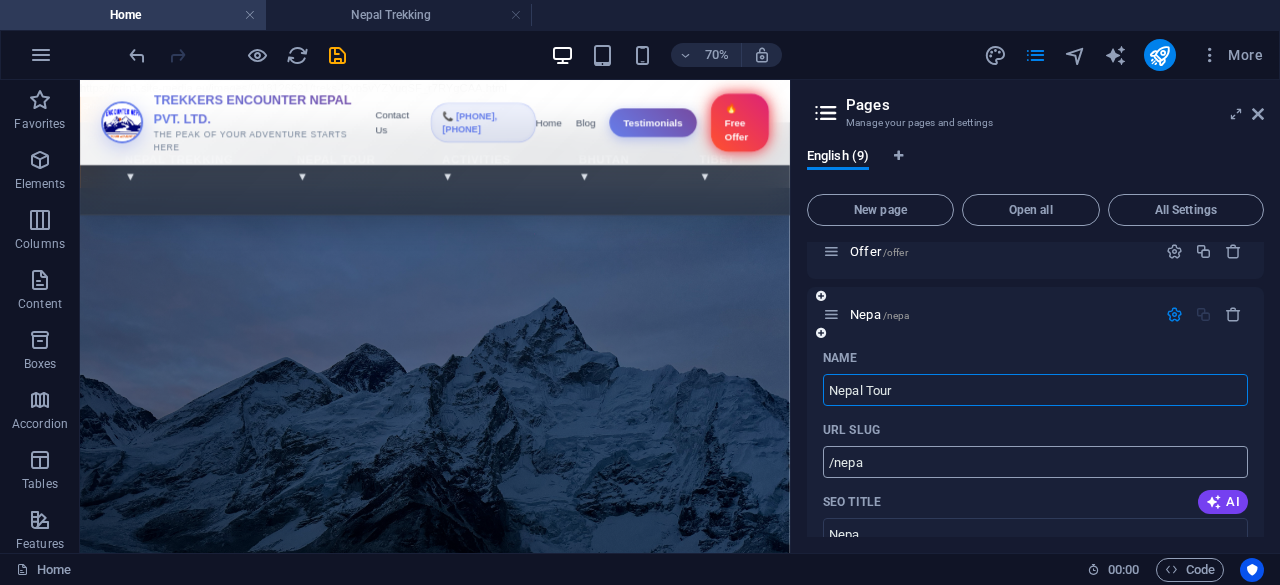 type on "Nepal Tour" 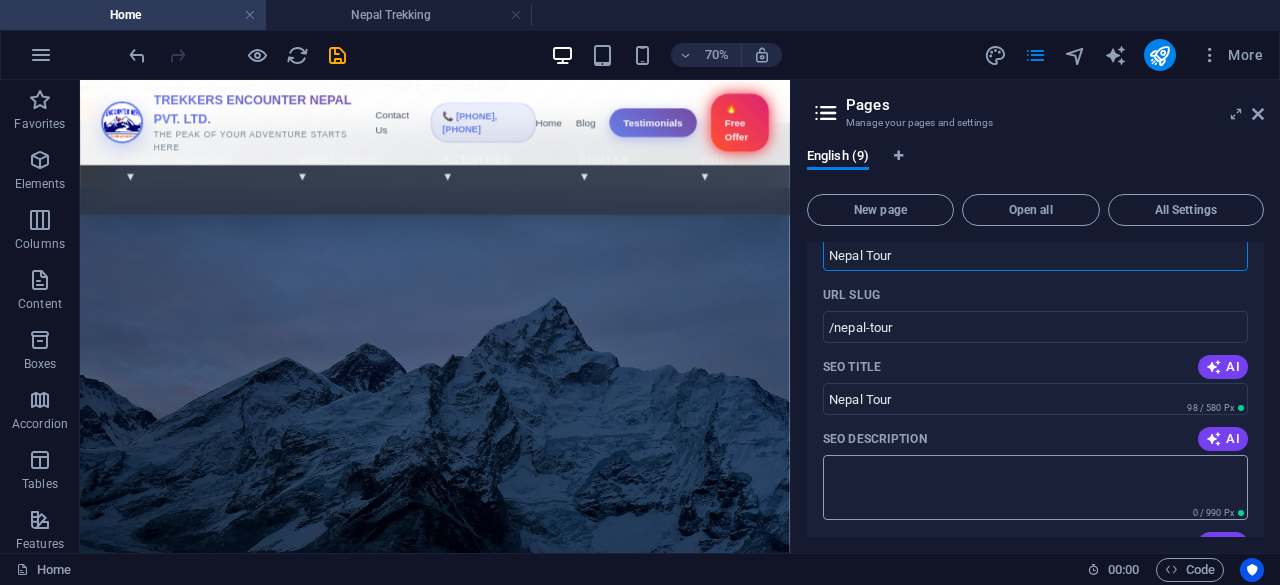 scroll, scrollTop: 595, scrollLeft: 0, axis: vertical 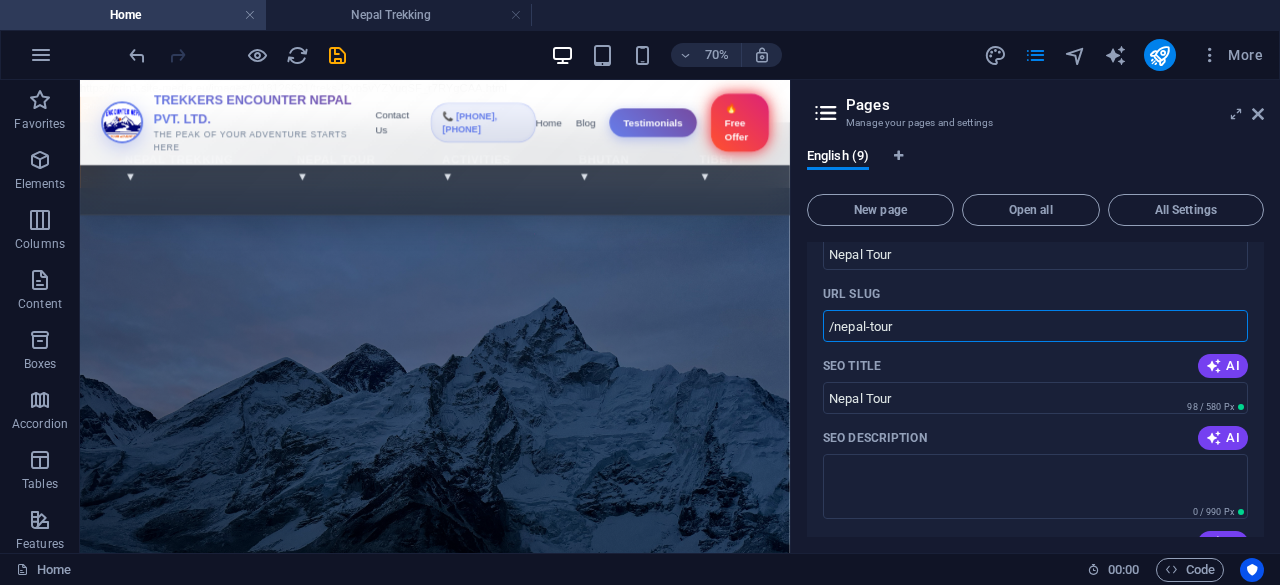 drag, startPoint x: 907, startPoint y: 324, endPoint x: 807, endPoint y: 317, distance: 100.2447 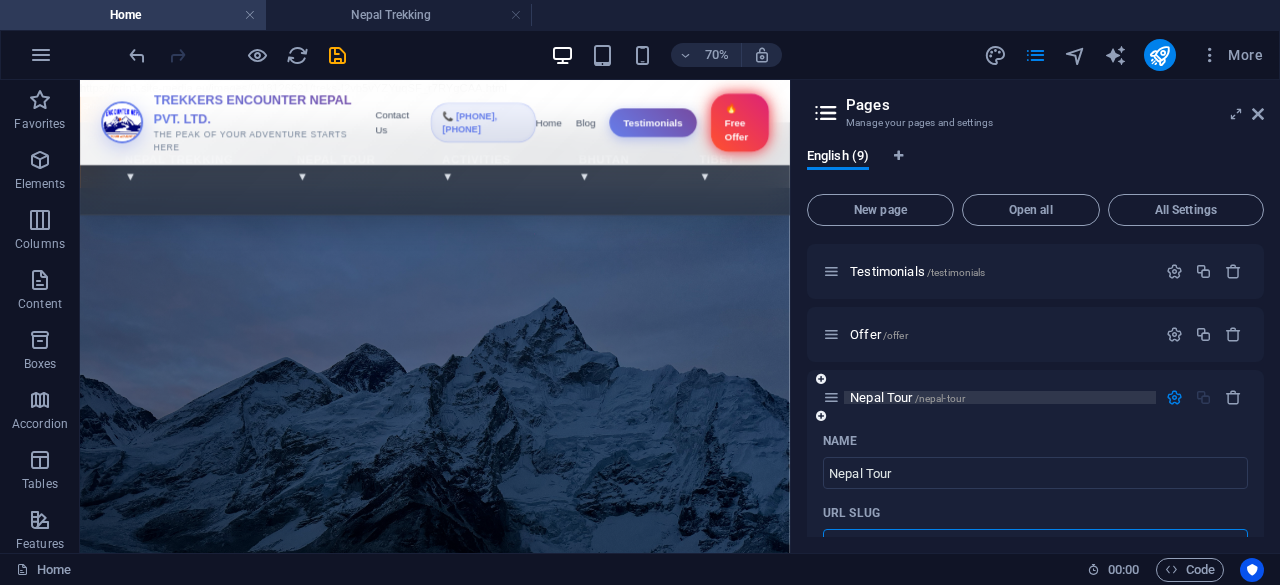 scroll, scrollTop: 375, scrollLeft: 0, axis: vertical 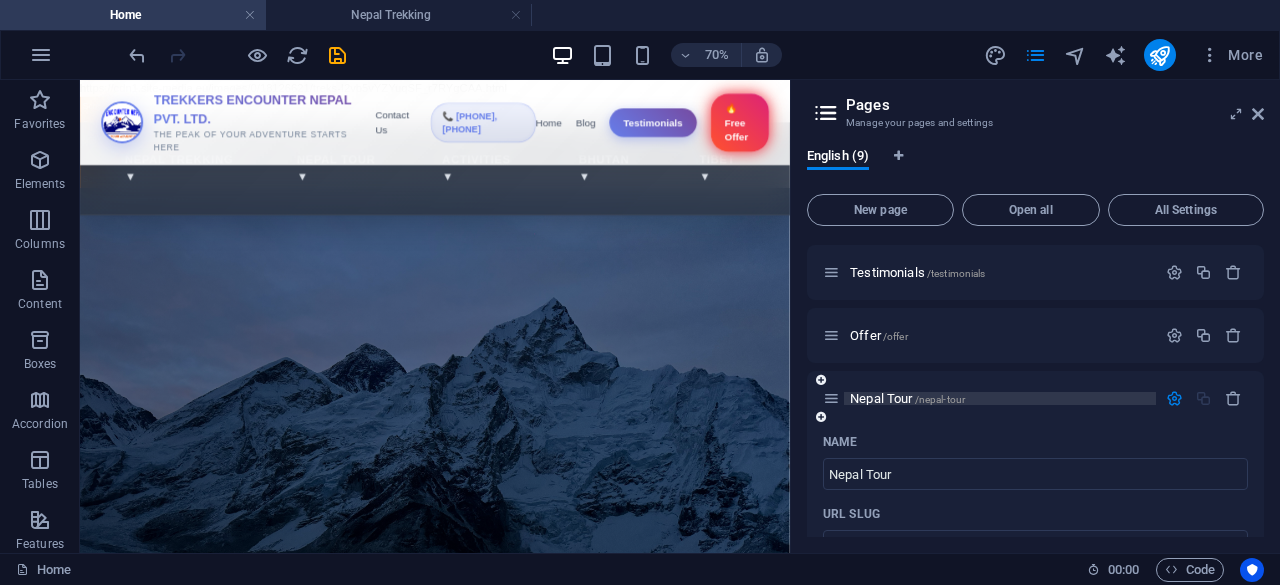 click on "Nepal Tour /nepal-tour" at bounding box center [907, 398] 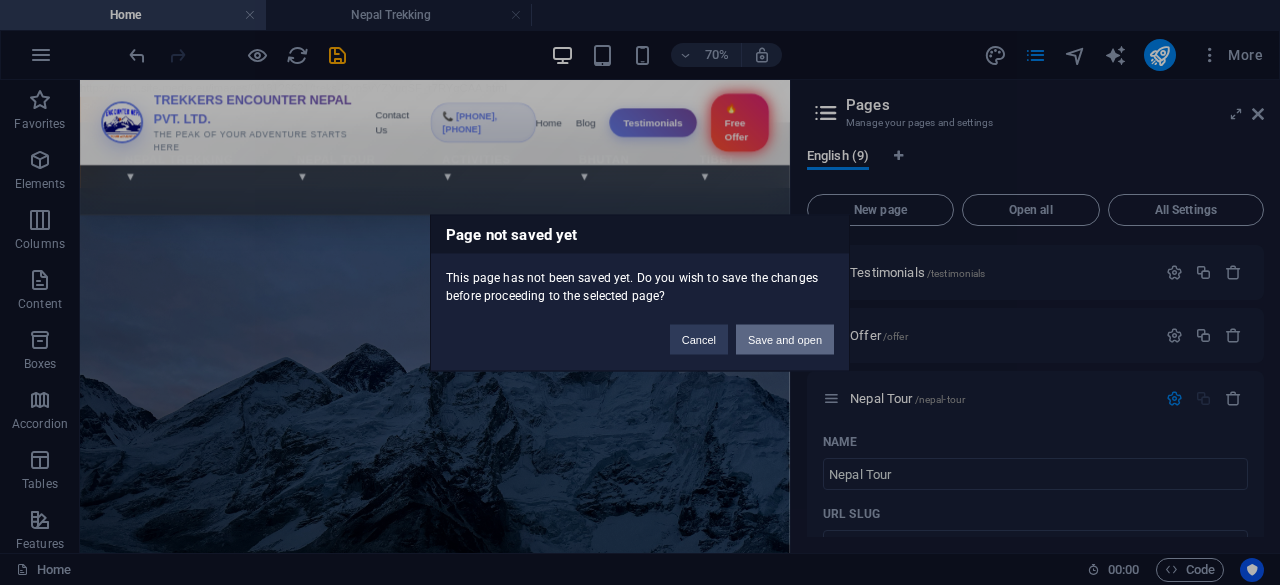 click on "Save and open" at bounding box center (785, 339) 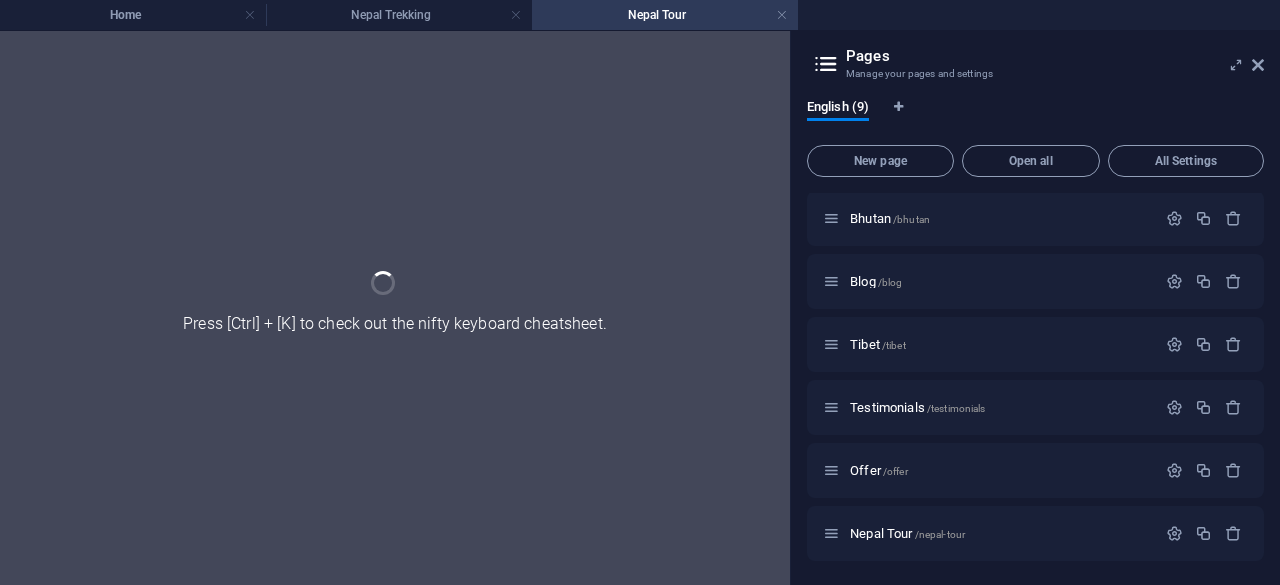 scroll, scrollTop: 190, scrollLeft: 0, axis: vertical 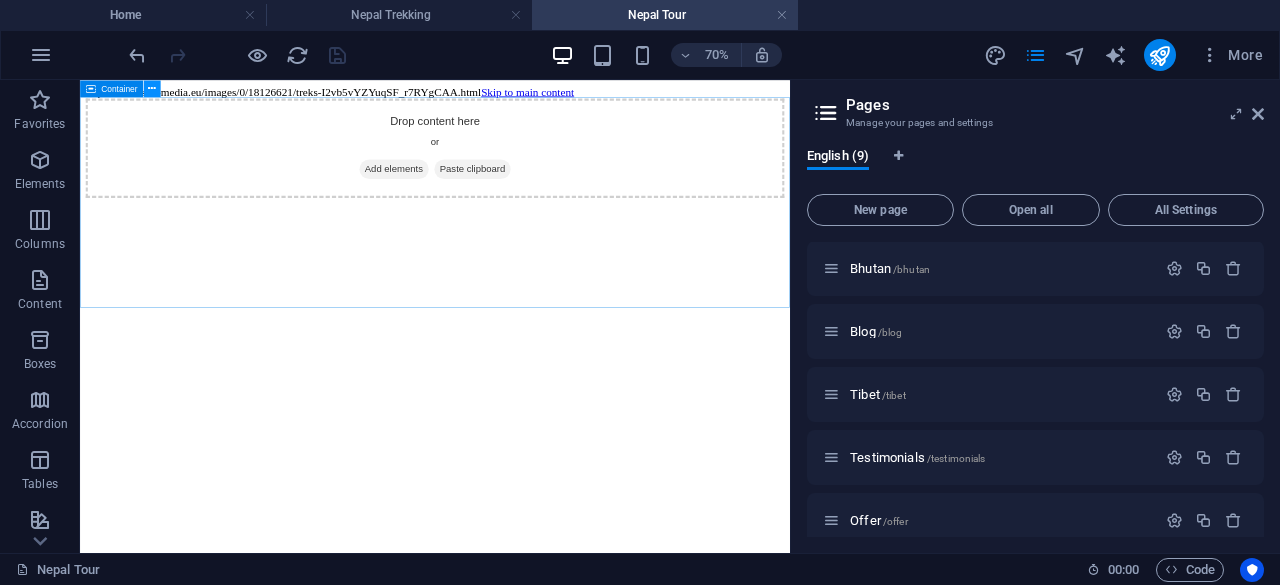 click at bounding box center (152, 88) 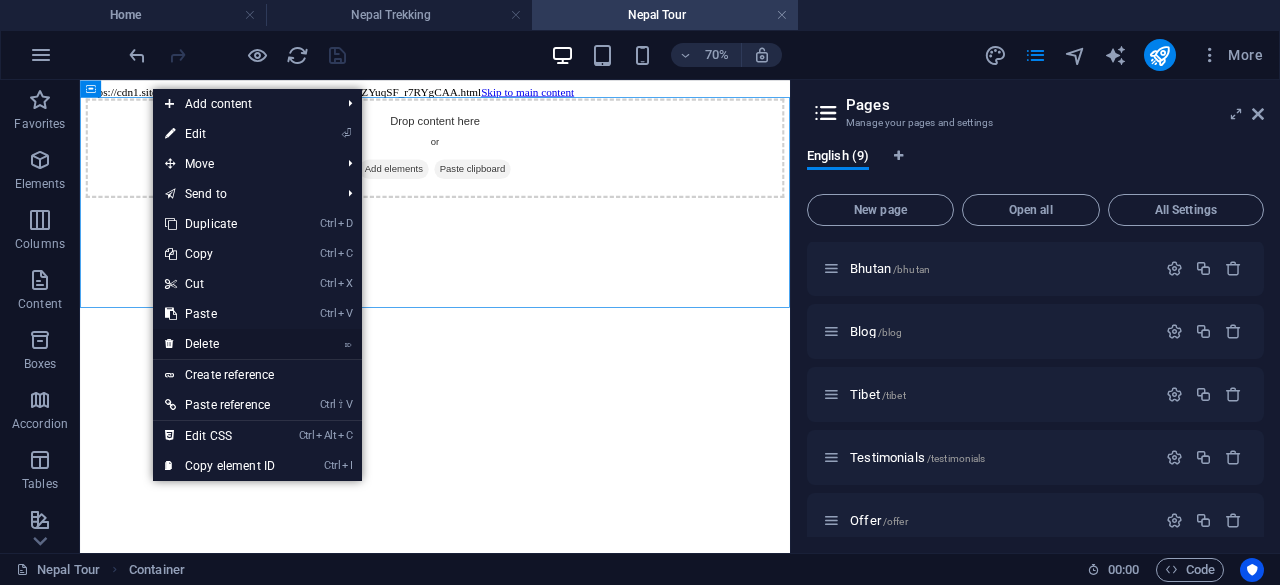 click on "⌦  Delete" at bounding box center [220, 344] 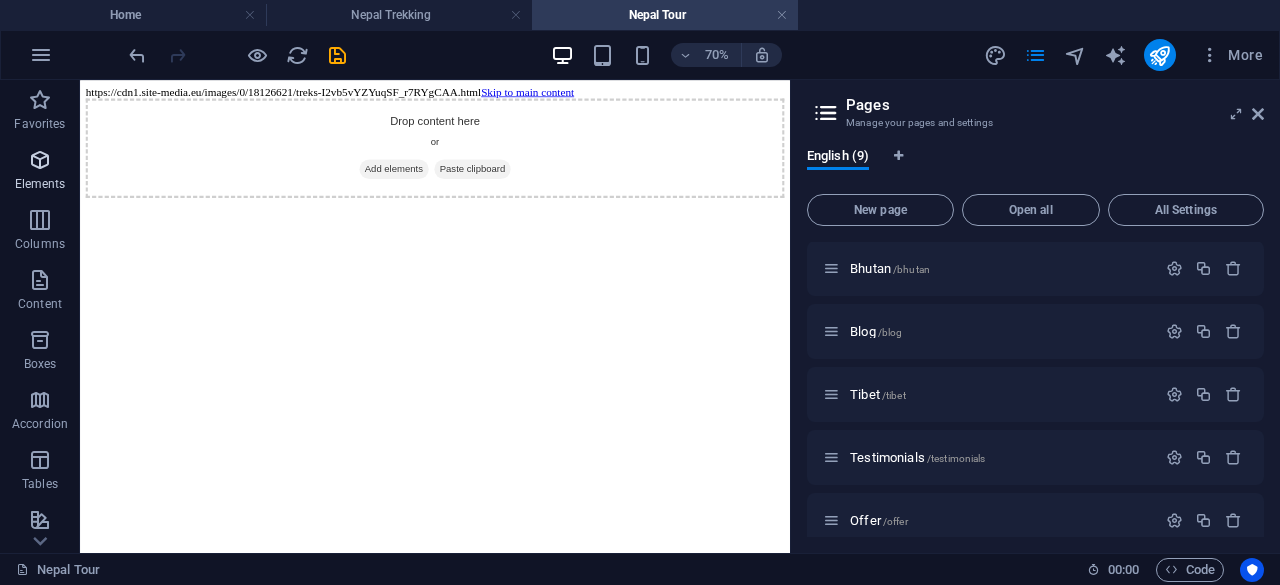 click at bounding box center (40, 160) 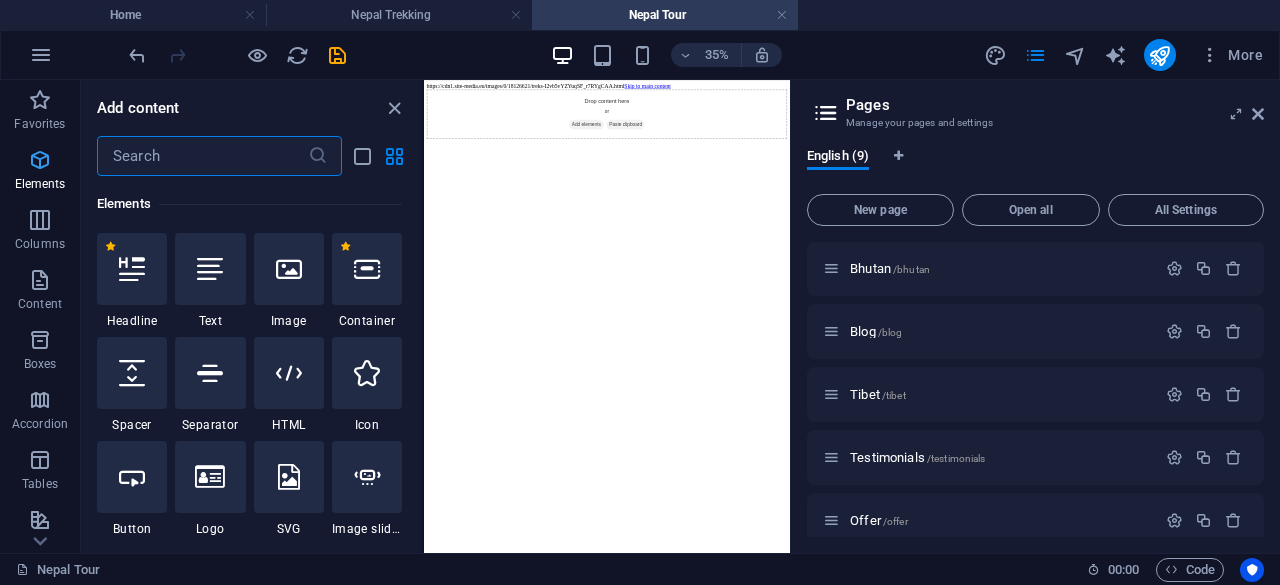 scroll, scrollTop: 213, scrollLeft: 0, axis: vertical 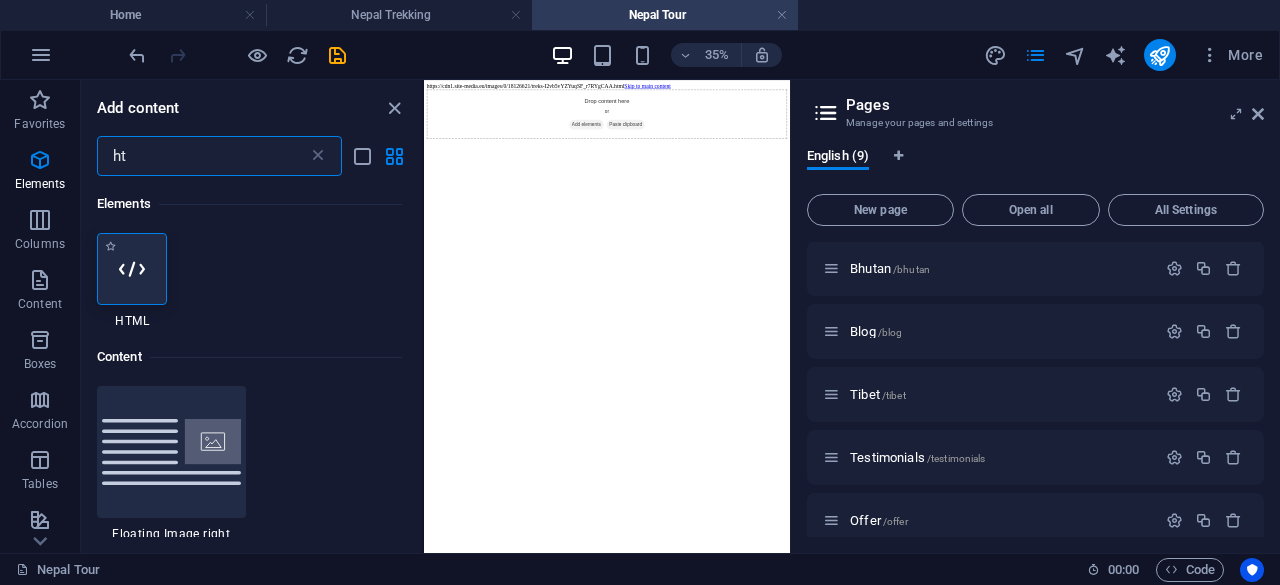 type on "ht" 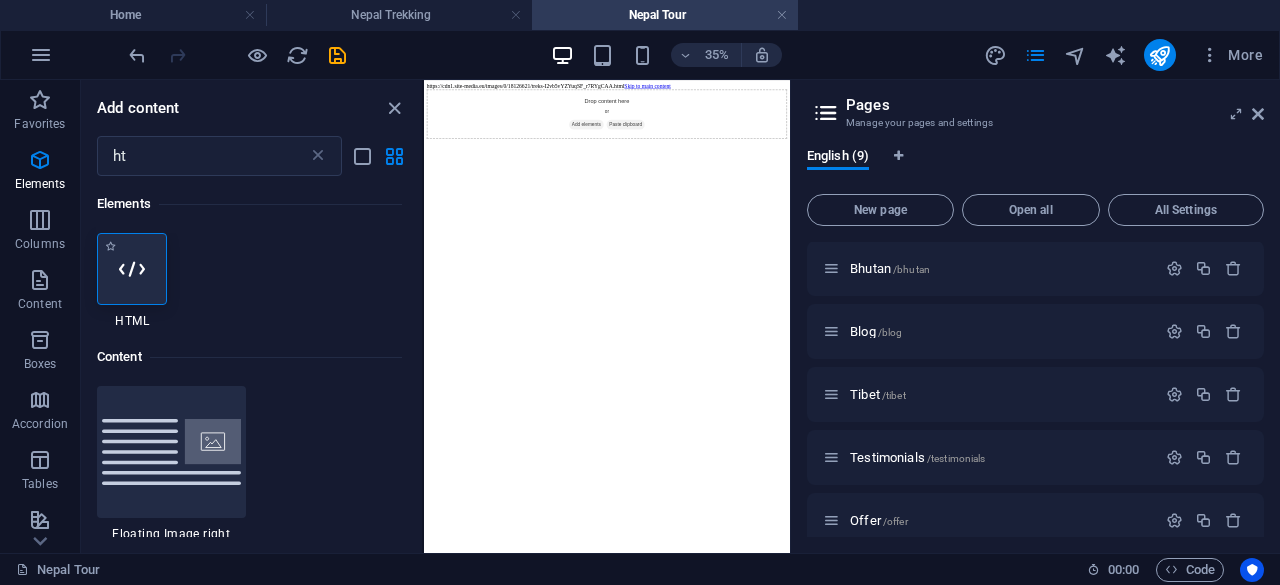 click at bounding box center (132, 269) 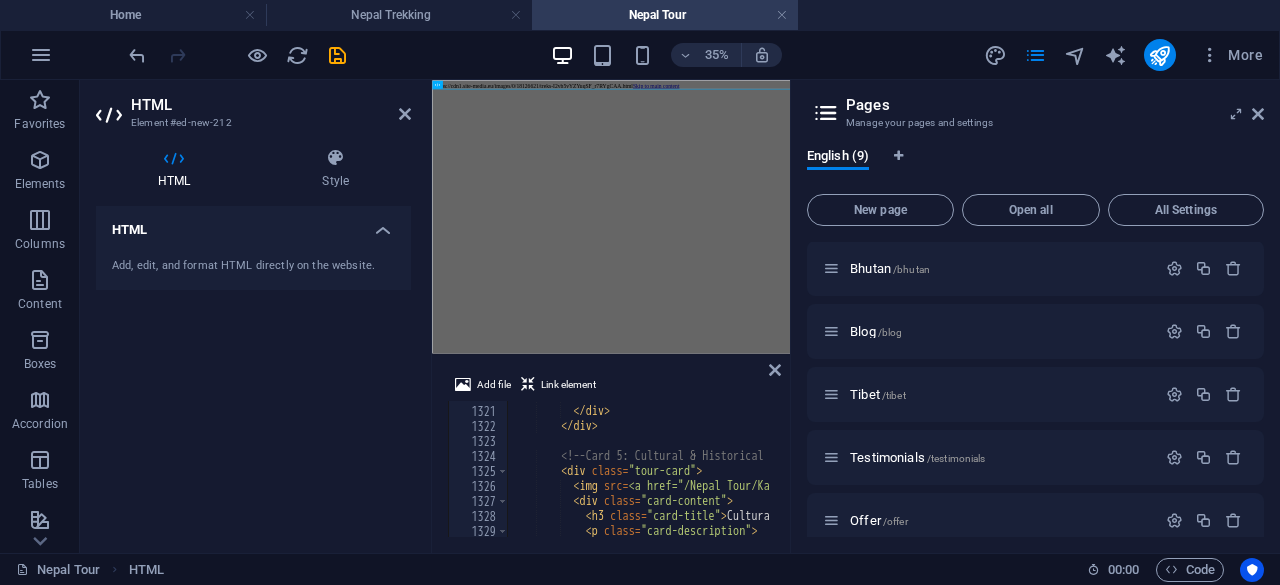 scroll, scrollTop: 19797, scrollLeft: 0, axis: vertical 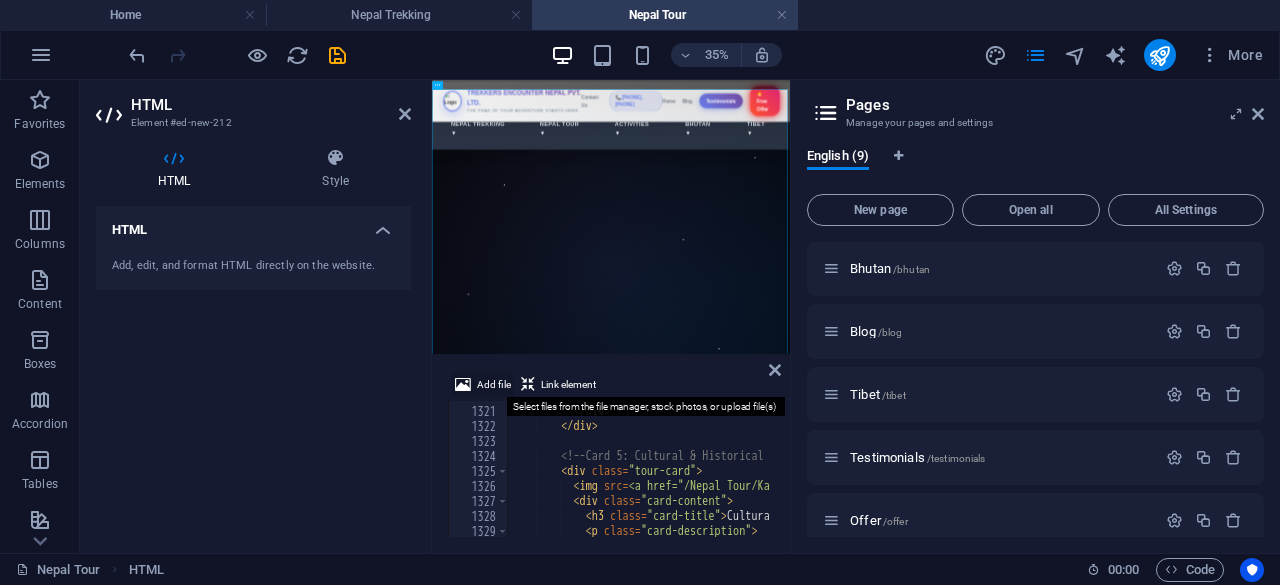 click on "Add file" at bounding box center (494, 385) 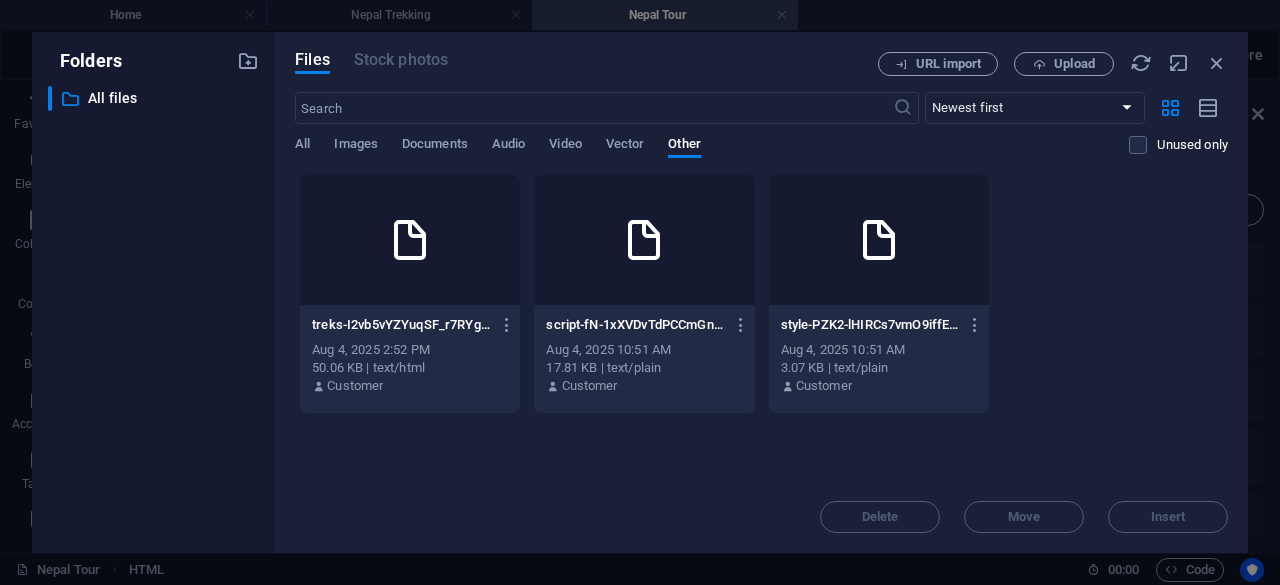 click on "3.07 KB | text/plain" at bounding box center [879, 368] 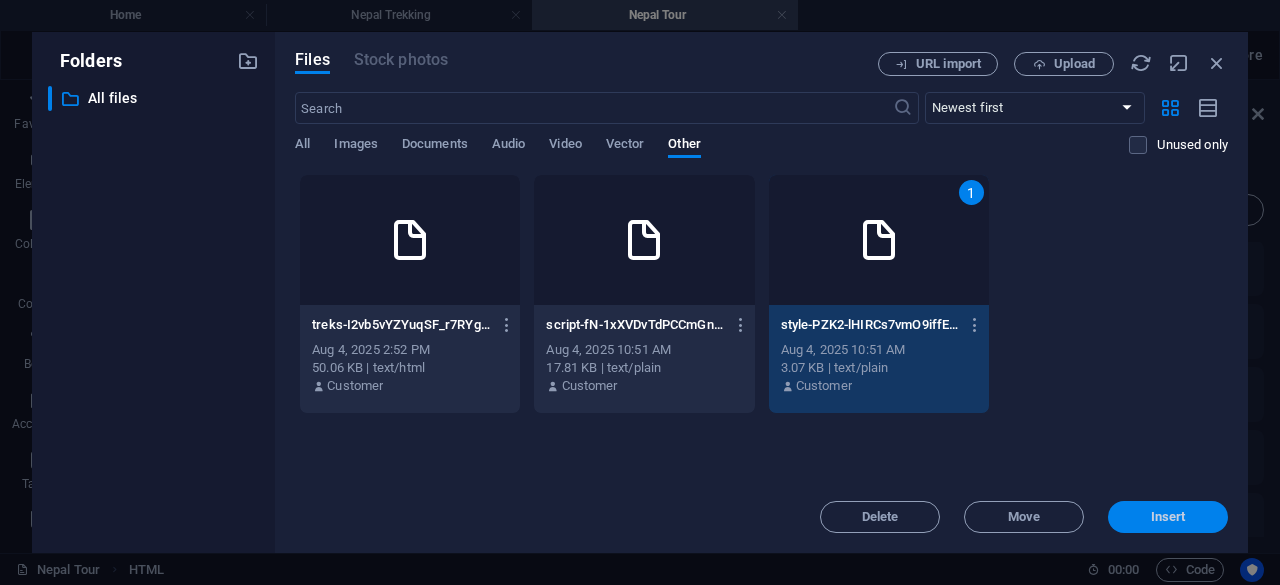 click on "Insert" at bounding box center [1168, 517] 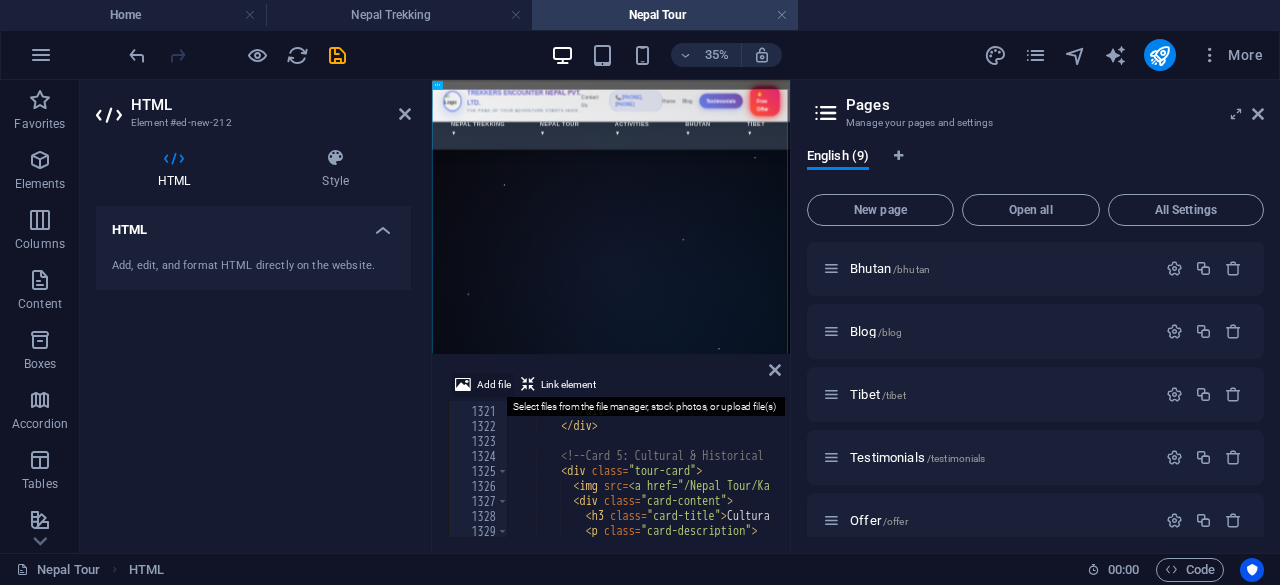 click on "Add file" at bounding box center [494, 385] 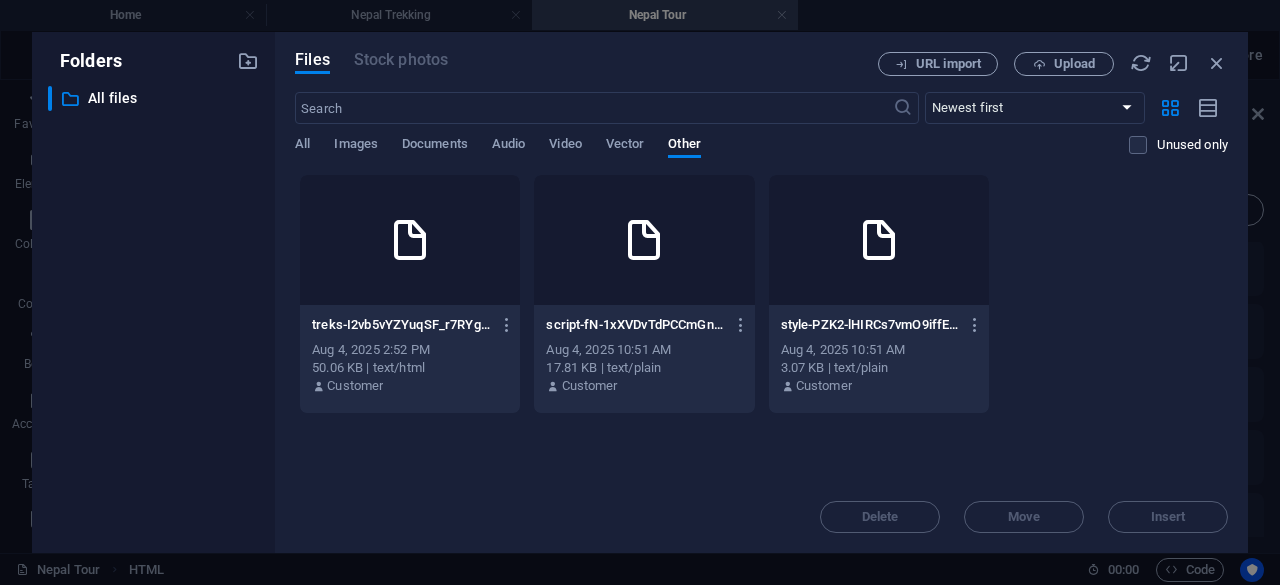click on "script-fN-1xXVDvTdPCCmGnJC6oA.js script-fN-1xXVDvTdPCCmGnJC6oA.js" at bounding box center (644, 325) 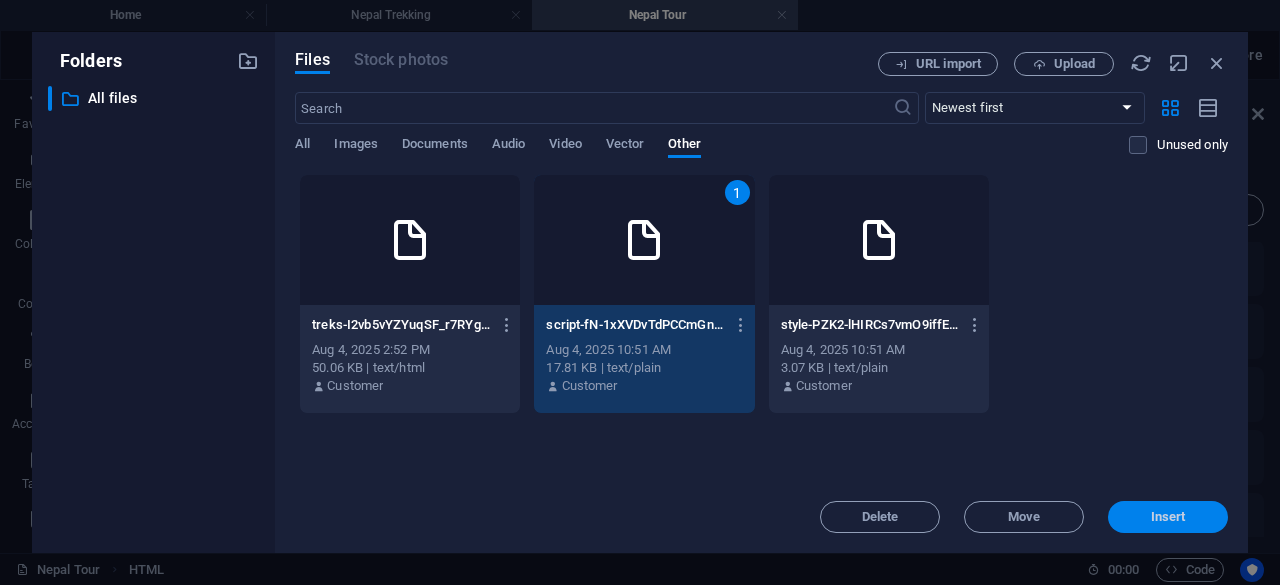 click on "Insert" at bounding box center [1168, 517] 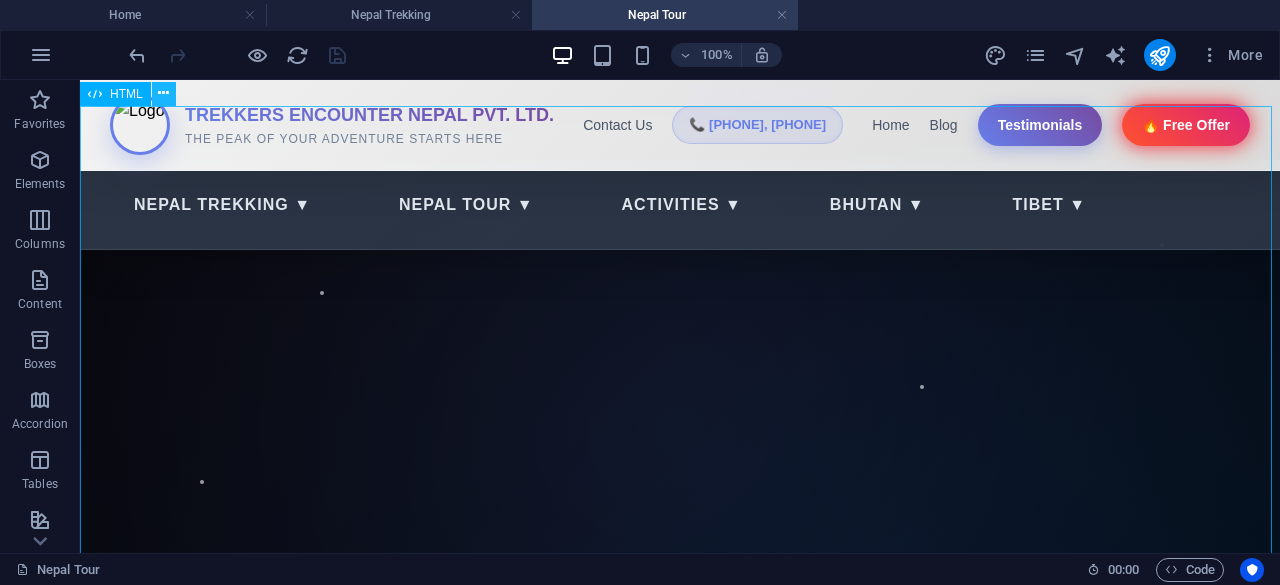 click at bounding box center (163, 93) 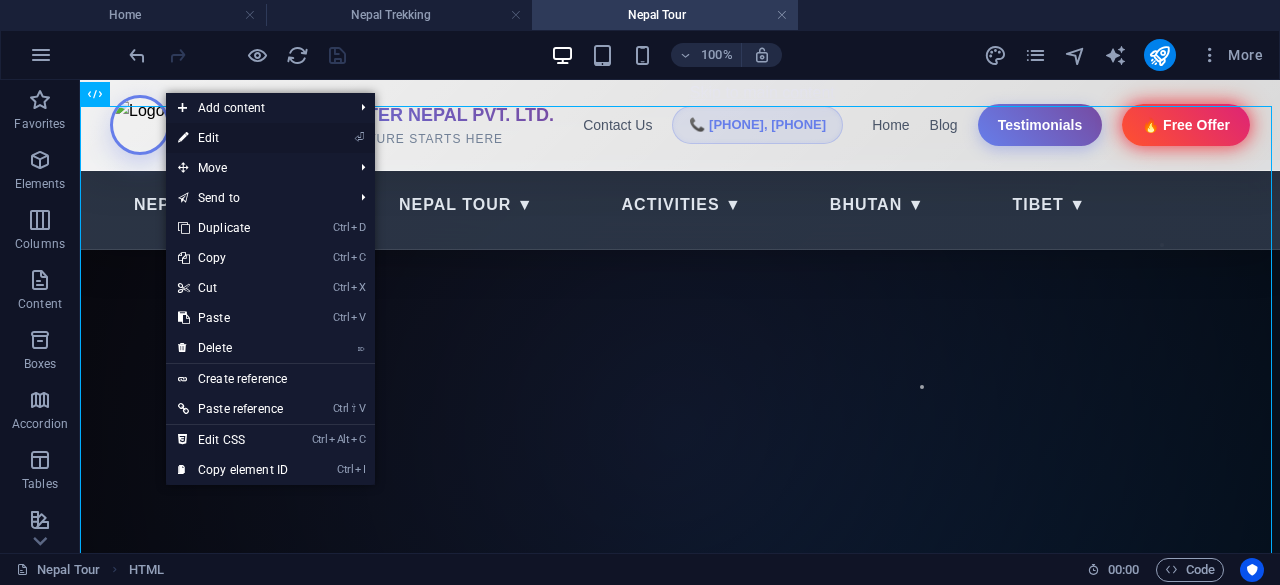 click on "⏎  Edit" at bounding box center [233, 138] 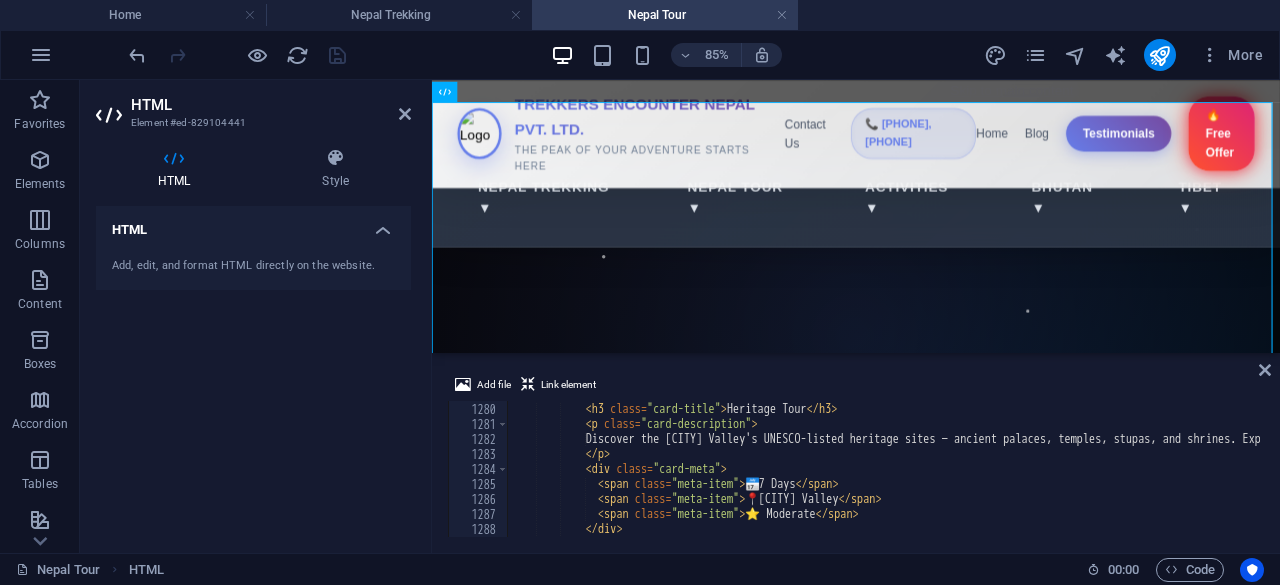 scroll, scrollTop: 19139, scrollLeft: 0, axis: vertical 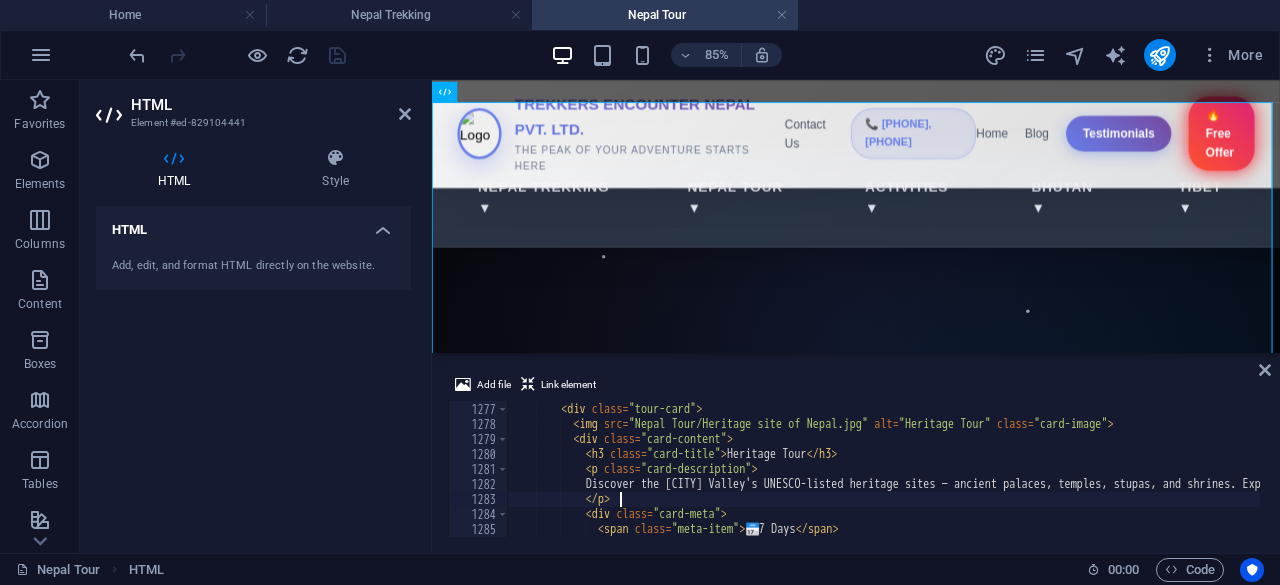 click at bounding box center (1259, -6888) 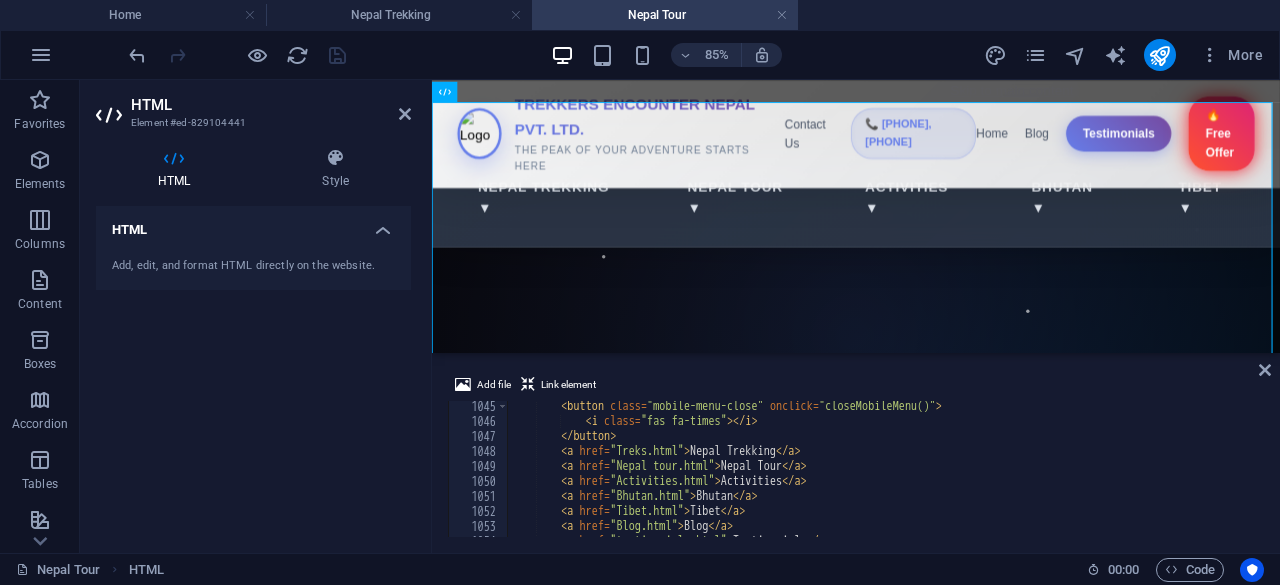scroll, scrollTop: 15666, scrollLeft: 0, axis: vertical 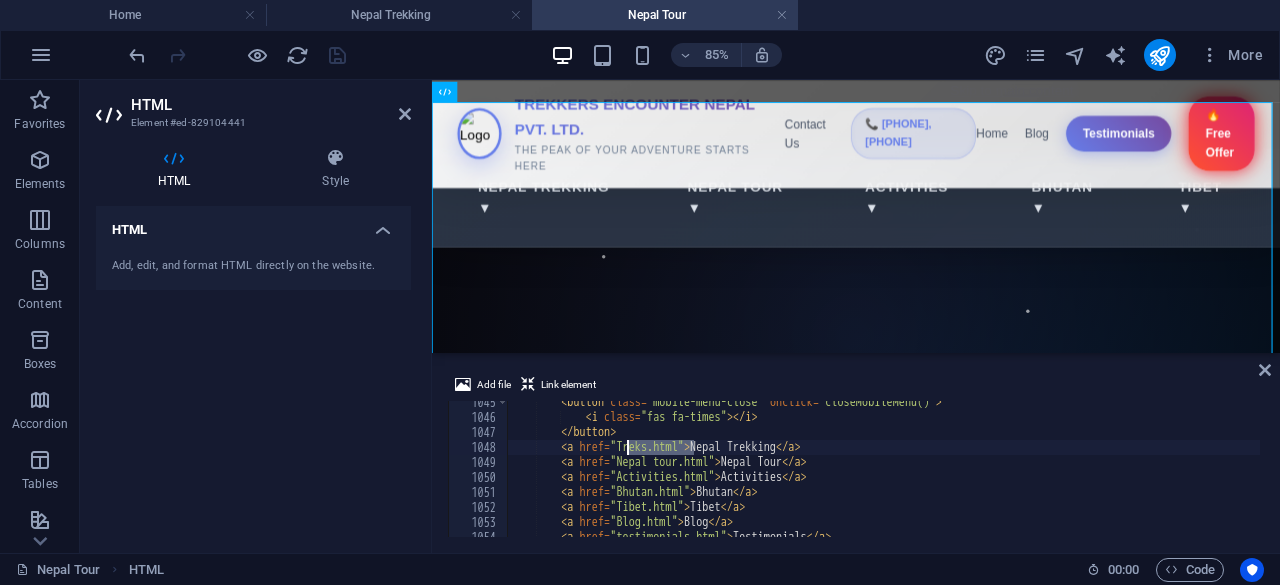 drag, startPoint x: 691, startPoint y: 451, endPoint x: 626, endPoint y: 450, distance: 65.00769 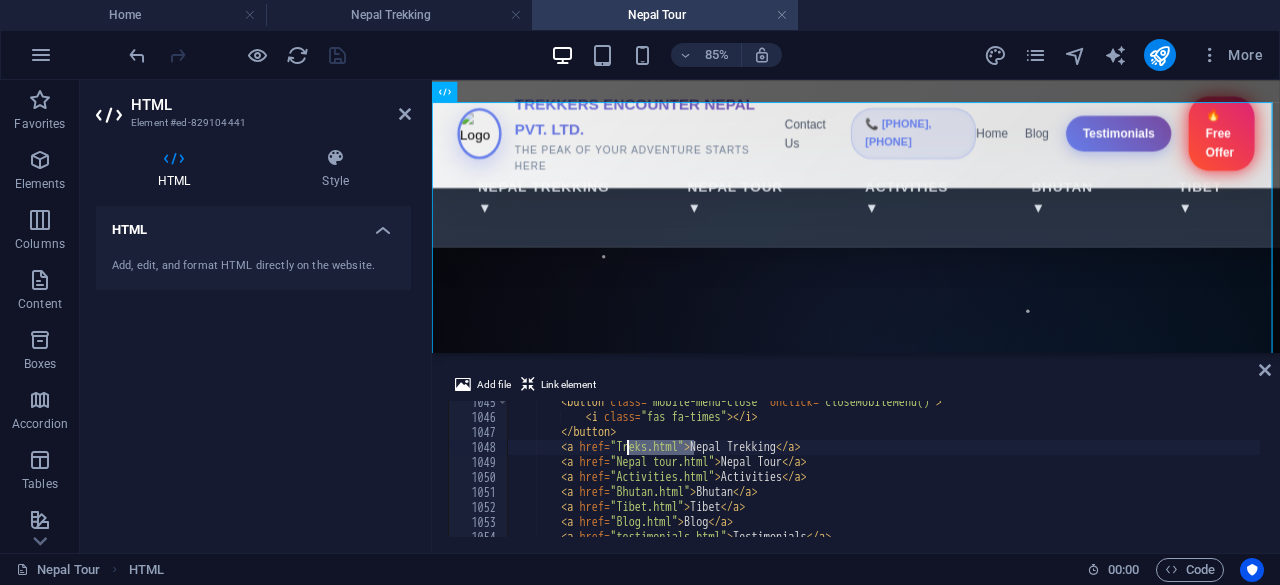 click on "< button   class = "mobile-menu-close"   onclick = "closeMobileMenu()" >                < i   class = "fas fa-times" > </ i >           </ button >           < a   href = "Treks.html" > Nepal Trekking </ a >           < a   href = "Nepal tour.html" > Nepal Tour </ a >           < a   href = "Activities.html" > Activities </ a >           < a   href = "Bhutan.html" > Bhutan </ a >           < a   href = "Tibet.html" > Tibet </ a >           < a   href = "Blog.html" > Blog </ a >           < a   href = "testimonials.html" > Testimonials </ a >" at bounding box center (1216, 476) 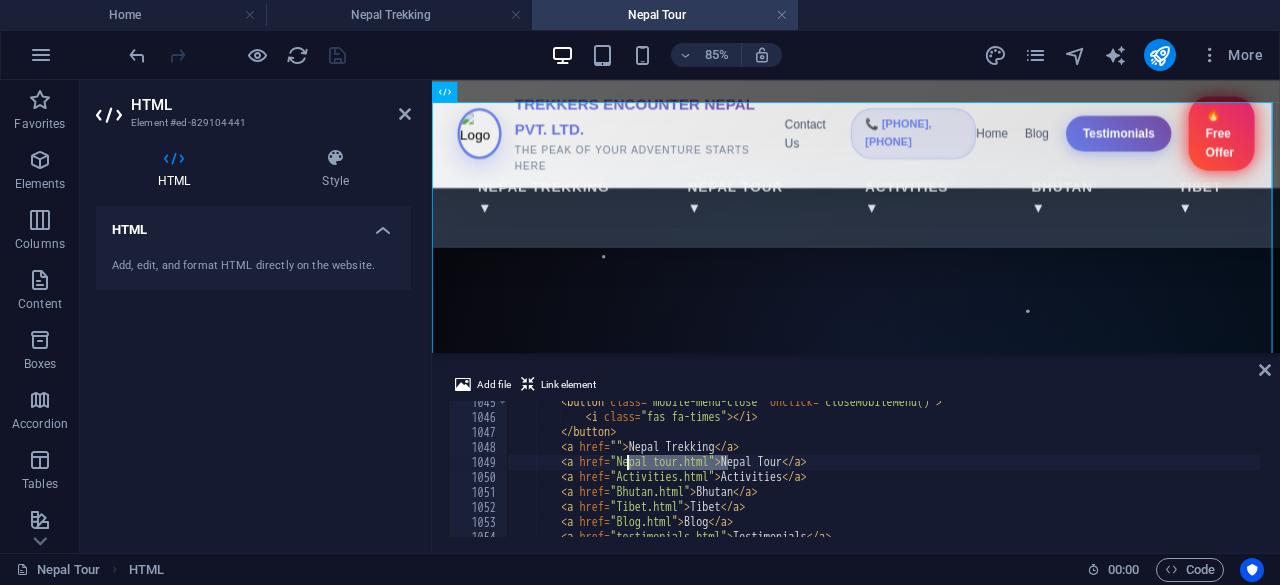drag, startPoint x: 725, startPoint y: 461, endPoint x: 629, endPoint y: 463, distance: 96.02083 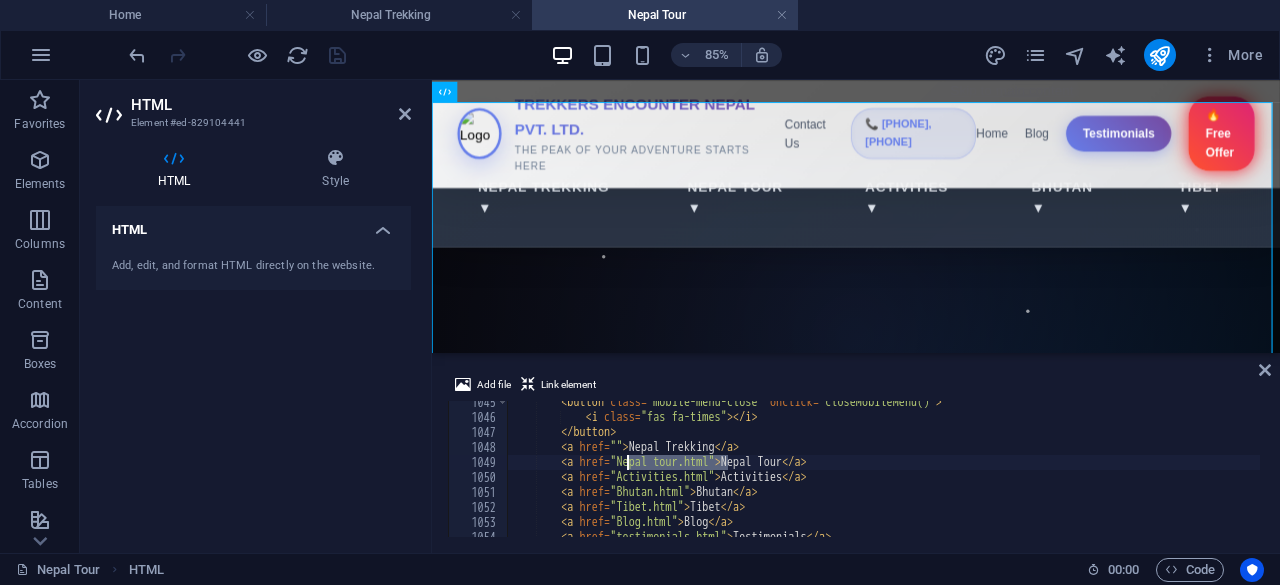 click on "< button   class = "mobile-menu-close"   onclick = "closeMobileMenu()" >                < i   class = "fas fa-times" > </ i >           </ button >           < a   href = "" > Nepal Trekking </ a >           < a   href = "Nepal tour.html" > Nepal Tour </ a >           < a   href = "Activities.html" > Activities </ a >           < a   href = "Bhutan.html" > Bhutan </ a >           < a   href = "Tibet.html" > Tibet </ a >           < a   href = "Blog.html" > Blog </ a >           < a   href = "testimonials.html" > Testimonials </ a >" at bounding box center (1216, 476) 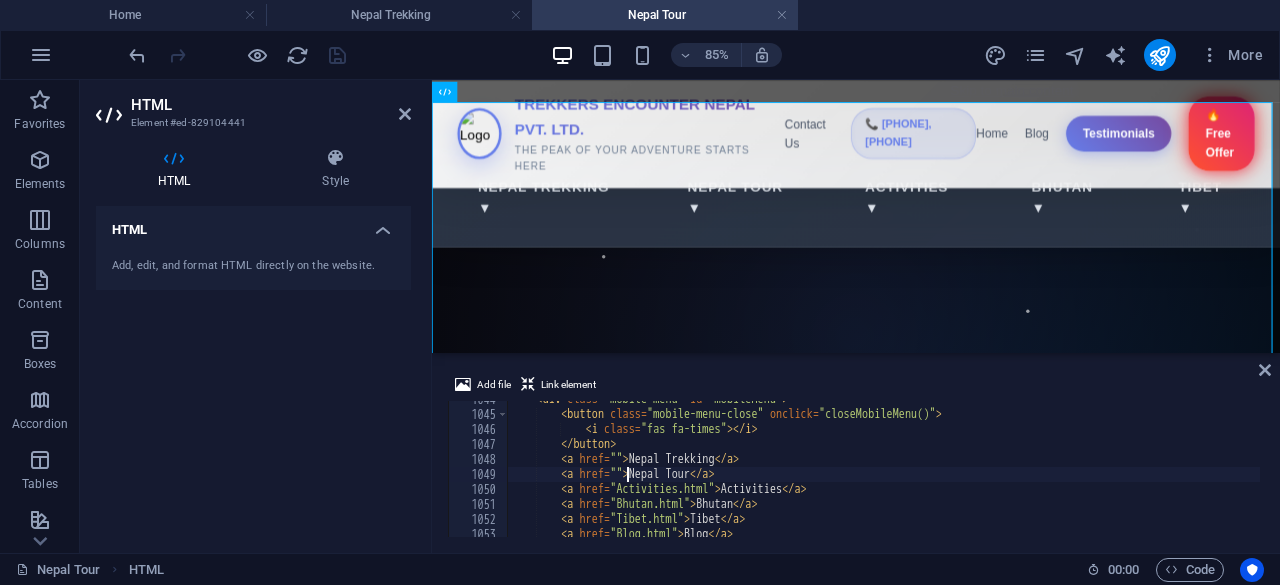 scroll, scrollTop: 15654, scrollLeft: 0, axis: vertical 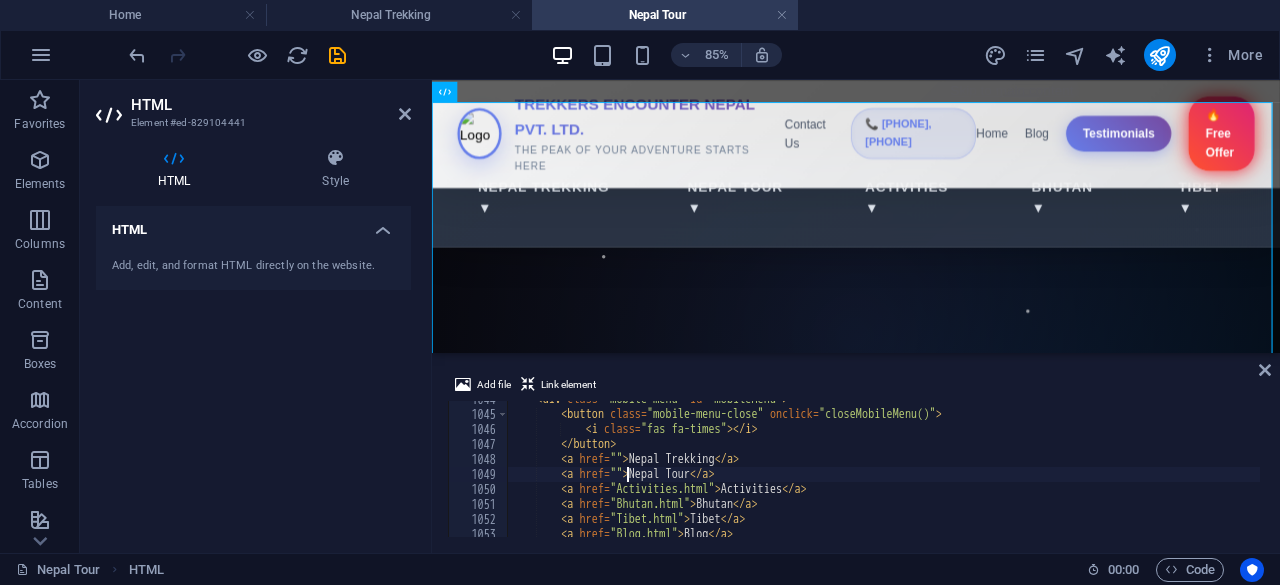 paste on "/nepal-tour" 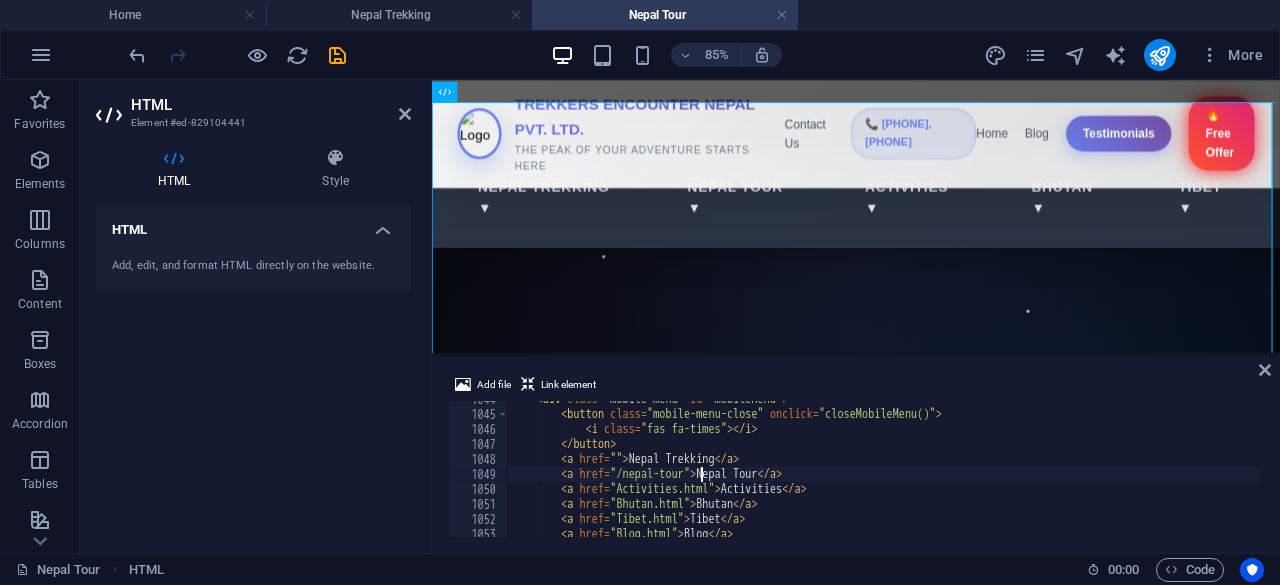 click on "< div   class = "mobile-menu"   id = "mobileMenu" >           < button   class = "mobile-menu-close"   onclick = "closeMobileMenu()" >                < i   class = "fas fa-times" > </ i >           </ button >           < a   href = "" > Nepal Trekking </ a >           < a   href = "/nepal-tour" > Nepal Tour </ a >           < a   href = "Activities.html" > Activities </ a >           < a   href = "Bhutan.html" > Bhutan </ a >           < a   href = "Tibet.html" > Tibet </ a >           < a   href = "Blog.html" > Blog </ a >" at bounding box center [1216, 473] 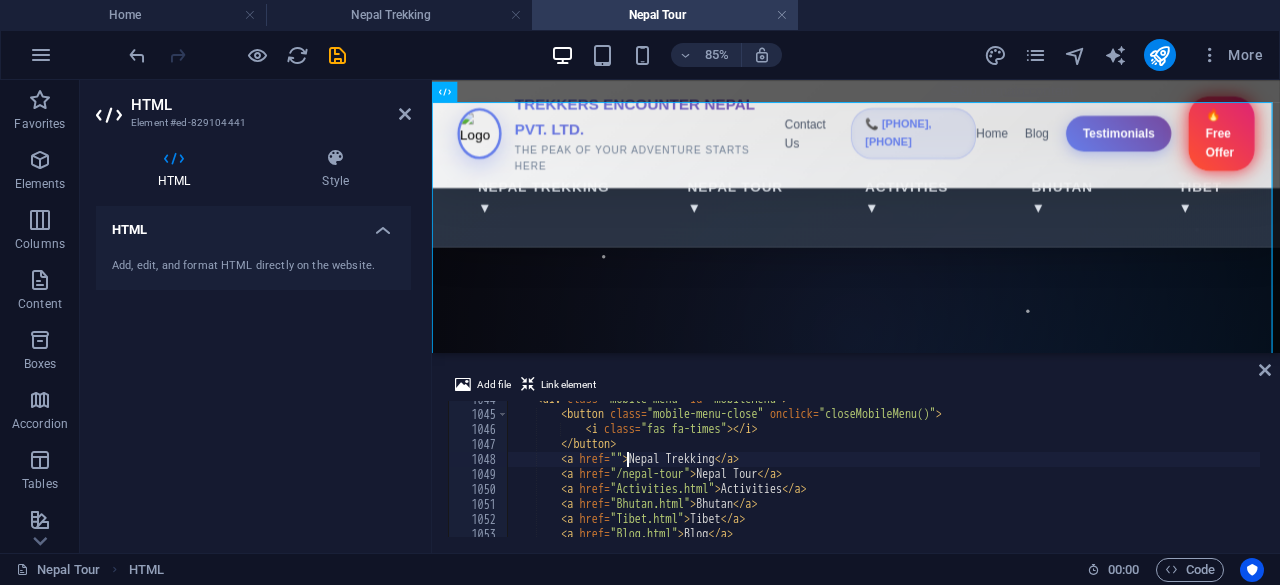 paste on "/nepal-trekking" 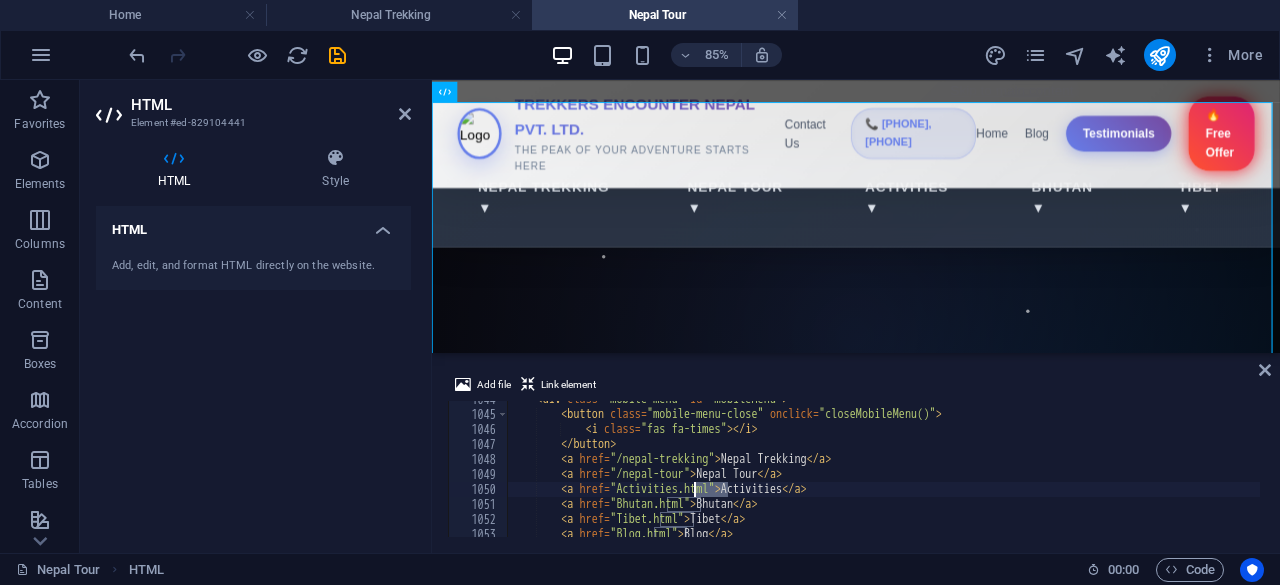 drag, startPoint x: 728, startPoint y: 490, endPoint x: 696, endPoint y: 491, distance: 32.01562 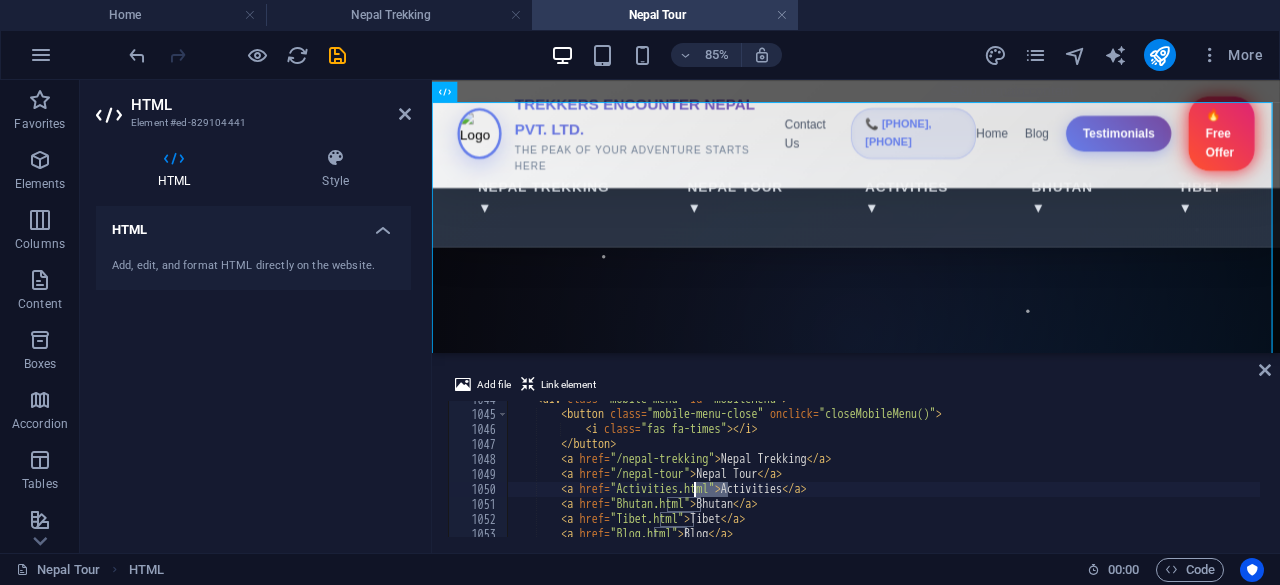 click on "< div   class = "mobile-menu"   id = "mobileMenu" >           < button   class = "mobile-menu-close"   onclick = "closeMobileMenu()" >                < i   class = "fas fa-times" > </ i >           </ button >           <a href="/nepal-trekking">Nepal Trekking</a>           <a href="/nepal-tour">Nepal Tour</a>           <a href="/activities">Activities</a>           <a href="/bhutan">Bhutan</a>           <a href="/tibet">Tibet</a>           <a href="/blog">Blog</a>" at bounding box center [1216, 473] 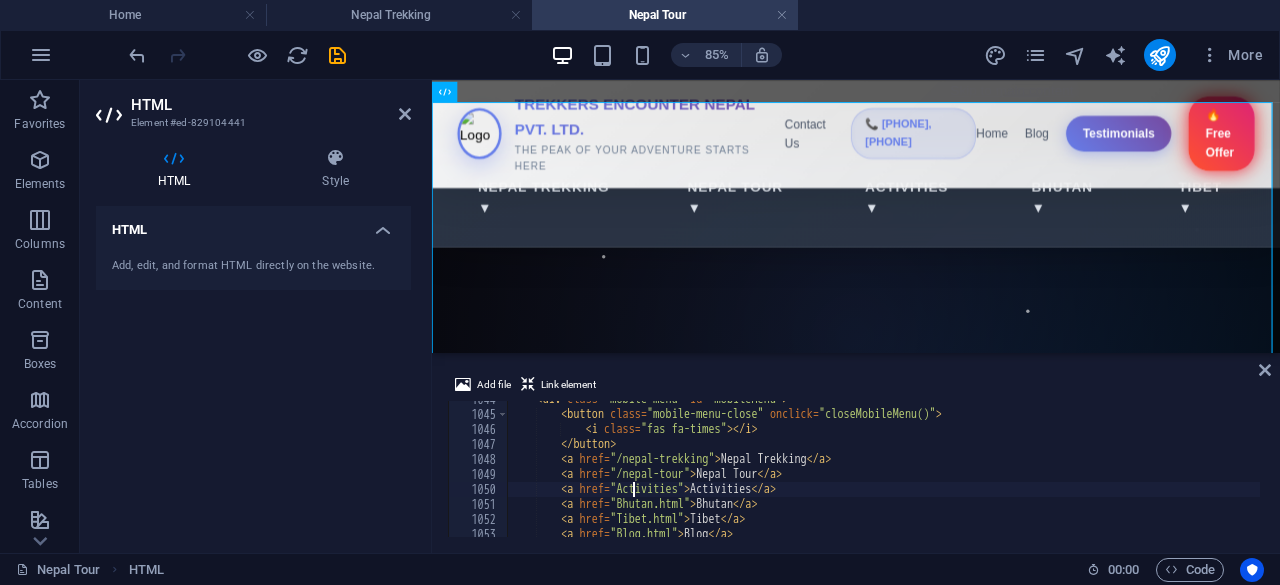 click on "< div   class = "mobile-menu"   id = "mobileMenu" >           < button   class = "mobile-menu-close"   onclick = "closeMobileMenu()" >                < i   class = "fas fa-times" > </ i >           </ button >           < a   href = "/nepal-trekking" > Nepal Trekking </ a >           < a   href = "/nepal-tour" > Nepal Tour </ a >           <a href="/activities">Activities</a>           <a href="/bhutan">Bhutan</a>           <a href="/tibet">Tibet</a>           <a href="/blog">Blog</a>" at bounding box center (1216, 473) 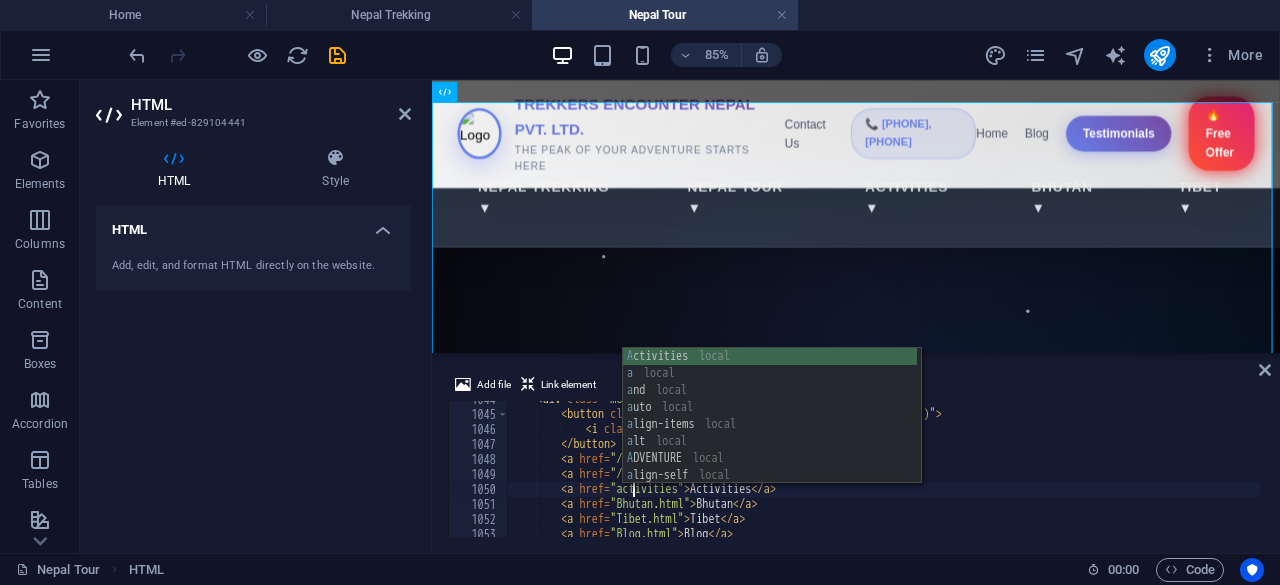 scroll, scrollTop: 0, scrollLeft: 9, axis: horizontal 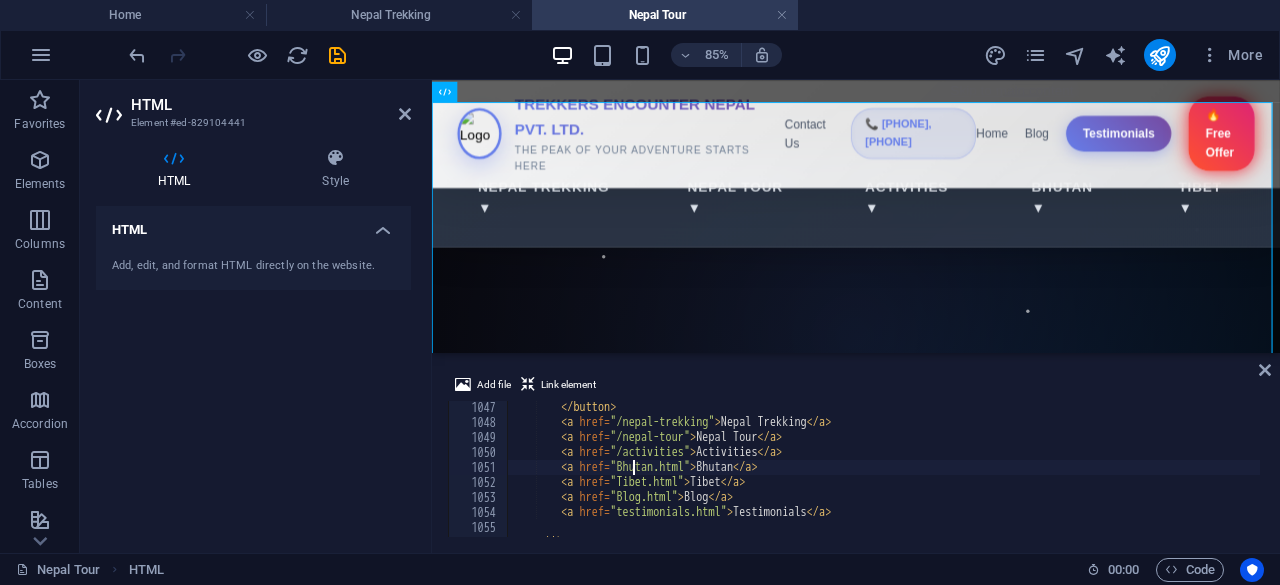 click on "</ button >           < a   href = "/nepal-trekking" > Nepal Trekking </ a >           < a   href = "/nepal-tour" > Nepal Tour </ a >           < a   href = "/activities" > Activities </ a >           < a   href = "Bhutan.html" > Bhutan </ a >           < a   href = "Tibet.html" > Tibet </ a >           < a   href = "Blog.html" > Blog </ a >           < a   href = "testimonials.html" > Testimonials </ a >      </ div >" at bounding box center (1216, 481) 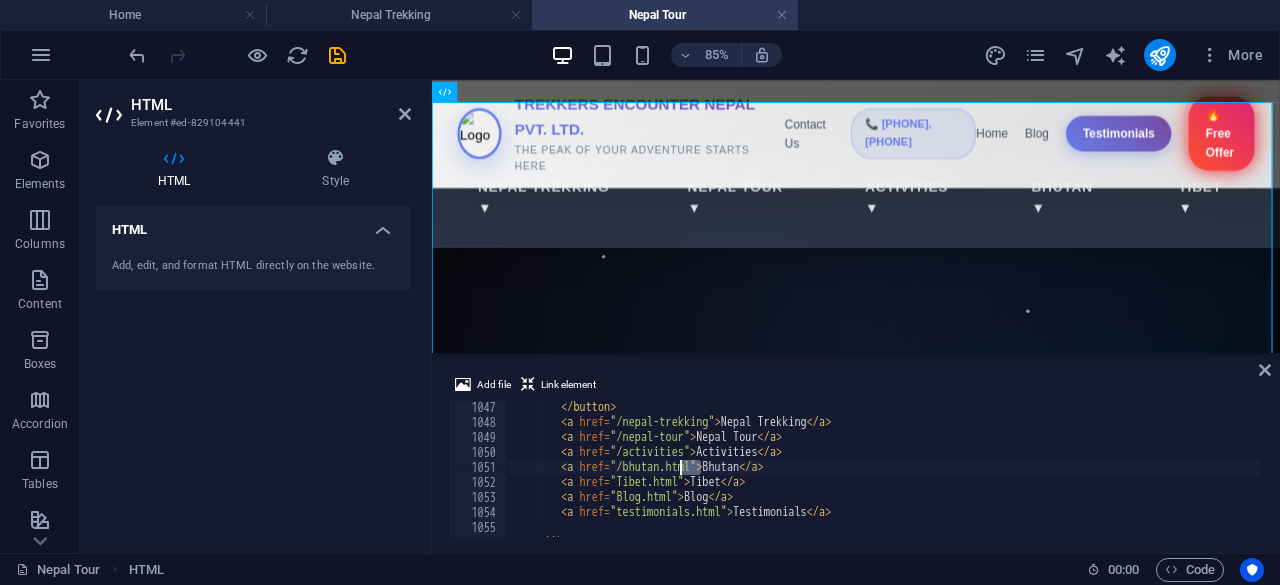drag, startPoint x: 703, startPoint y: 467, endPoint x: 679, endPoint y: 468, distance: 24.020824 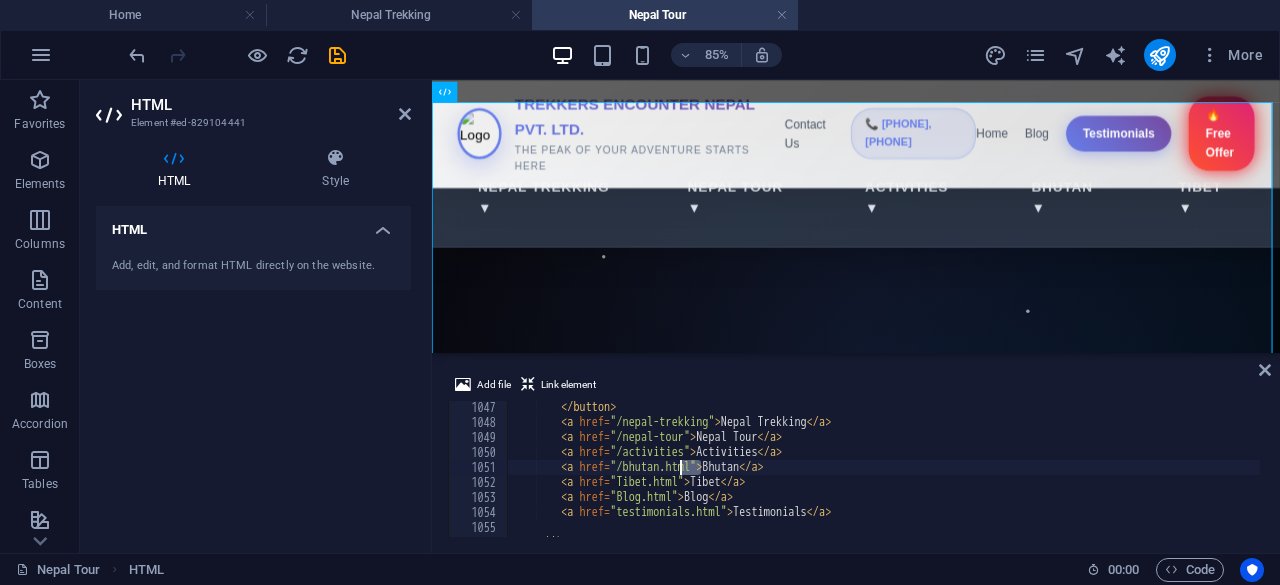 click on "</ button >           < a   href = "/nepal-trekking" > Nepal Trekking </ a >           < a   href = "/nepal-tour" > Nepal Tour </ a >           < a   href = "/activities" > Activities </ a >           < a   href = "/bhutan.html" > Bhutan </ a >           < a   href = "Tibet.html" > Tibet </ a >           < a   href = "Blog.html" > Blog </ a >           < a   href = "testimonials.html" > Testimonials </ a >      </ div >" at bounding box center [1216, 481] 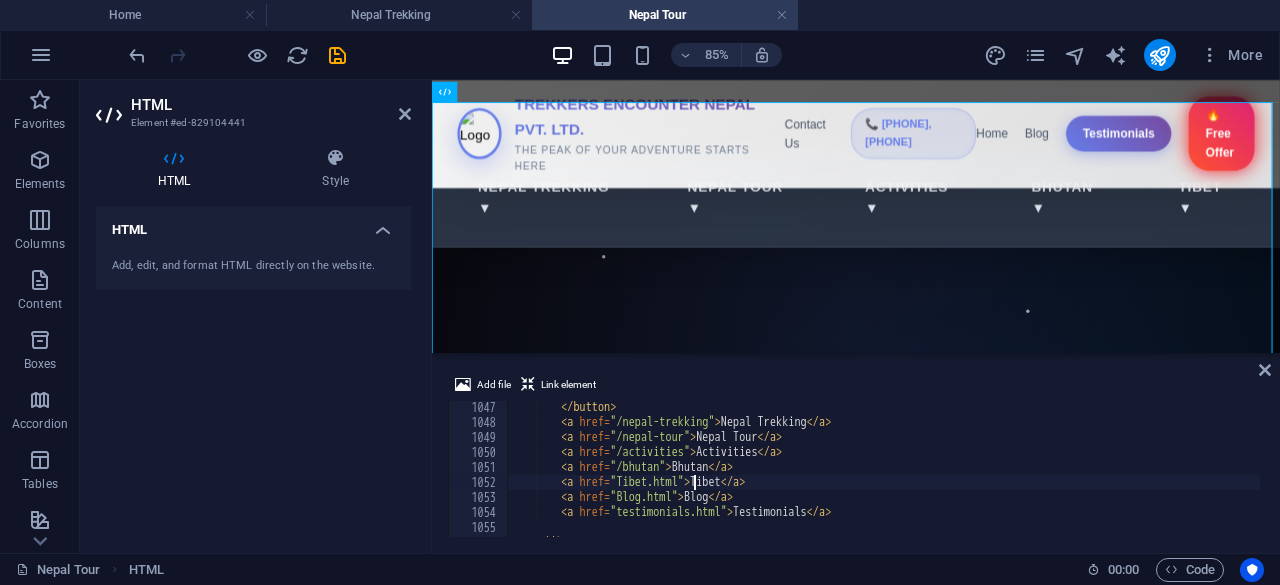 click on "</ button >           <a href="/nepal-trekking">Nepal Trekking</a>           <a href="/nepal-tour">Nepal Tour</a>           <a href="/activities">Activities</a>           <a href="/bhutan">Bhutan</a>           <a href="/tibet">Tibet</a>           <a href="/blog">Blog</a>           <a href="/testimonials">Testimonials</a>      </ div >" at bounding box center [1216, 481] 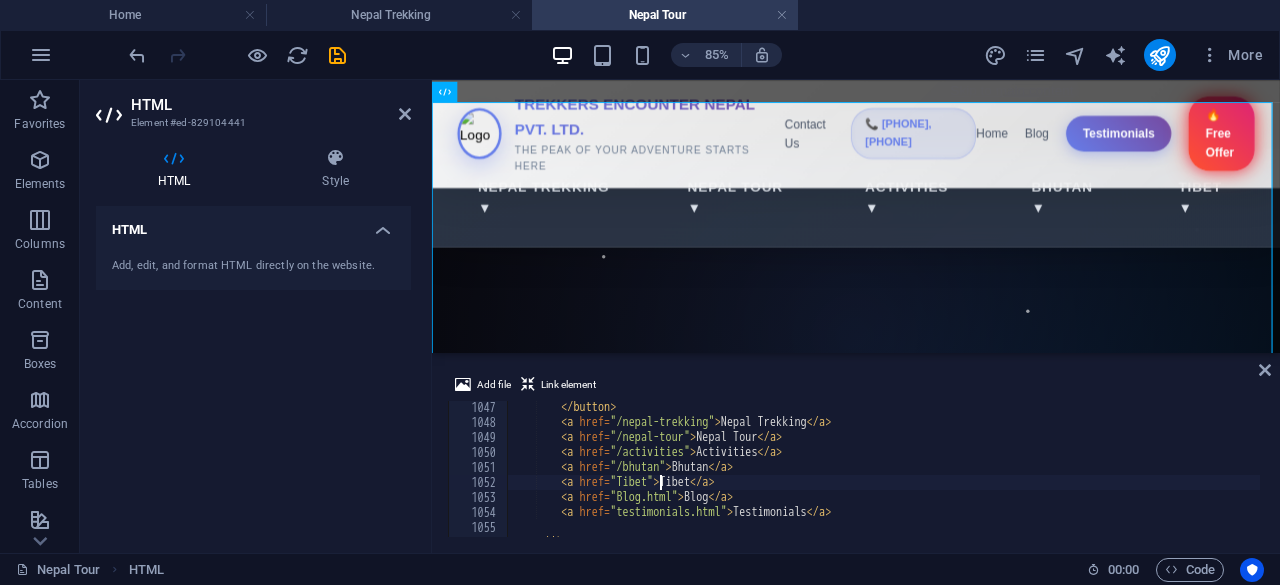 click on "Nepal Trekking  Nepal Tour  Activities  Bhutan  Tibet  Blog  Testimonials" at bounding box center [1216, 481] 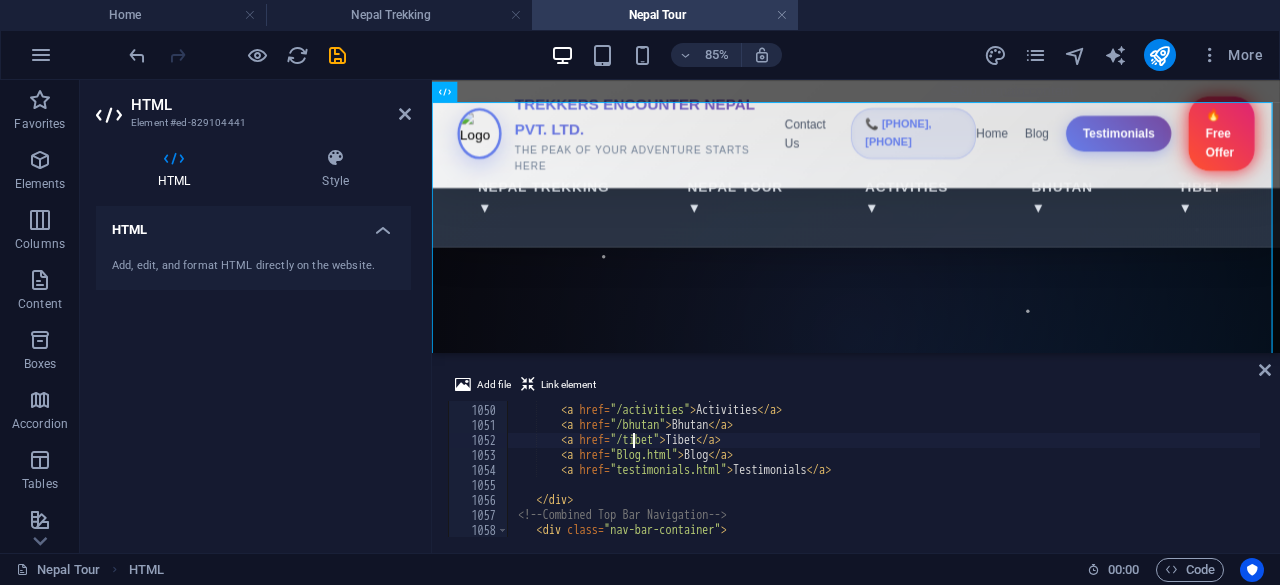 scroll, scrollTop: 15734, scrollLeft: 0, axis: vertical 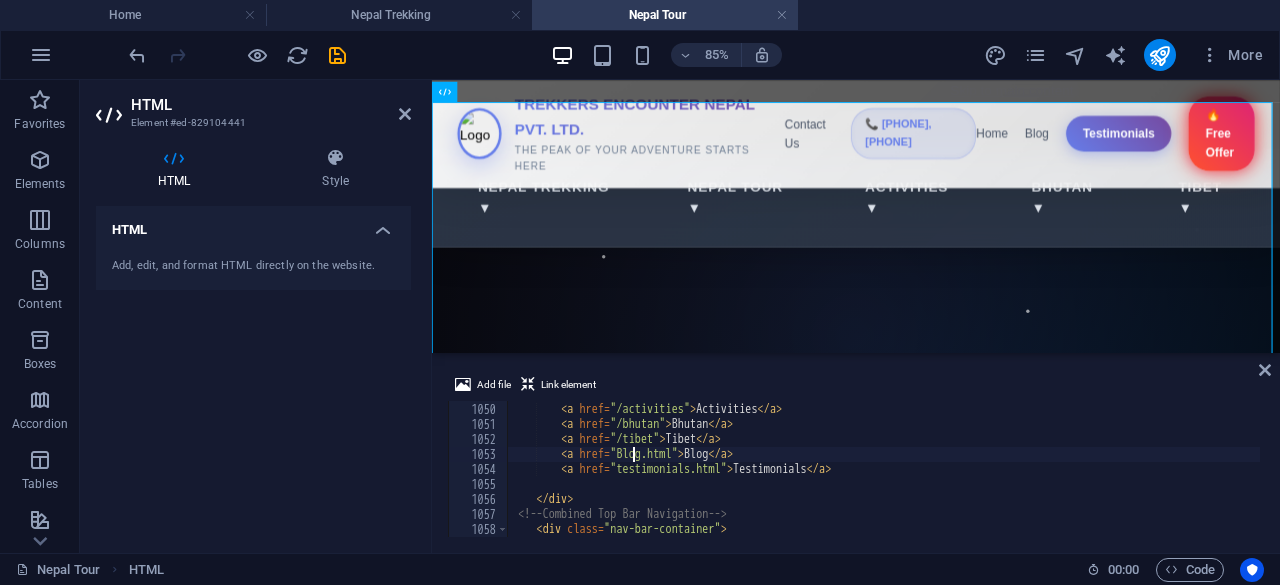 click on "< a   href = "/nepal-tour" > Nepal Tour </ a >           < a   href = "/activities" > Activities </ a >           < a   href = "/bhutan" > Bhutan </ a >           < a   href = "/tibet" > Tibet </ a >           < a   href = "Blog.html" > Blog </ a >           < a   href = "testimonials.html" > Testimonials </ a >      </ div >   <!--  Combined Top Bar Navigation  -->      < div   class = "nav-bar-container" >" at bounding box center [1216, 468] 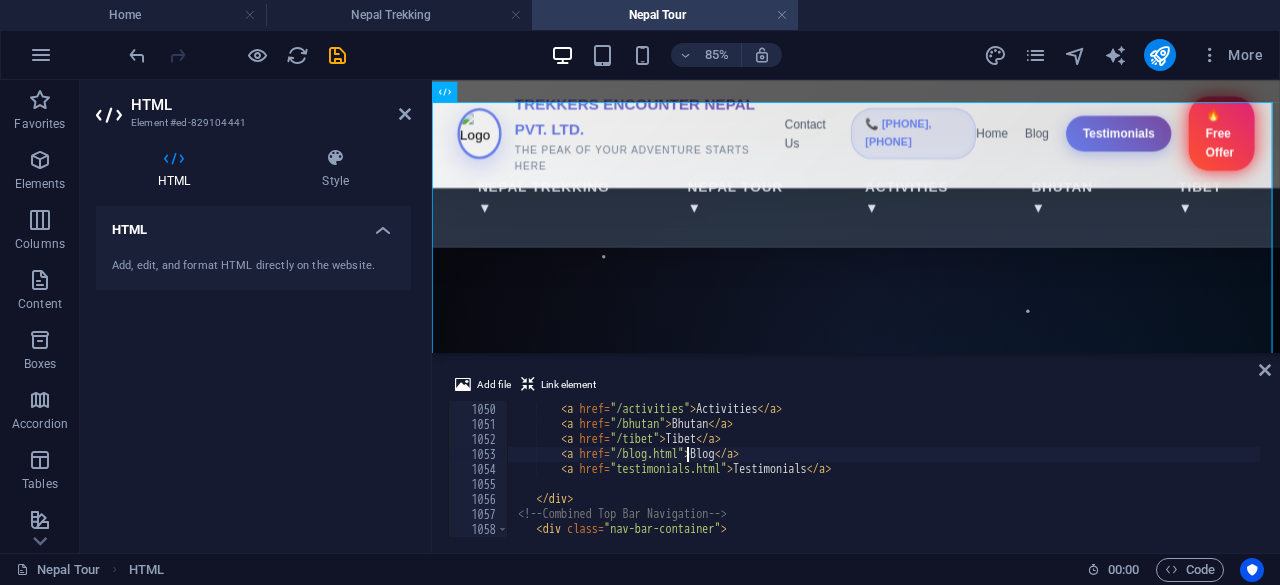 click on "< a   href = "/nepal-tour" > Nepal Tour </ a >           < a   href = "/activities" > Activities </ a >           < a   href = "/bhutan" > Bhutan </ a >           < a   href = "/tibet" > Tibet </ a >           < a   href = "/blog.html" > Blog </ a >           < a   href = "testimonials.html" > Testimonials </ a >      </ div >   <!--  Combined Top Bar Navigation  -->      < div   class = "nav-bar-container" >" at bounding box center [1216, 468] 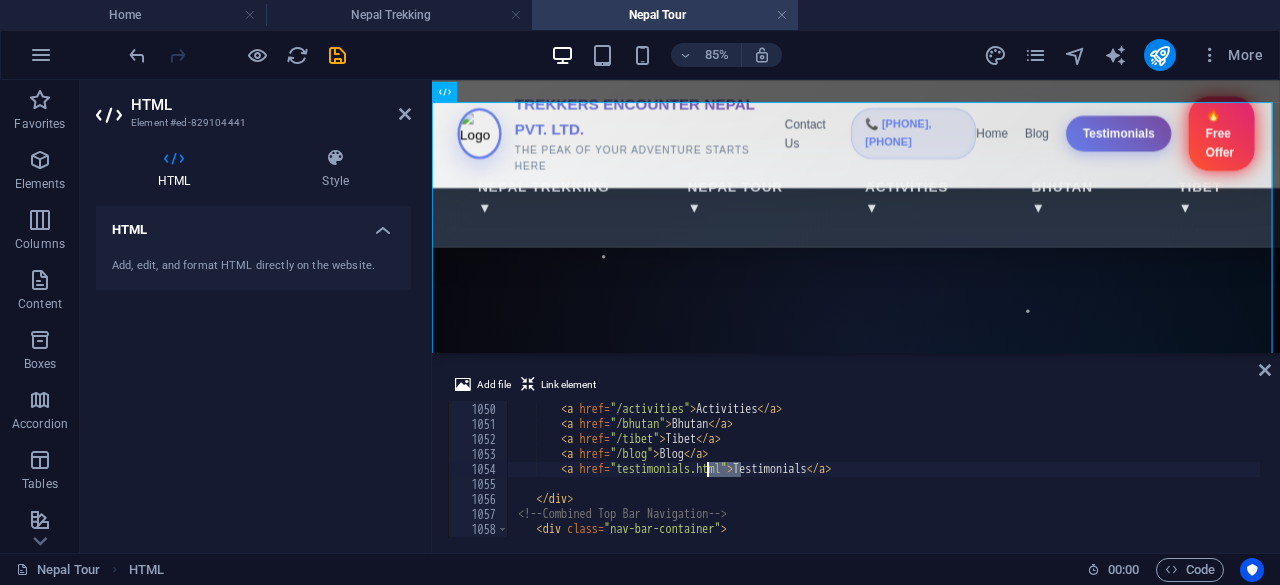 drag, startPoint x: 740, startPoint y: 469, endPoint x: 710, endPoint y: 472, distance: 30.149628 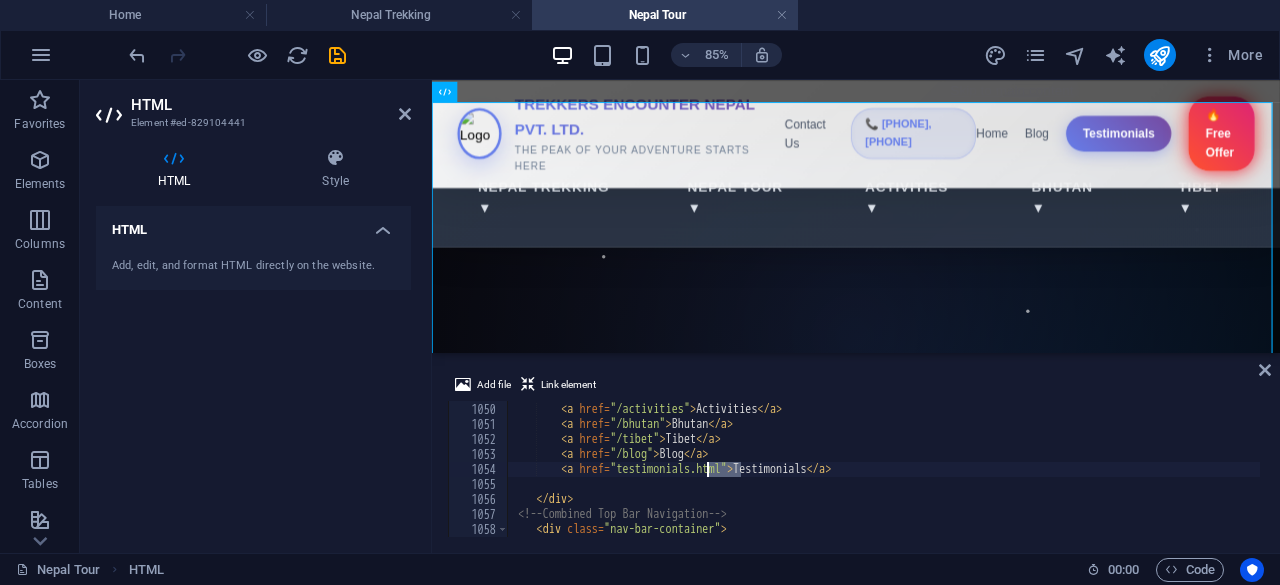 click on "Nepal Tour  Activities  Bhutan  Tibet  Blog  Testimonials" at bounding box center (1216, 468) 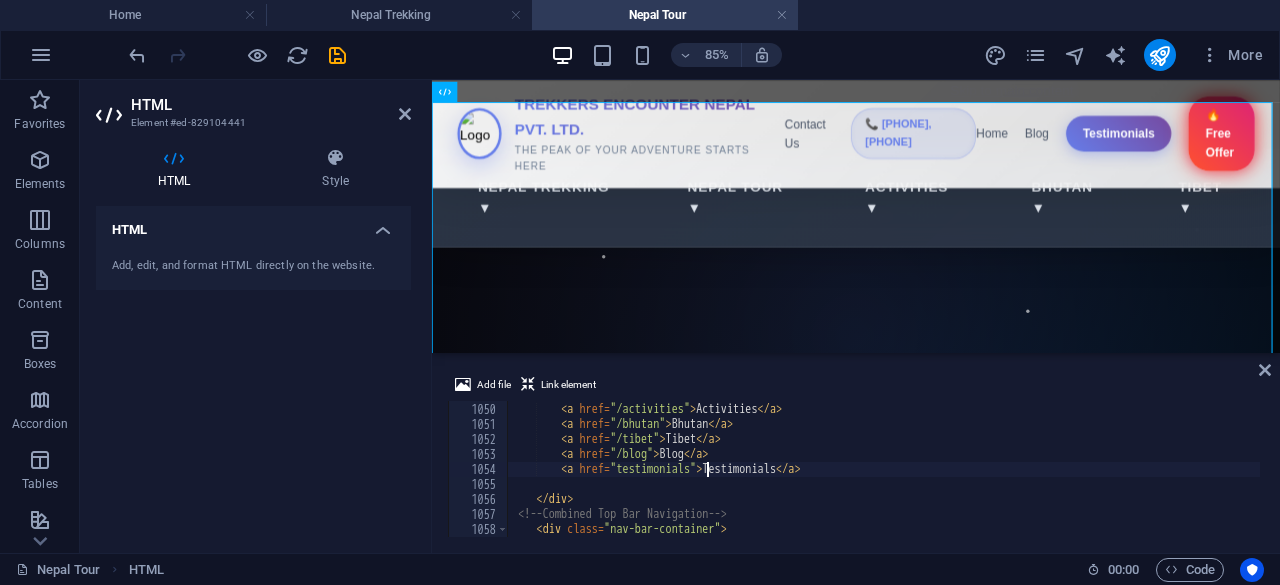 click on "< a   href = "/nepal-tour" > Nepal Tour </ a >           < a   href = "/activities" > Activities </ a >           < a   href = "/bhutan" > Bhutan </ a >           < a   href = "/tibet" > Tibet </ a >           < a   href = "/blog" > Blog </ a >           < a   href = "testimonials" > Testimonials </ a >      </ div >   <!--  Combined Top Bar Navigation  -->      < div   class = "nav-bar-container" >" at bounding box center (1216, 468) 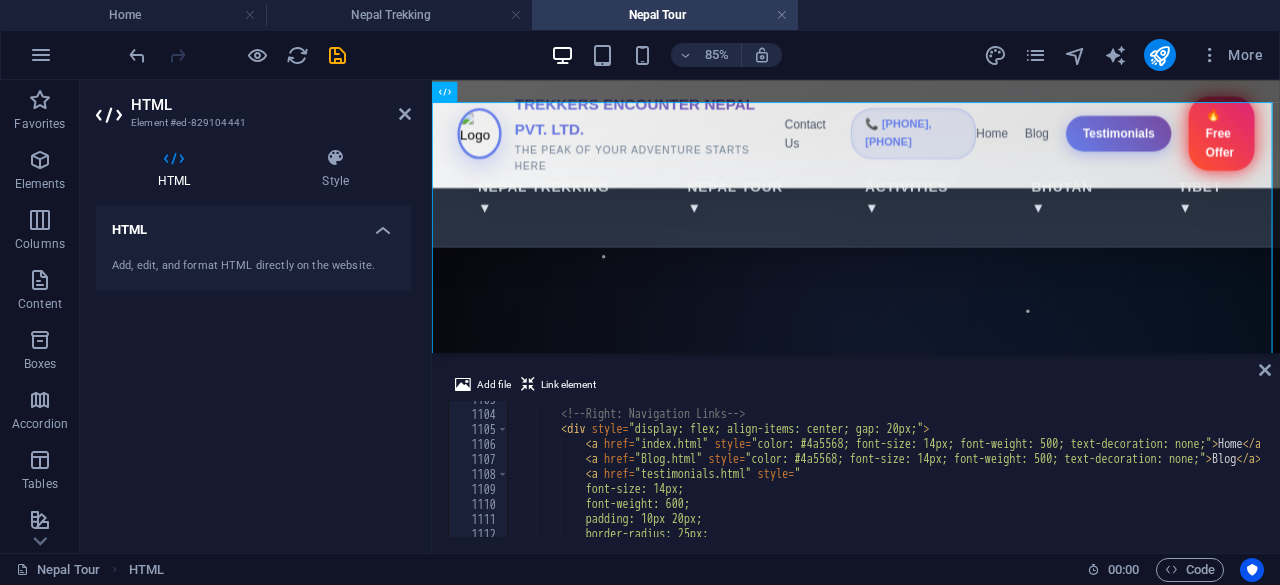scroll, scrollTop: 16539, scrollLeft: 0, axis: vertical 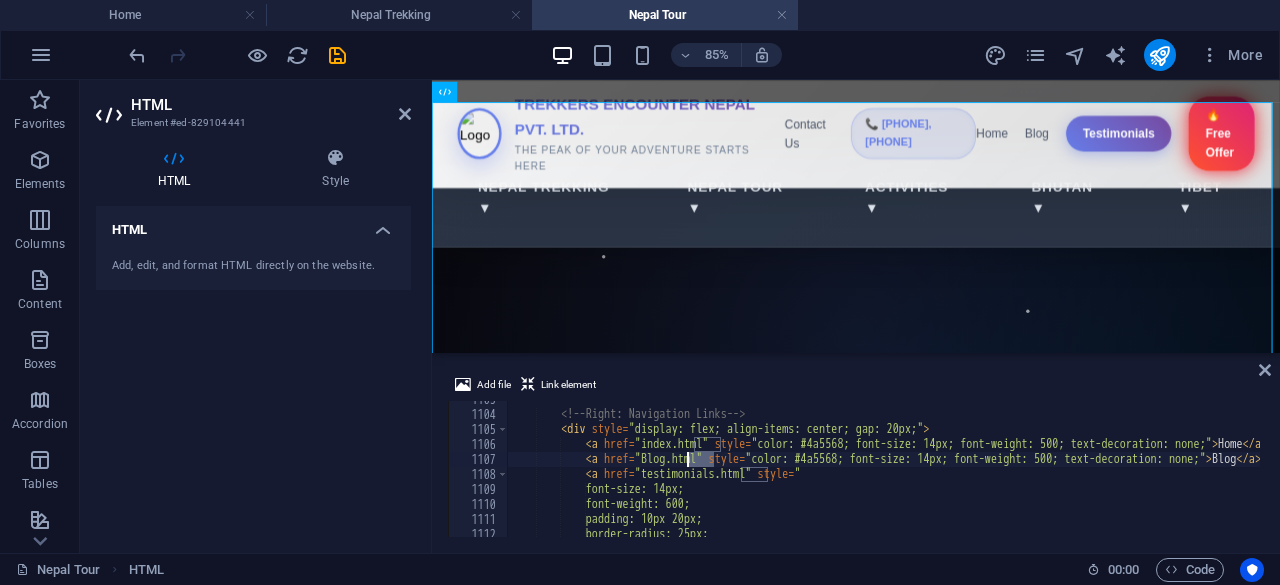 drag, startPoint x: 712, startPoint y: 457, endPoint x: 685, endPoint y: 460, distance: 27.166155 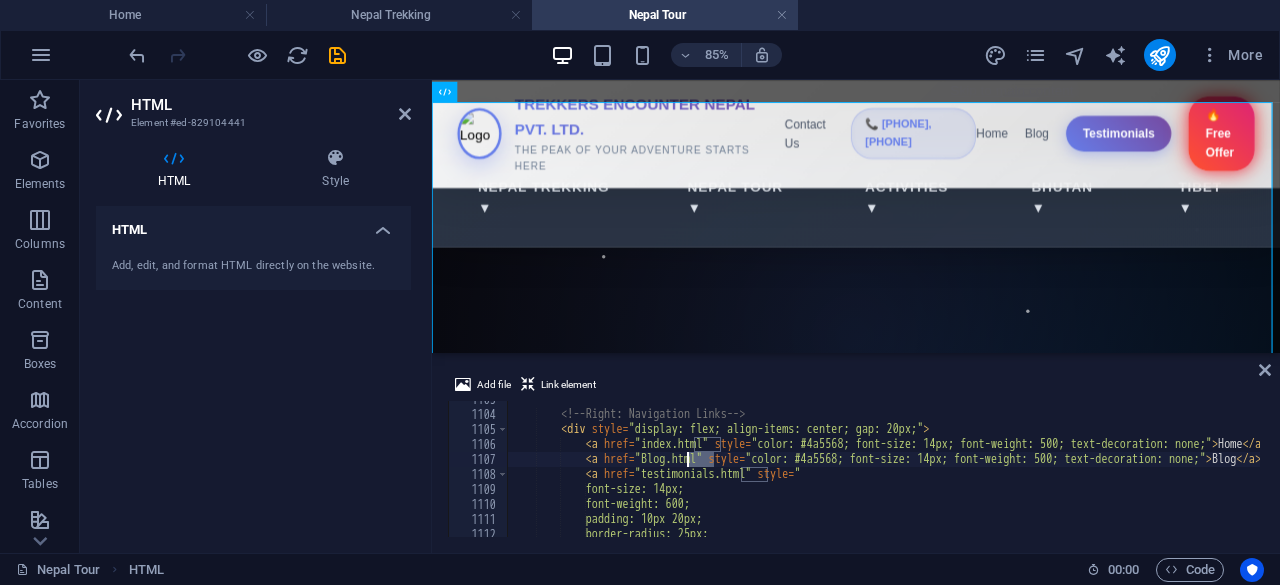 click on "<!--  Right: Navigation Links  -->           < div   style = "display: flex; align-items: center; gap: 20px;" >                < a   href = "index.html"   style = "color: #4a5568; font-size: 14px; font-weight: 500; text-decoration: none;" > Home </ a >                < a   href = "Blog.html"   style = "color: #4a5568; font-size: 14px; font-weight: 500; text-decoration: none;" > Blog </ a >                < a   href = "testimonials.html"   style = "                    font-size: 14px;                    font-weight: 600;                    padding: 10px 20px;                    border-radius: 25px;" at bounding box center [1216, 473] 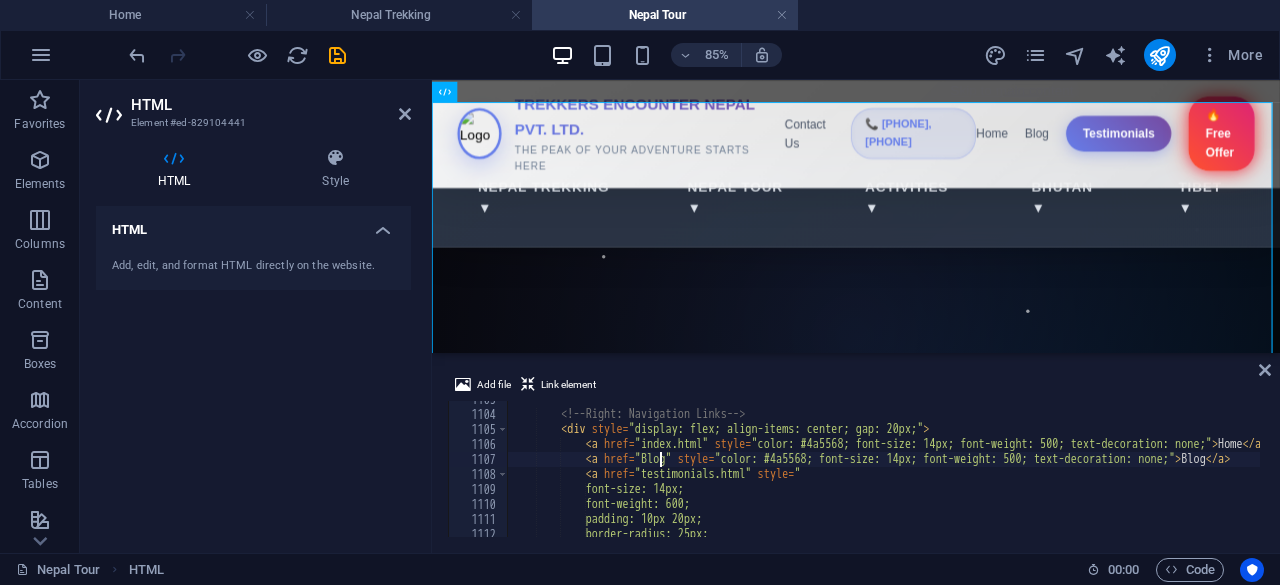 click on "<!--  Right: Navigation Links  -->           < div   style = "display: flex; align-items: center; gap: 20px;" >                < a   href = "index.html"   style = "color: #4a5568; font-size: 14px; font-weight: 500; text-decoration: none;" > Home </ a >                < a   href = "Blog"   style = "color: #4a5568; font-size: 14px; font-weight: 500; text-decoration: none;" > Blog </ a >                < a   href = "testimonials.html"   style = "                    font-size: 14px;                    font-weight: 600;                    padding: 10px 20px;                    border-radius: 25px;" at bounding box center (1216, 473) 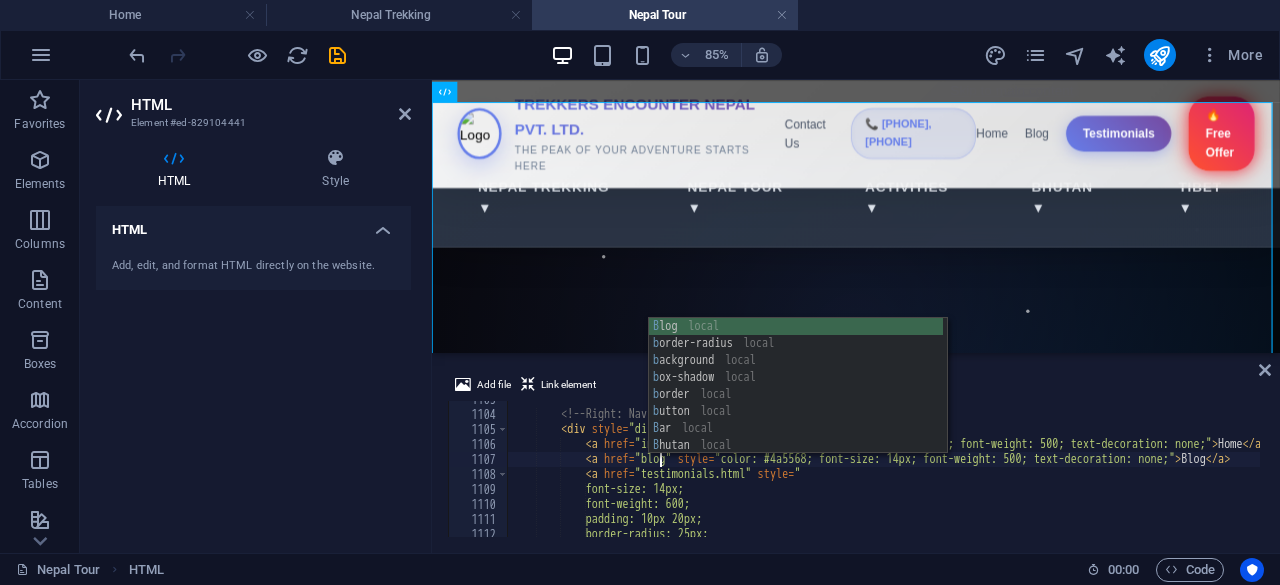 scroll, scrollTop: 0, scrollLeft: 11, axis: horizontal 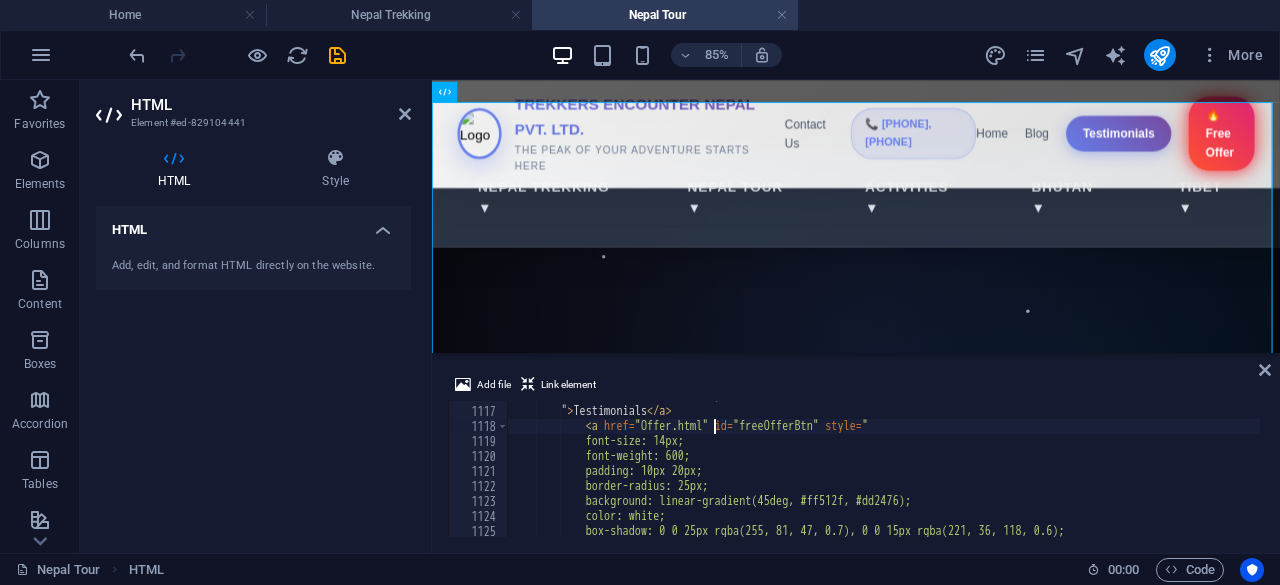 click on "text-decoration: none;               " > Testimonials </ a >                < a   href = "Offer.html"   id = "freeOfferBtn"   style = "                    font-size: 14px;                    font-weight: 600;                    padding: 10px 20px;                    border-radius: 25px;                    background: linear-gradient(45deg, #ff512f, #dd2476);                    color: white;                    box-shadow: 0 0 25px rgba(255, 81, 47, 0.7), 0 0 15px rgba(221, 36, 118, 0.6);" at bounding box center (1216, 470) 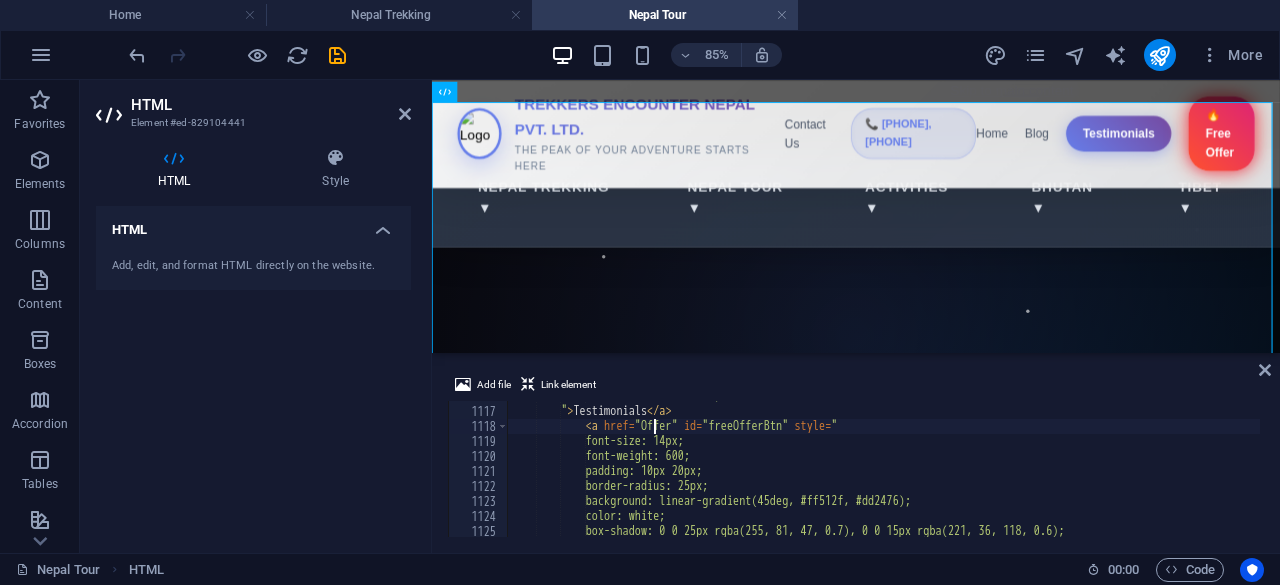 click on "text-decoration: none;               " > Testimonials </ a >                < a   href = "Offer"   id = "freeOfferBtn"   style = "                    font-size: 14px;                    font-weight: 600;                    padding: 10px 20px;                    border-radius: 25px;                    background: linear-gradient(45deg, #ff512f, #dd2476);                    color: white;                    box-shadow: 0 0 25px rgba(255, 81, 47, 0.7), 0 0 15px rgba(221, 36, 118, 0.6);" at bounding box center (1216, 470) 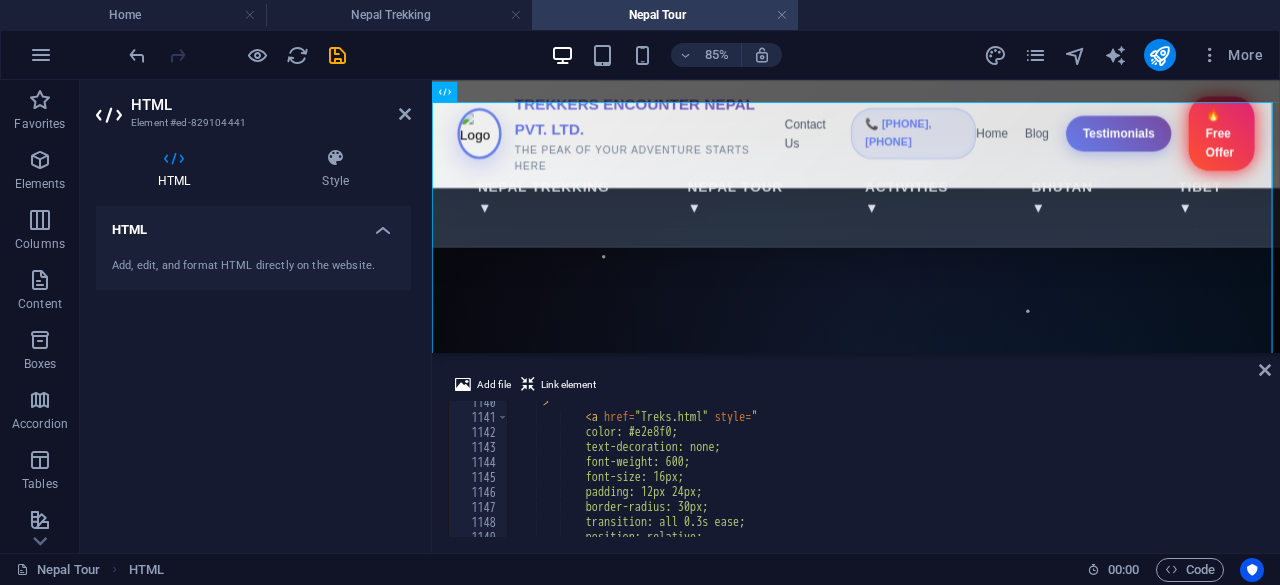scroll, scrollTop: 17092, scrollLeft: 0, axis: vertical 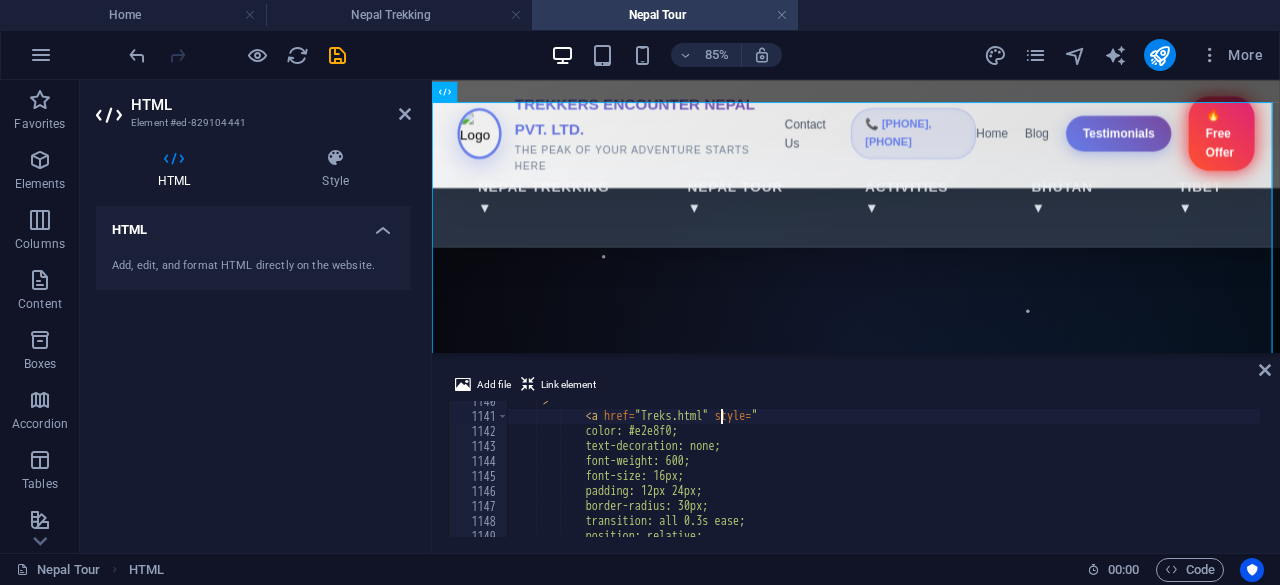 click on "" >                < a   href = "Treks.html"   style = "                    color: #e2e8f0;                    text-decoration: none;                    font-weight: 600;                    font-size: 16px;                    padding: 12px 24px;                    border-radius: 30px;                    transition: all 0.3s ease;                    position: relative;" at bounding box center (1216, 475) 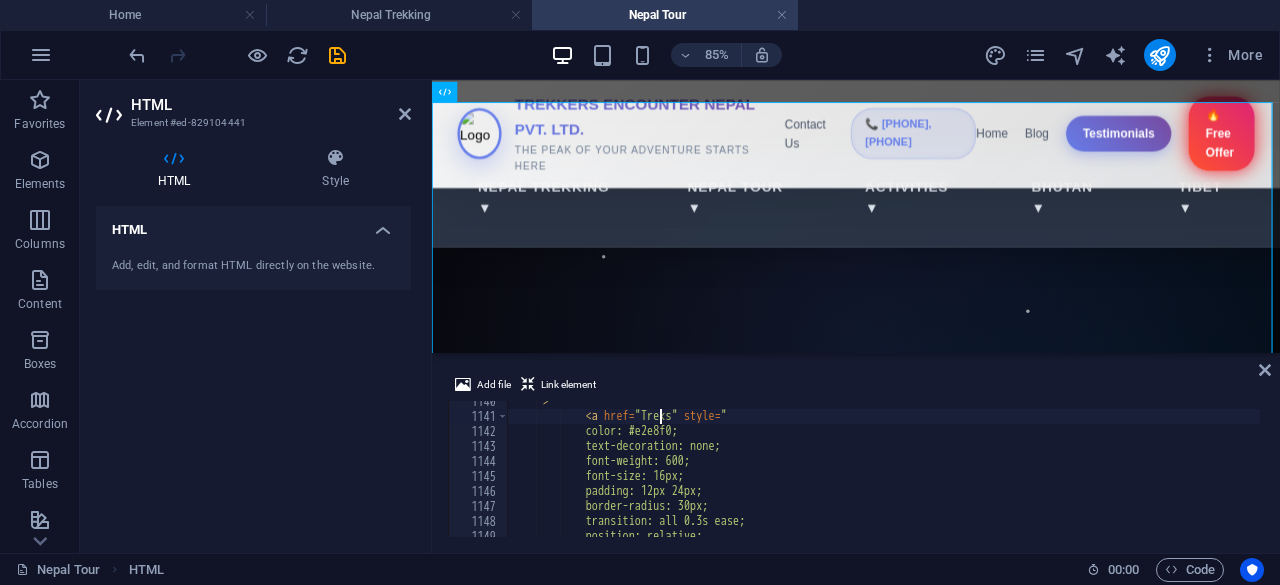 click on "" >                < a   href = "Treks"   style = "                    color: #e2e8f0;                    text-decoration: none;                    font-weight: 600;                    font-size: 16px;                    padding: 12px 24px;                    border-radius: 30px;                    transition: all 0.3s ease;                    position: relative;" at bounding box center [1216, 475] 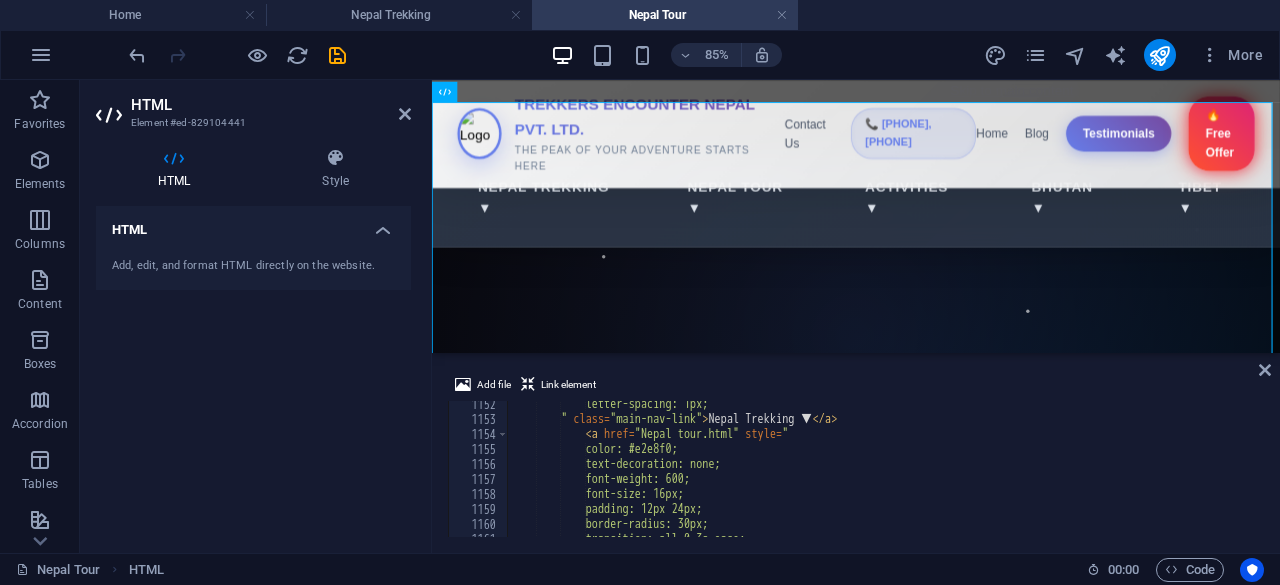 scroll, scrollTop: 17269, scrollLeft: 0, axis: vertical 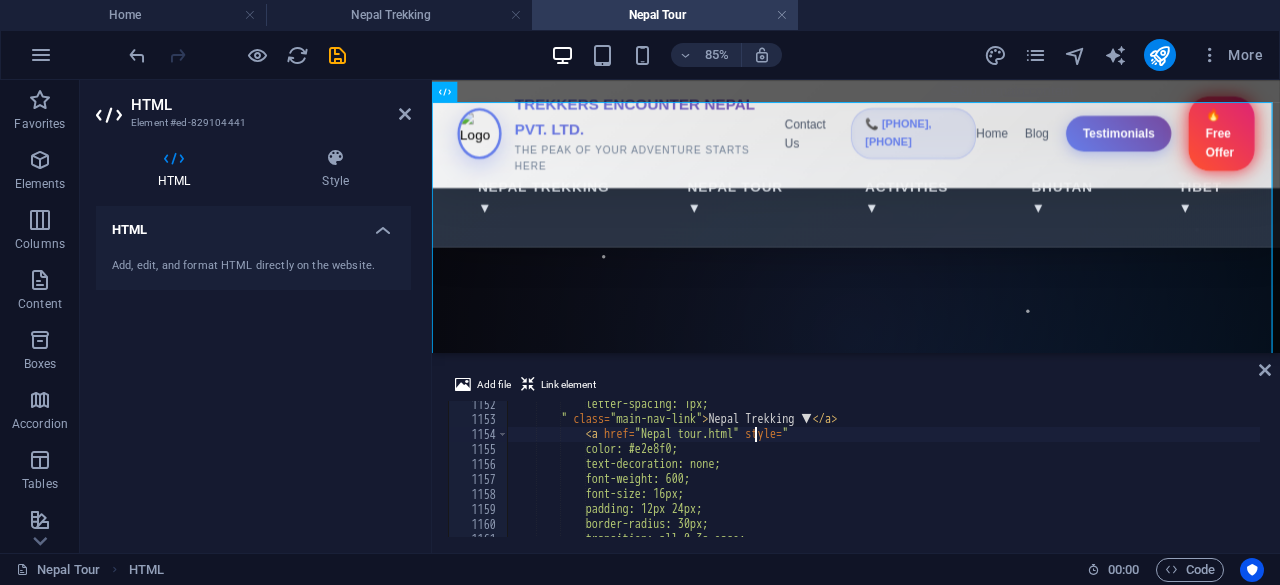click on "letter-spacing: 1px;               "   class = "main-nav-link" > Nepal Trekking ▼ </ a >                < a   href = "Nepal tour.html"   style = "                    color: #e2e8f0;                    text-decoration: none;                    font-weight: 600;                    font-size: 16px;                    padding: 12px 24px;                    border-radius: 30px;                    transition: all 0.3s ease;" at bounding box center [1216, 478] 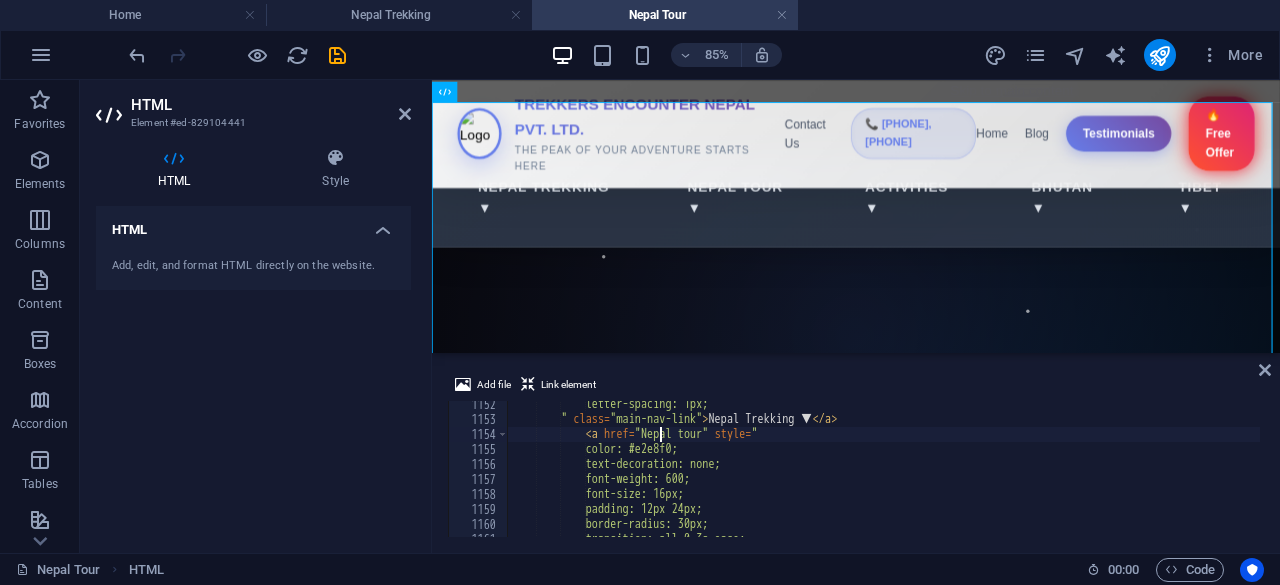 click on "letter-spacing: 1px;               "   class = "main-nav-link" > Nepal Trekking ▼ </ a >                < a   href = "Nepal tour"   style = "                    color: #e2e8f0;                    text-decoration: none;                    font-weight: 600;                    font-size: 16px;                    padding: 12px 24px;                    border-radius: 30px;                    transition: all 0.3s ease;" at bounding box center (1216, 478) 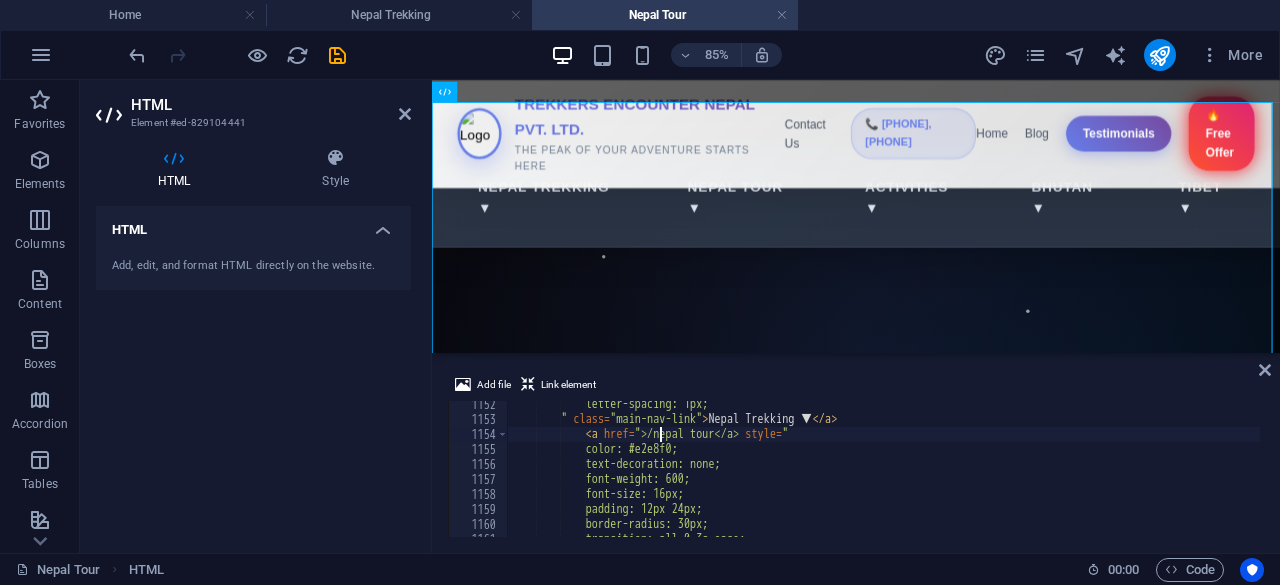 click on "letter-spacing: 1px;               "   class = "main-nav-link" > Nepal Trekking ▼ </ a >                < a   href = "/nepal tour"   style = "                    color: #e2e8f0;                    text-decoration: none;                    font-weight: 600;                    font-size: 16px;                    padding: 12px 24px;                    border-radius: 30px;                    transition: all 0.3s ease;" at bounding box center (1216, 478) 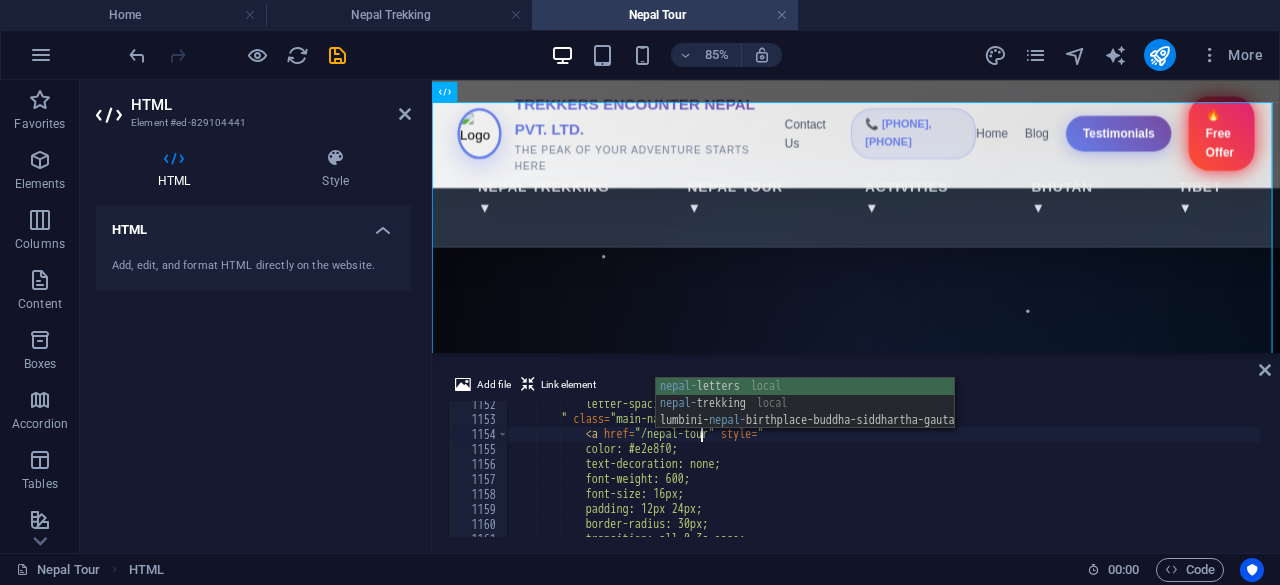 scroll, scrollTop: 0, scrollLeft: 15, axis: horizontal 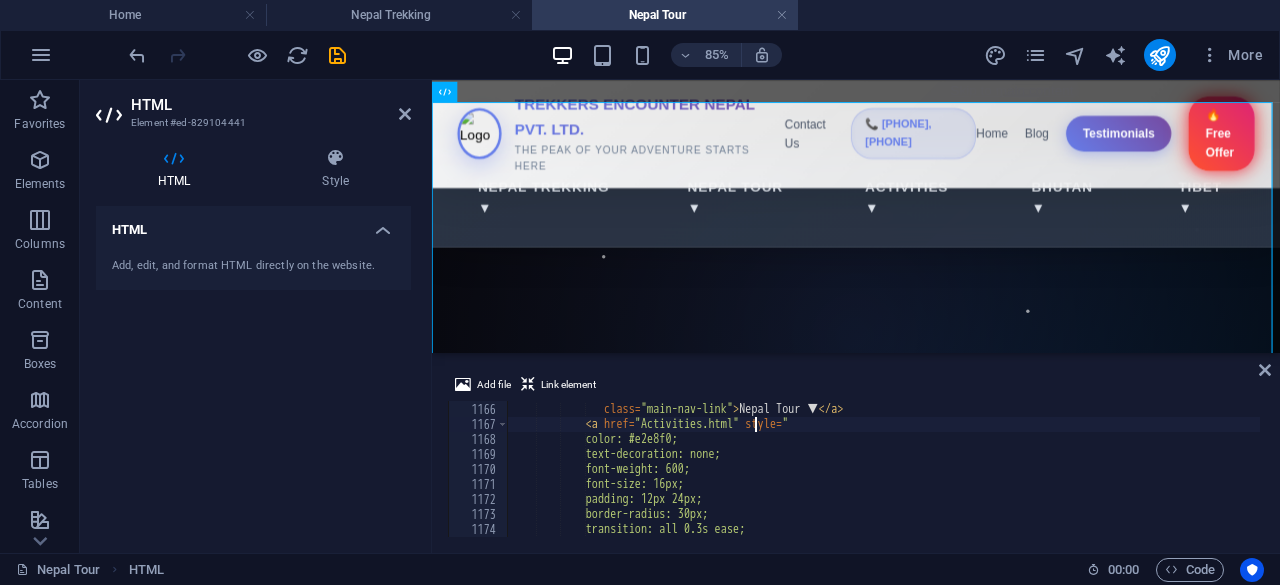 click on "letter-spacing: 1px;"                    class = "main-nav-link" > Nepal Tour ▼ </ a >                < a   href = "Activities.html"   style = "                    color: #e2e8f0;                    text-decoration: none;                    font-weight: 600;                    font-size: 16px;                    padding: 12px 24px;                    border-radius: 30px;                    transition: all 0.3s ease;" at bounding box center (1216, 468) 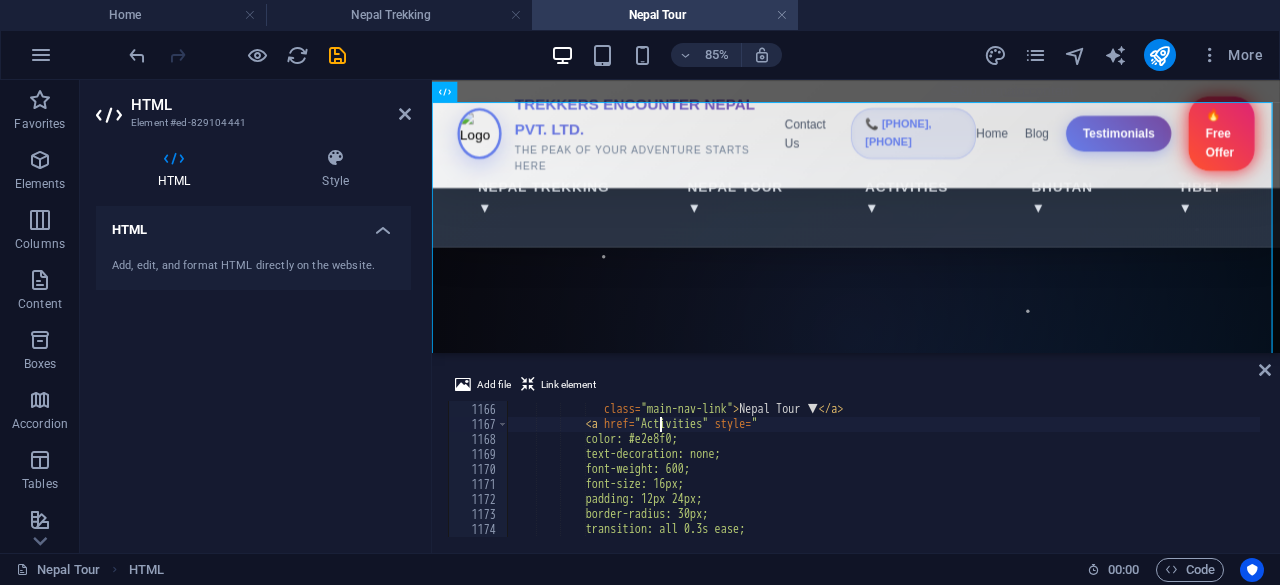 click on "letter-spacing: 1px;"                    class = "main-nav-link" > Nepal Tour ▼ </ a >                < a   href = "Activities"   style = "                    color: #e2e8f0;                    text-decoration: none;                    font-weight: 600;                    font-size: 16px;                    padding: 12px 24px;                    border-radius: 30px;                    transition: all 0.3s ease;" at bounding box center (1216, 468) 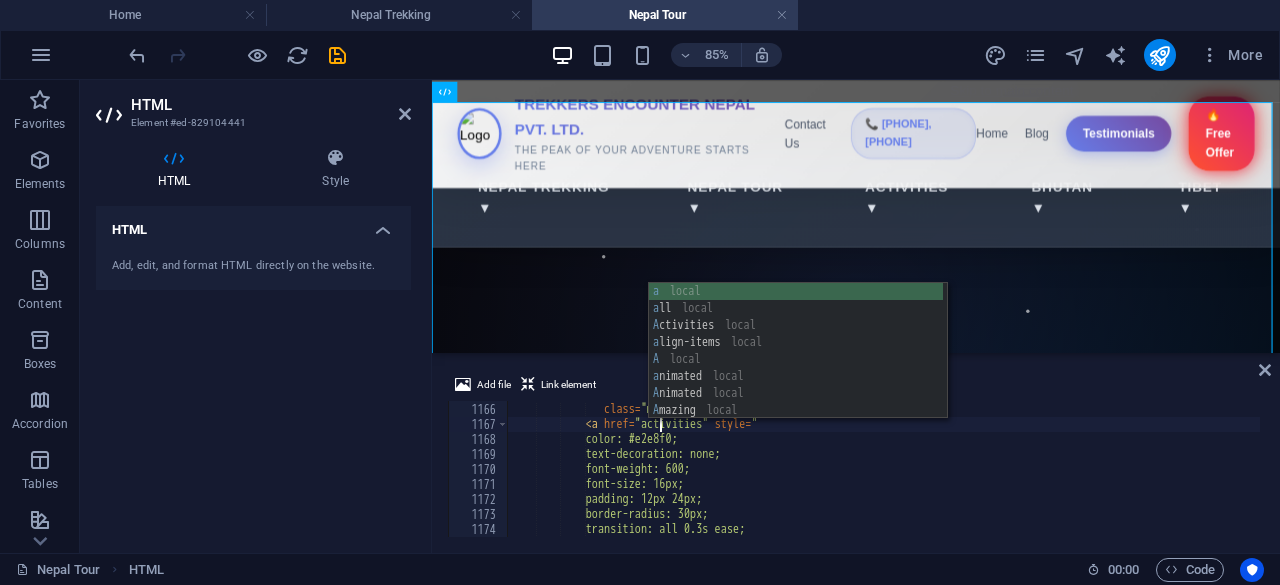 scroll, scrollTop: 0, scrollLeft: 12, axis: horizontal 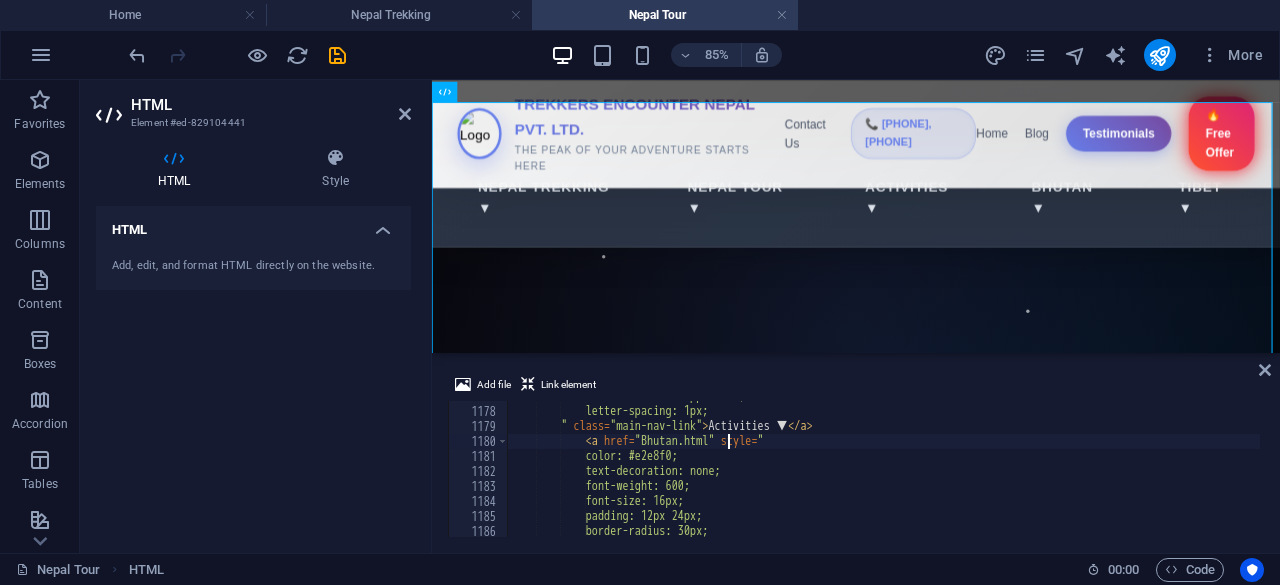click on "Bhutan.html   style = "                    color: #e2e8f0;                    text-decoration: none;                    font-weight: 600;                    font-size: 16px;                    padding: 12px 24px;                    border-radius: 30px;" at bounding box center [1216, 470] 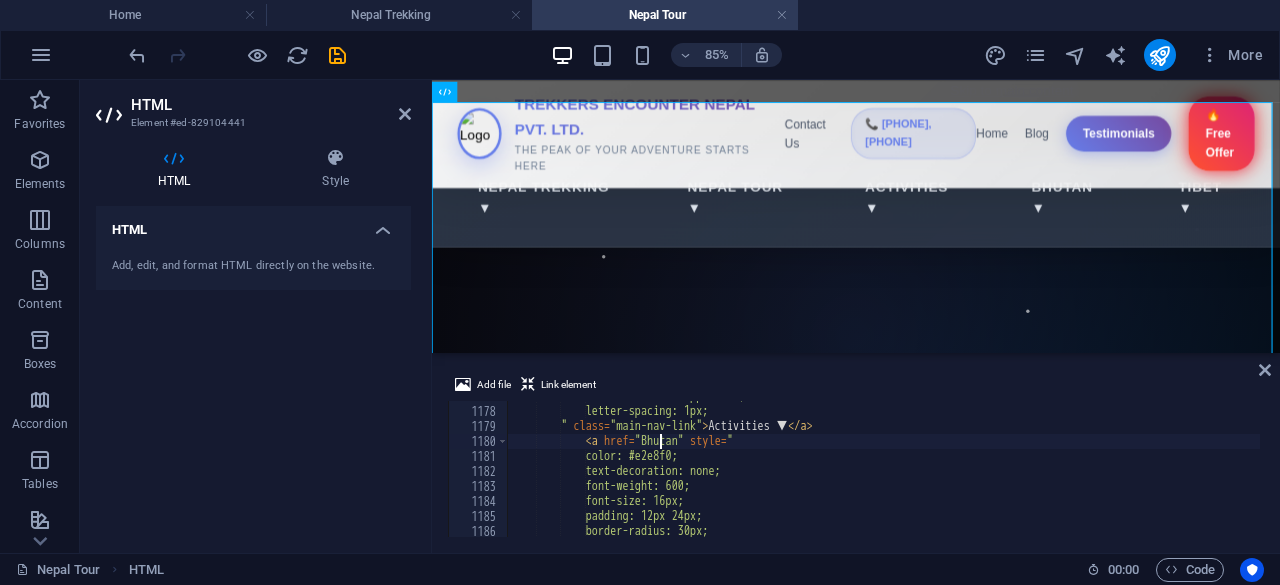 click on "text-transform: uppercase;                    letter-spacing: 1px;               "   class = "main-nav-link" > Activities ▼ </ a >                < a   href = "Bhutan"   style = "                    color: #e2e8f0;                    text-decoration: none;                    font-weight: 600;                    font-size: 16px;                    padding: 12px 24px;                    border-radius: 30px;" at bounding box center (1216, 470) 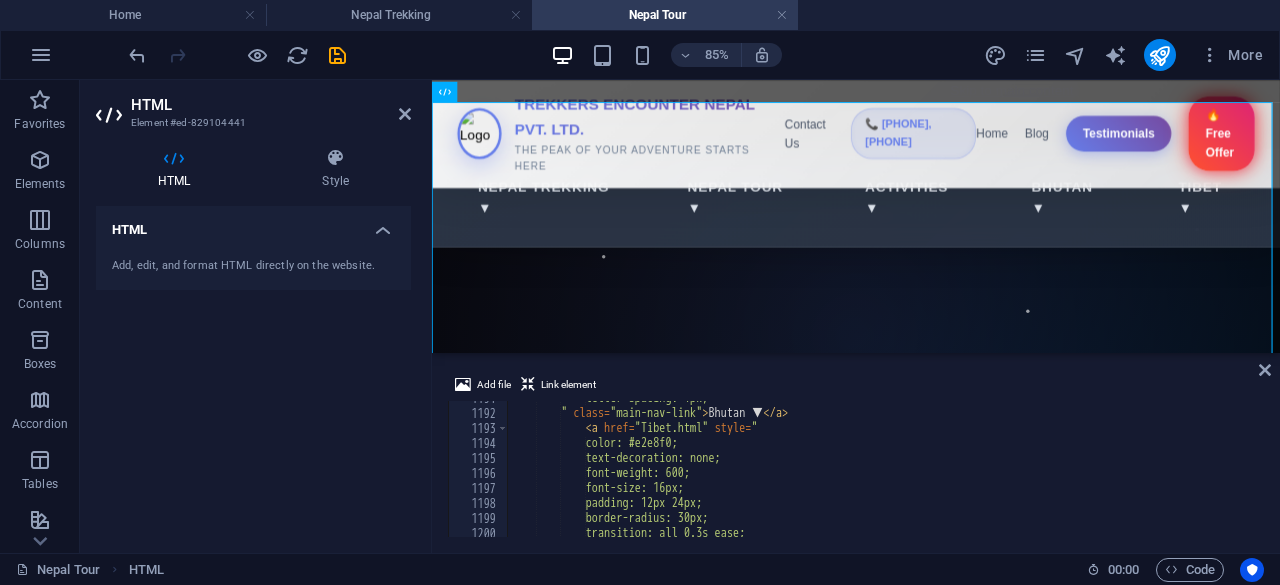 scroll, scrollTop: 17861, scrollLeft: 0, axis: vertical 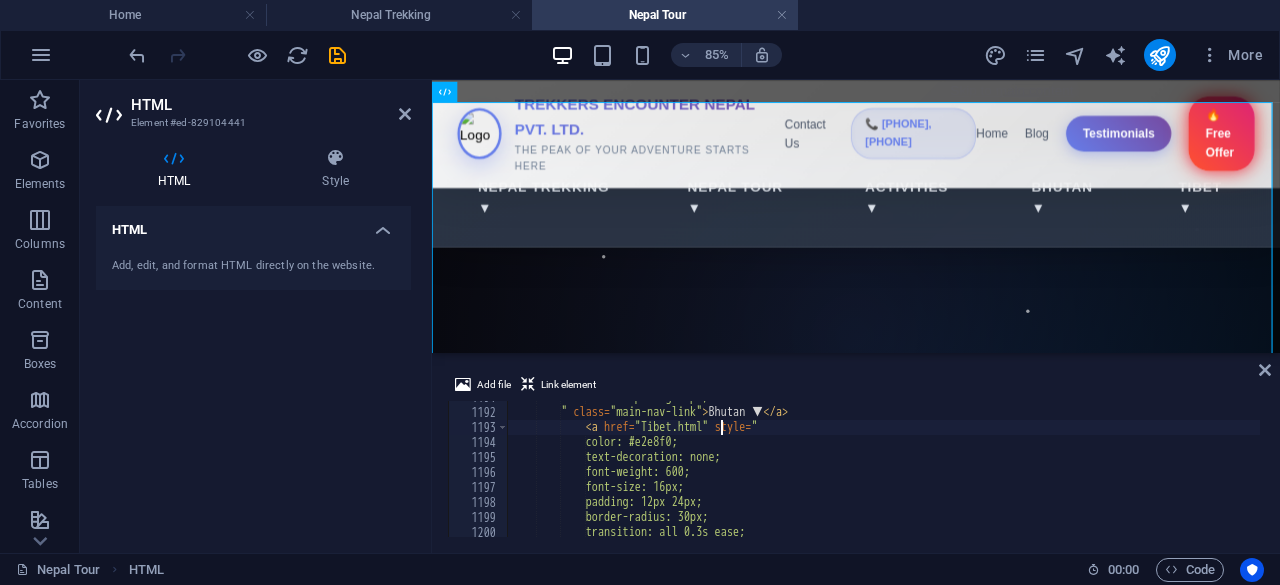 click on "letter-spacing: 1px;               "   class = "main-nav-link" > Bhutan ▼ </ a >                < a   href = "Tibet.html"   style = "                    color: #e2e8f0;                    text-decoration: none;                    font-weight: 600;                    font-size: 16px;                    padding: 12px 24px;                    border-radius: 30px;                    transition: all 0.3s ease;" at bounding box center [1216, 471] 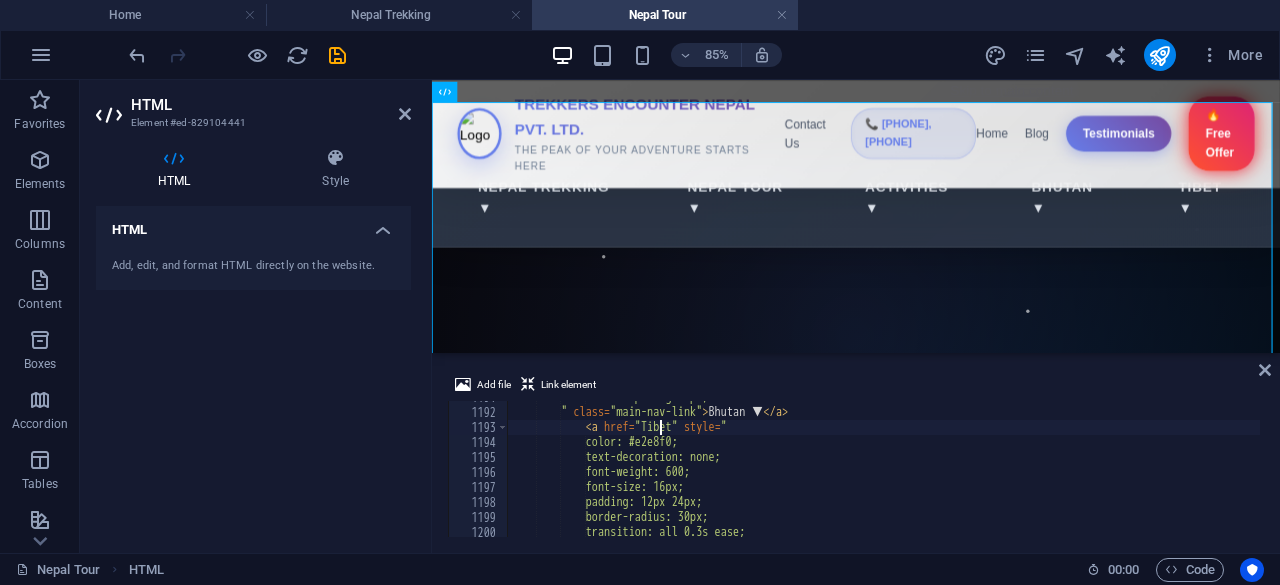 click on "letter-spacing: 1px;               "   class = "main-nav-link" > Bhutan ▼ </ a >                < a   href = "Tibet"   style = "                    color: #e2e8f0;                    text-decoration: none;                    font-weight: 600;                    font-size: 16px;                    padding: 12px 24px;                    border-radius: 30px;                    transition: all 0.3s ease;" at bounding box center (1216, 471) 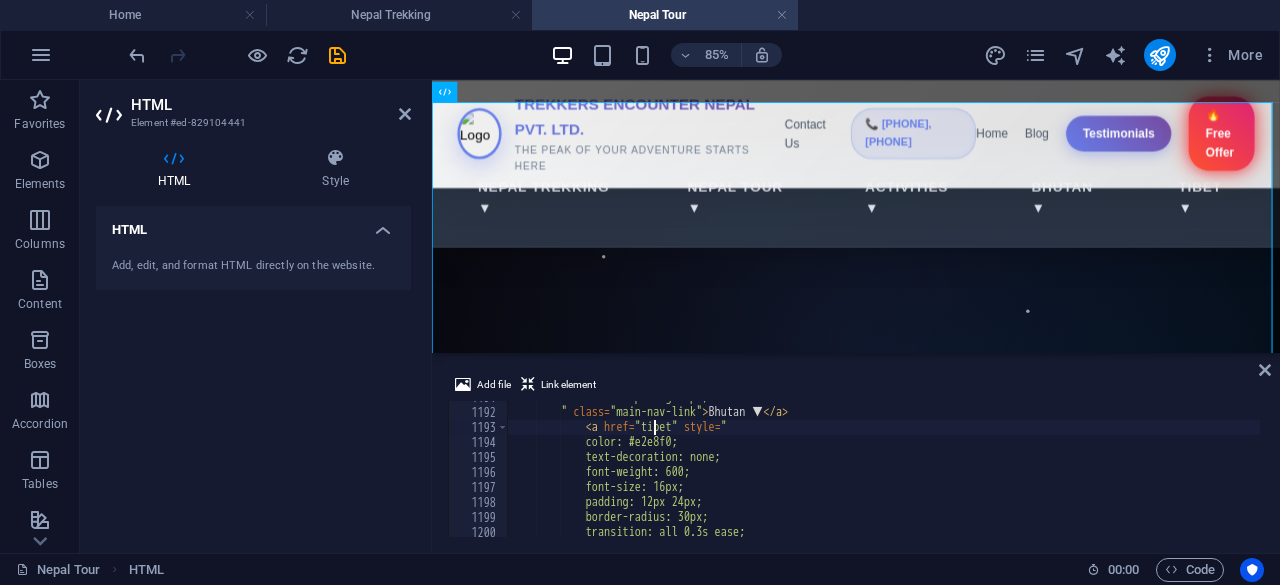 type on "<a href="/tibet" style="" 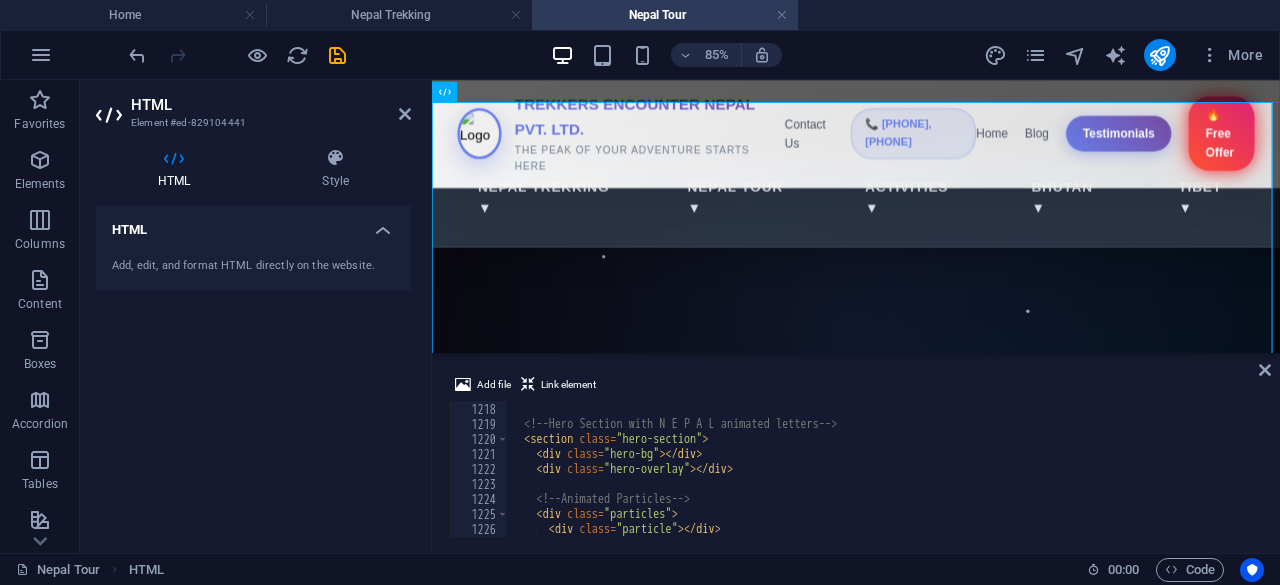 scroll, scrollTop: 18253, scrollLeft: 0, axis: vertical 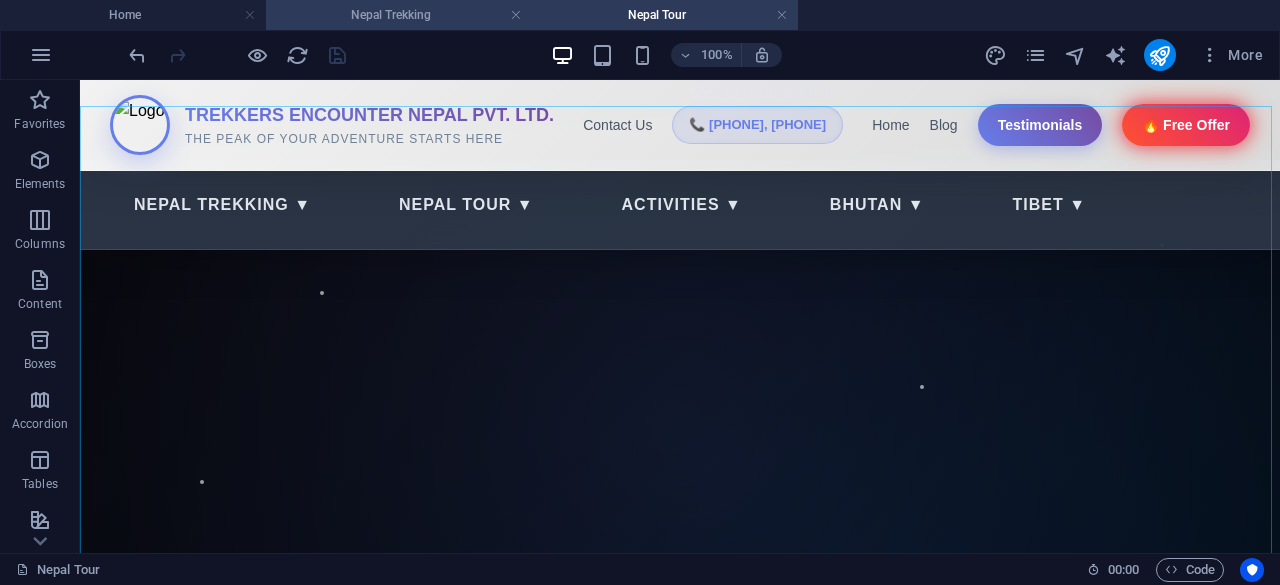 click on "Nepal Trekking" at bounding box center (399, 15) 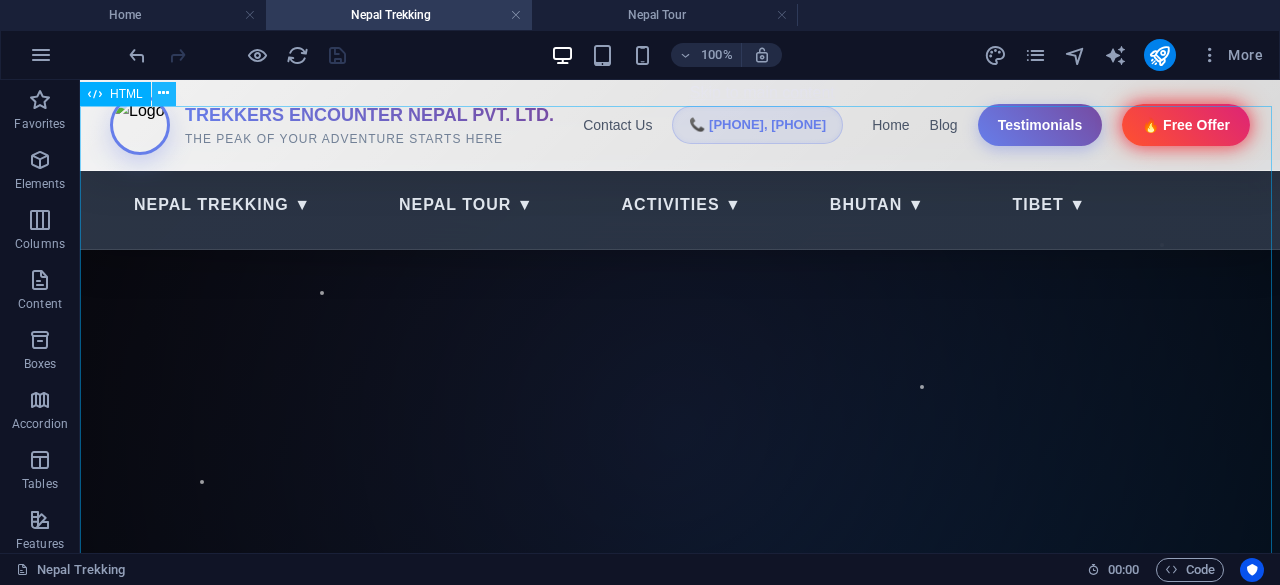 click at bounding box center [163, 93] 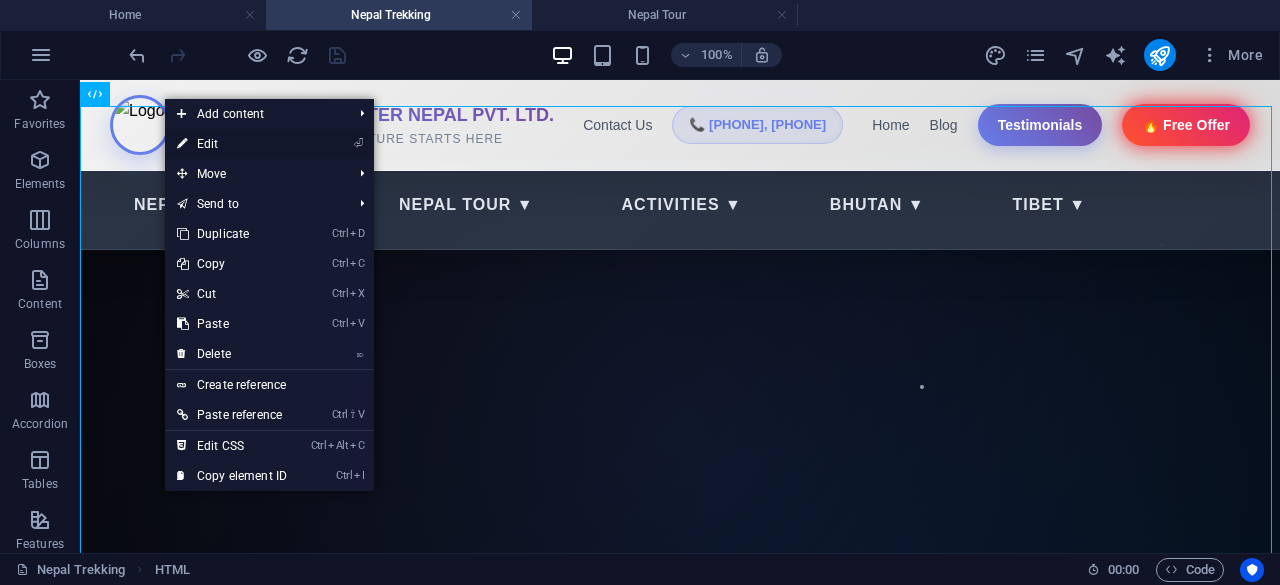 click on "⏎  Edit" at bounding box center (232, 144) 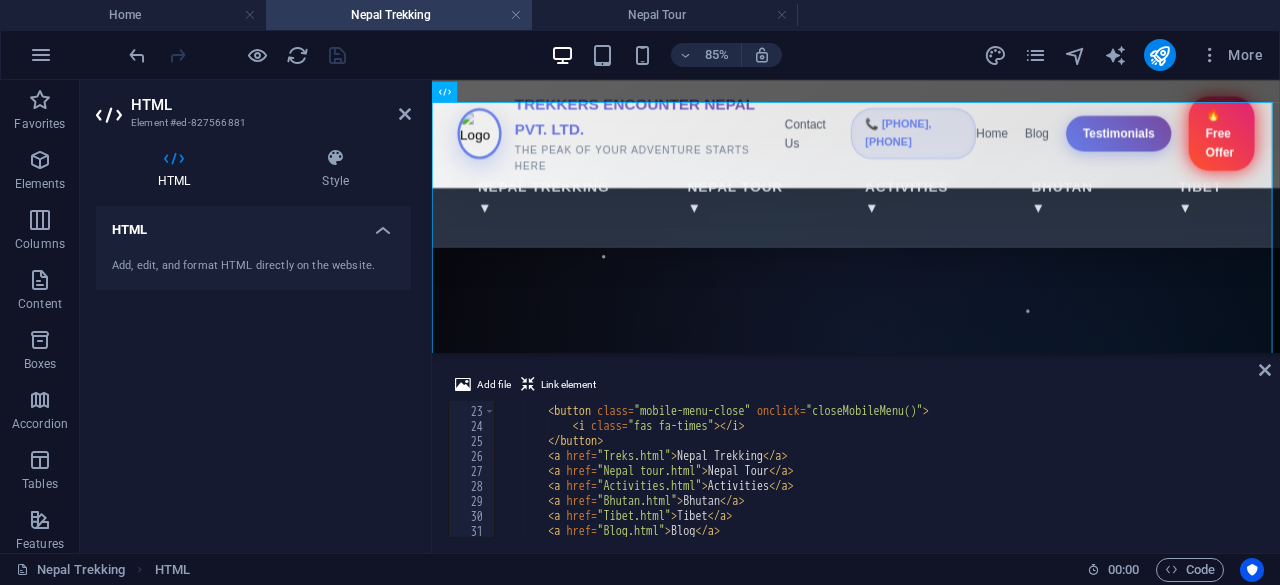 scroll, scrollTop: 280, scrollLeft: 0, axis: vertical 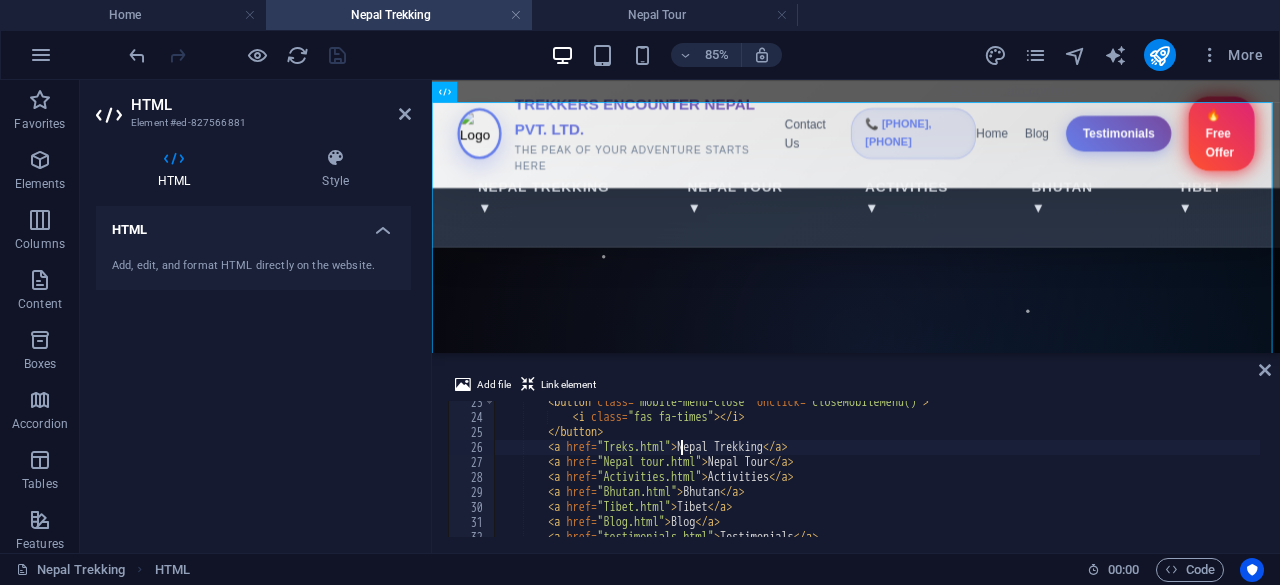 click on "< button   class = "mobile-menu-close"   onclick = "closeMobileMenu()" >                < i   class = "fas fa-times" > </ i >           </ button >           < a   href = "Treks.html" > Nepal Trekking </ a >           < a   href = "Nepal tour.html" > Nepal Tour </ a >           < a   href = "Activities.html" > Activities </ a >           < a   href = "Bhutan.html" > Bhutan </ a >           < a   href = "Tibet.html" > Tibet </ a >           < a   href = "Blog.html" > Blog </ a >           < a   href = "testimonials.html" > Testimonials </ a >" at bounding box center (1125, 476) 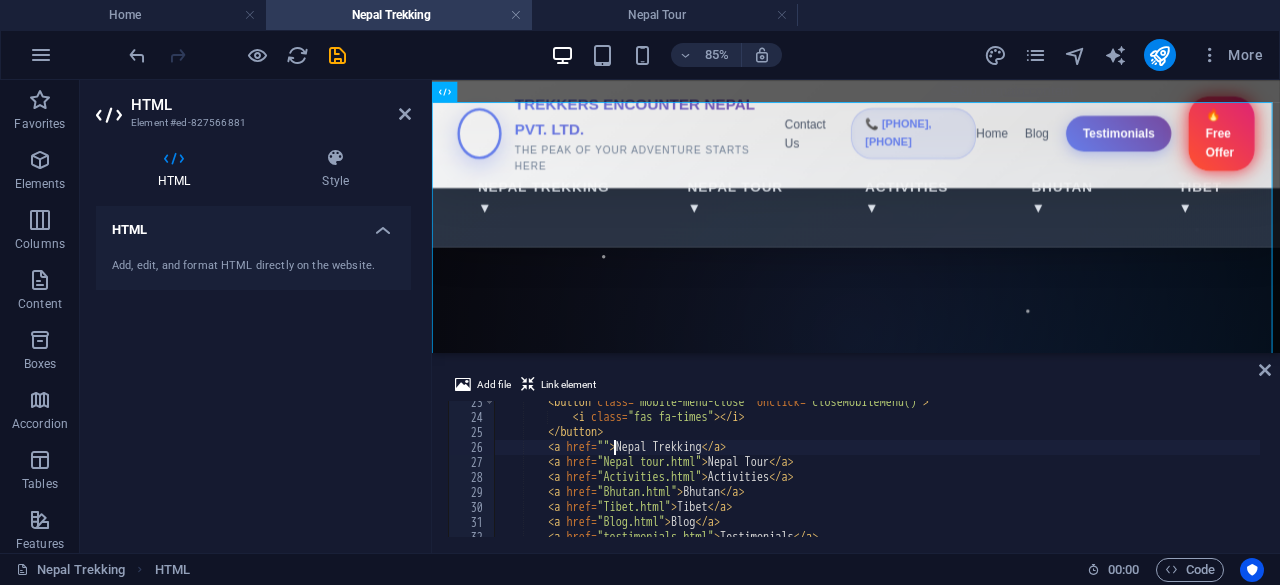 paste on "/nepal-trekking" 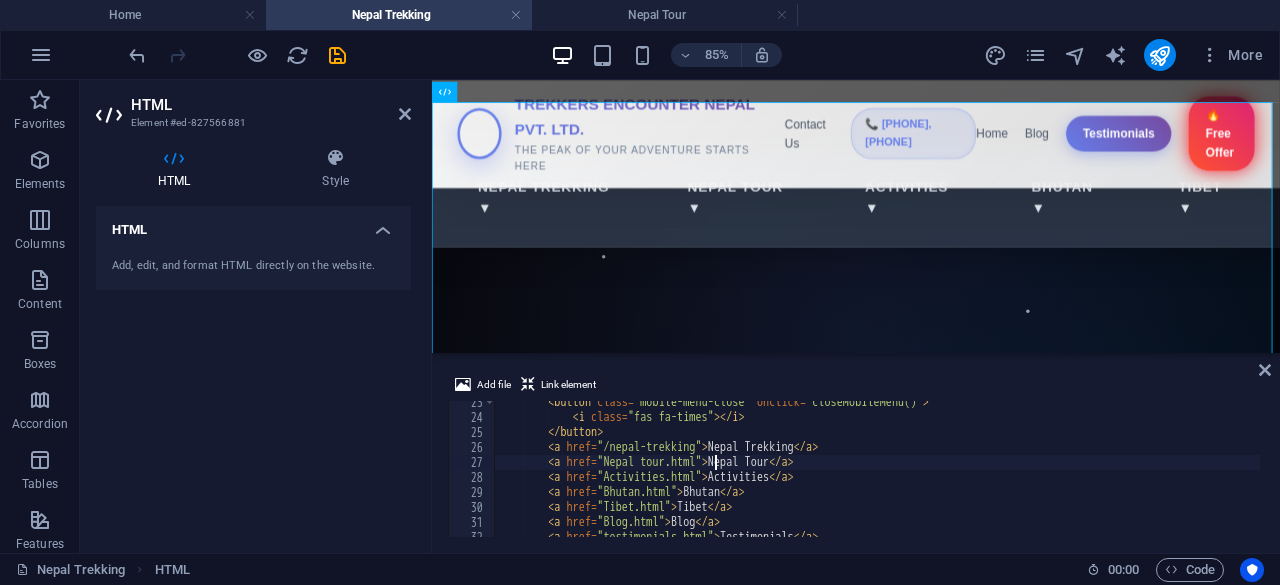 click on "< button   class = "mobile-menu-close"   onclick = "closeMobileMenu()" >                < i   class = "fas fa-times" > </ i >           </ button >           < a   href = "/nepal-trekking" > Nepal Trekking </ a >           < a   href = "Nepal tour.html" > Nepal Tour </ a >           < a   href = "Activities.html" > Activities </ a >           < a   href = "Bhutan.html" > Bhutan </ a >           < a   href = "Tibet.html" > Tibet </ a >           < a   href = "Blog.html" > Blog </ a >           < a   href = "testimonials.html" > Testimonials </ a >" at bounding box center (1125, 476) 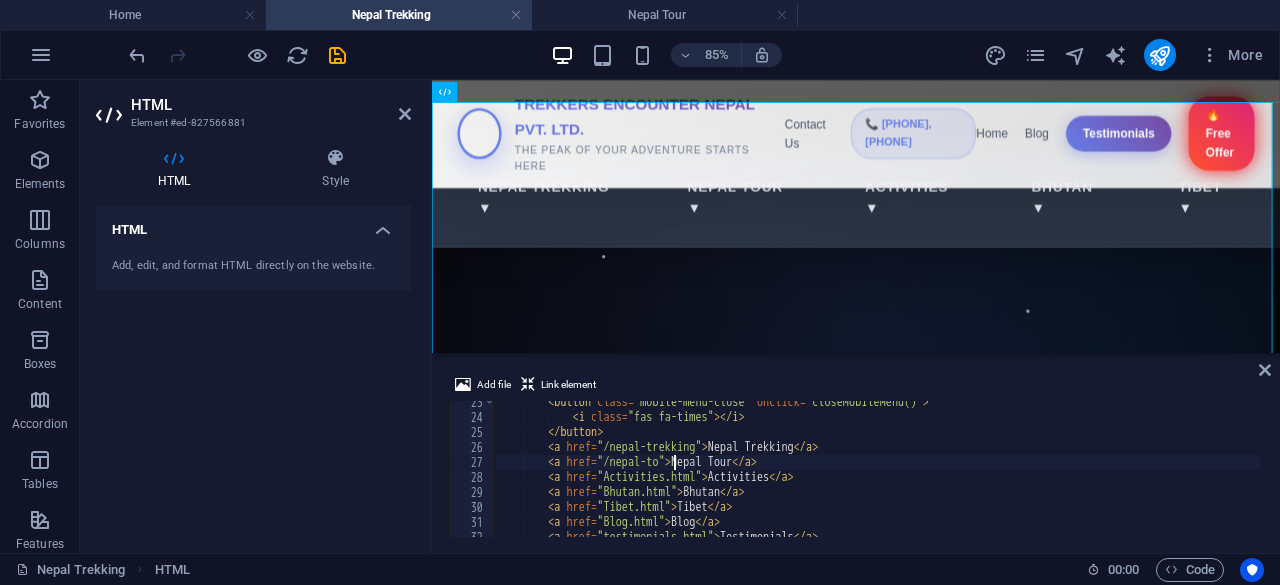 scroll, scrollTop: 0, scrollLeft: 15, axis: horizontal 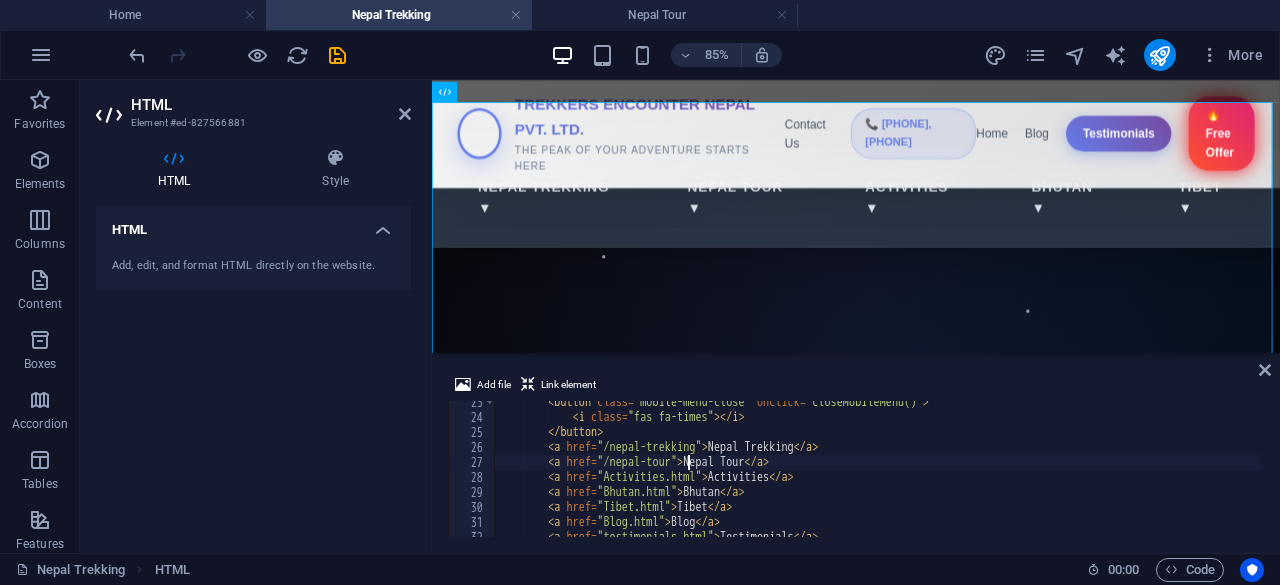 click on "< button   class = "mobile-menu-close"   onclick = "closeMobileMenu()" >                < i   class = "fas fa-times" > </ i >           </ button >           < a   href = "/nepal-trekking" > Nepal Trekking </ a >           < a   href = "/nepal-tour" > Nepal Tour </ a >           < a   href = "Activities.html" > Activities </ a >           < a   href = "Bhutan.html" > Bhutan </ a >           < a   href = "Tibet.html" > Tibet </ a >           < a   href = "Blog.html" > Blog </ a >           < a   href = "testimonials.html" > Testimonials </ a >" at bounding box center (1125, 476) 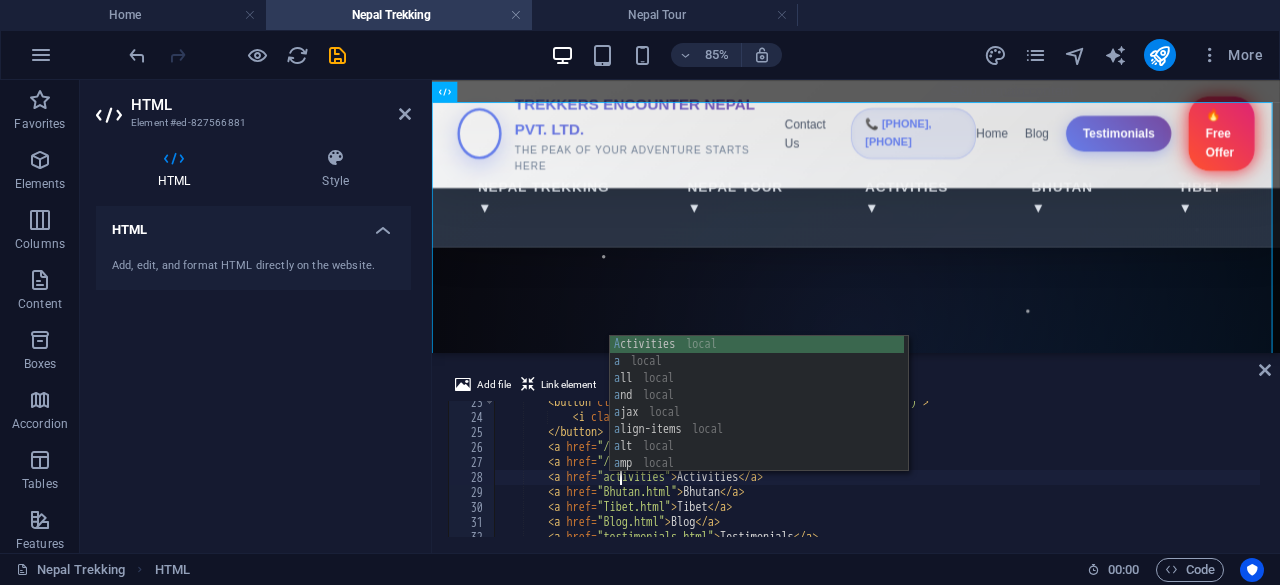 scroll, scrollTop: 0, scrollLeft: 10, axis: horizontal 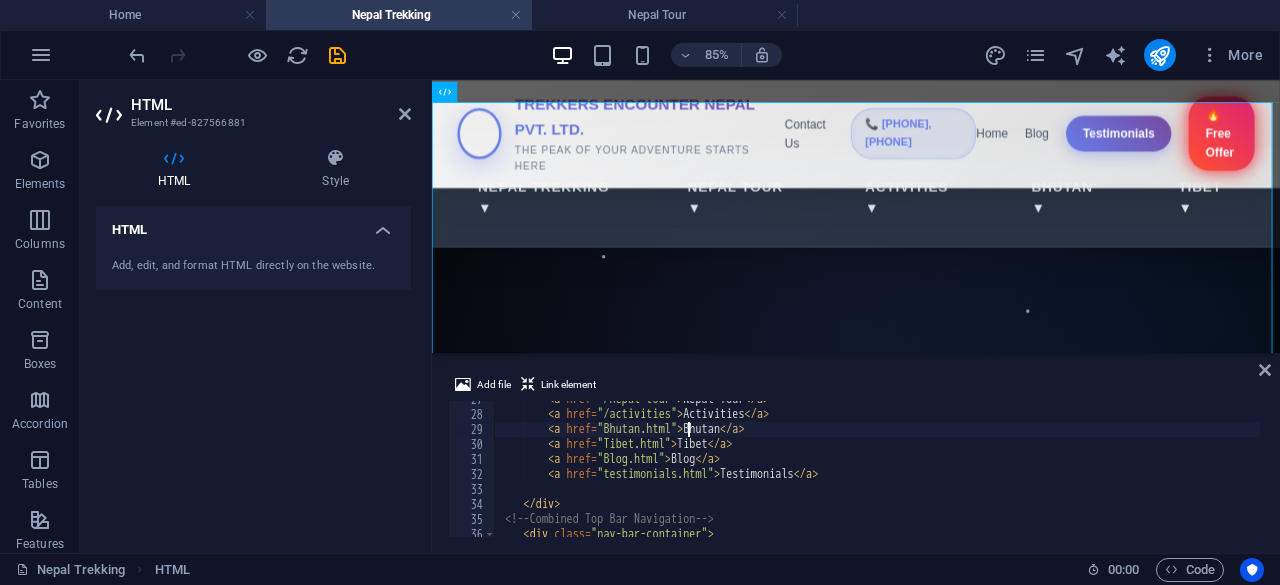 click on "<a href = "/nepal-tour" > Nepal Tour </ a >           <a href="/activities">Activities</a>           <a href="/bhutan">Bhutan</a>           <a href="/tibet">Tibet</a>           <a href="/blog">Blog</a>           <a href="/testimonials">Testimonials</a>      </ div >   <!--  Combined Top Bar Navigation  -->      < div   class = "nav-bar-container" >" at bounding box center [1125, 473] 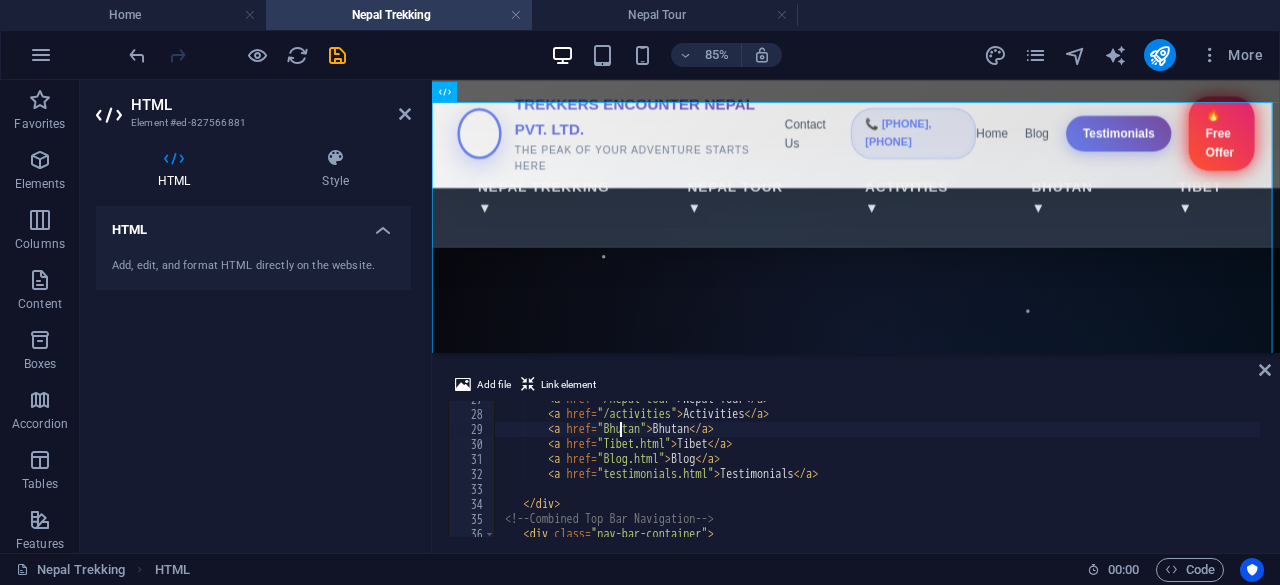 click on "< a   href = "/nepal-tour" > Nepal Tour </ a >           < a   href = "/activities" > Activities </ a >           < a   href = "Bhutan" > Bhutan </ a >           < a   href = "Tibet.html" > Tibet </ a >           < a   href = "Blog.html" > Blog </ a >           < a   href = "testimonials.html" > Testimonials </ a >      </ div >   <!--  Combined Top Bar Navigation  -->      < div   class = "nav-bar-container" >" at bounding box center [1125, 473] 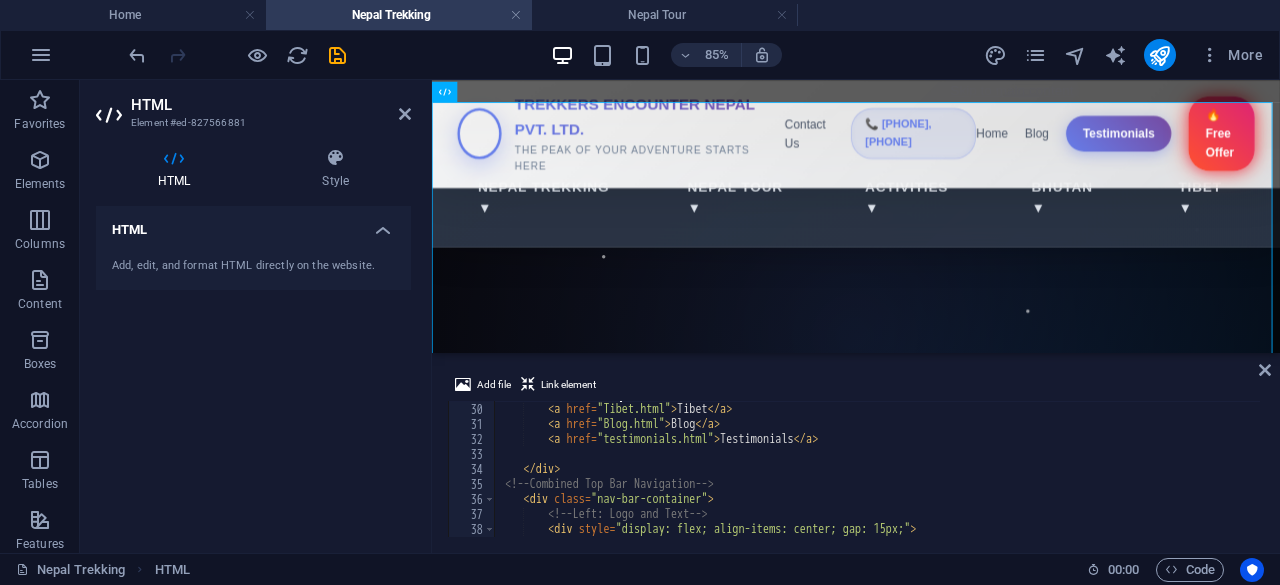 scroll, scrollTop: 362, scrollLeft: 0, axis: vertical 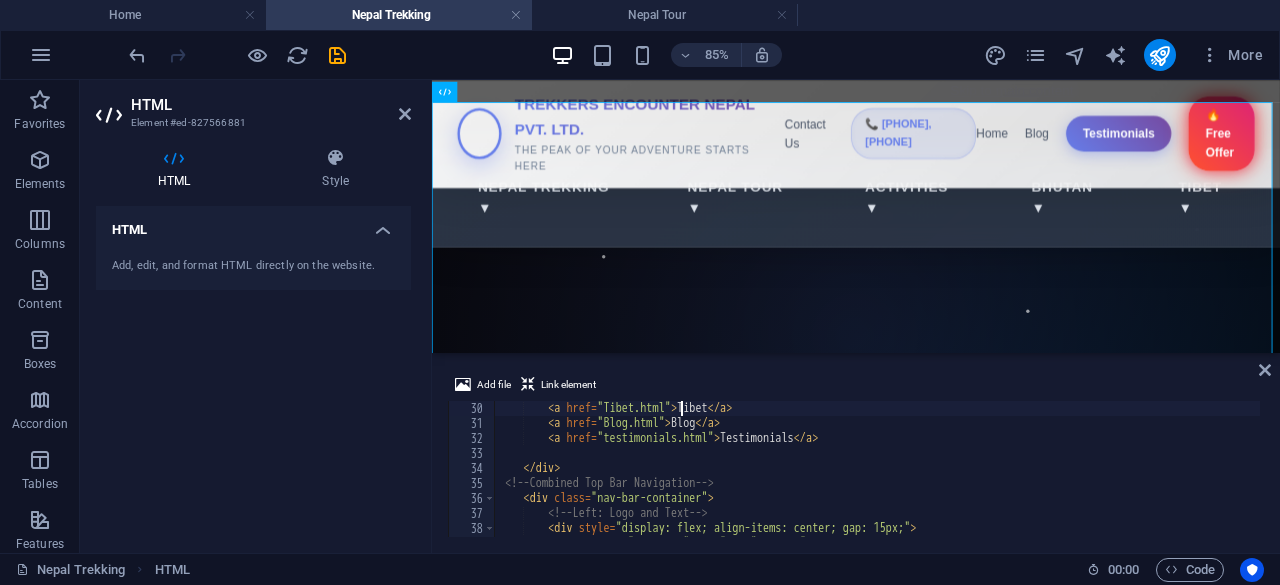 click on "Logo                style = "" at bounding box center (1125, 482) 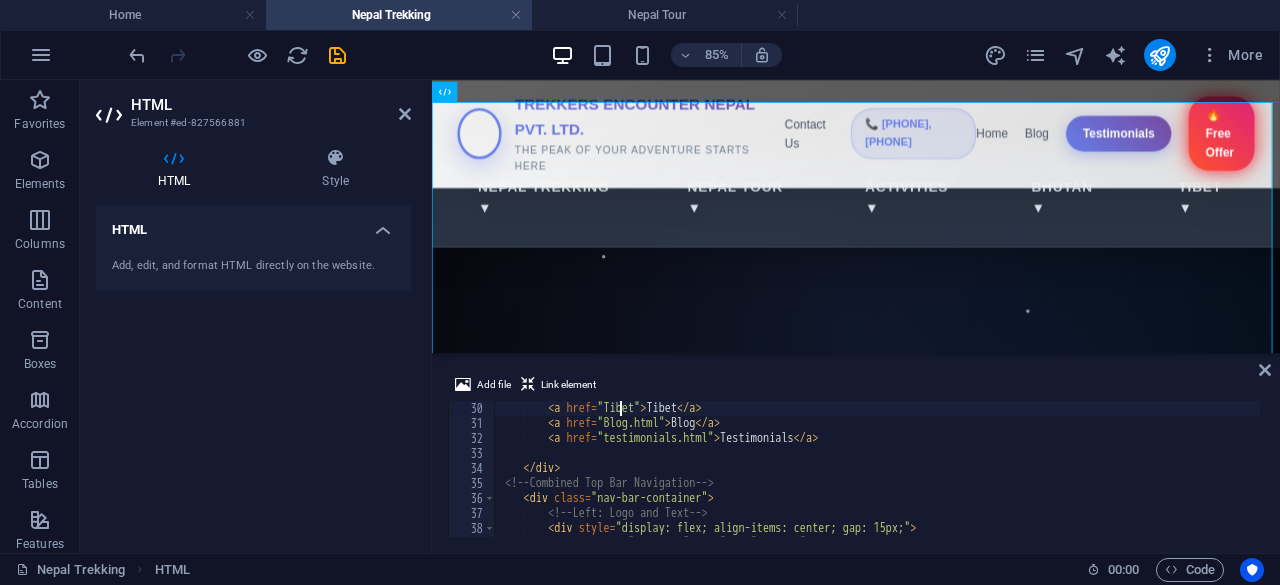 click on "< a   href = "Tibet" > Tibet </ a >           < a   href = "Blog.html" > Blog </ a >           < a   href = "testimonials.html" > Testimonials </ a >      </ div >   <!--  Combined Top Bar Navigation  -->      < div   class = "nav-bar-container" >           <!--  Left: Logo and Text  -->           < div   style = "display: flex; align-items: center; gap: 15px;" >                < img   src = "logo.jpg"   alt = "Logo"   style = "" at bounding box center (1125, 482) 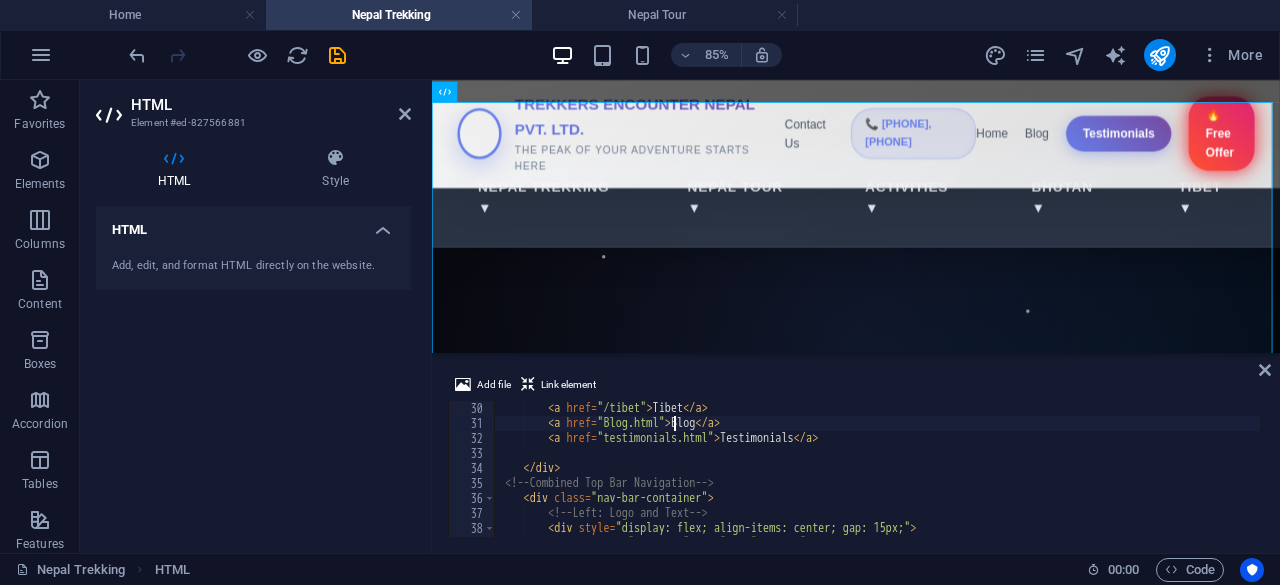 click on "< a   href = "/tibet" > Tibet </ a >           < a   href = "Blog.html" > Blog </ a >           < a   href = "testimonials.html" > Testimonials </ a >      </ div >   <!--  Combined Top Bar Navigation  -->      < div   class = "nav-bar-container" >           <!--  Left: Logo and Text  -->           < div   style = "display: flex; align-items: center; gap: 15px;" >                < img   src = "logo.jpg"   alt = "Logo"   style = "" at bounding box center [1125, 482] 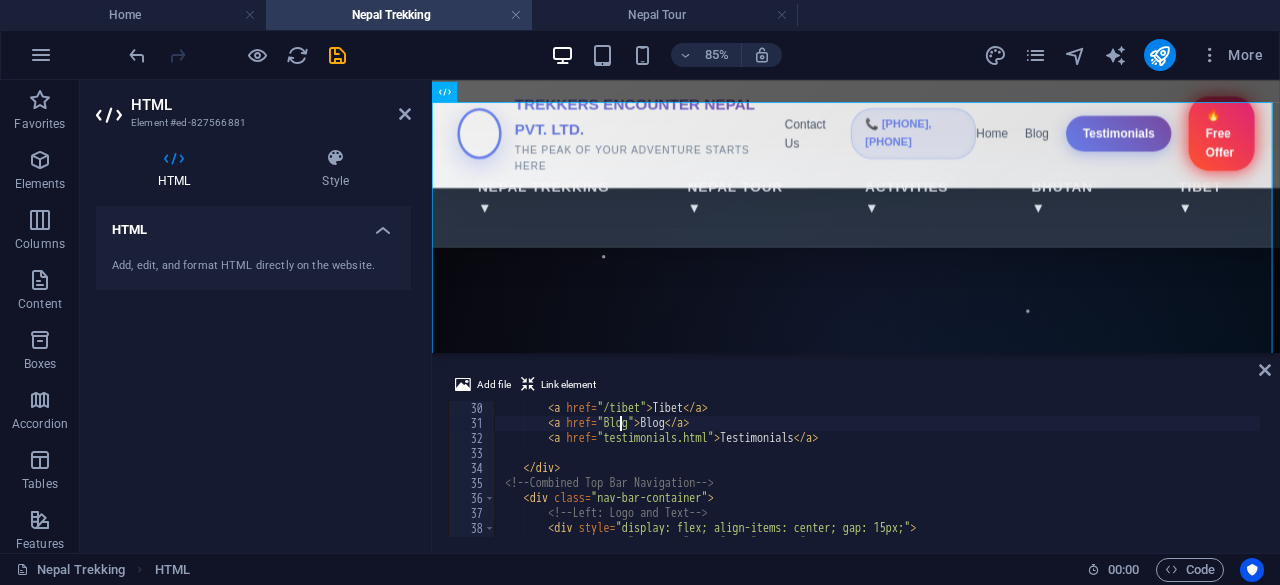 click on "< a   href = "/tibet" > Tibet </ a >           < a   href = "Blog" > Blog </ a >           < a   href = "testimonials.html" > Testimonials </ a >      </ div >   <!--  Combined Top Bar Navigation  -->      < div   class = "nav-bar-container" >           <!--  Left: Logo and Text  -->           < div   style = "display: flex; align-items: center; gap: 15px;" >                < img   src = "logo.jpg"   alt = "Logo"   style = "" at bounding box center [1125, 482] 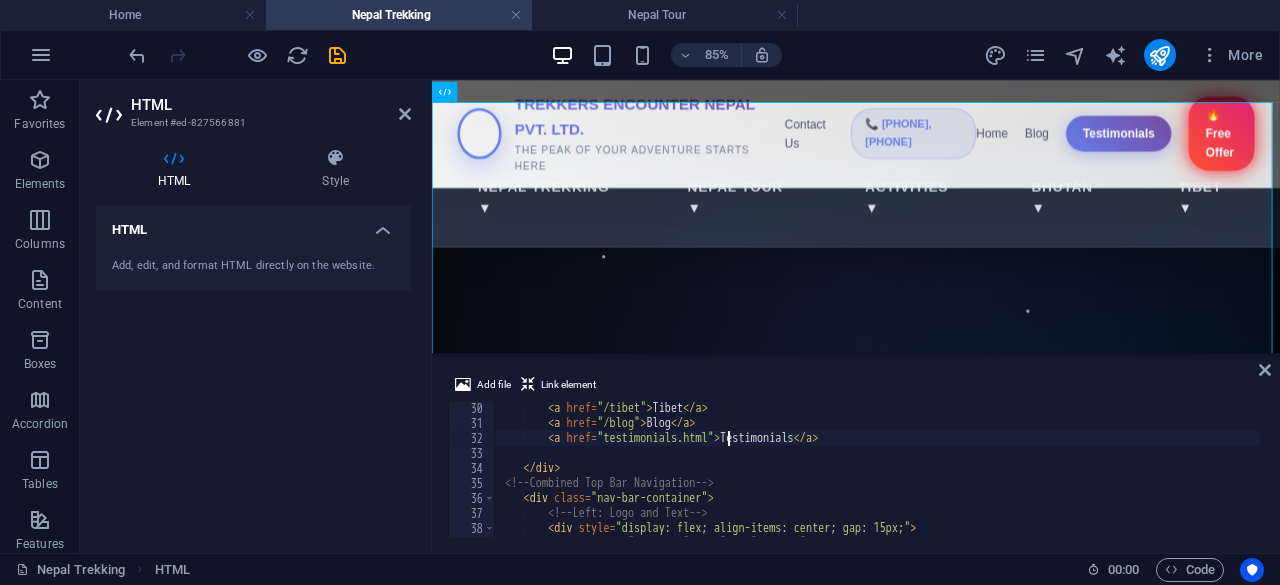 click on "< a   href = "/tibet" > Tibet </ a >           < a   href = "/blog" > Blog </ a >           < a   href = "testimonials.html" > Testimonials </ a >      </ div >   <!--  Combined Top Bar Navigation  -->      < div   class = "nav-bar-container" >           <!--  Left: Logo and Text  -->           < div   style = "display: flex; align-items: center; gap: 15px;" >                < img   src = "logo.jpg"   alt = "Logo"   style = "" at bounding box center (1125, 482) 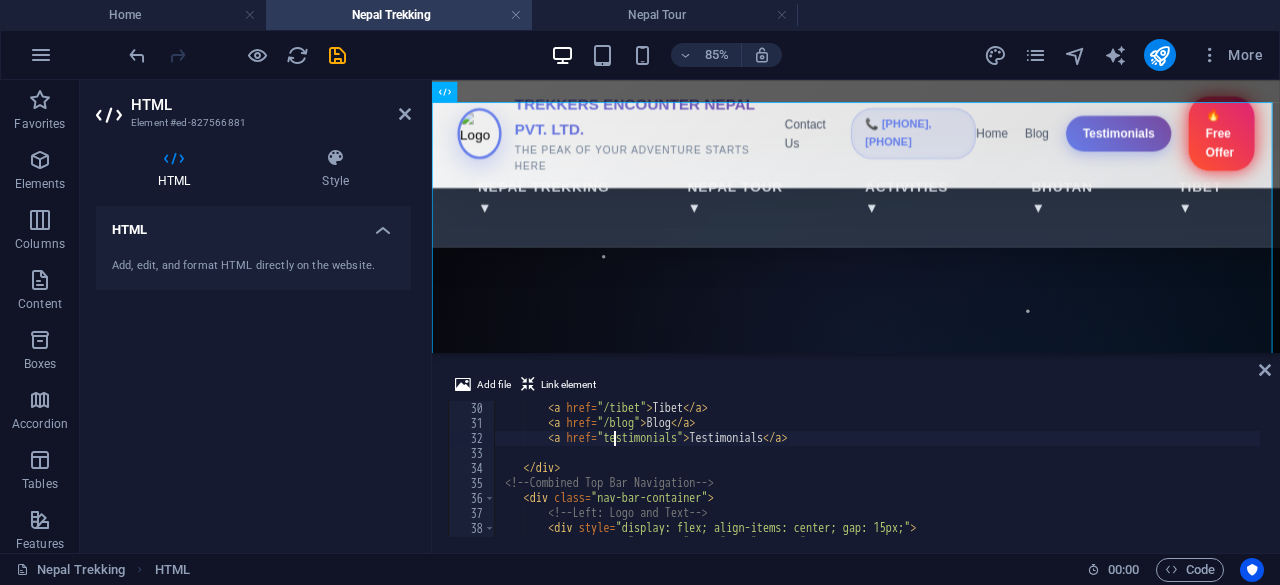 click on "< div   style = "display: flex; align-items: center; gap: 15px;" >                < img   src = "logo.jpg"   alt = "Logo"   style = "" at bounding box center [1125, 482] 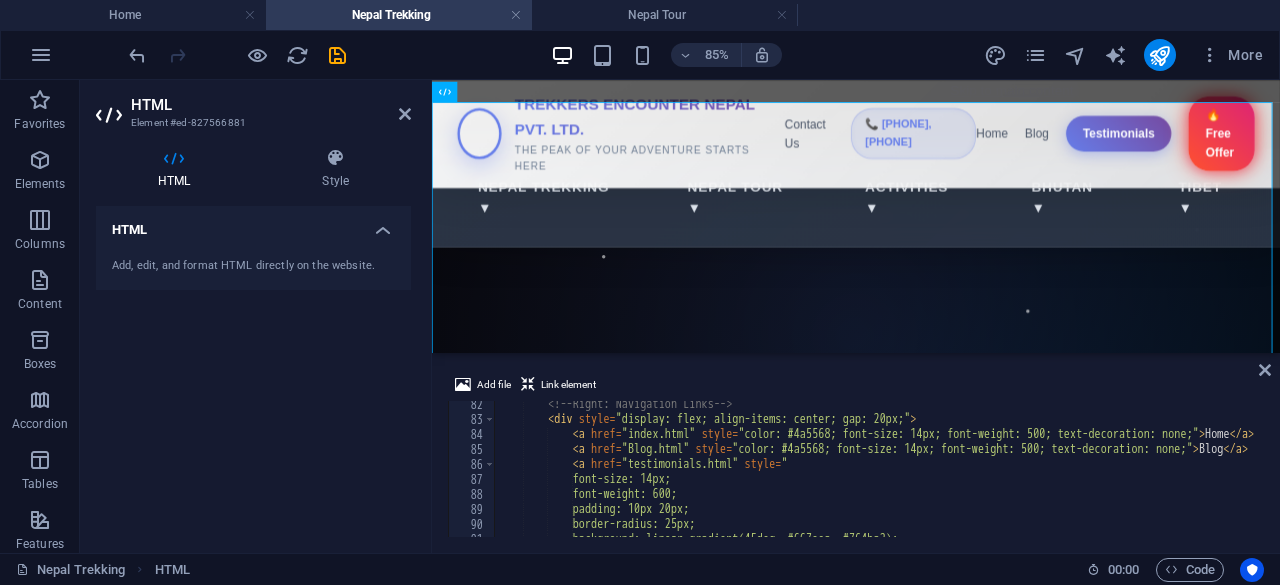 scroll, scrollTop: 1018, scrollLeft: 0, axis: vertical 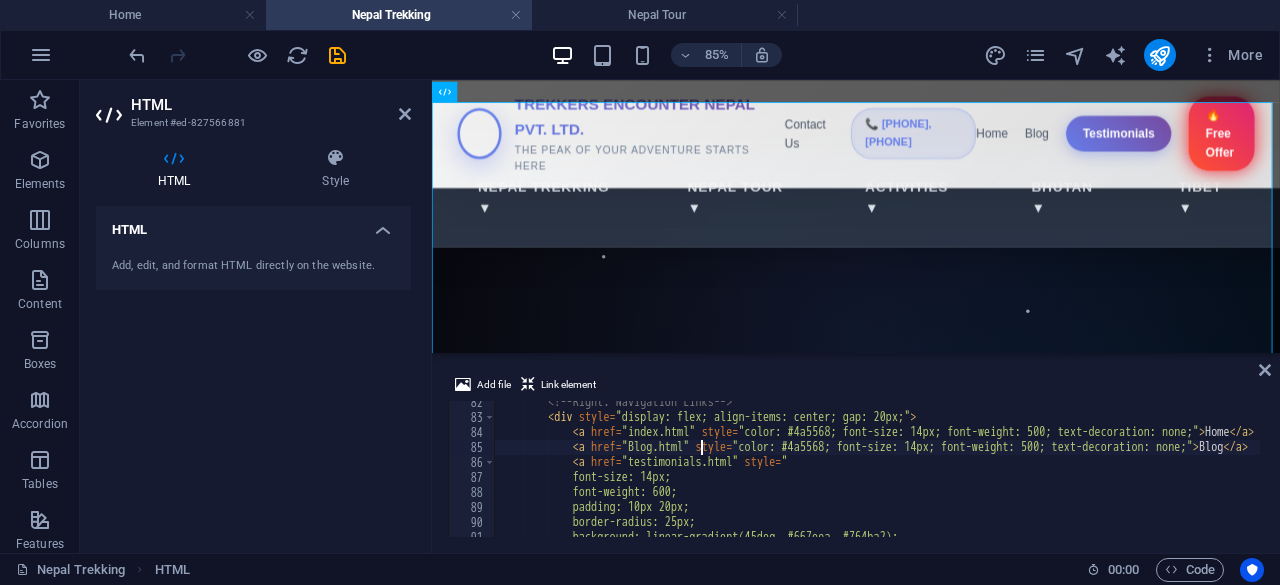 click on "<!--  Right: Navigation Links  -->           < div   style = "display: flex; align-items: center; gap: 20px;" >                < a   href = "index.html"   style = "color: #4a5568; font-size: 14px; font-weight: 500; text-decoration: none;" > Home </ a >                < a   href = "Blog.html"   style = "color: #4a5568; font-size: 14px; font-weight: 500; text-decoration: none;" > Blog </ a >                < a   href = "testimonials.html"   style = "                    font-size: 14px;                    font-weight: 600;                    padding: 10px 20px;                    border-radius: 25px;                    background: linear-gradient(45deg, #667eea, #764ba2);" at bounding box center (1125, 476) 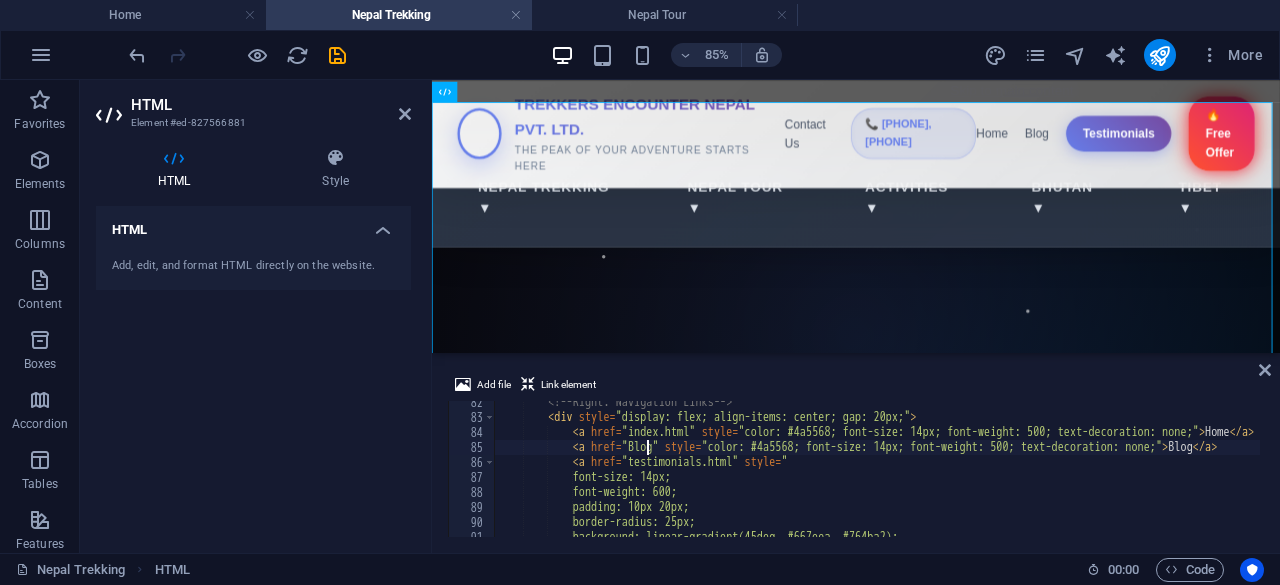 click on "<!--  Right: Navigation Links  -->           < div   style = "display: flex; align-items: center; gap: 20px;" >                < a   href = "index.html"   style = "color: #4a5568; font-size: 14px; font-weight: 500; text-decoration: none;" > Home </ a >                < a   href = "Blog"   style = "color: #4a5568; font-size: 14px; font-weight: 500; text-decoration: none;" > Blog </ a >                < a   href = "testimonials.html"   style = "                    font-size: 14px;                    font-weight: 600;                    padding: 10px 20px;                    border-radius: 25px;                    background: linear-gradient(45deg, #667eea, #764ba2);" at bounding box center (1125, 476) 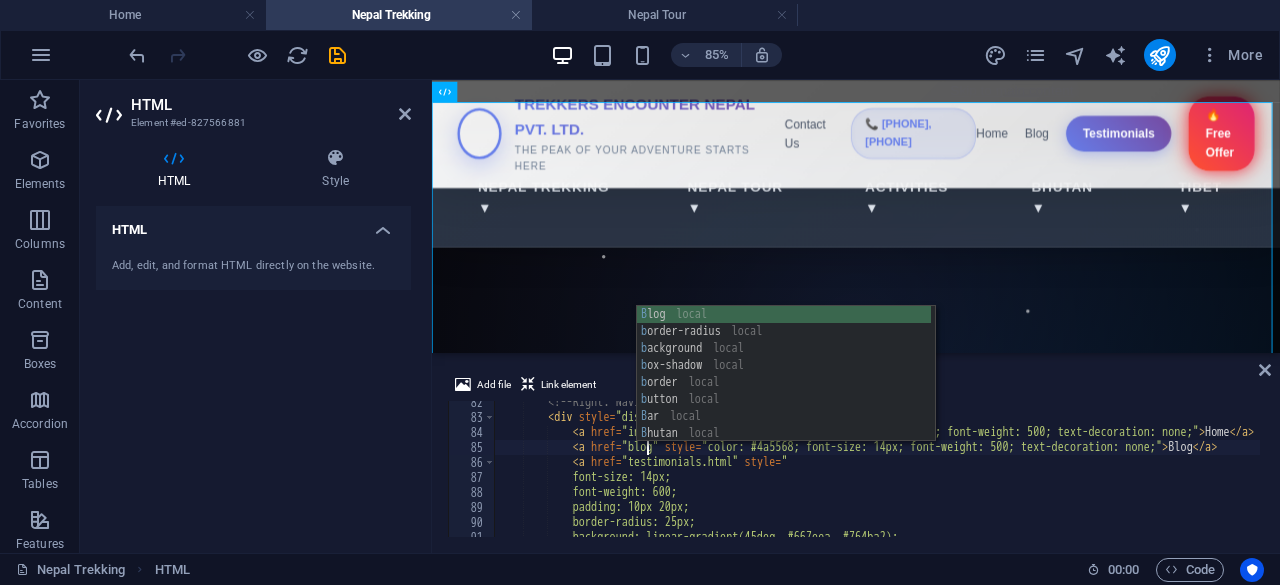scroll, scrollTop: 0, scrollLeft: 11, axis: horizontal 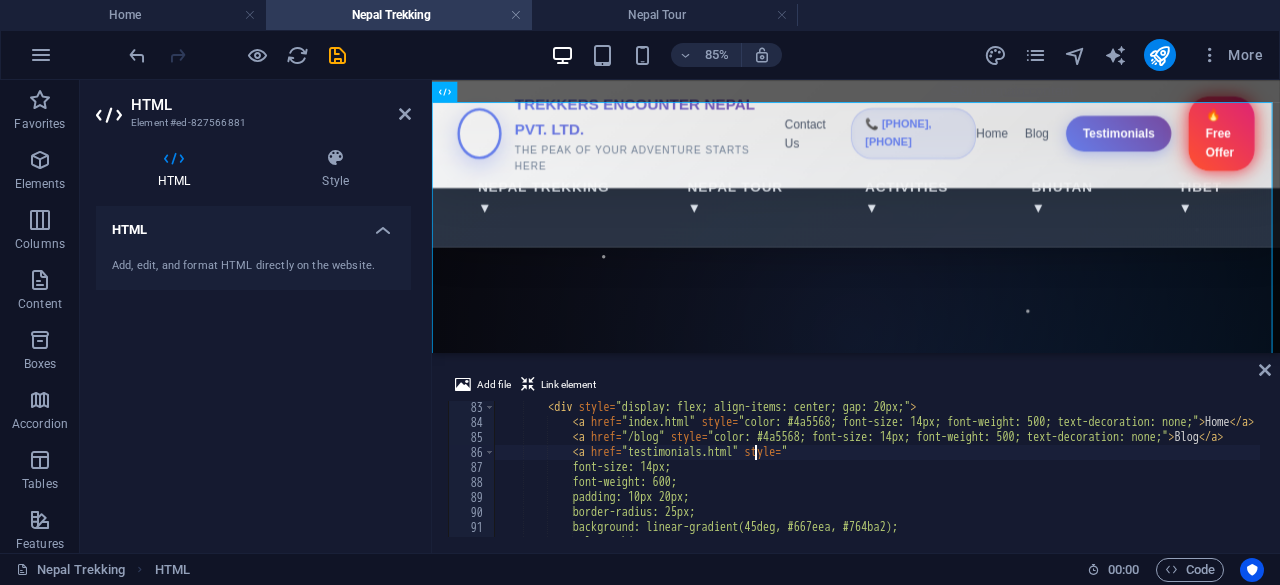 click on "< div   style = "display: flex; align-items: center; gap: 20px;" >                < a   href = "index.html"   style = "color: #4a5568; font-size: 14px; font-weight: 500; text-decoration: none;" > Home </ a >                < a   href = "/blog"   style = "color: #4a5568; font-size: 14px; font-weight: 500; text-decoration: none;" > Blog </ a >                < a   href = "testimonials.html"   style = "                    font-size: 14px;                    font-weight: 600;                    padding: 10px 20px;                    border-radius: 25px;                    background: linear-gradient(45deg, #667eea, #764ba2);                    color: white;" at bounding box center (1125, 481) 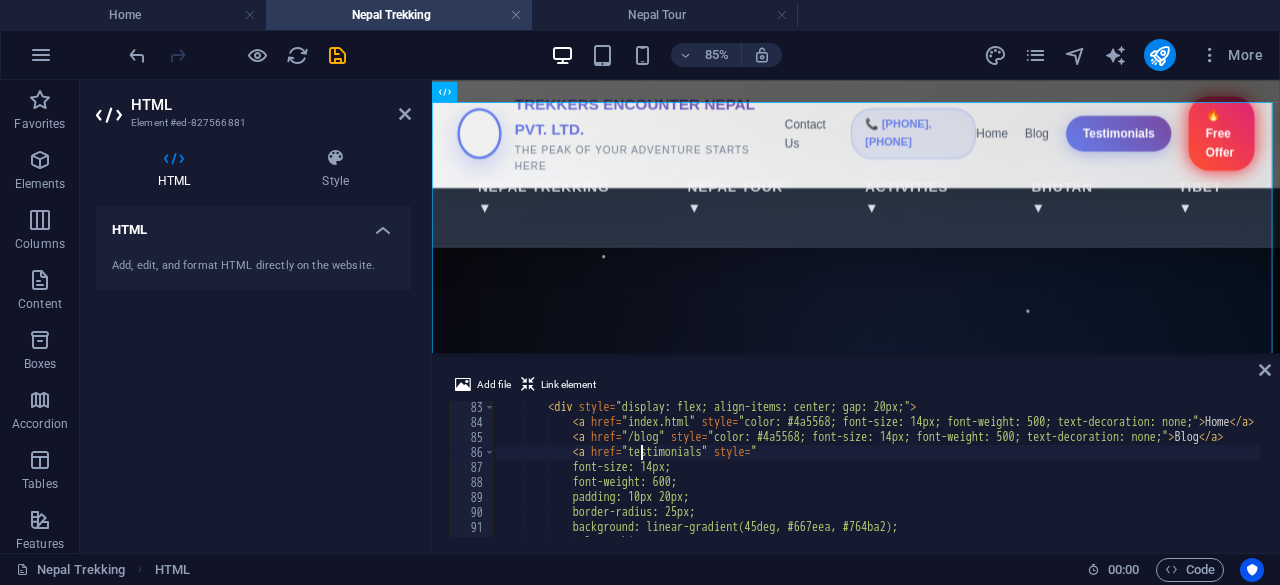 click on "< div   style = "display: flex; align-items: center; gap: 20px;" >                < a   href = "index.html"   style = "color: #4a5568; font-size: 14px; font-weight: 500; text-decoration: none;" > Home </ a >                < a   href = "/blog"   style = "color: #4a5568; font-size: 14px; font-weight: 500; text-decoration: none;" > Blog </ a >                < a   href = "testimonials"   style = "                    font-size: 14px;                    font-weight: 600;                    padding: 10px 20px;                    border-radius: 25px;                    background: linear-gradient(45deg, #667eea, #764ba2);                    color: white;" at bounding box center [1125, 481] 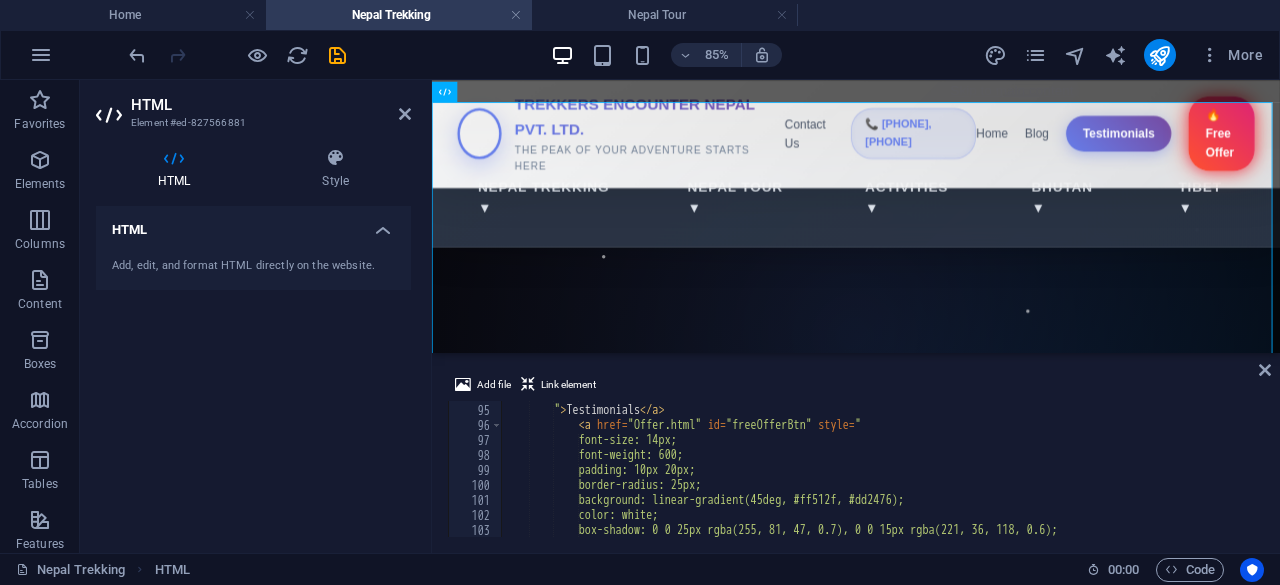 scroll, scrollTop: 1174, scrollLeft: 0, axis: vertical 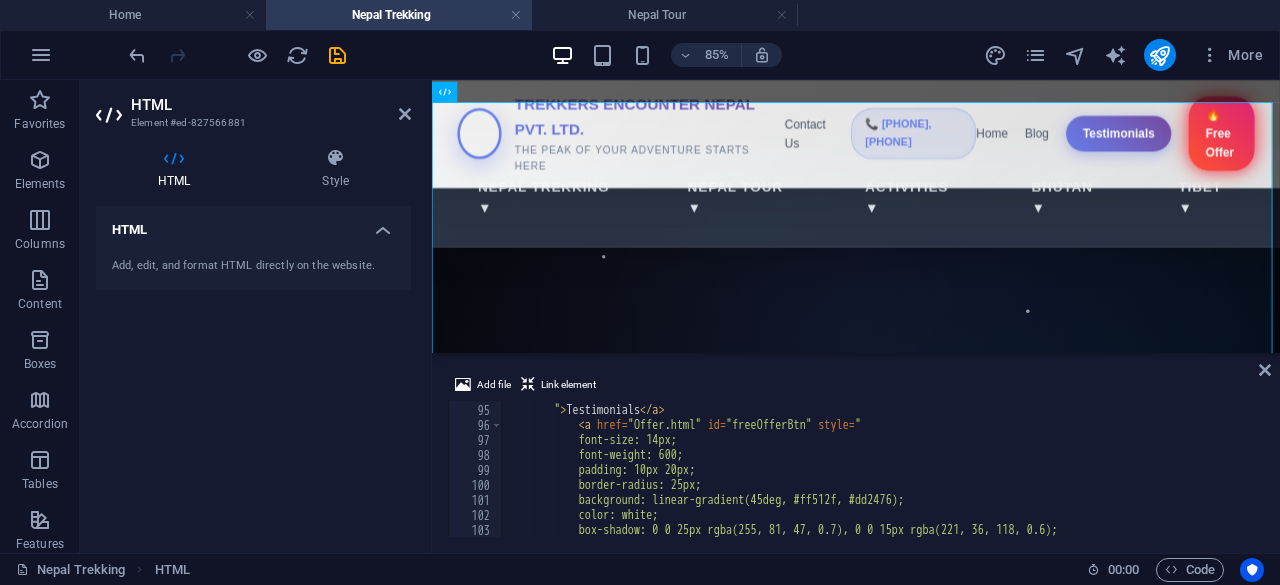 click on "text-decoration: none;               " > Testimonials </ a >                < a   href = "Offer.html"   id = "freeOfferBtn"   style = "                    font-size: 14px;                    font-weight: 600;                    padding: 10px 20px;                    border-radius: 25px;                    background: linear-gradient(45deg, #ff512f, #dd2476);                    color: white;                    box-shadow: 0 0 25px rgba(255, 81, 47, 0.7), 0 0 15px rgba(221, 36, 118, 0.6);" at bounding box center (1131, 469) 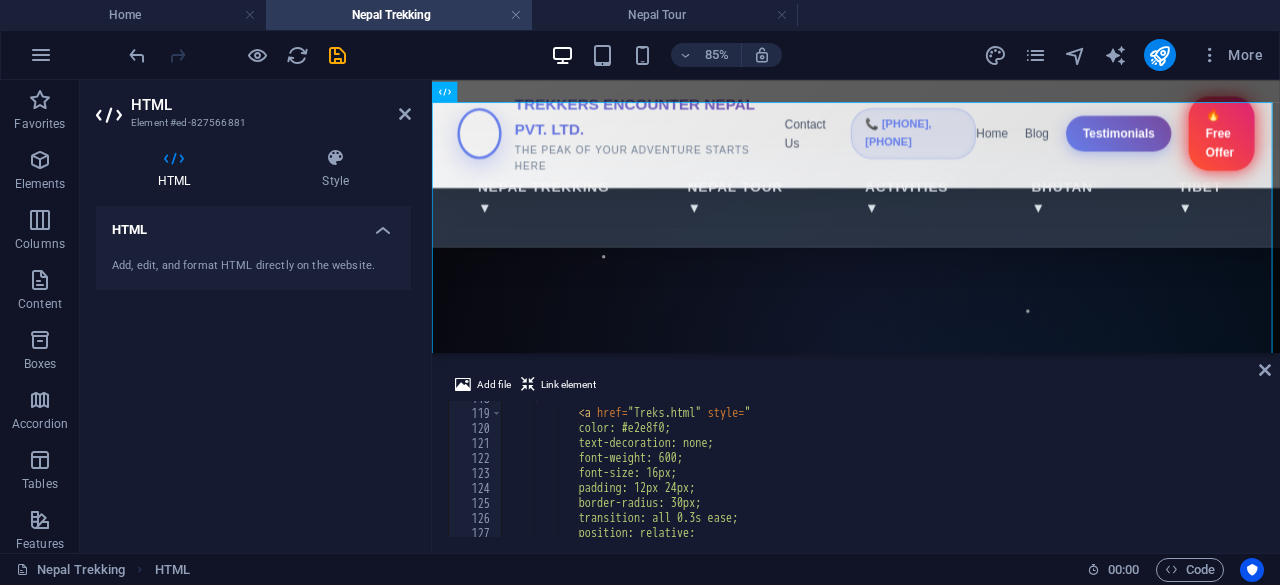 scroll, scrollTop: 1472, scrollLeft: 0, axis: vertical 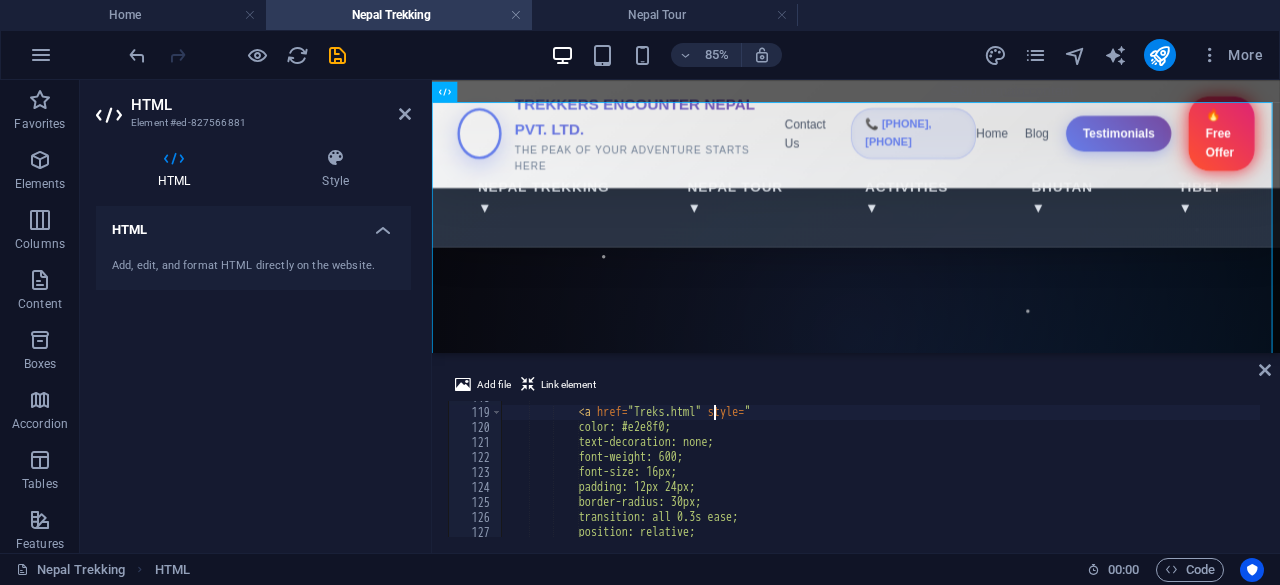click on "" >                < a   href = "Treks.html"   style = "                    color: #e2e8f0;                    text-decoration: none;                    font-weight: 600;                    font-size: 16px;                    padding: 12px 24px;                    border-radius: 30px;                    transition: all 0.3s ease;                    position: relative;" at bounding box center [1131, 471] 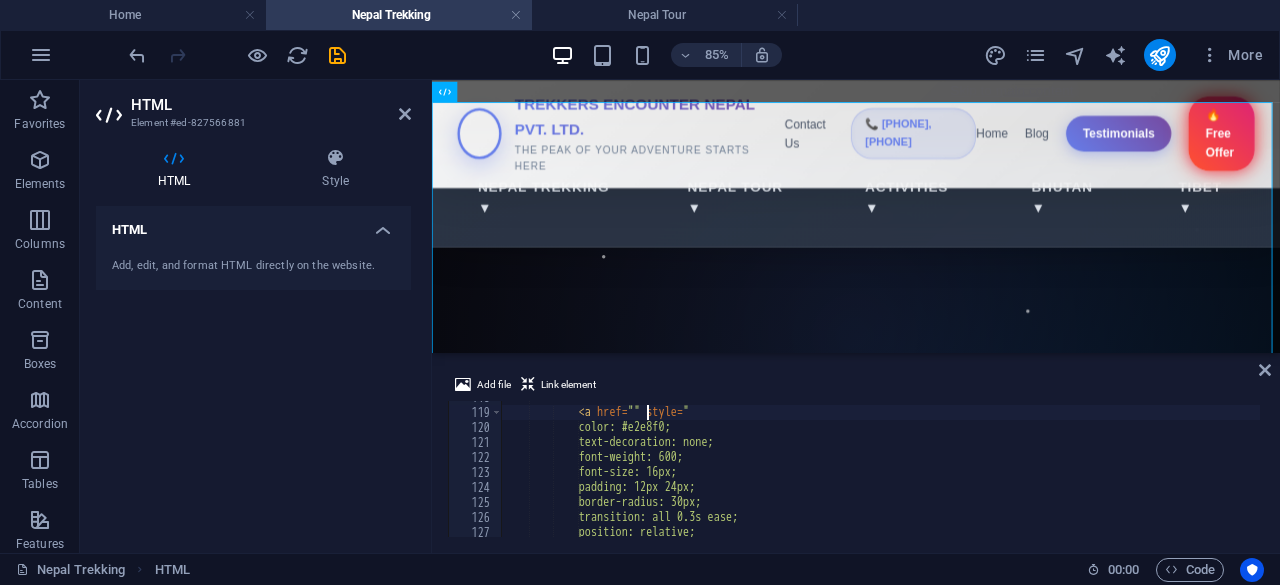 paste on "/nepal-trekking" 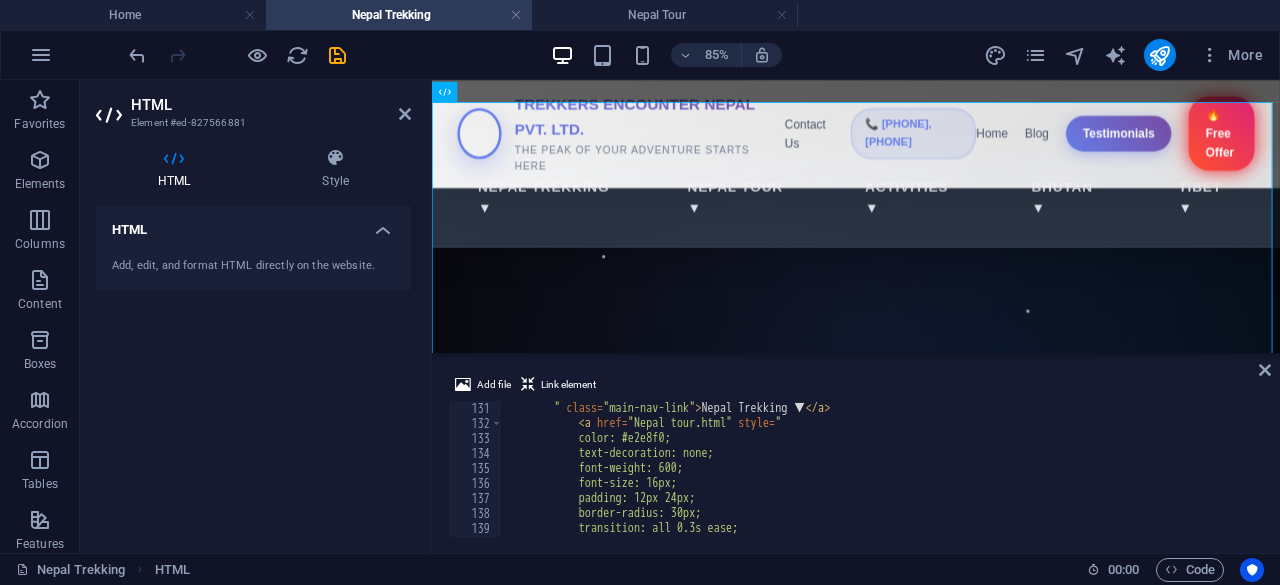 scroll, scrollTop: 1626, scrollLeft: 0, axis: vertical 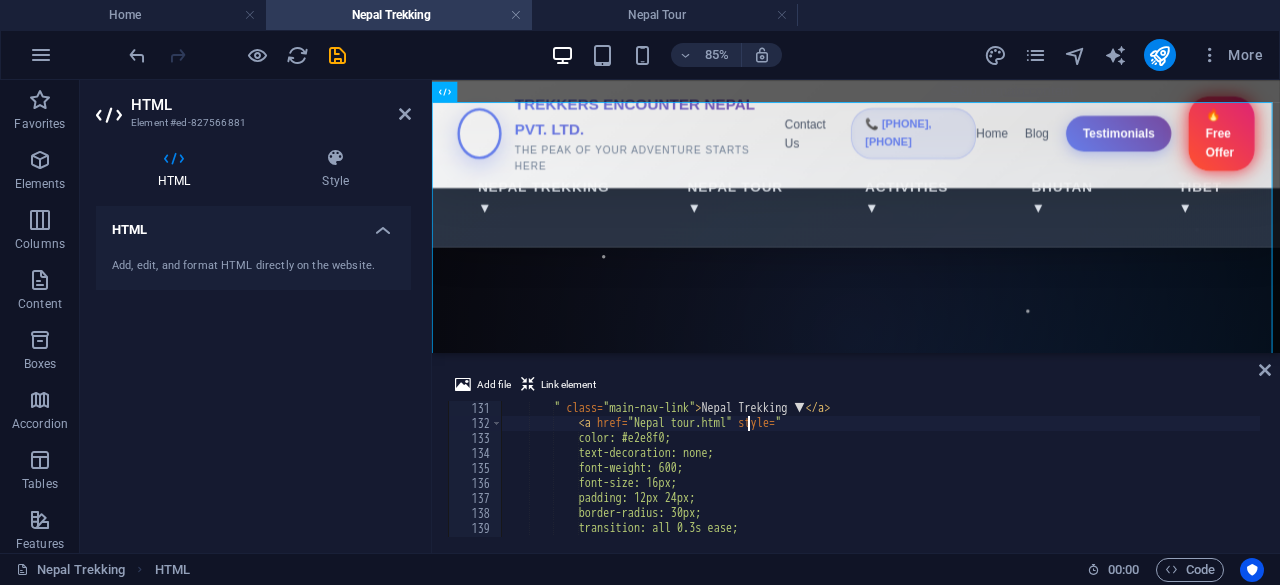 click on ""   class = "main-nav-link" > Nepal Trekking ▼ </ a >                < a   href = "Nepal tour.html"   style = "                    color: #e2e8f0;                    text-decoration: none;                    font-weight: 600;                    font-size: 16px;                    padding: 12px 24px;                    border-radius: 30px;                    transition: all 0.3s ease;                    position: relative;" at bounding box center [1131, 482] 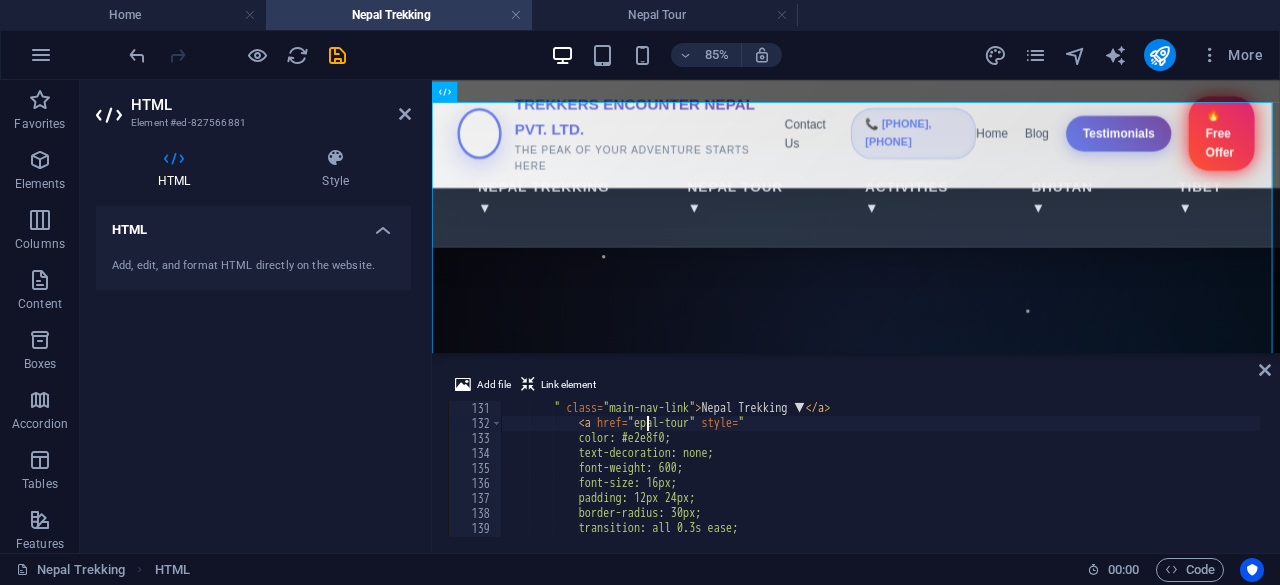 scroll, scrollTop: 0, scrollLeft: 12, axis: horizontal 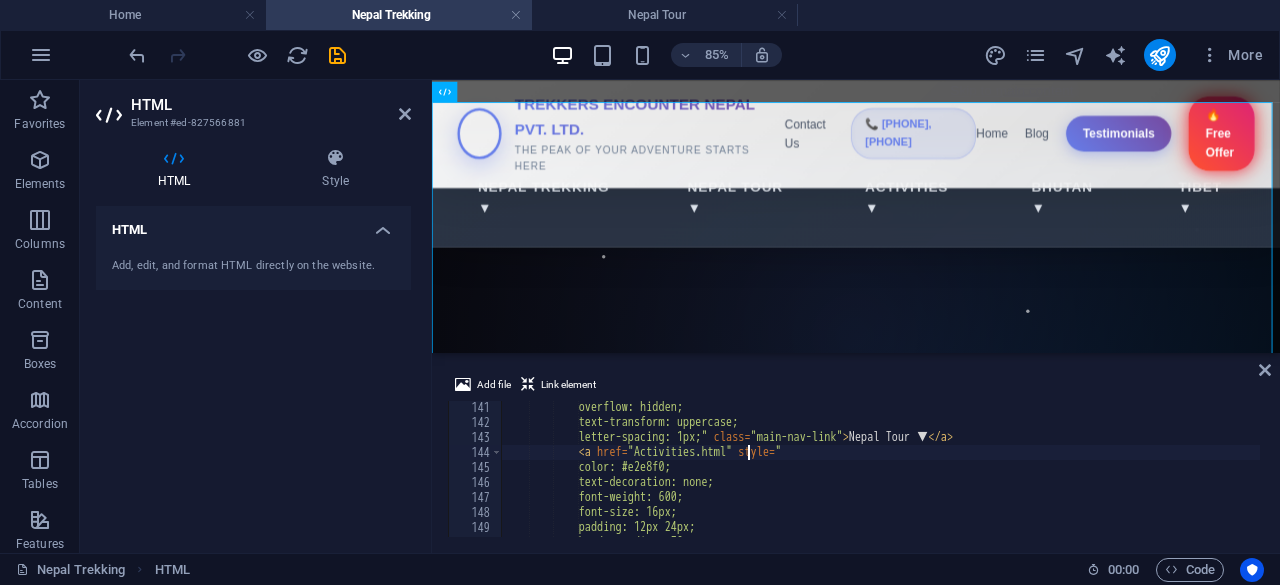 click on "Nepal Tour ▼                  Activities ▼                  Bhutan.html   style = "                    color: #e2e8f0;                    text-decoration: none;                    font-weight: 600;                    font-size: 16px;                    padding: 12px 24px;                    border-radius: 30px;" at bounding box center [1131, 481] 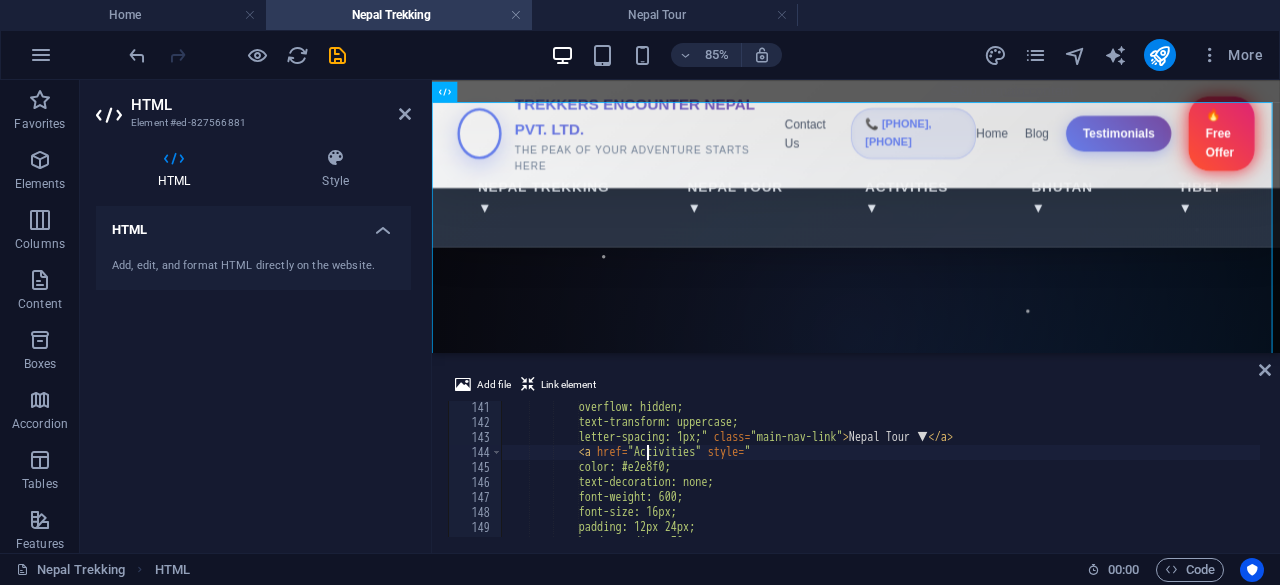 click on "overflow: hidden;                    text-transform: uppercase;                    letter-spacing: 1px;"   class = "main-nav-link" > Nepal Tour ▼ </ a >                < a   href = "Activities"   style = "                    color: #e2e8f0;                    text-decoration: none;                    font-weight: 600;                    font-size: 16px;                    padding: 12px 24px;                    border-radius: 30px;" at bounding box center [1131, 481] 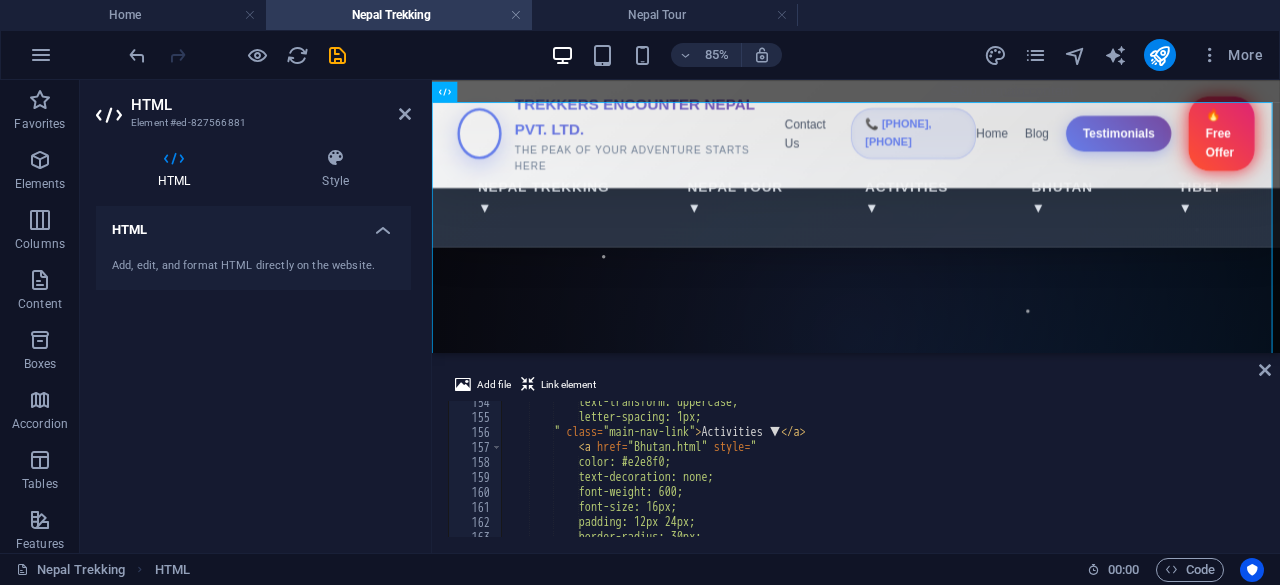 scroll, scrollTop: 1919, scrollLeft: 0, axis: vertical 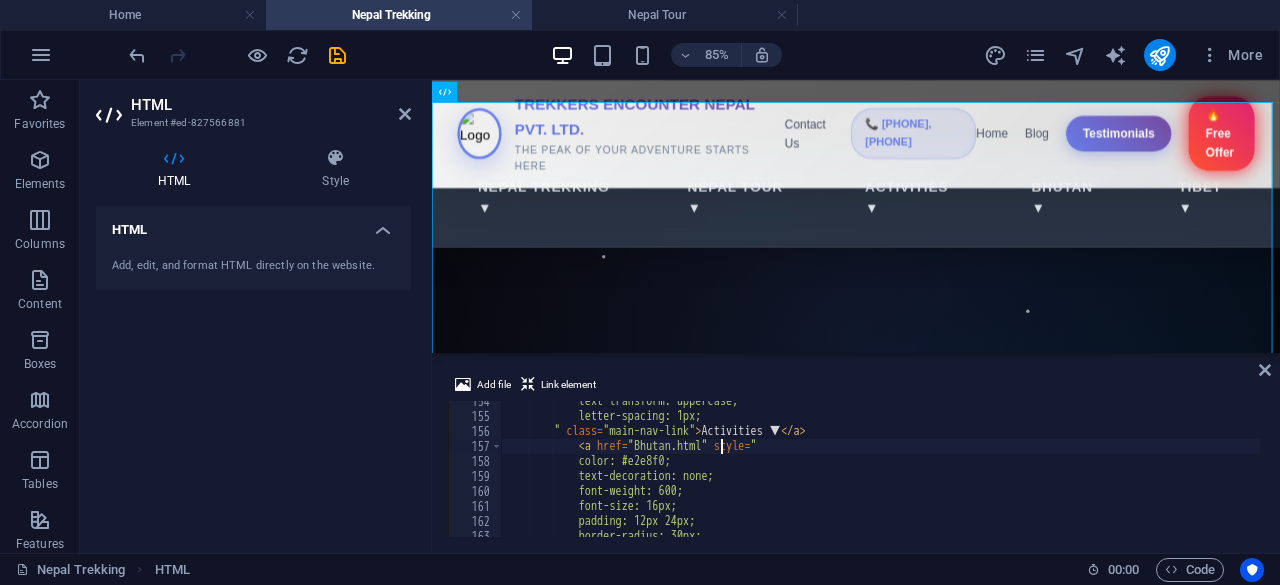 click on "Bhutan.html   style = "                    color: #e2e8f0;                    text-decoration: none;                    font-weight: 600;                    font-size: 16px;                    padding: 12px 24px;                    border-radius: 30px;" at bounding box center (1131, 475) 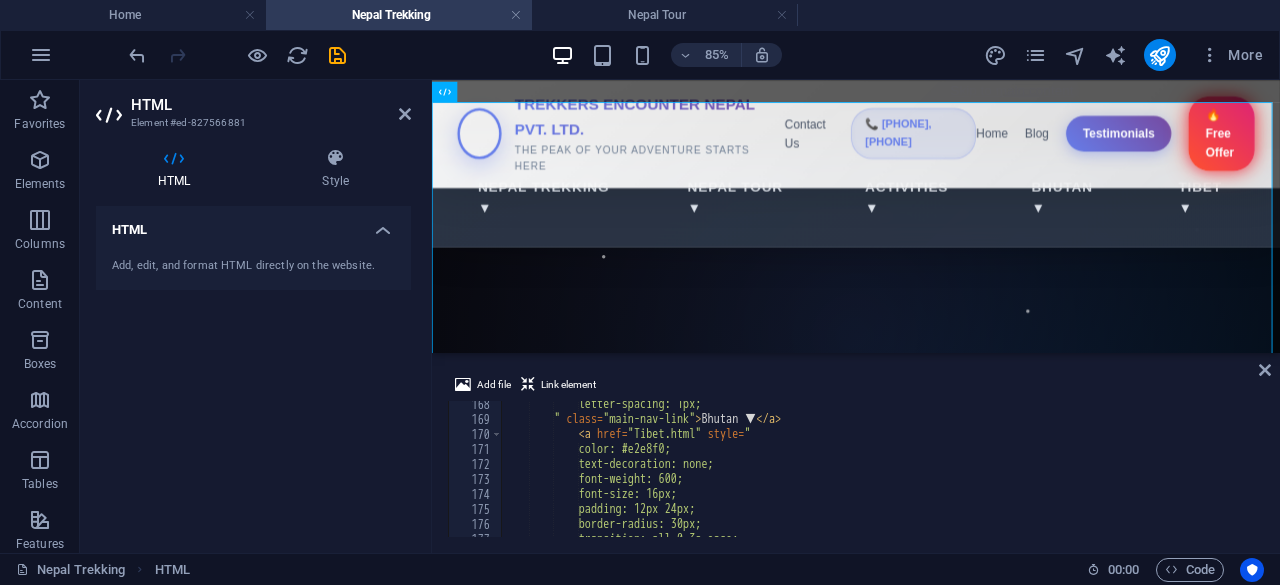 scroll, scrollTop: 2097, scrollLeft: 0, axis: vertical 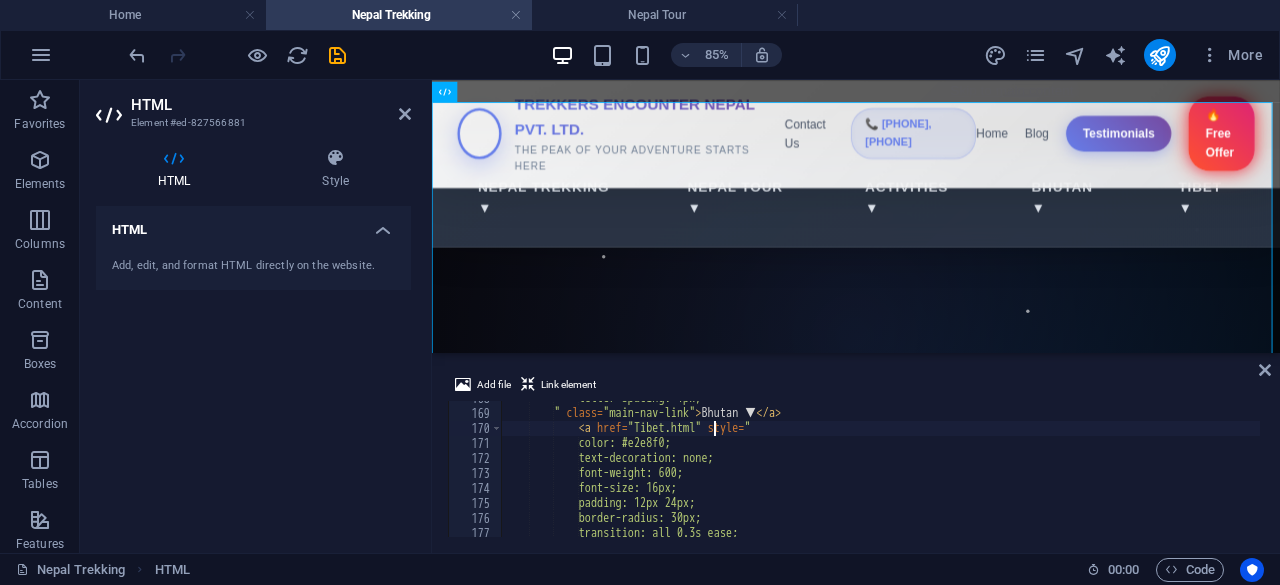 click on "letter-spacing: 1px;               "   class = "main-nav-link" > Bhutan ▼ </ a >                < a   href = "Tibet.html"   style = "                    color: #e2e8f0;                    text-decoration: none;                    font-weight: 600;                    font-size: 16px;                    padding: 12px 24px;                    border-radius: 30px;                    transition: all 0.3s ease;" at bounding box center (1131, 472) 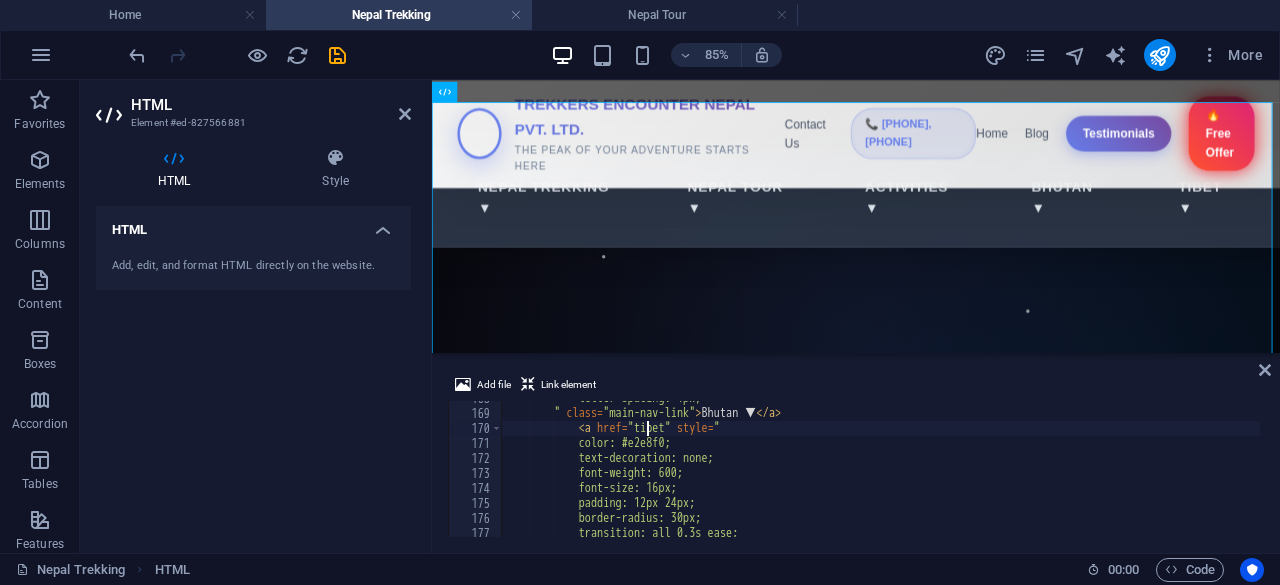 type on "<a href="/tibet" style="" 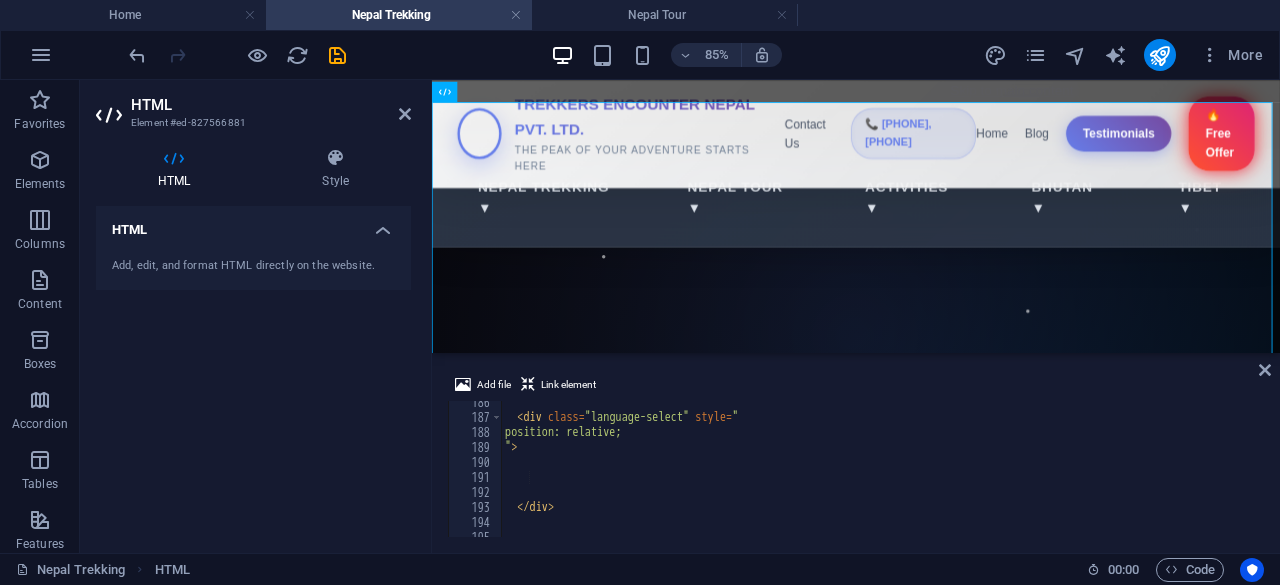 scroll, scrollTop: 2320, scrollLeft: 0, axis: vertical 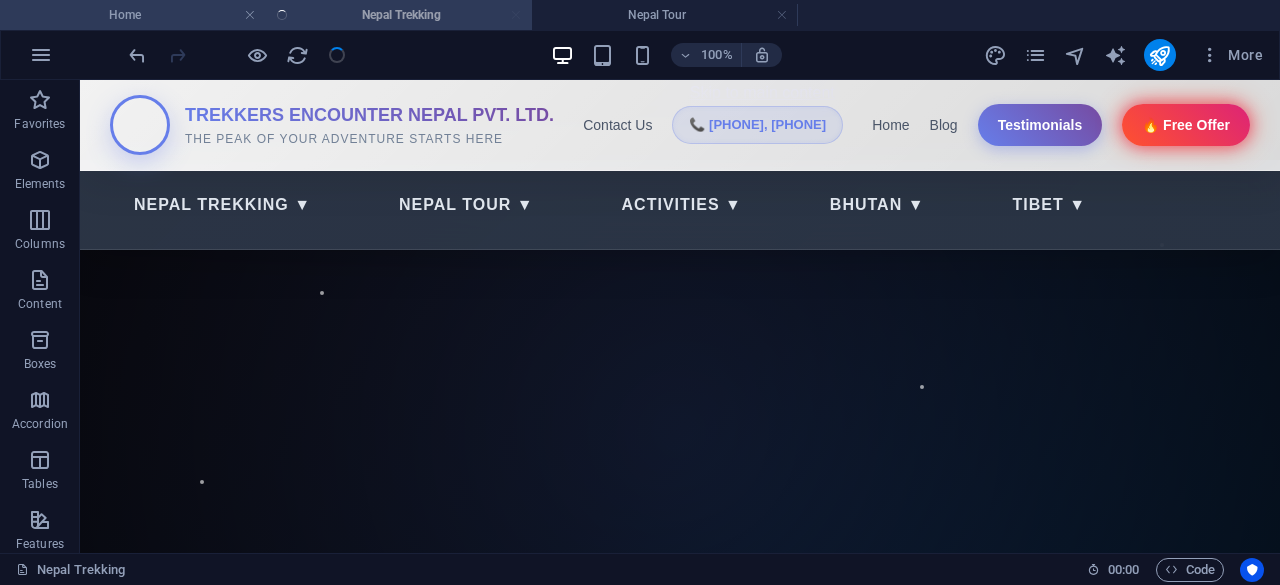 click on "Home Nepal Trekking Nepal Tour Favorites Elements Columns Content Boxes Accordion Tables Features Images Slider Header Footer Forms Marketing Collections
HTML   Placeholder 70% More Home 00 : 00 Code Favorites Elements Columns Content Boxes Accordion Tables Features Images Slider Header Footer Forms Marketing Collections
HTML 100% More Nepal Trekking 00 : 00 Code Favorites Elements Columns Content Boxes Accordion Tables Features Images Slider Header Footer Forms Marketing Collections
Container   Placeholder   Placeholder   HTML   HTML 100% More Nepal Tour 00 : 00 Code" at bounding box center [640, 316] 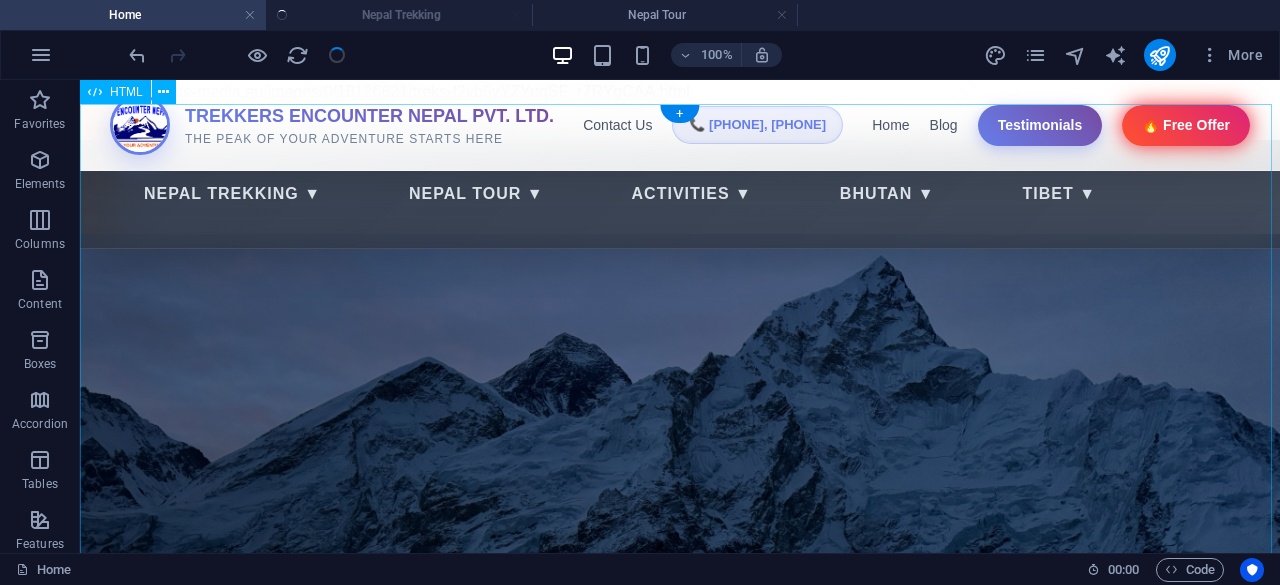click on "Trekkers Encounter Nepal Pvt. Ltd.
Nepal Trekking
Nepal Tour
Activities
Bhutan
Tibet
Blog
Testimonials
TREKKERS ENCOUNTER NEPAL PVT. LTD.
THE PEAK OF YOUR ADVENTURE STARTS HERE
Contact Us
📞 +977-9865356237, 9845712103
Home
Blog
Testimonials
🔥 Free Offer
$99" at bounding box center (680, 2326) 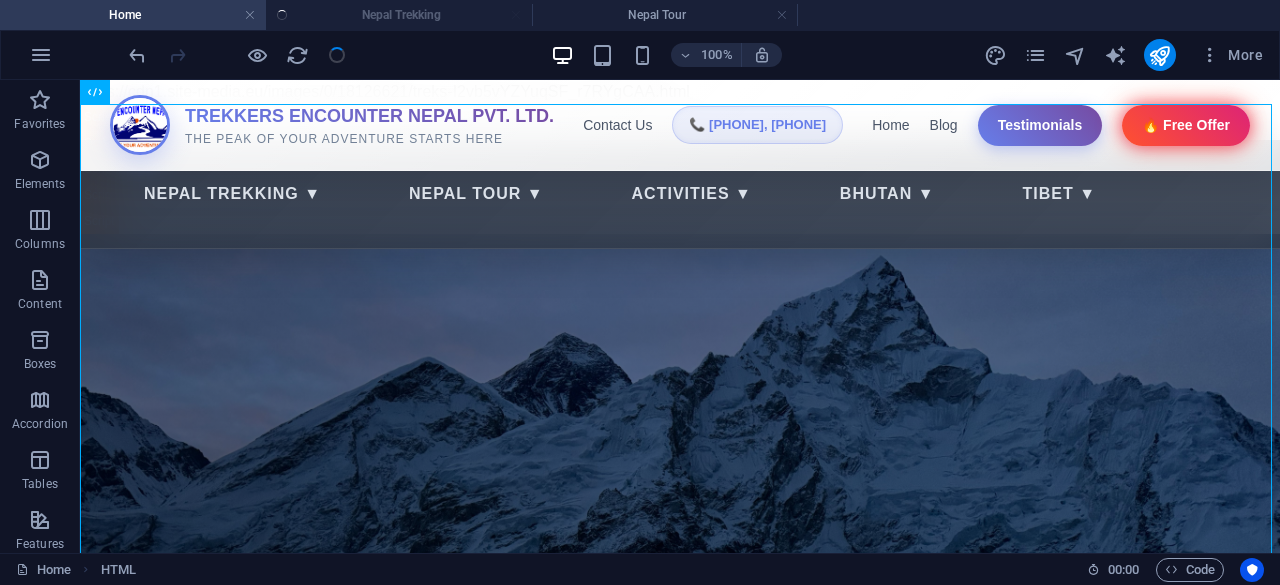 click on "Home Nepal Trekking Nepal Tour" at bounding box center (640, 15) 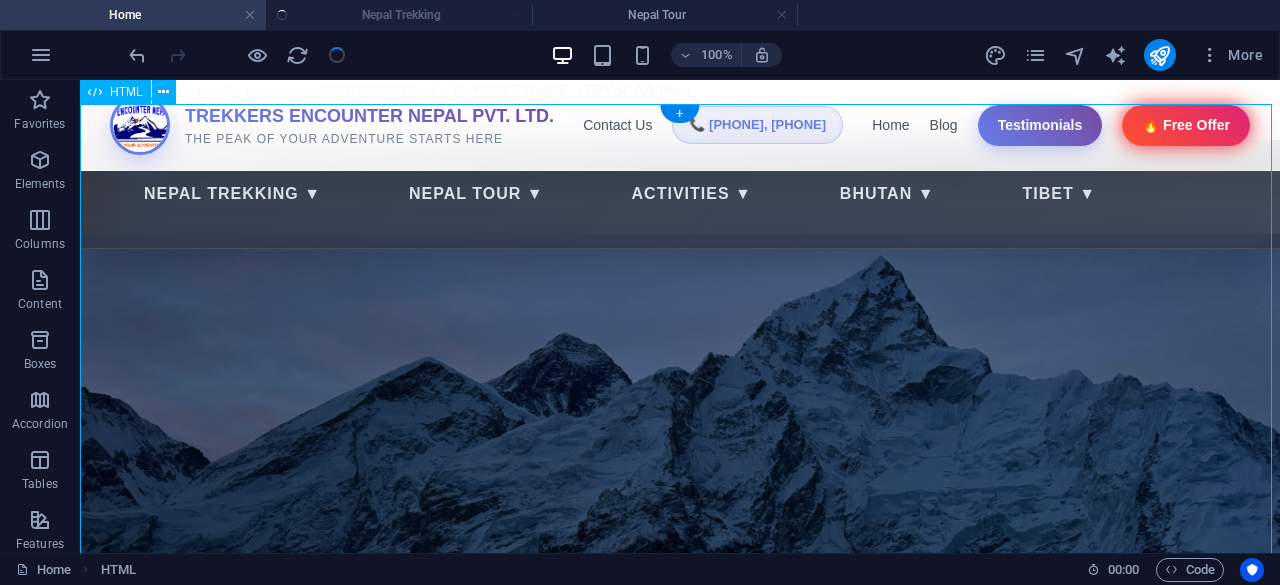 click on "Trekkers Encounter Nepal Pvt. Ltd.
Nepal Trekking
Nepal Tour
Activities
Bhutan
Tibet
Blog
Testimonials
TREKKERS ENCOUNTER NEPAL PVT. LTD.
THE PEAK OF YOUR ADVENTURE STARTS HERE
Contact Us
📞 +977-9865356237, 9845712103
Home
Blog
Testimonials
🔥 Free Offer
$99" at bounding box center (680, 2326) 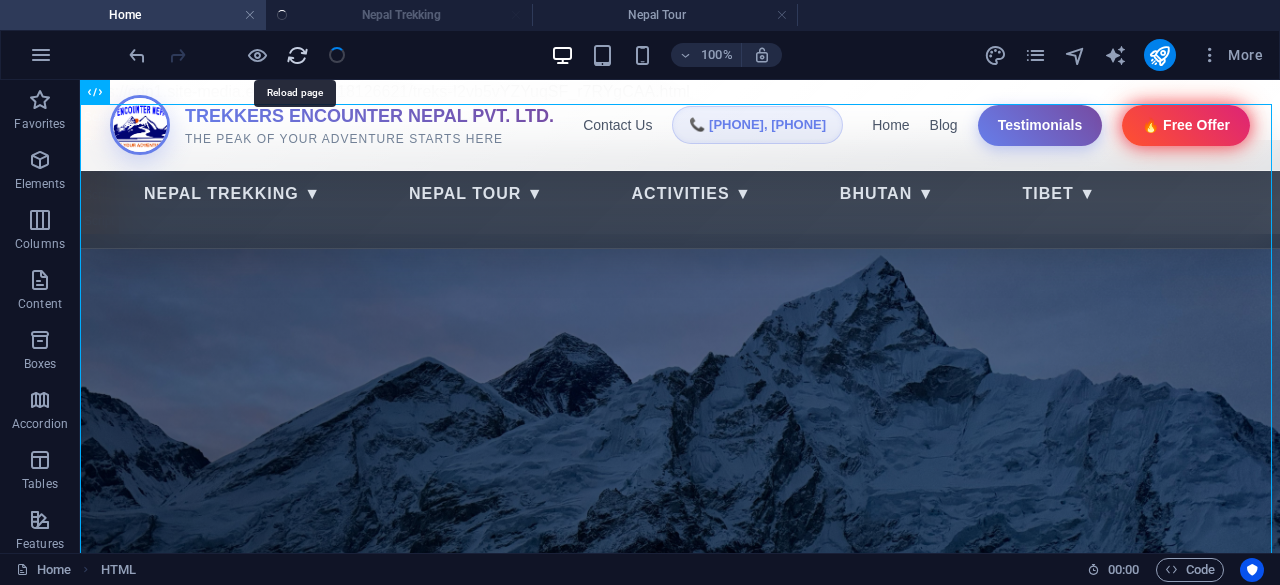 click at bounding box center (297, 55) 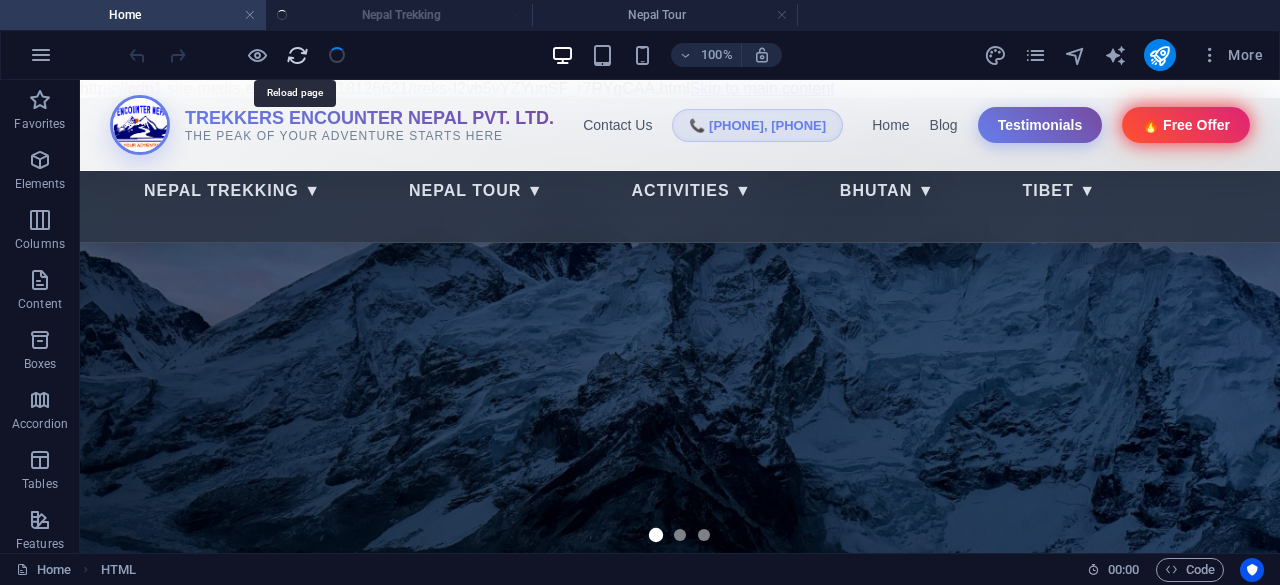 scroll, scrollTop: 0, scrollLeft: 0, axis: both 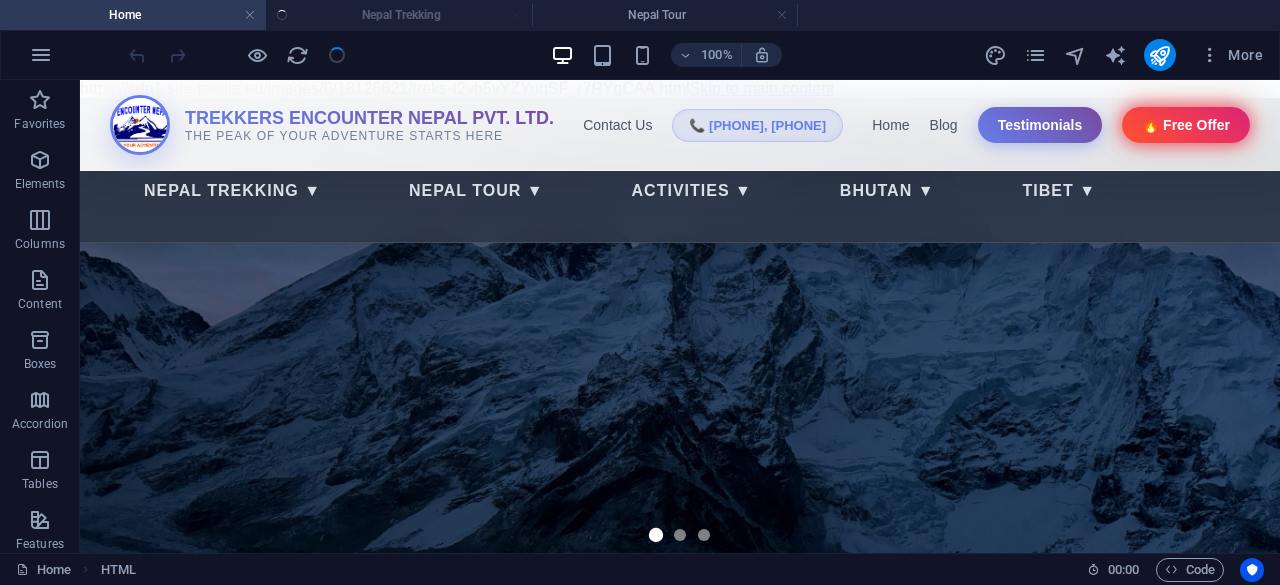 click on "Home Nepal Trekking Nepal Tour" at bounding box center (640, 15) 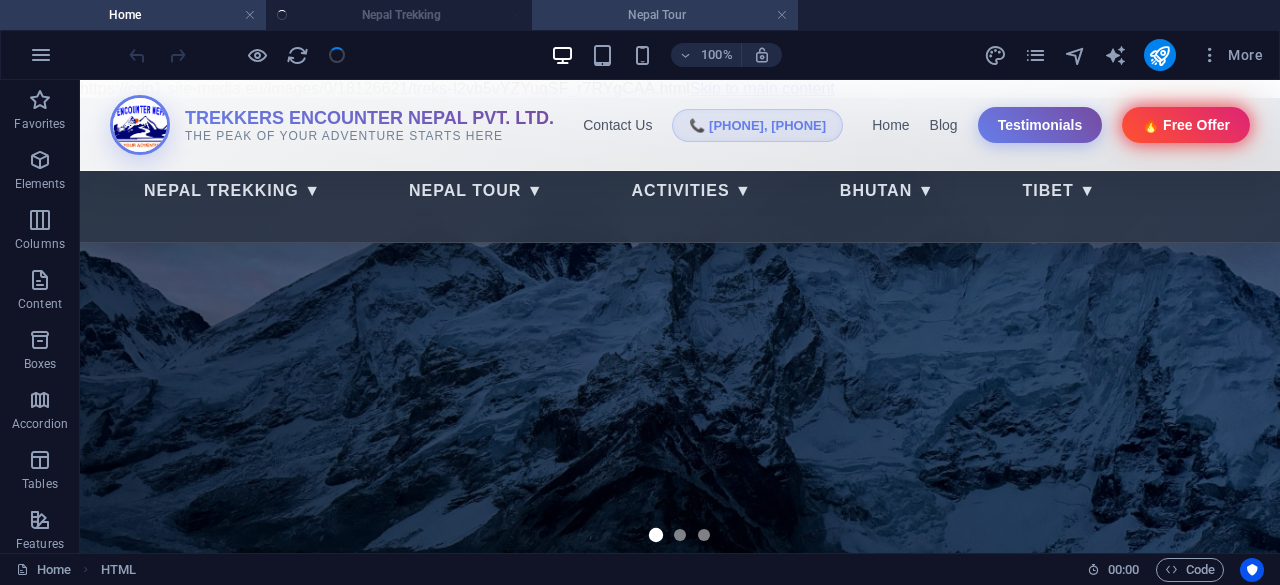 click on "Nepal Tour" at bounding box center [665, 15] 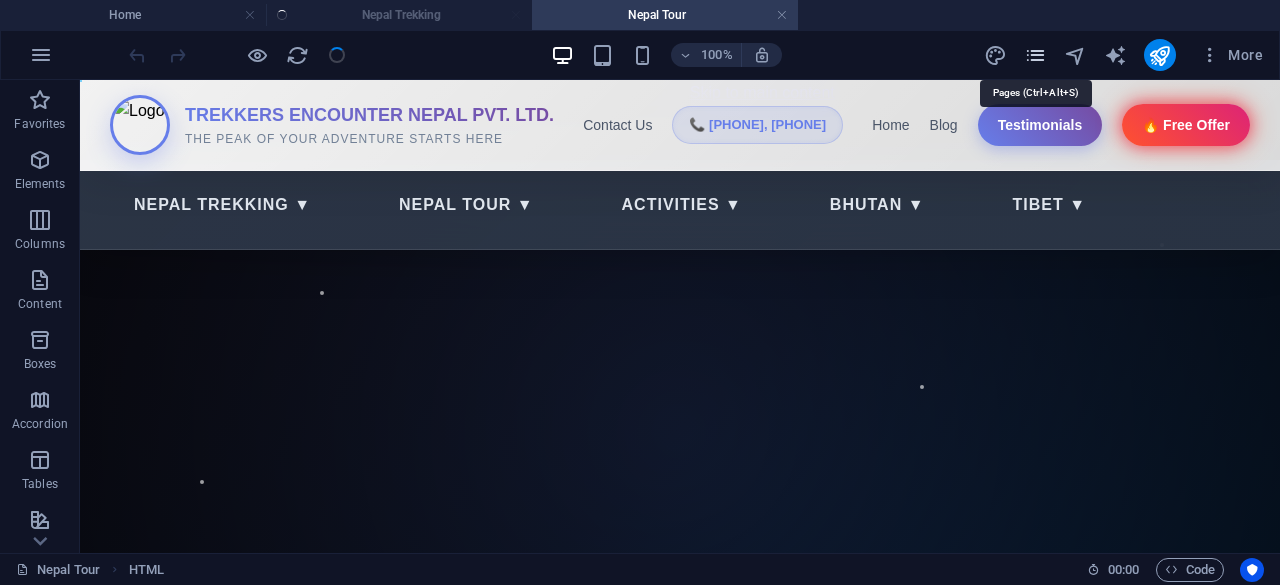 click at bounding box center [1035, 55] 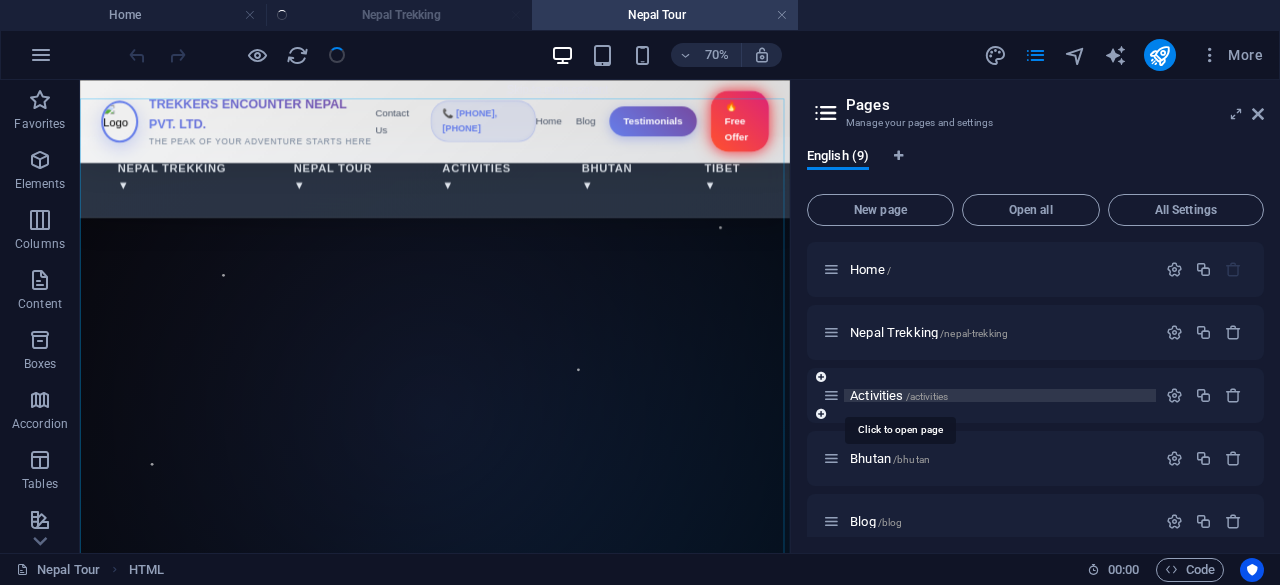 click on "Activities /activities" at bounding box center [899, 395] 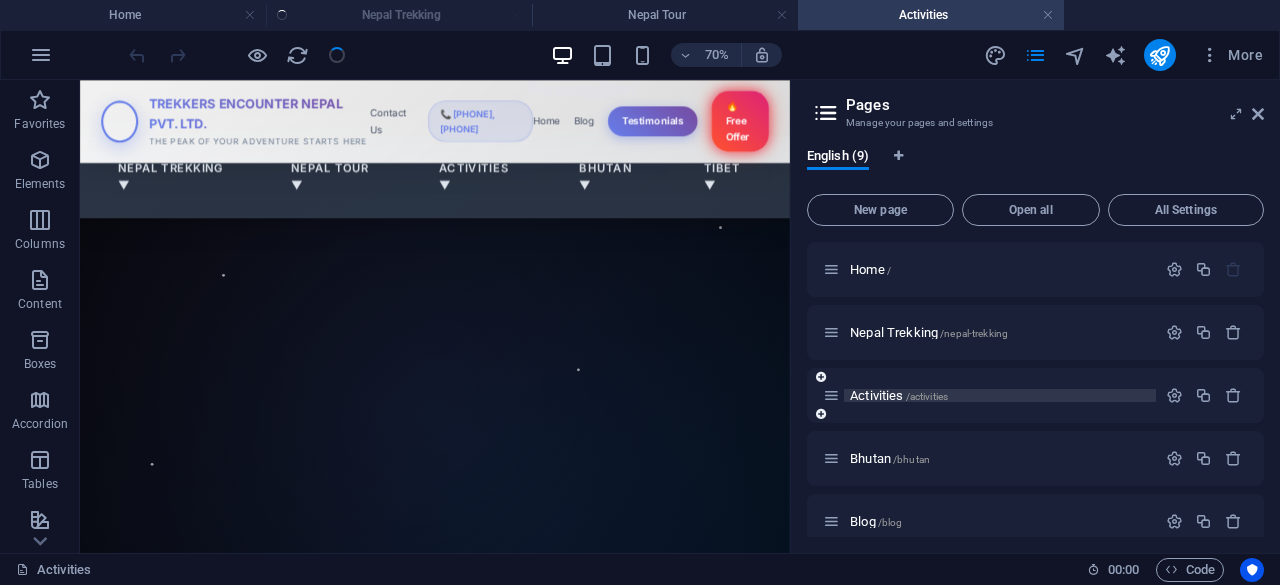 scroll, scrollTop: 0, scrollLeft: 0, axis: both 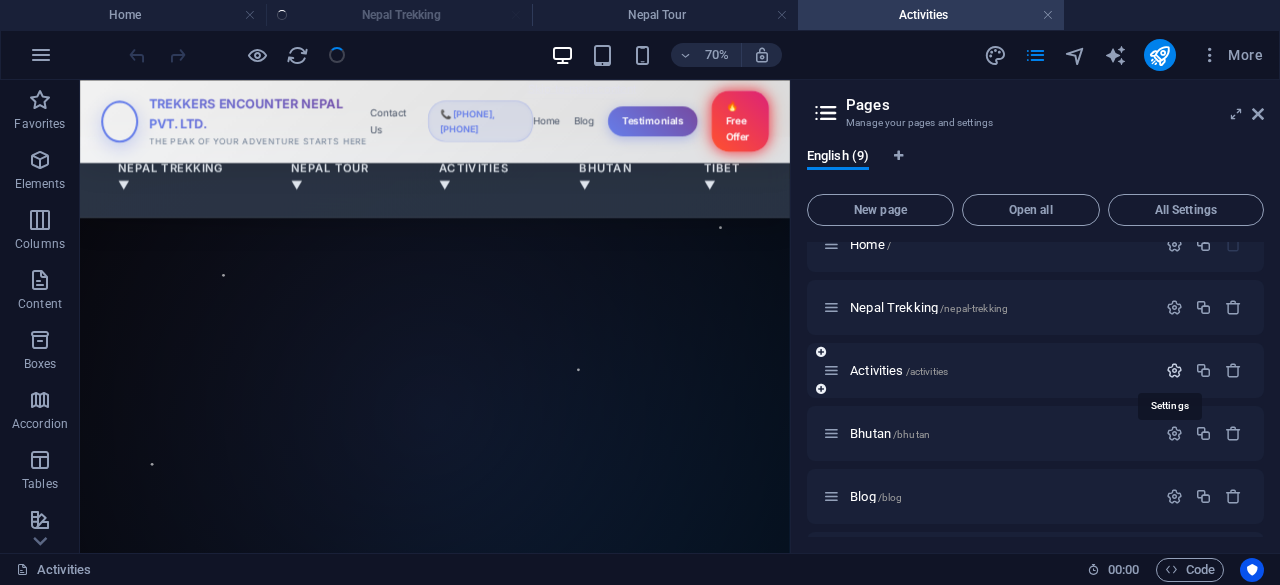 click at bounding box center (1174, 370) 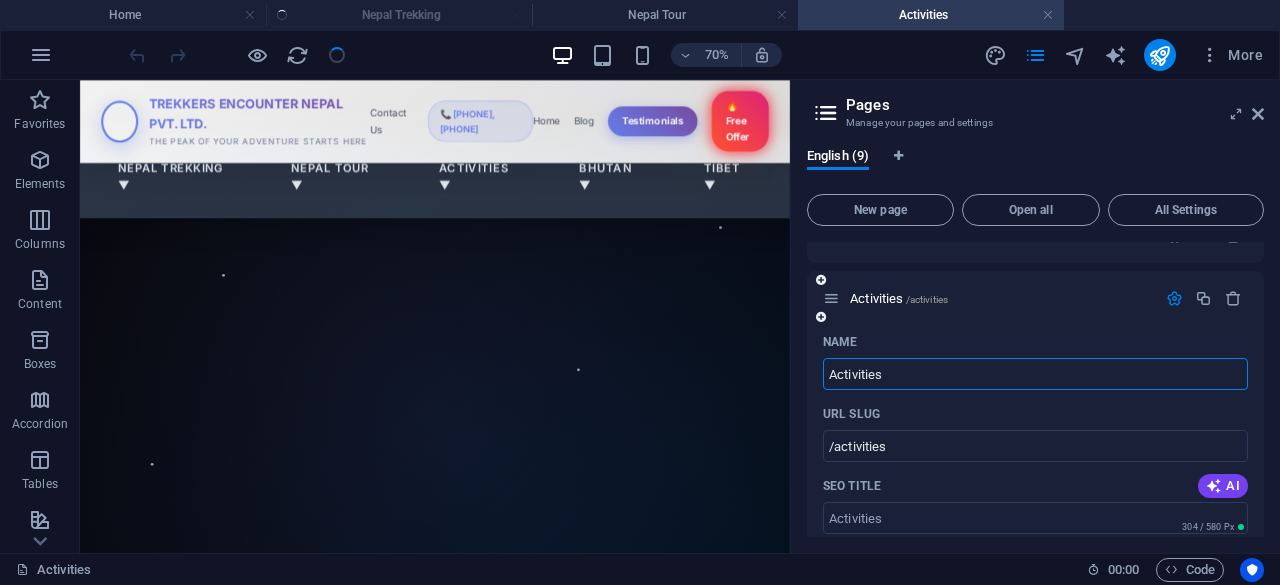 scroll, scrollTop: 51, scrollLeft: 0, axis: vertical 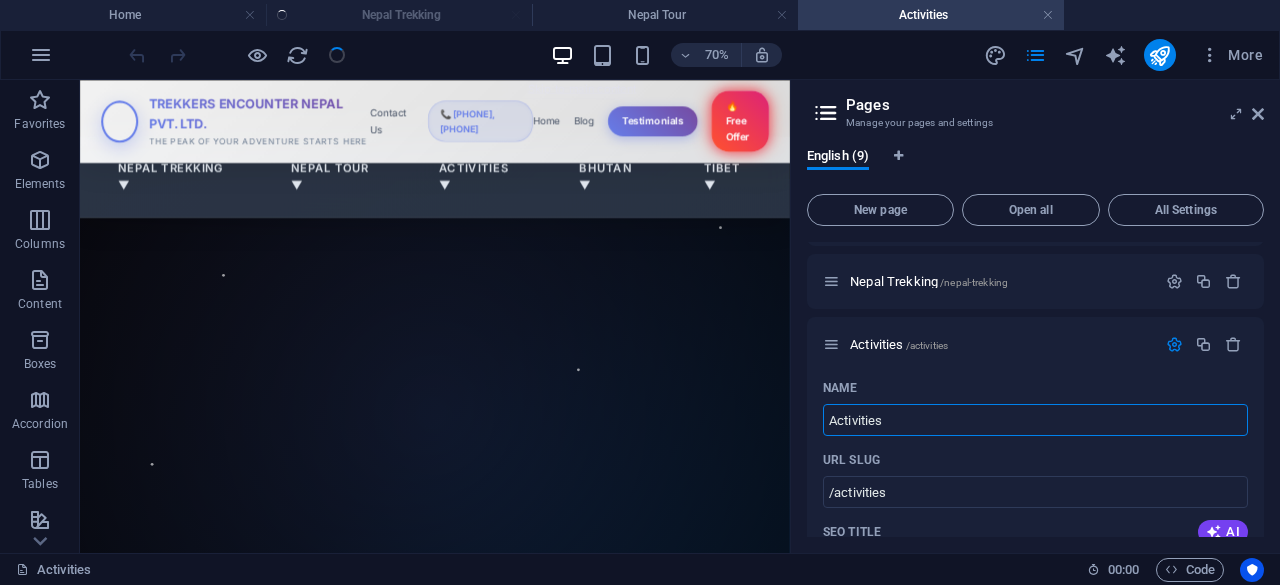 click on "Activities" at bounding box center (931, 15) 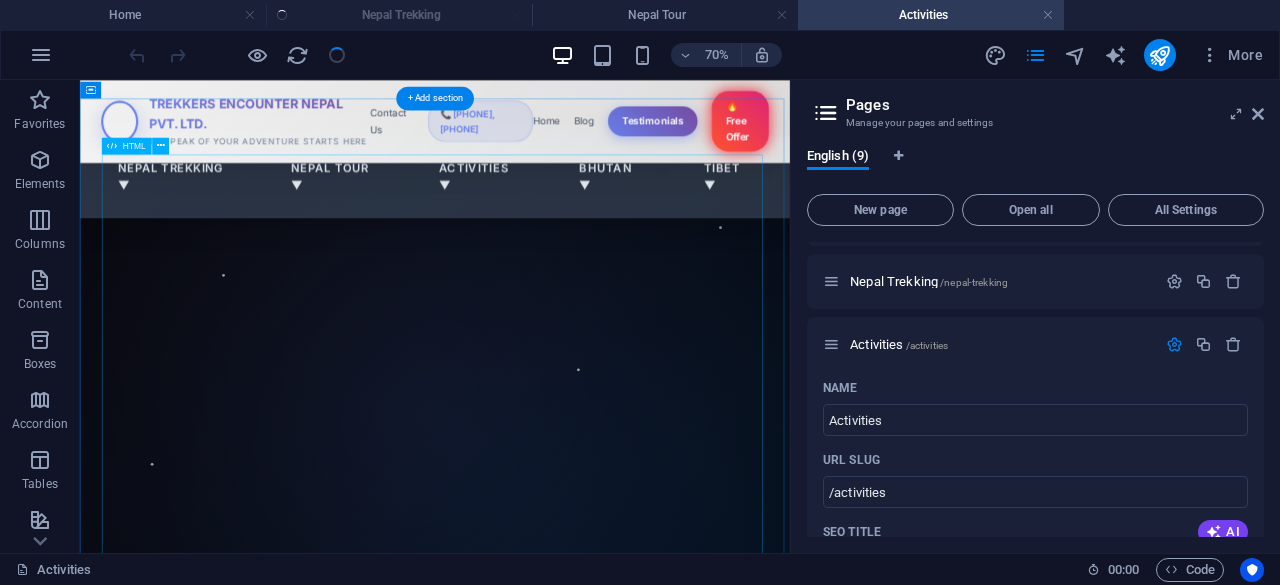 click on "Nepal Heritage Tour - Explore the Himalayas
TREKKERS ENCOUNTER NEPAL PVT. LTD.
THE PEAK OF YOUR ADVENTURE STARTS HERE
Contact Us
📞 [PHONE]
Home
Blog
Testimonials
🔥 Free Offer
Nepal Trekking ▼
Nepal Tour ▼
Activities ▼
Bhutan ▼
Tibet ▼
N
E
P
A
L
Amazing Activities
Trekking, Wildlife Safari & City Tours — Discover Nepal from Every Angle
Explore Amazing Tours
Scroll to explore
Our Featured Activities" at bounding box center [587, 2797] 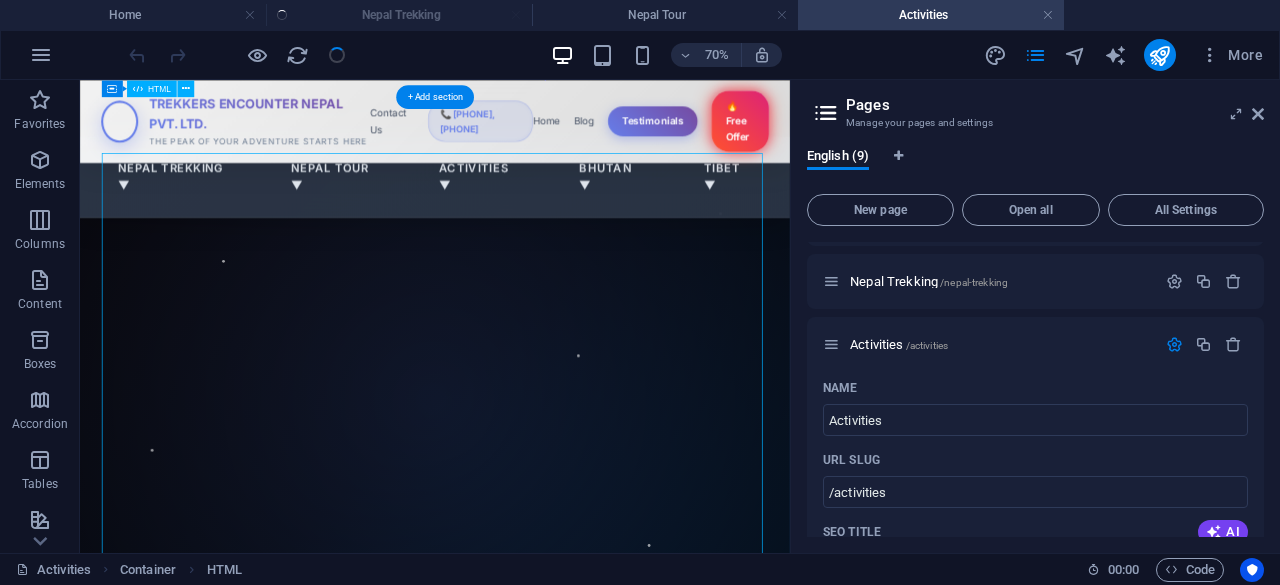 scroll, scrollTop: 0, scrollLeft: 0, axis: both 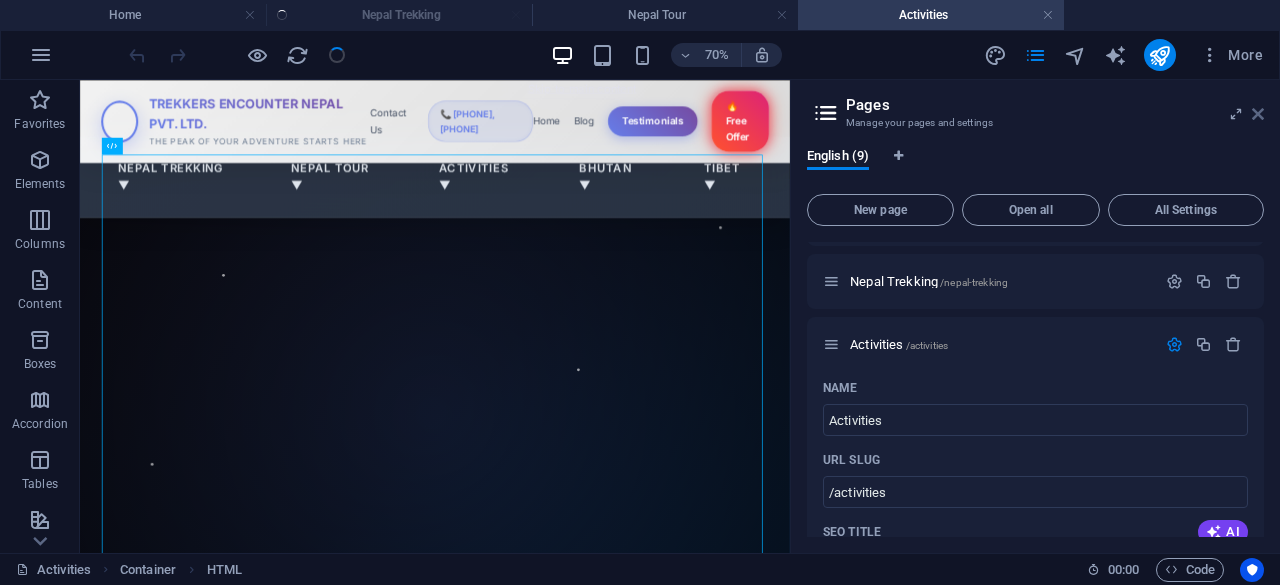 click at bounding box center (1258, 114) 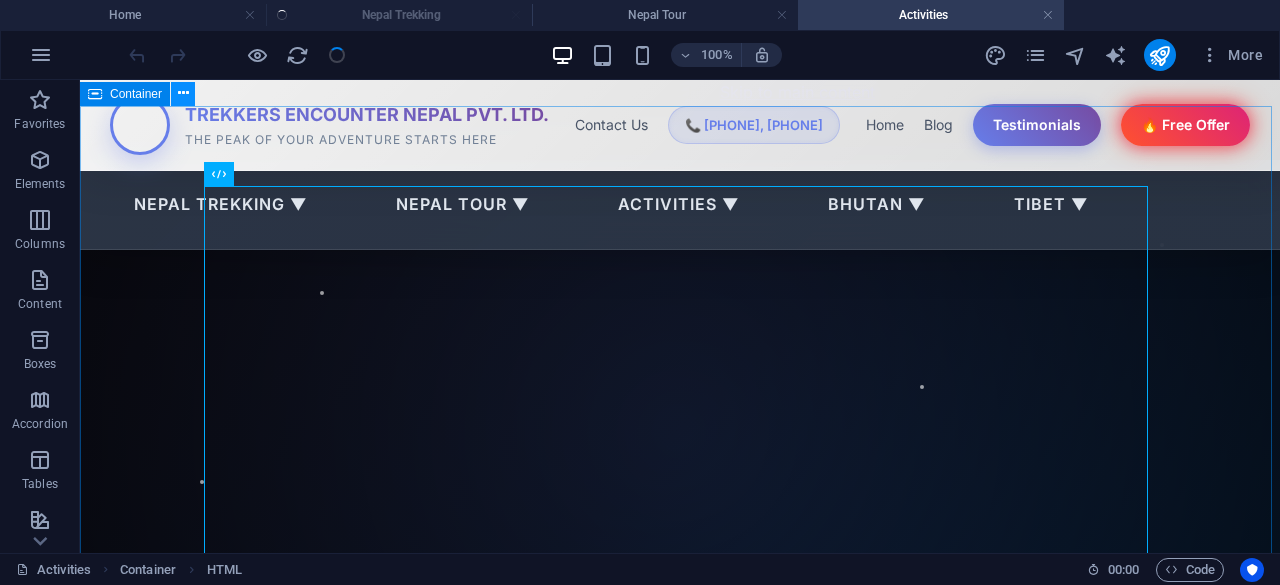 click at bounding box center [183, 93] 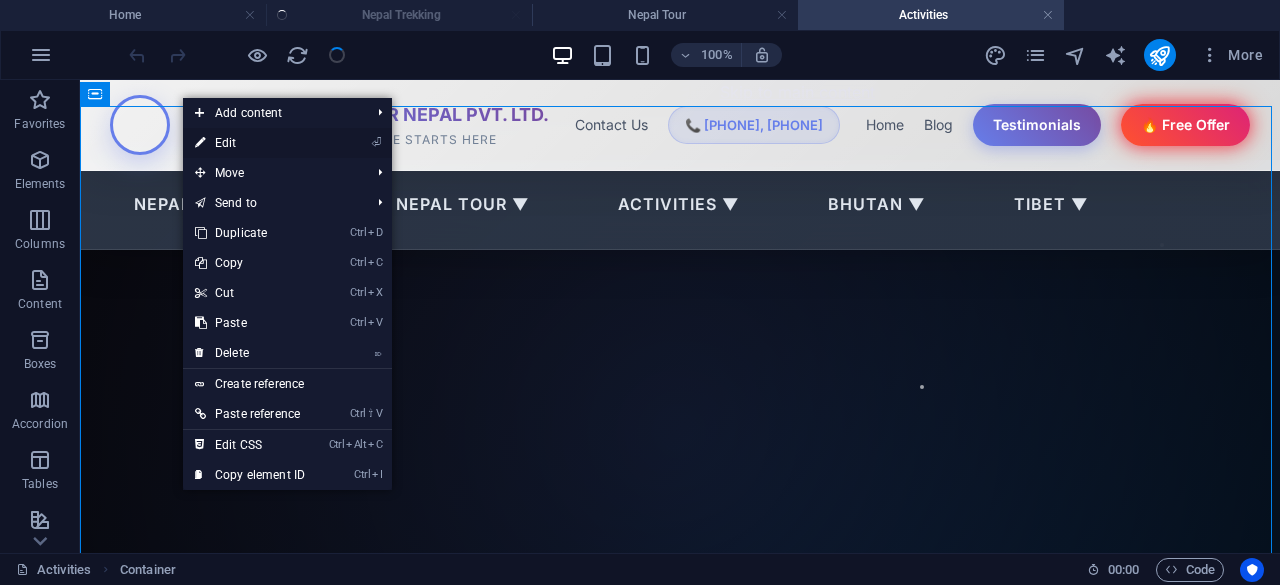 click on "⏎  Edit" at bounding box center [250, 143] 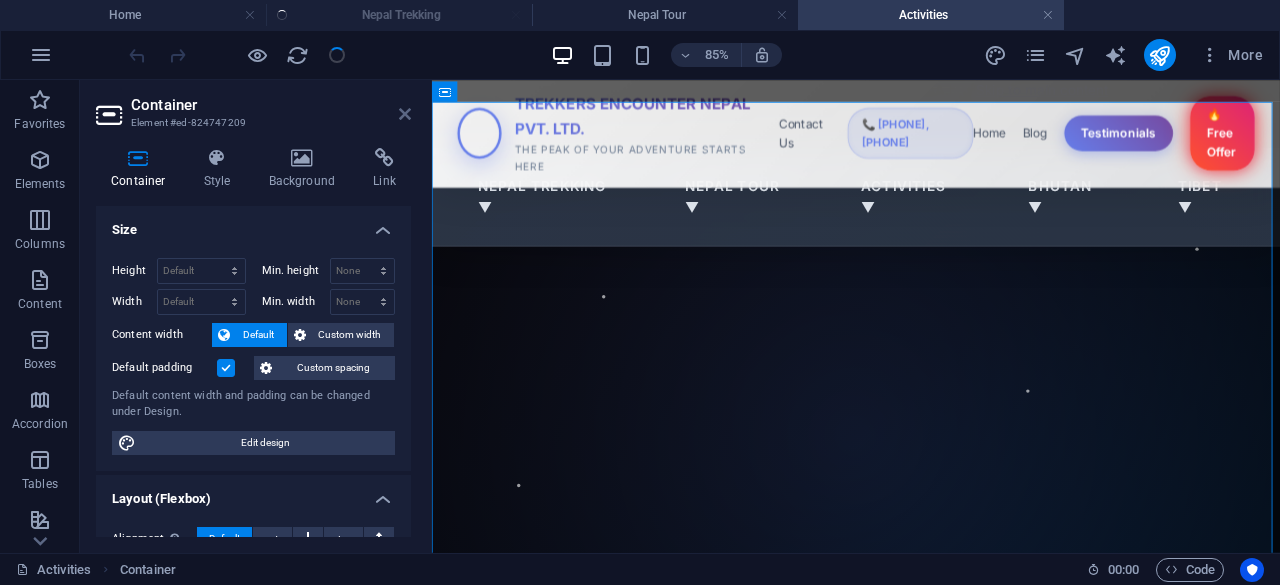 click at bounding box center [405, 114] 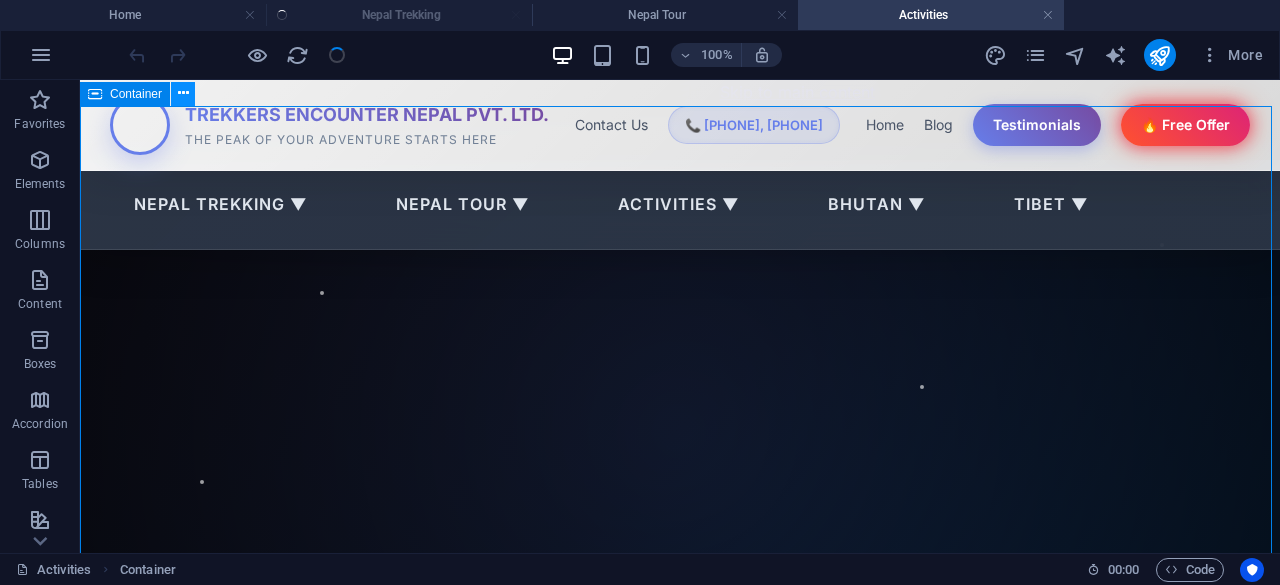 click at bounding box center [183, 93] 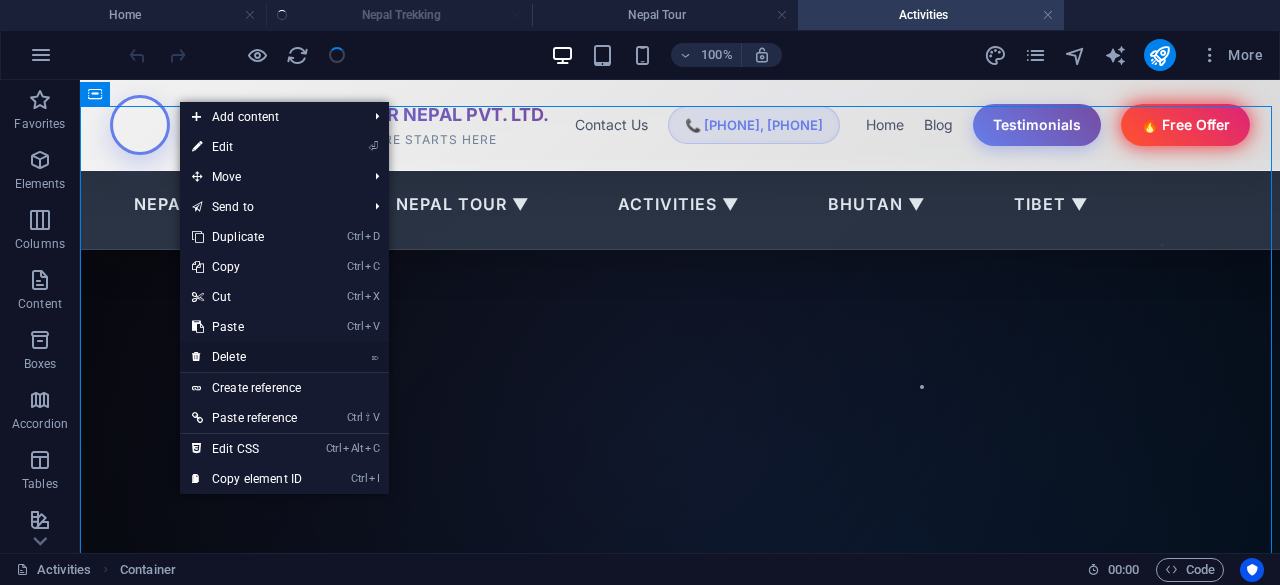 click on "⌦  Delete" at bounding box center [247, 357] 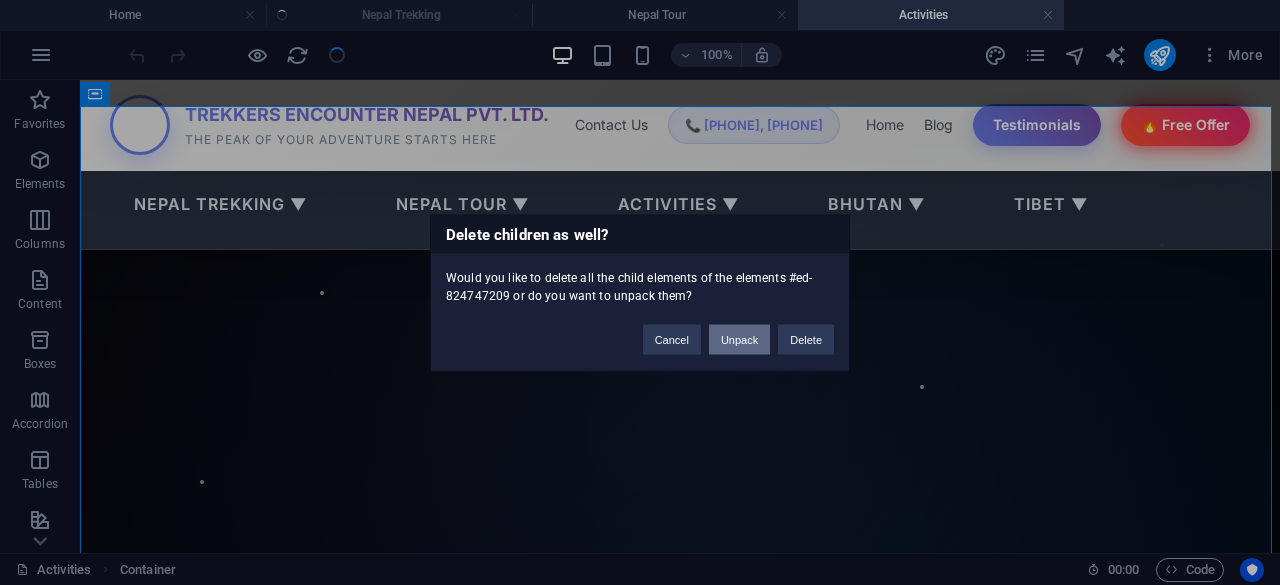 click on "Unpack" at bounding box center [739, 339] 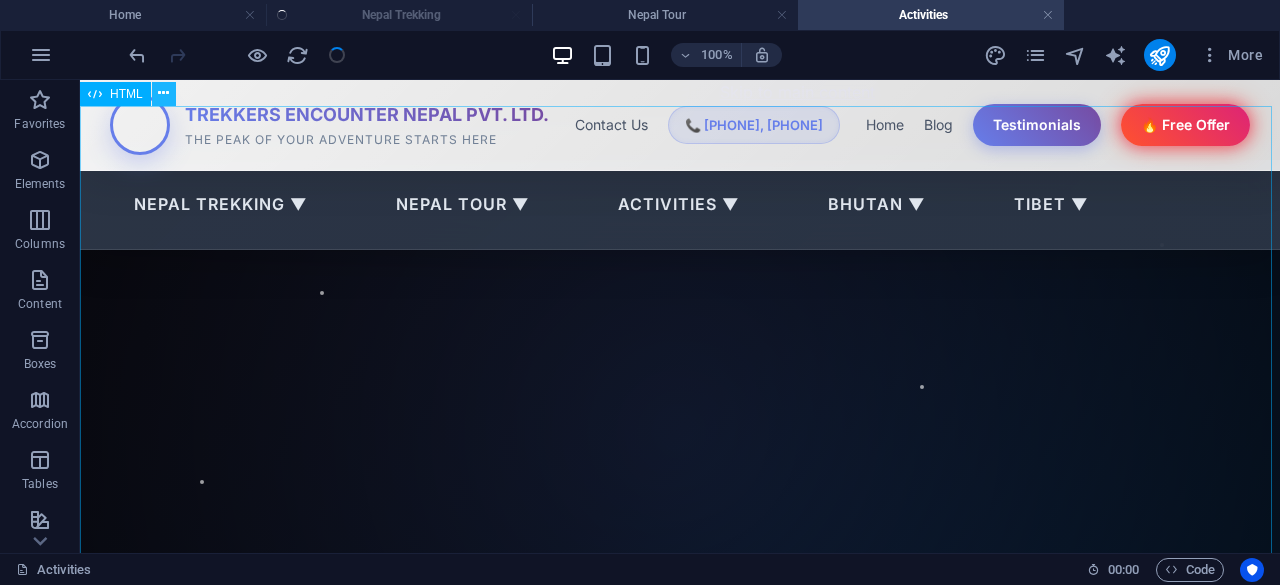 click at bounding box center [163, 93] 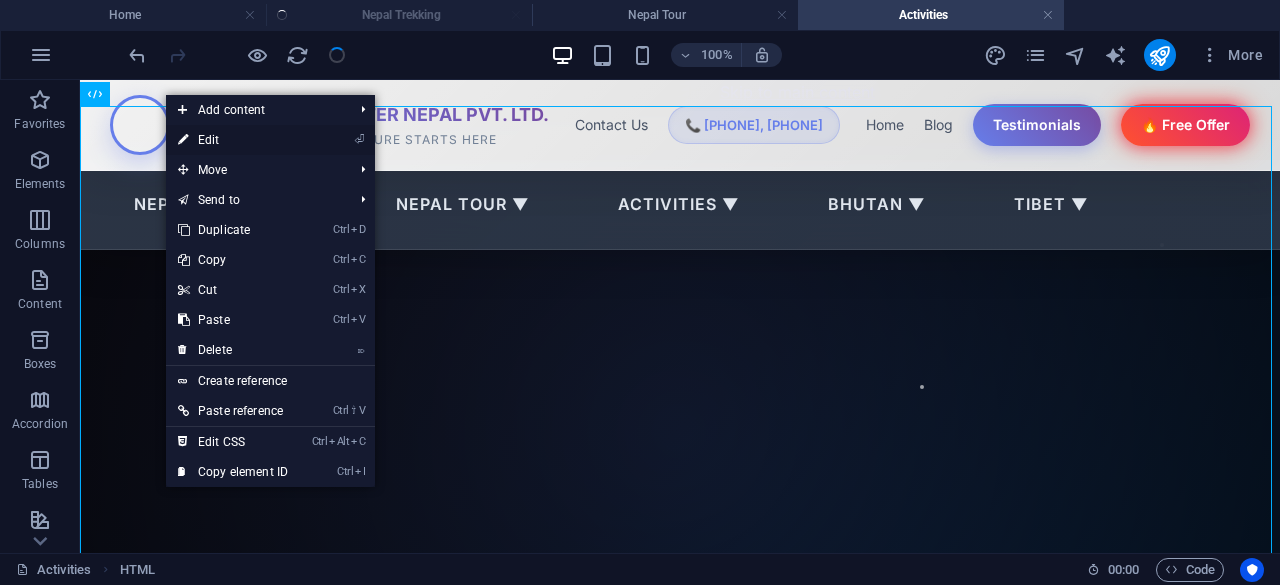 click on "⏎  Edit" at bounding box center (233, 140) 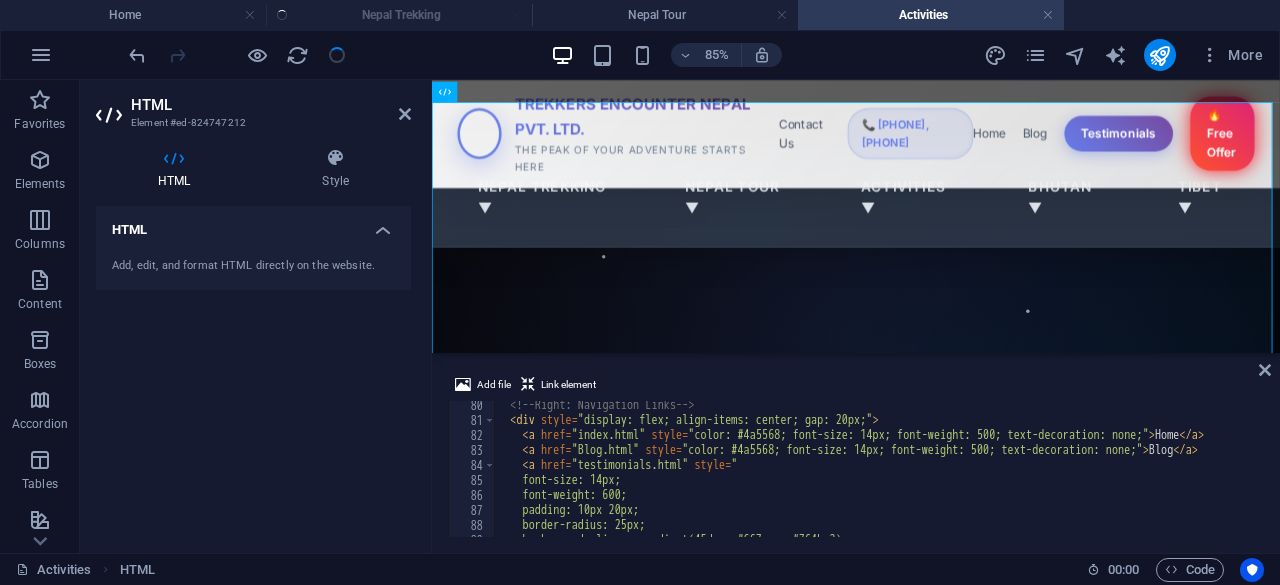 scroll, scrollTop: 1188, scrollLeft: 0, axis: vertical 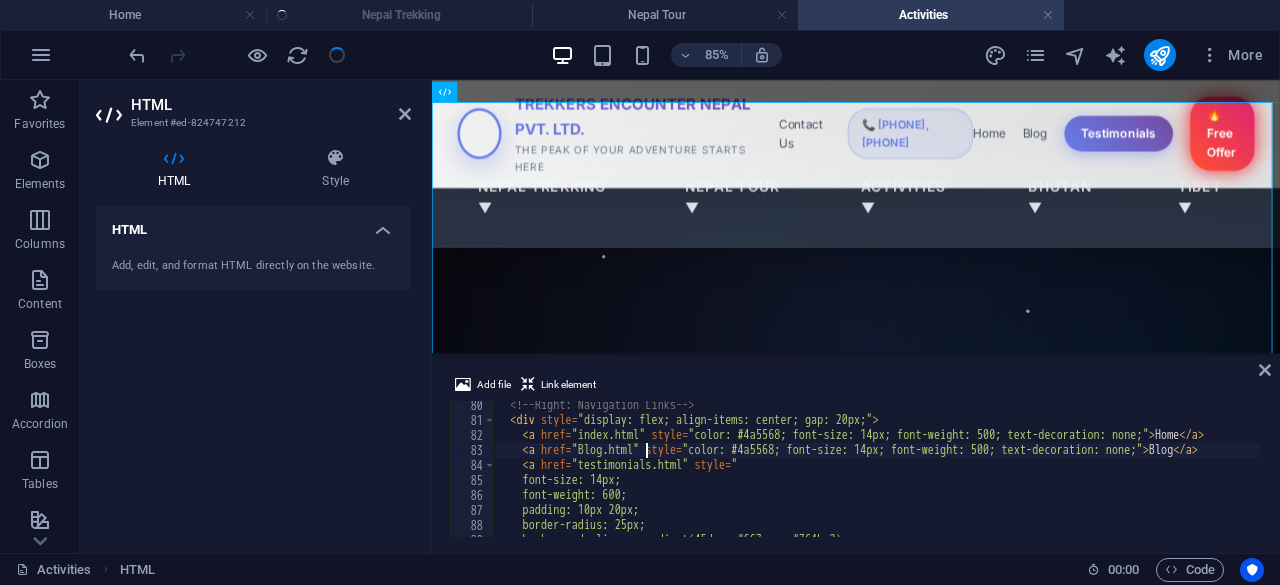 click on "<!--  Right: Navigation Links  -->    < div   style = "display: flex; align-items: center; gap: 20px;" >      < a   href = "index.html"   style = "color: #4a5568; font-size: 14px; font-weight: 500; text-decoration: none;" > Home </ a >      < a   href = "Blog.html"   style = "color: #4a5568; font-size: 14px; font-weight: 500; text-decoration: none;" > Blog </ a >      < a   href = "testimonials.html"   style = "        font-size: 14px;        font-weight: 600;        padding: 10px 20px;        border-radius: 25px;        background: linear-gradient(45deg, #667eea, #764ba2);" at bounding box center (1044, 479) 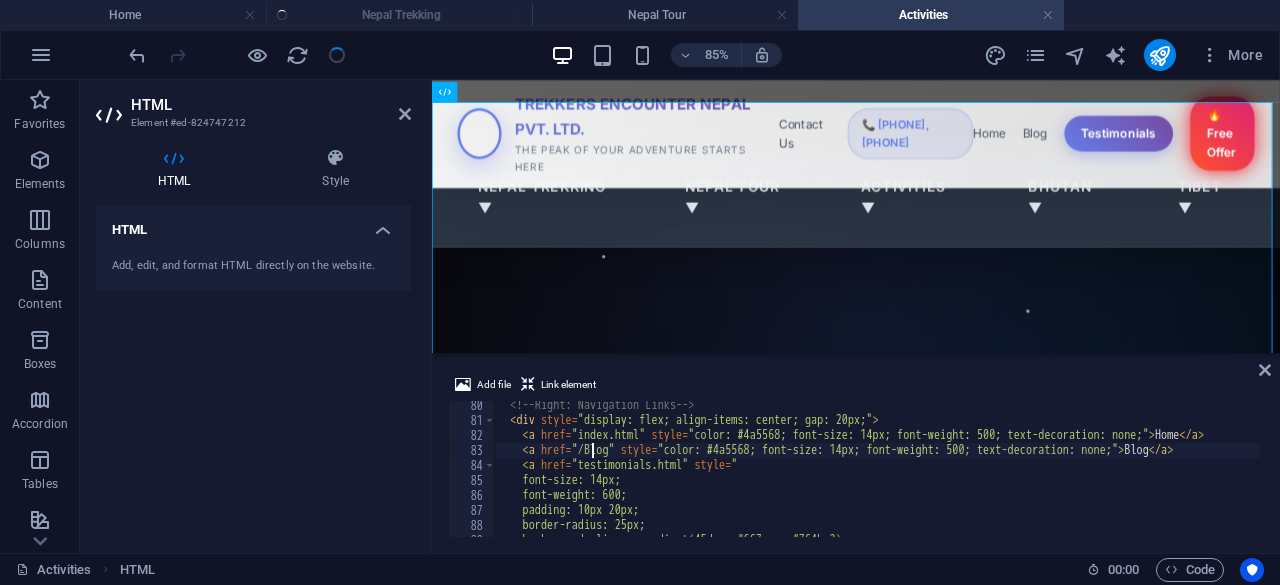 scroll, scrollTop: 0, scrollLeft: 8, axis: horizontal 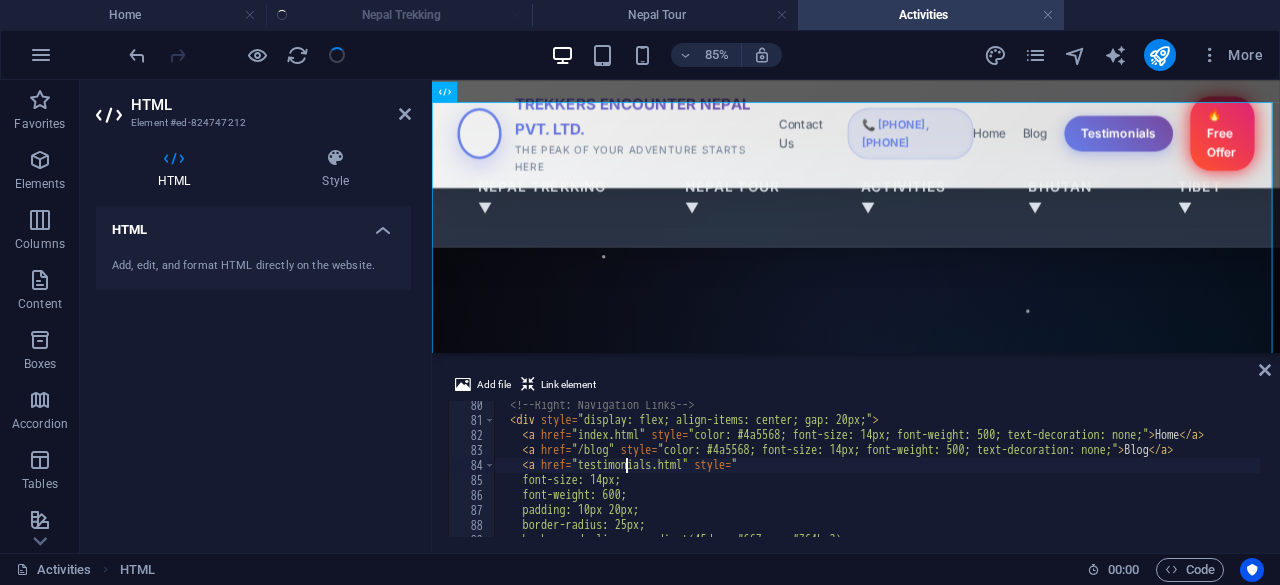 click on "<!--  Right: Navigation Links  -->    < div   style = "display: flex; align-items: center; gap: 20px;" >      < a   href = "index.html"   style = "color: #4a5568; font-size: 14px; font-weight: 500; text-decoration: none;" > Home </ a >      < a   href = "/blog"   style = "color: #4a5568; font-size: 14px; font-weight: 500; text-decoration: none;" > Blog </ a >      < a   href = "testimonials.html"   style = "        font-size: 14px;        font-weight: 600;        padding: 10px 20px;        border-radius: 25px;        background: linear-gradient(45deg, #667eea, #764ba2);" at bounding box center (1044, 479) 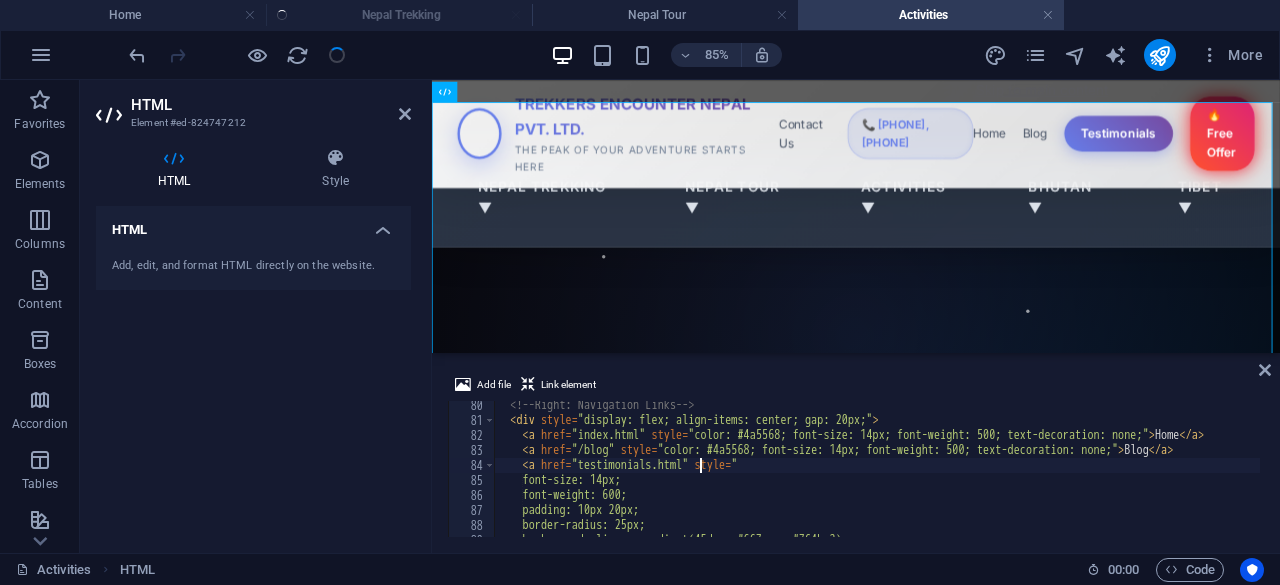 click on "<!--  Right: Navigation Links  -->    < div   style = "display: flex; align-items: center; gap: 20px;" >      < a   href = "index.html"   style = "color: #4a5568; font-size: 14px; font-weight: 500; text-decoration: none;" > Home </ a >      < a   href = "/blog"   style = "color: #4a5568; font-size: 14px; font-weight: 500; text-decoration: none;" > Blog </ a >      < a   href = "testimonials.html"   style = "        font-size: 14px;        font-weight: 600;        padding: 10px 20px;        border-radius: 25px;        background: linear-gradient(45deg, #667eea, #764ba2);" at bounding box center [1044, 479] 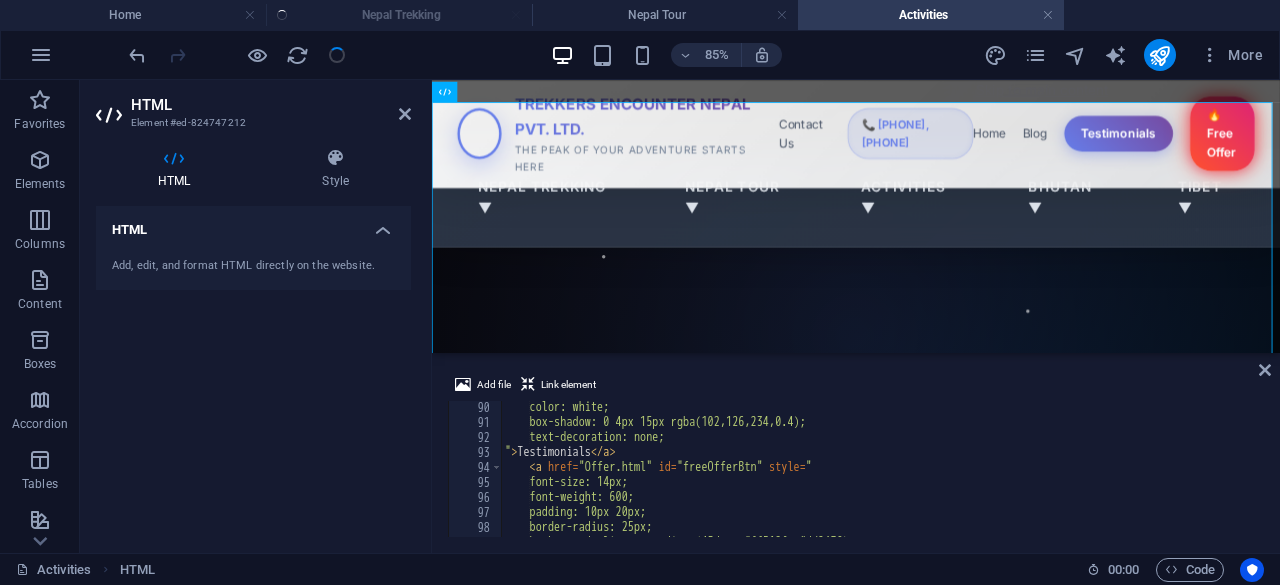 scroll, scrollTop: 1336, scrollLeft: 0, axis: vertical 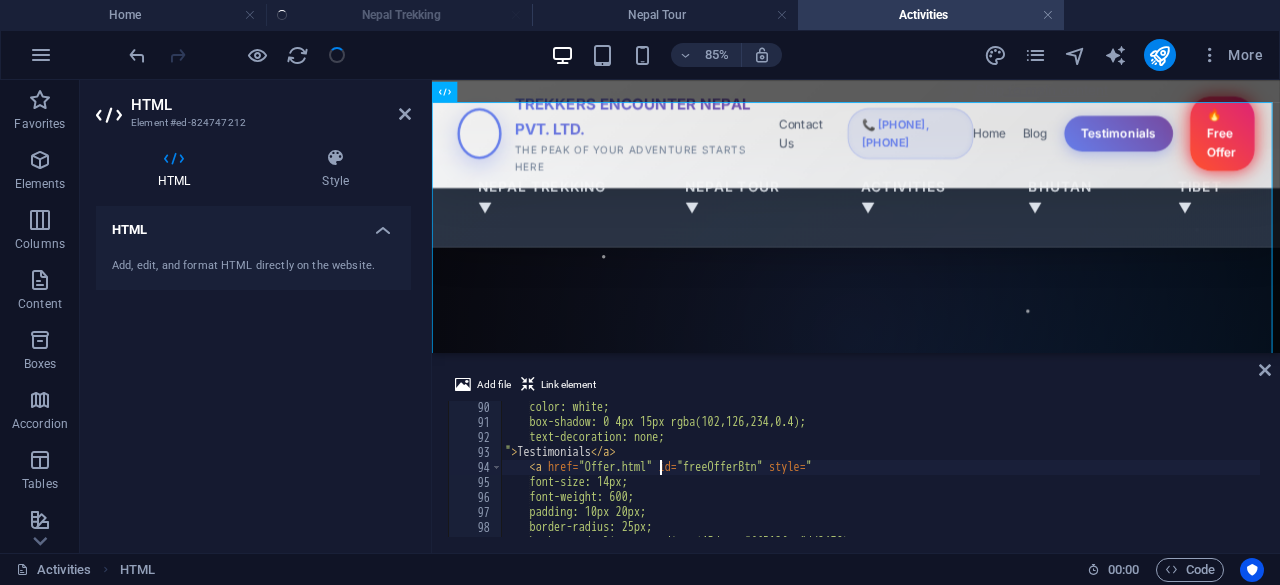 click on "color: white;        box-shadow: 0 4px 15px rgba(102,126,234,0.4);        text-decoration: none;     " > Testimonials </ a >      < a   href = "Offer.html"   id = "freeOfferBtn"   style = "        font-size: 14px;        font-weight: 600;        padding: 10px 20px;        border-radius: 25px;        background: linear-gradient(45deg, #ff512f, #dd2476);" at bounding box center [1051, 481] 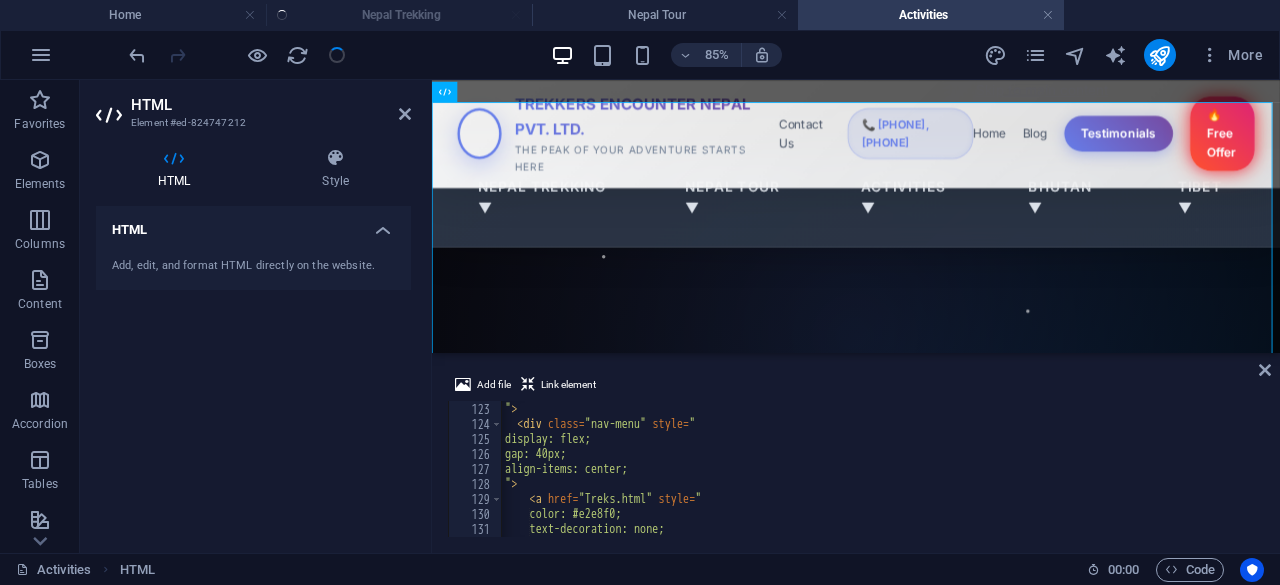 scroll, scrollTop: 1830, scrollLeft: 0, axis: vertical 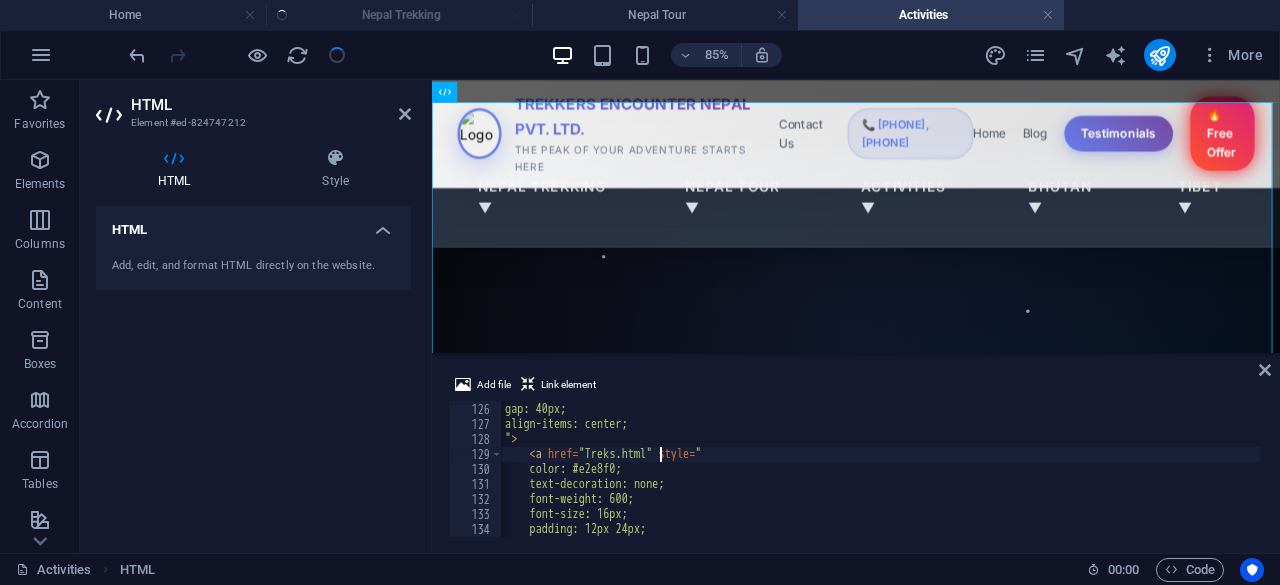 click on "display: flex;     gap: 40px;     align-items: center;   " >      < a   href = "Treks.html"   style = "        color: #e2e8f0;        text-decoration: none;        font-weight: 600;        font-size: 16px;        padding: 12px 24px;" at bounding box center (1051, 468) 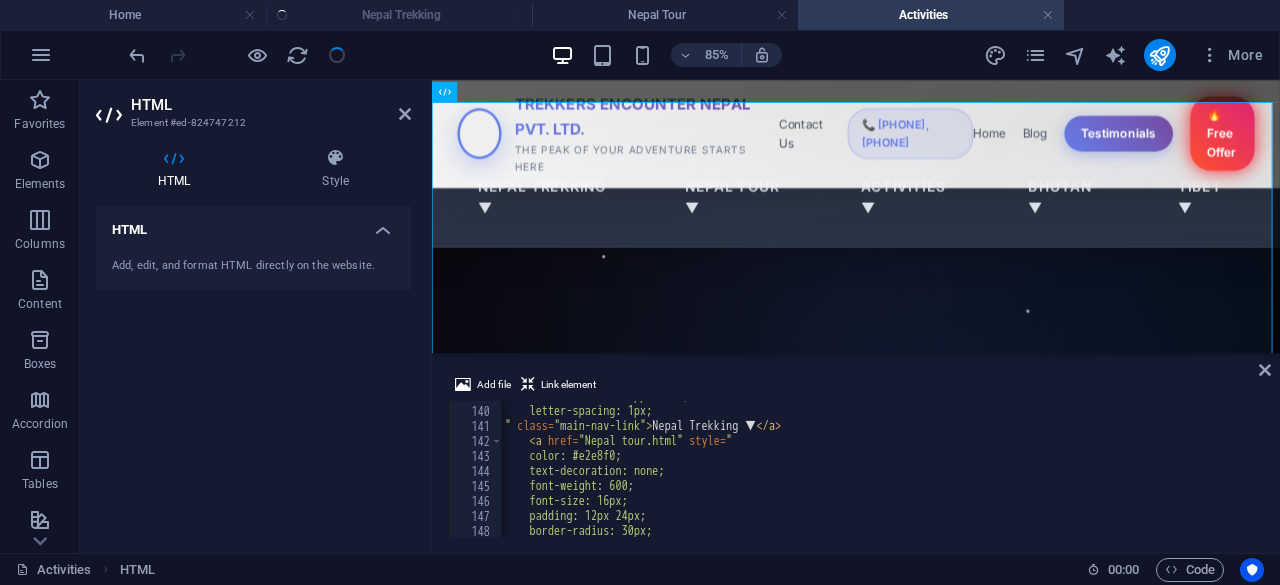 scroll, scrollTop: 2082, scrollLeft: 0, axis: vertical 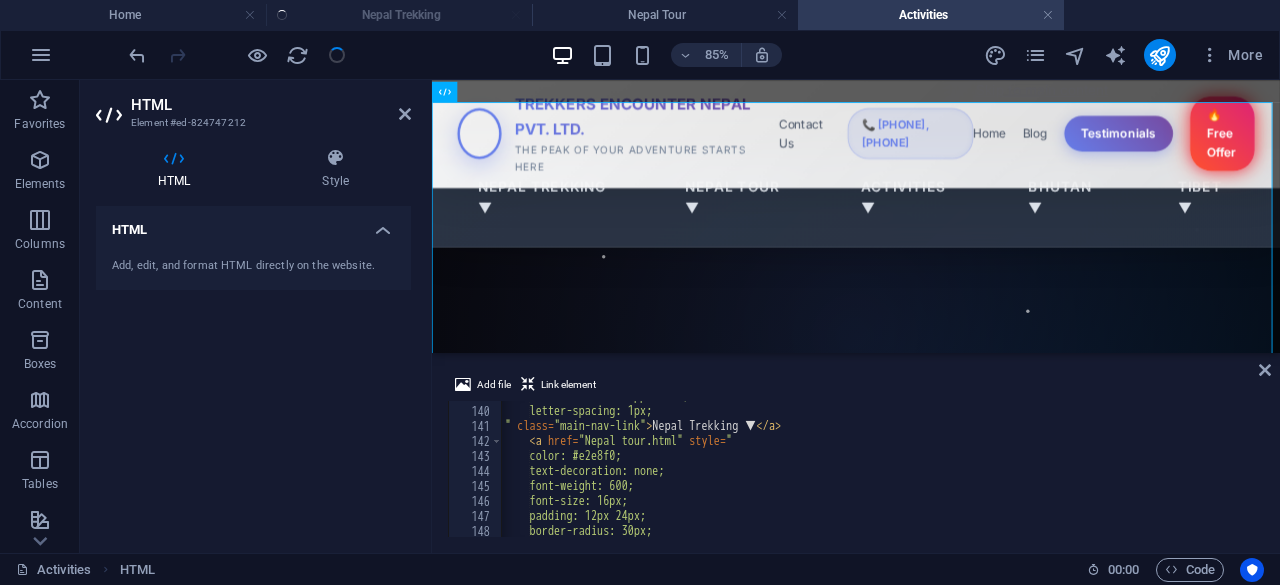 click on "text-transform: uppercase;        letter-spacing: 1px;     "   class = "main-nav-link" > Nepal Trekking ▼ </ a >      < a   href = "Nepal tour.html"   style = "        color: #e2e8f0;        text-decoration: none;        font-weight: 600;        font-size: 16px;        padding: 12px 24px;        border-radius: 30px;" at bounding box center (1051, 470) 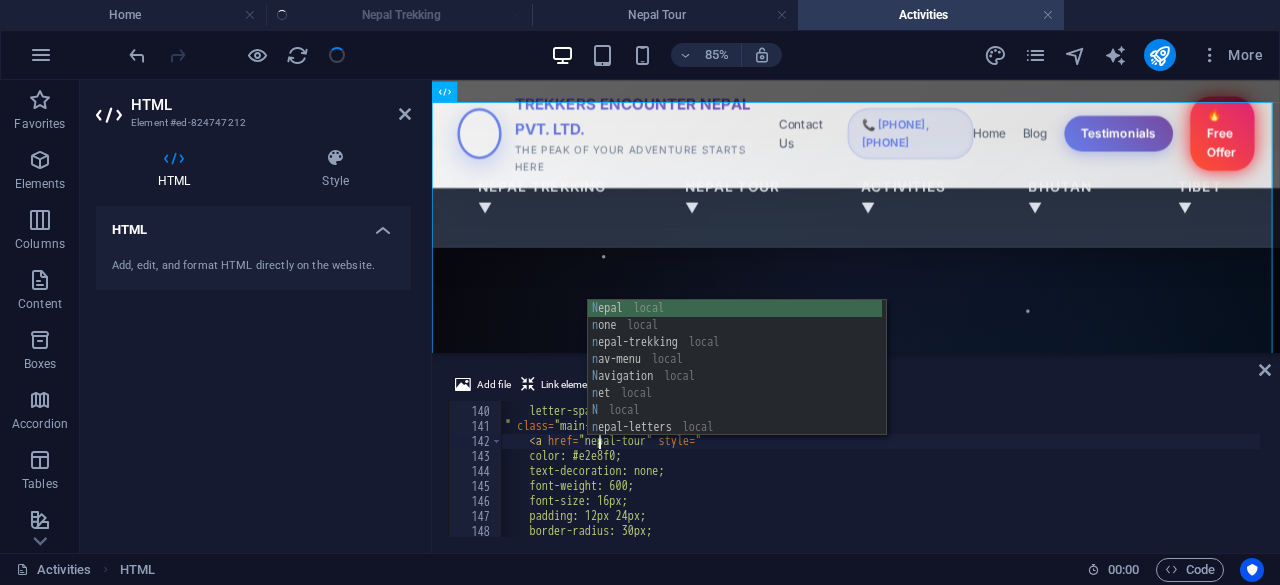 scroll, scrollTop: 0, scrollLeft: 8, axis: horizontal 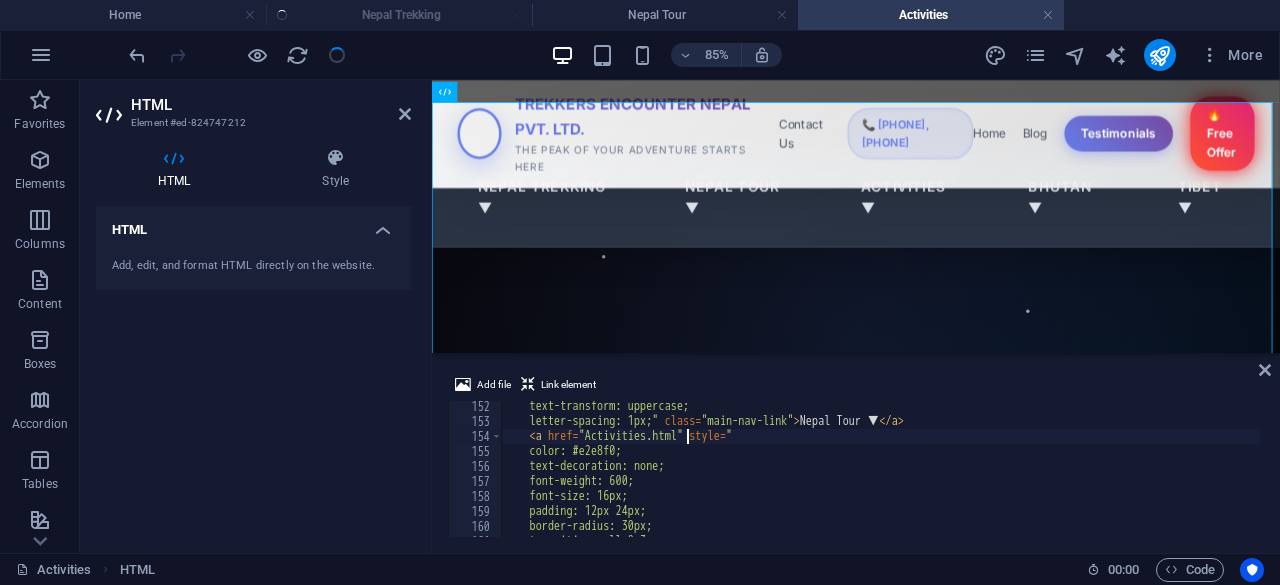 click on "text-transform: uppercase;        letter-spacing: 1px;"   class = "main-nav-link" > Nepal Tour ▼ </ a >      < a   href = "Activities.html"   style = "        color: #e2e8f0;        text-decoration: none;        font-weight: 600;        font-size: 16px;        padding: 12px 24px;        border-radius: 30px;        transition: all 0.3s ease;" at bounding box center [1051, 480] 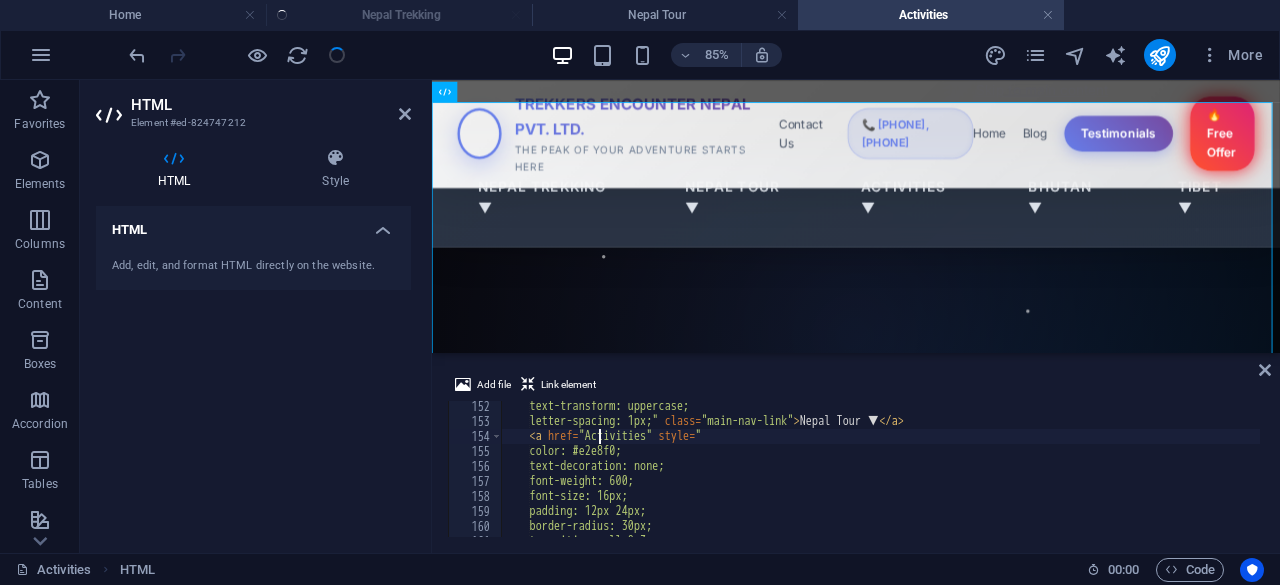 click on "text-transform: uppercase;        letter-spacing: 1px;"   class = "main-nav-link" > Nepal Tour ▼ </ a >      < a   href = "Activities"   style = "        color: #e2e8f0;        text-decoration: none;        font-weight: 600;        font-size: 16px;        padding: 12px 24px;        border-radius: 30px;        transition: all 0.3s ease;" at bounding box center (1051, 480) 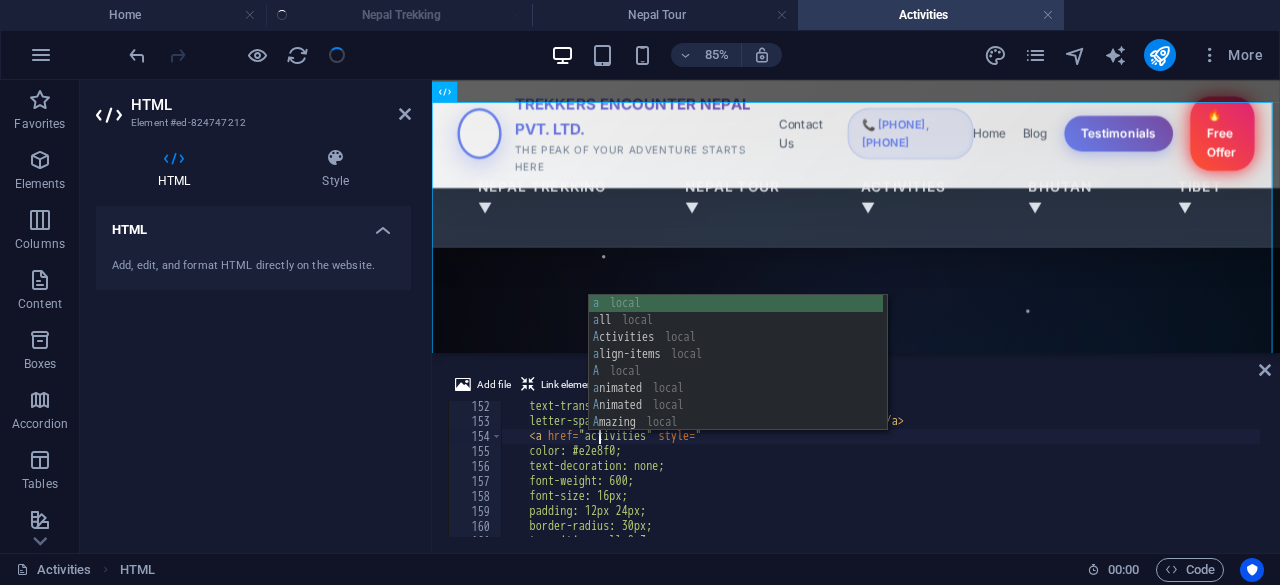 scroll, scrollTop: 0, scrollLeft: 8, axis: horizontal 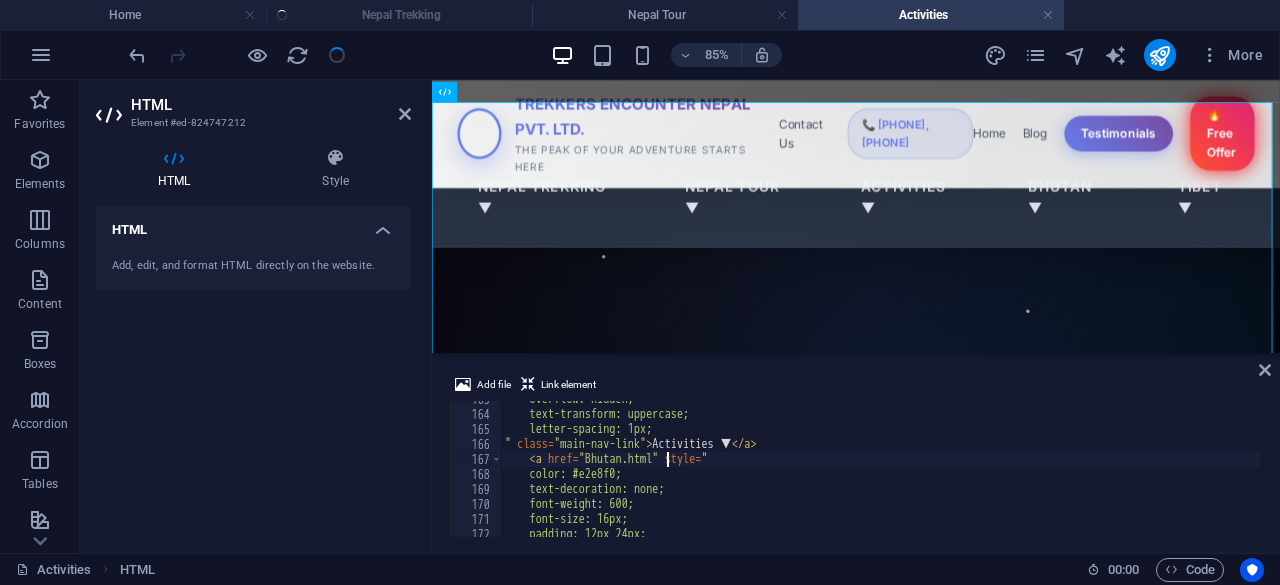 click on "overflow: hidden;        text-transform: uppercase;        letter-spacing: 1px;     "   class = "main-nav-link" > Activities ▼ </ a >      < a   href = "Bhutan.html"   style = "        color: #e2e8f0;        text-decoration: none;        font-weight: 600;        font-size: 16px;        padding: 12px 24px;" at bounding box center (1051, 473) 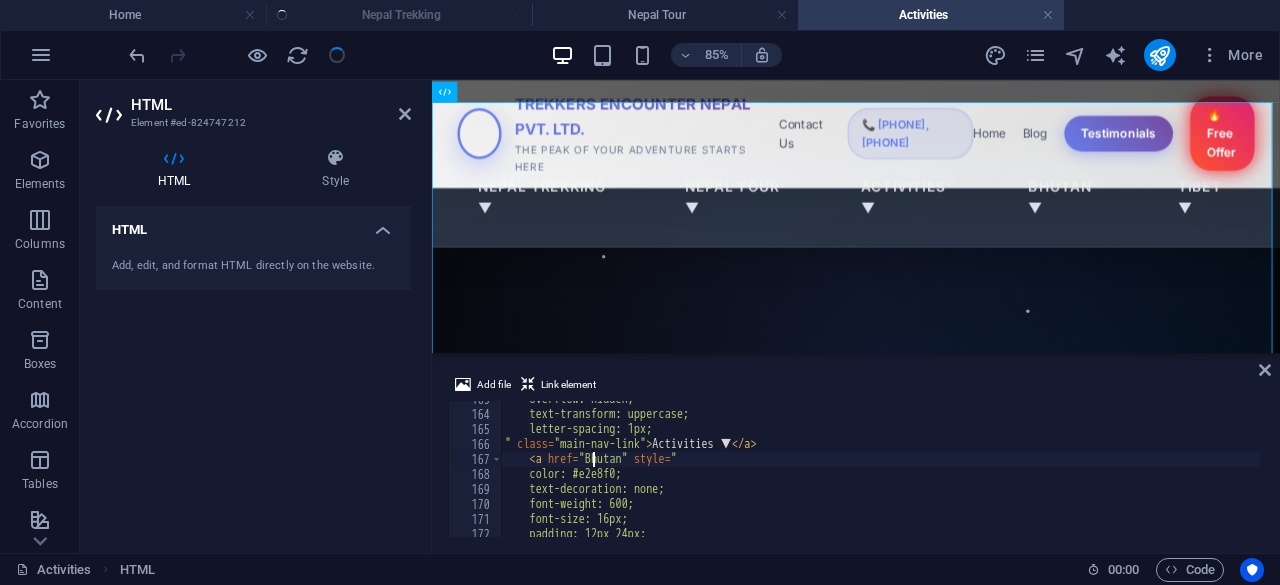 click on "overflow: hidden;        text-transform: uppercase;        letter-spacing: 1px;     "   class = "main-nav-link" > Activities ▼ </ a >      < a   href = "Bhutan"   style = "        color: #e2e8f0;        text-decoration: none;        font-weight: 600;        font-size: 16px;        padding: 12px 24px;" at bounding box center (1051, 473) 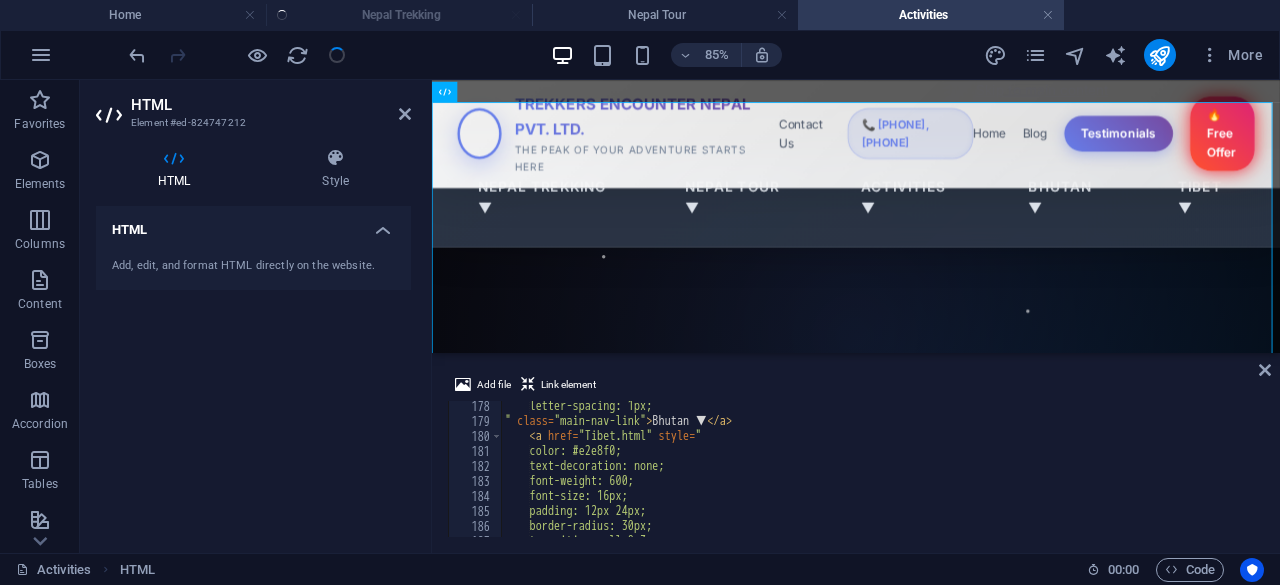 scroll, scrollTop: 2657, scrollLeft: 0, axis: vertical 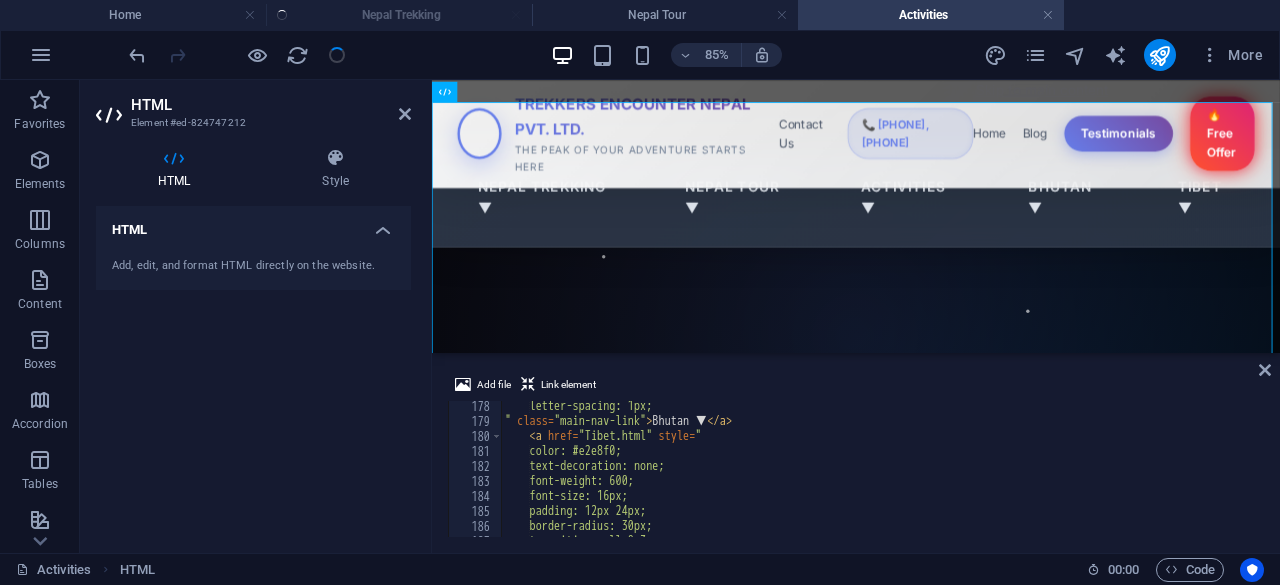 click on "letter-spacing: 1px;     "   class = "main-nav-link" > Bhutan ▼ </ a >      < a   href = "Tibet.html"   style = "        color: #e2e8f0;        text-decoration: none;        font-weight: 600;        font-size: 16px;        padding: 12px 24px;        border-radius: 30px;        transition: all 0.3s ease;" at bounding box center (1051, 480) 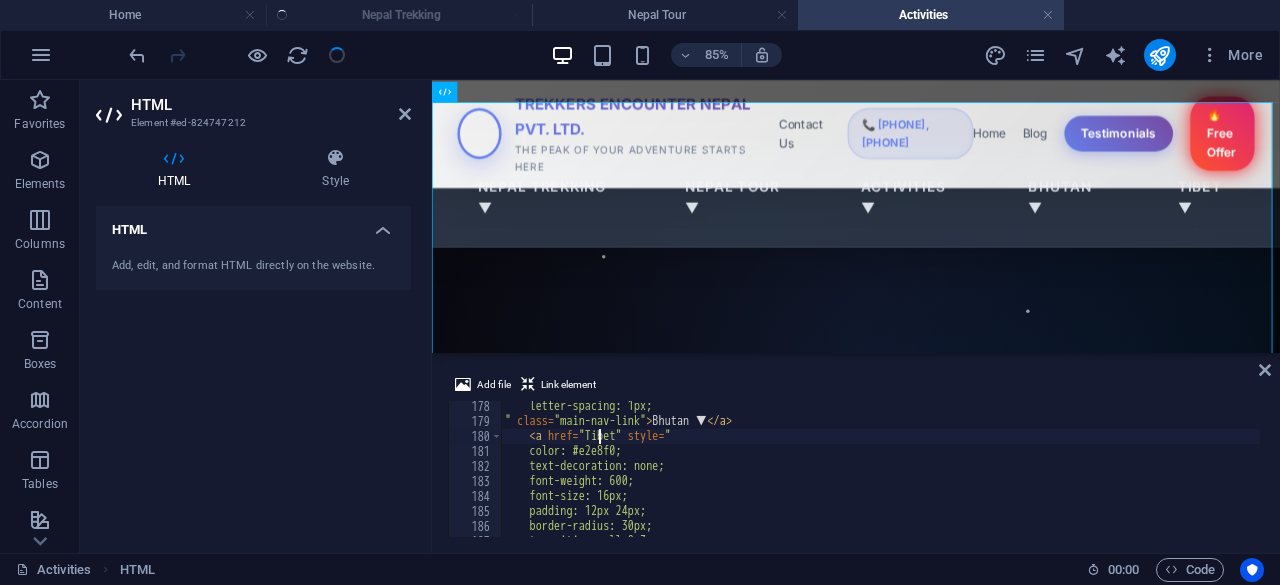 click on "letter-spacing: 1px;     "   class = "main-nav-link" > Bhutan ▼ </ a >      < a   href = "Tibet"   style = "        color: #e2e8f0;        text-decoration: none;        font-weight: 600;        font-size: 16px;        padding: 12px 24px;        border-radius: 30px;        transition: all 0.3s ease;" at bounding box center (1051, 480) 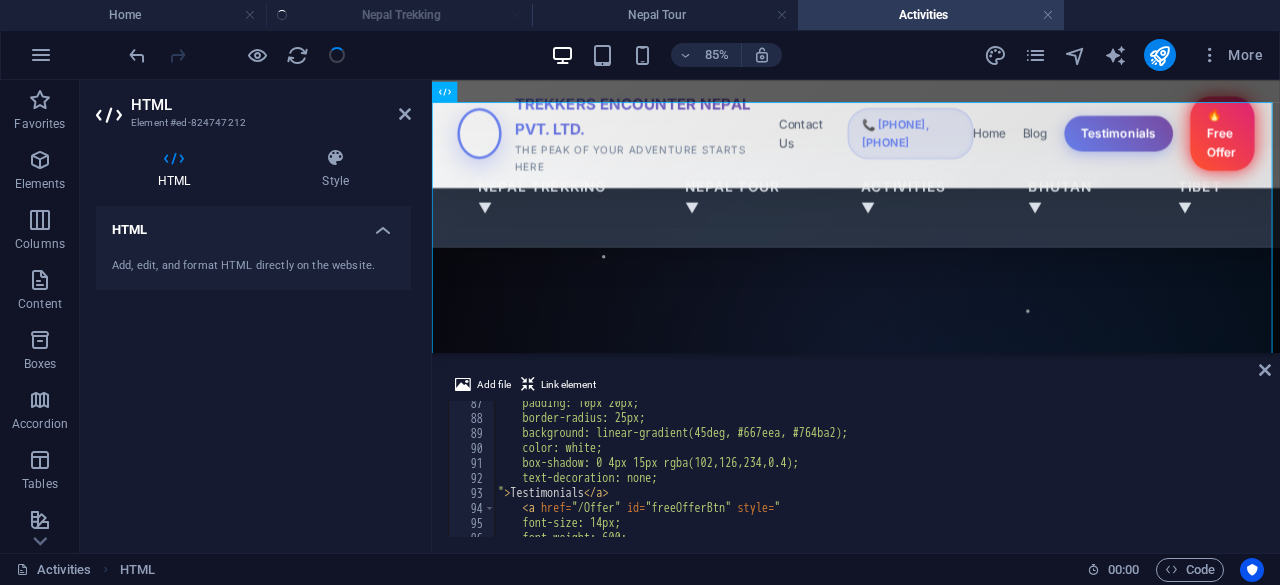scroll, scrollTop: 1290, scrollLeft: 0, axis: vertical 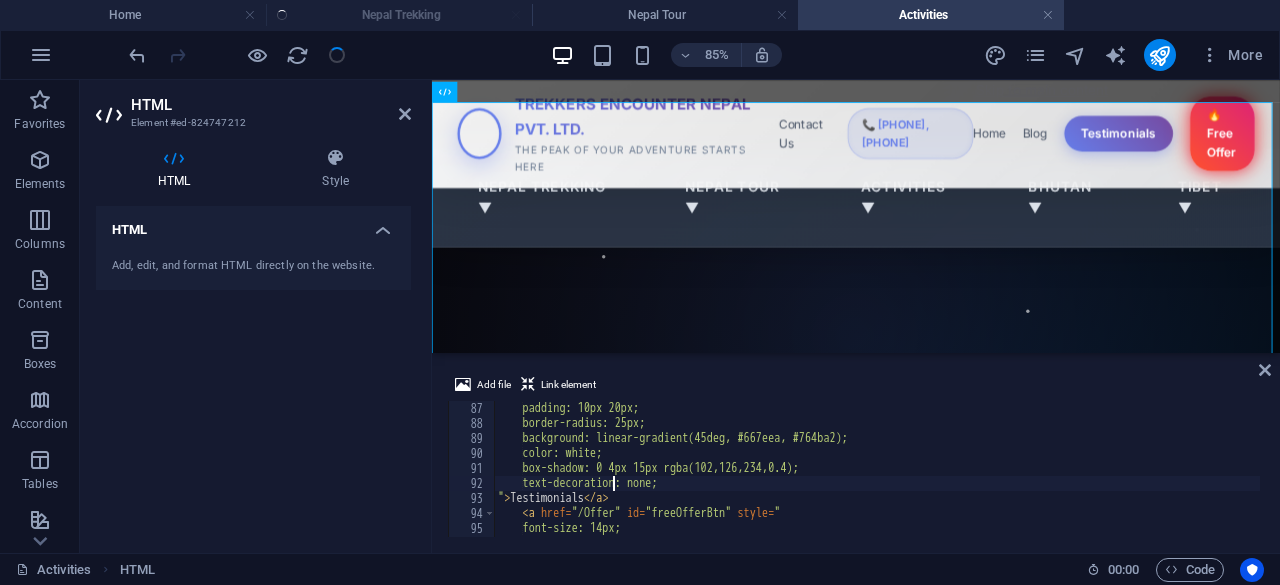 click on "padding: 10px 20px;        border-radius: 25px;        background: linear-gradient(45deg, #667eea, #764ba2);        color: white;        box-shadow: 0 4px 15px rgba(102,126,234,0.4);        text-decoration: none;     " > Testimonials </ a >      < a   href = "/Offer"   id = "freeOfferBtn"   style = "        font-size: 14px;        font-weight: 600;" at bounding box center [1044, 482] 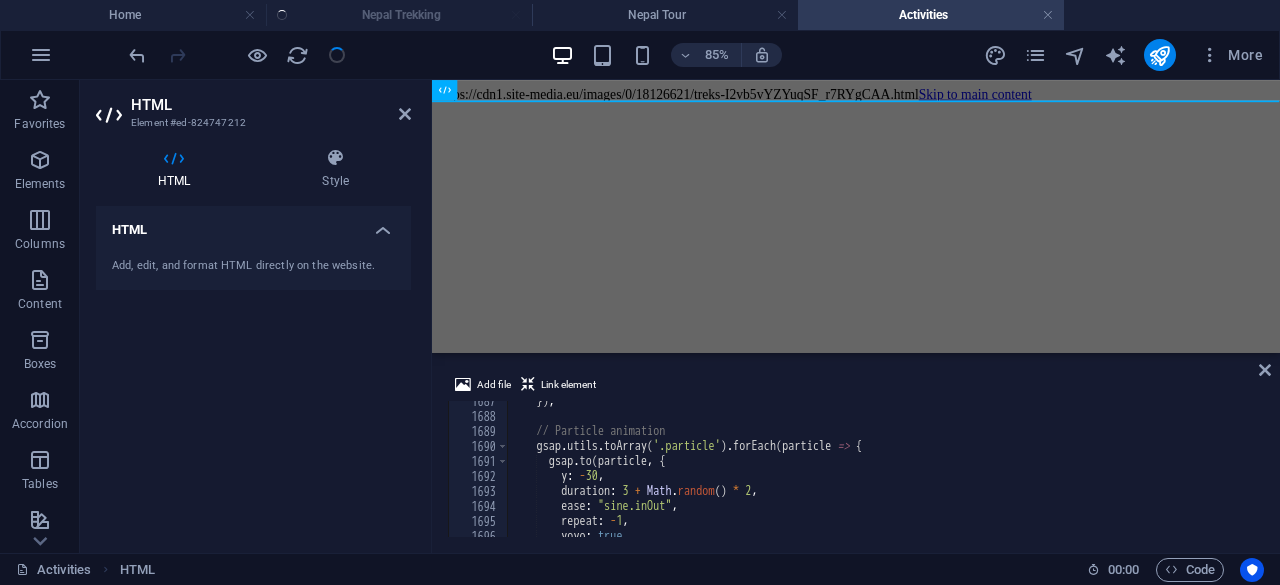 scroll, scrollTop: 25294, scrollLeft: 0, axis: vertical 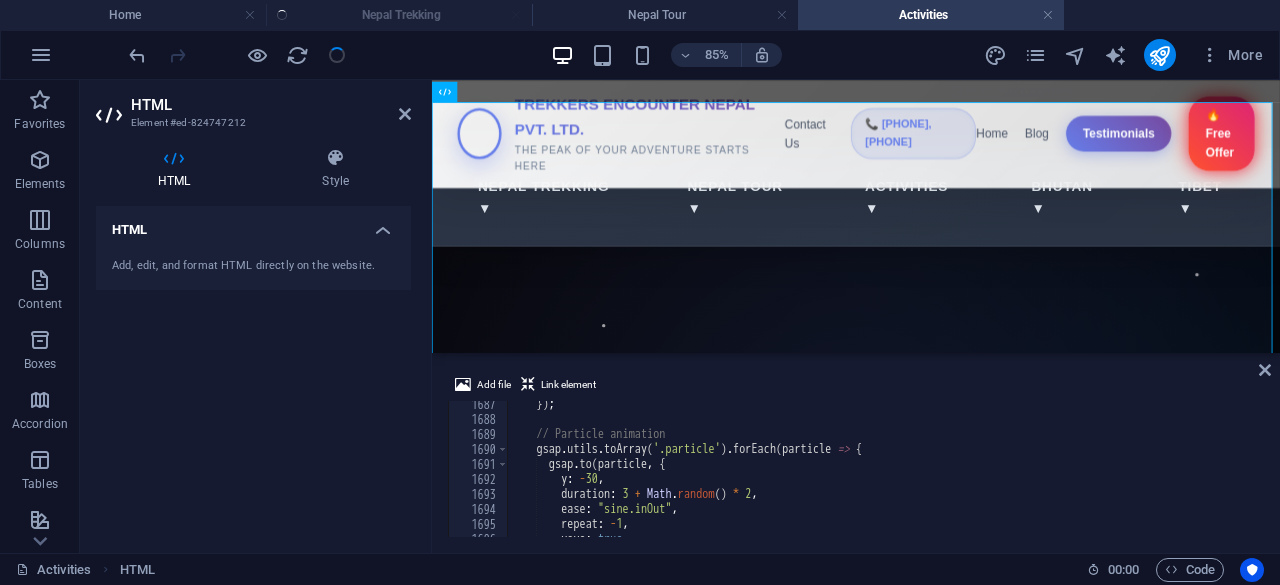 drag, startPoint x: 1265, startPoint y: 524, endPoint x: 1256, endPoint y: 440, distance: 84.48077 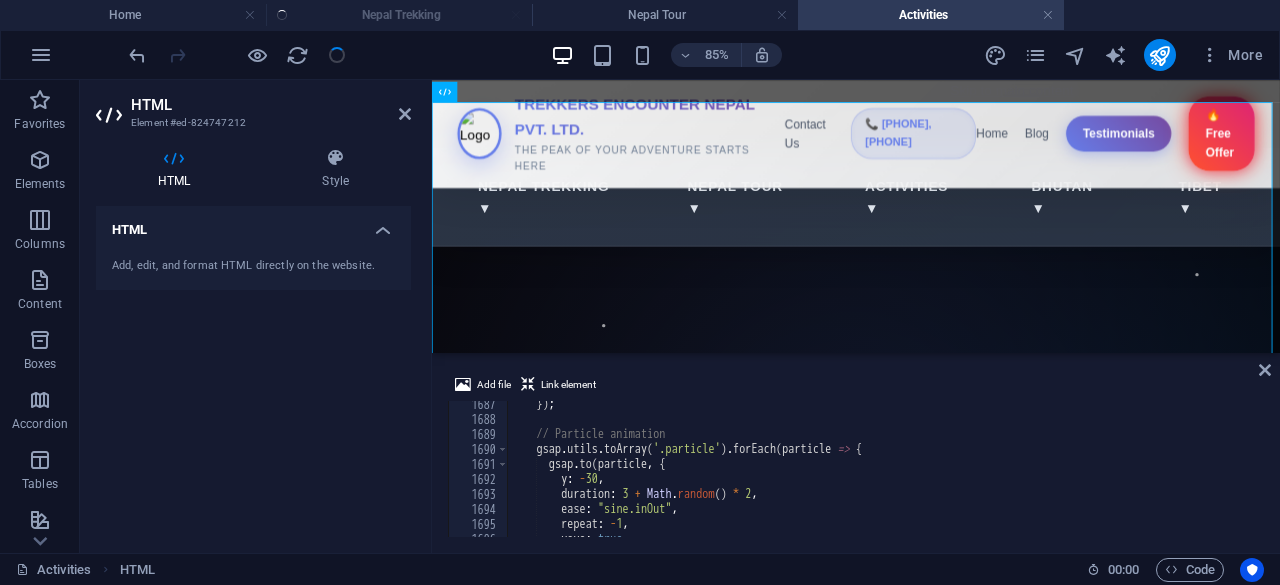 click on "Add file Link element 1687 1688 1689 1690 1691 1692 1693 1694 1695 1696 1697      }) ;      // Particle animation      gsap . utils . toArray ( '.particle' ) . forEach ( particle   =>   {         gsap . to ( particle ,   {           y :   - 30 ,           duration :   3   +   Math . random ( )   *   2 ,           ease :   "sine.inOut" ,           repeat :   - 1 ,           yoyo :   true ,     הההההההההההההההההההההההההההההההההההההההההההההההההההההההההההההההההההההההההההההההההההההההההההההההההההההההההההההההההההההההההההההההההההההההההההההההההההההההההההההההההההההההההההההההההההההההההההההההההההההההההההההההההההההההההההההההההההההההההההההההההההההההההההההההה" at bounding box center (856, 455) 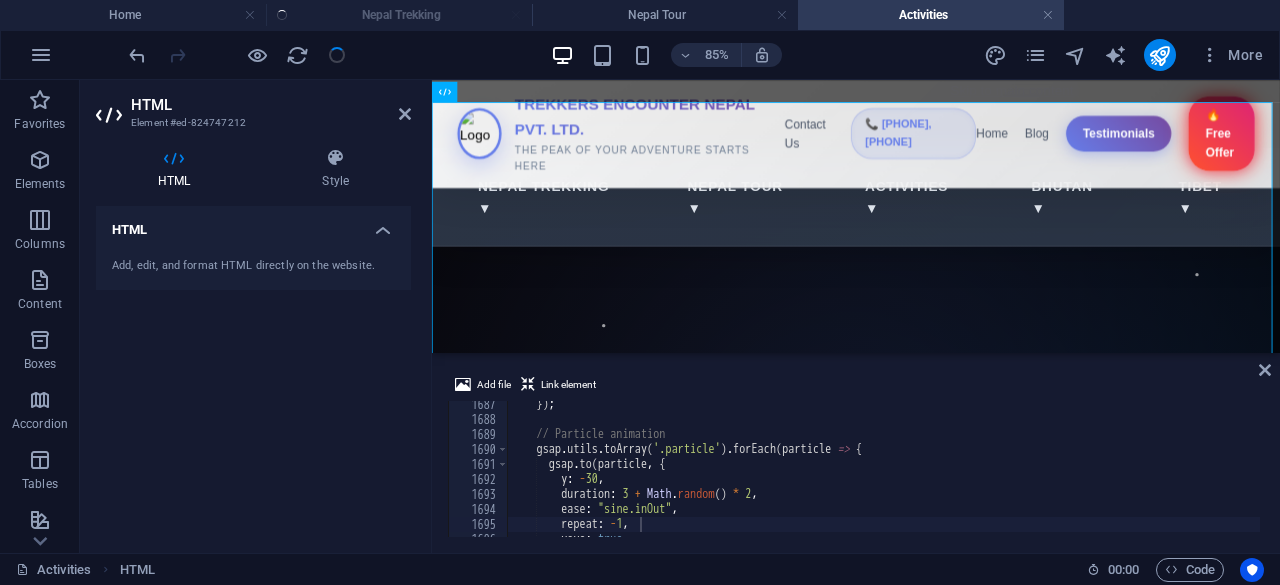 click at bounding box center (1259, -12068) 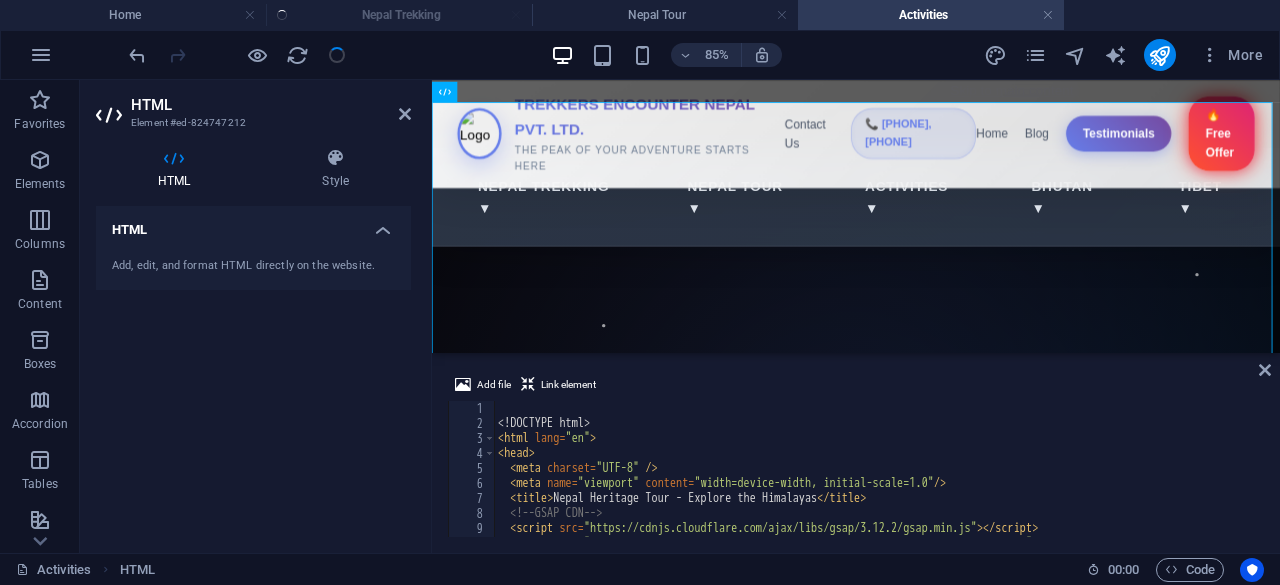 scroll, scrollTop: 0, scrollLeft: 0, axis: both 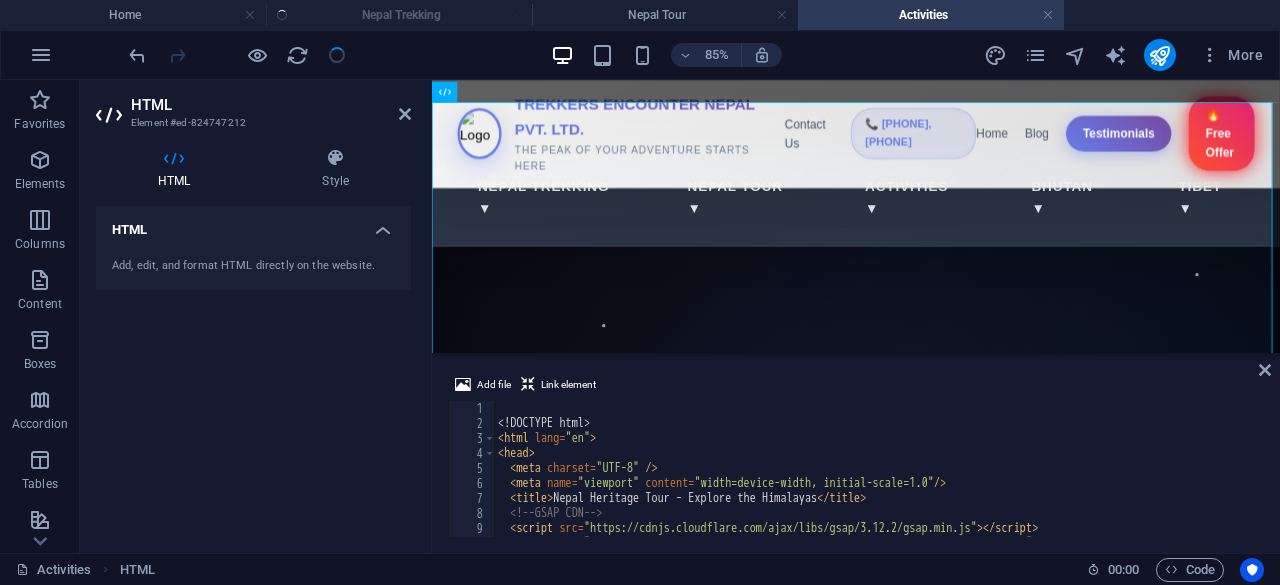 drag, startPoint x: 1261, startPoint y: 522, endPoint x: 964, endPoint y: 294, distance: 374.42355 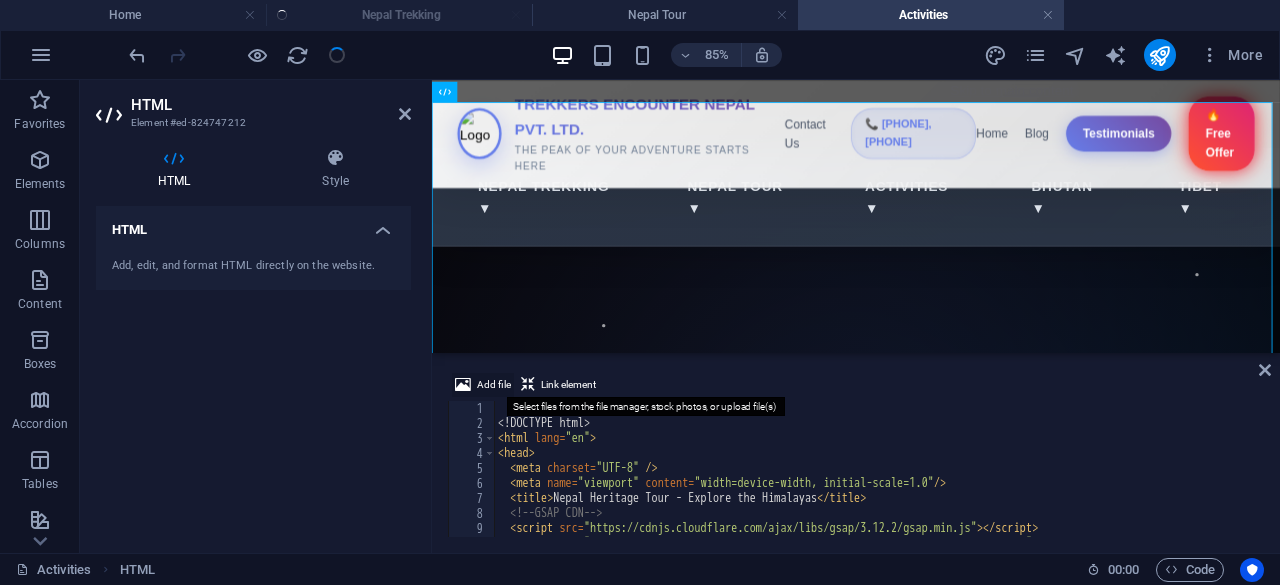 click at bounding box center (463, 385) 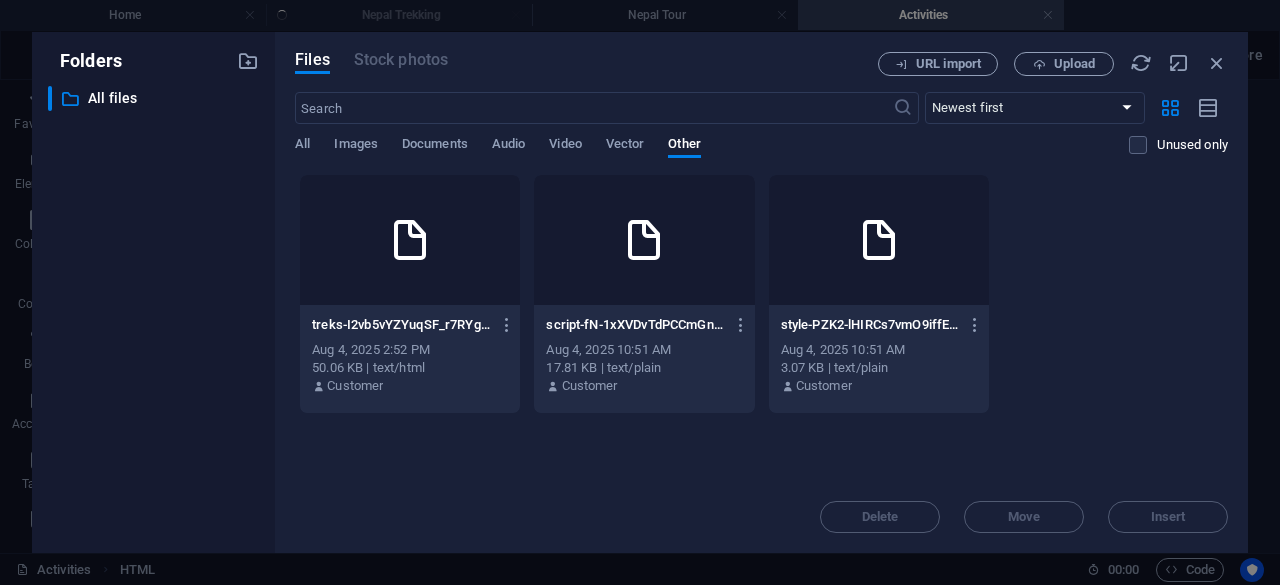 click on "Aug 4, 2025 10:51 AM" at bounding box center [879, 350] 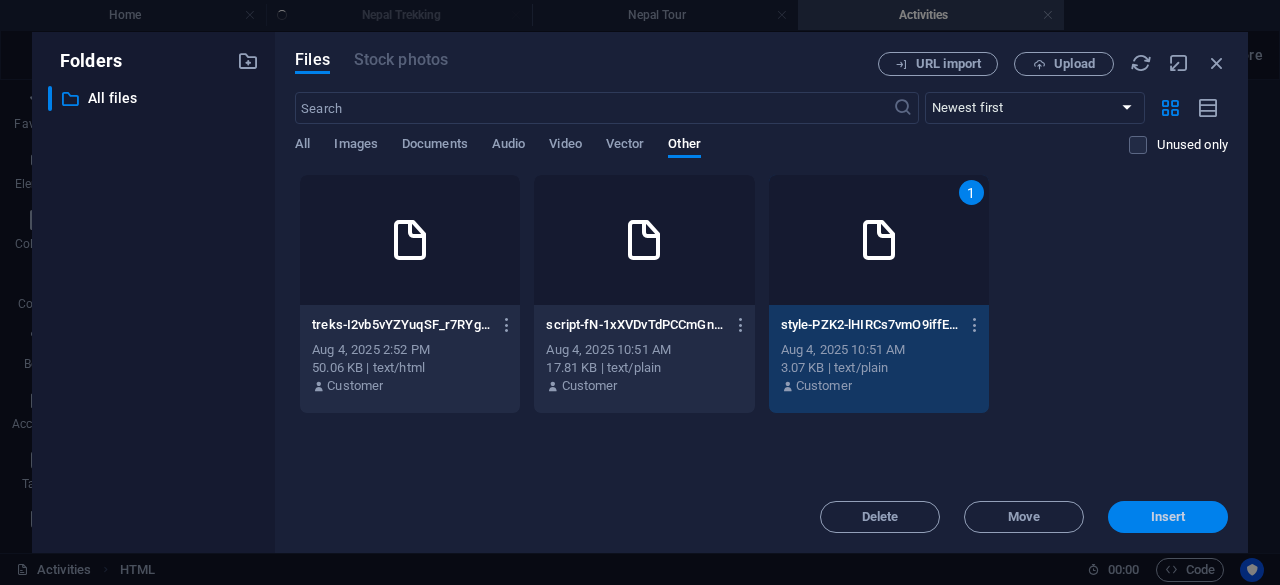 click on "Insert" at bounding box center (1168, 517) 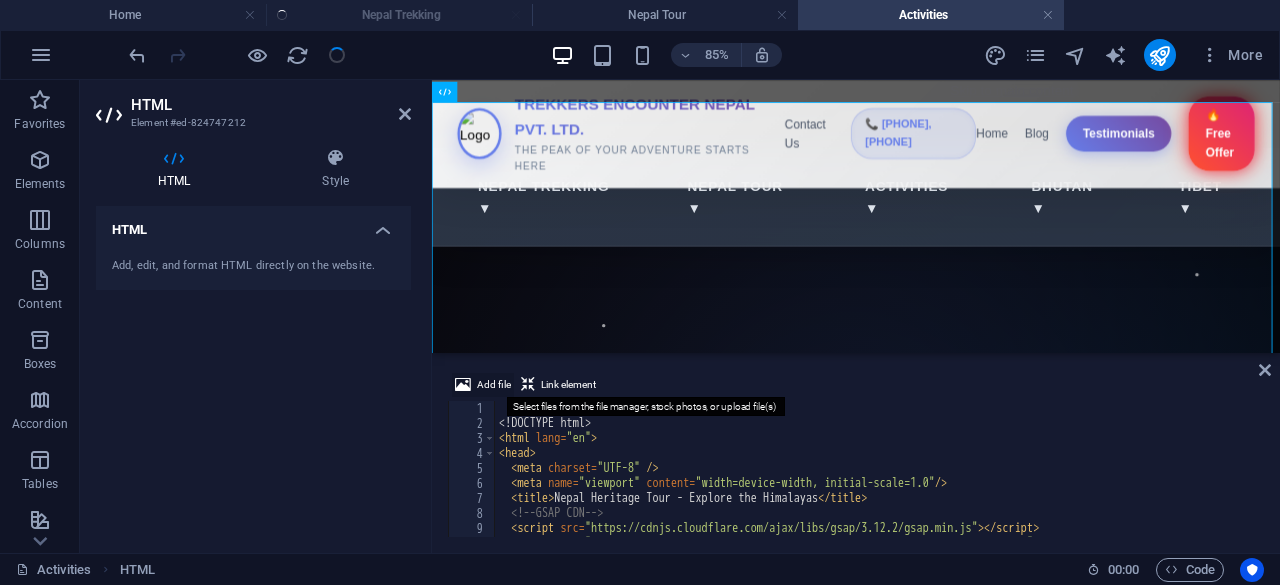 click at bounding box center (463, 385) 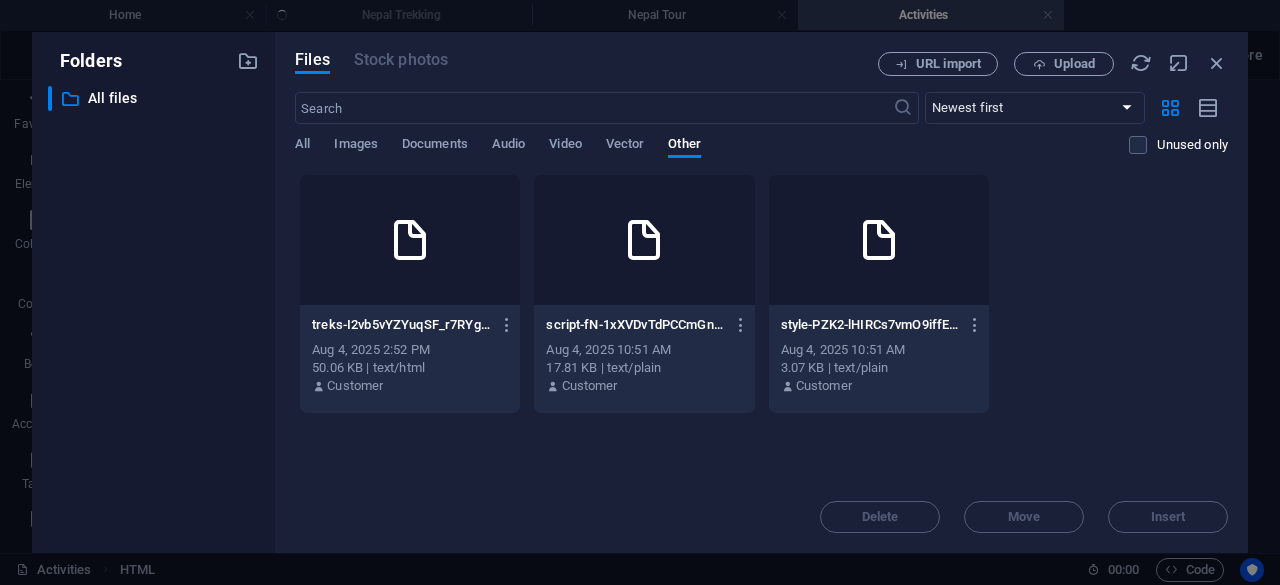 click on "treks-I2vb5vYZYuqSF_r7RYgCAA.html treks-I2vb5vYZYuqSF_r7RYgCAA.html Aug 4, 2025 2:52 PM 50.06 KB | text/html Customer" at bounding box center [410, 356] 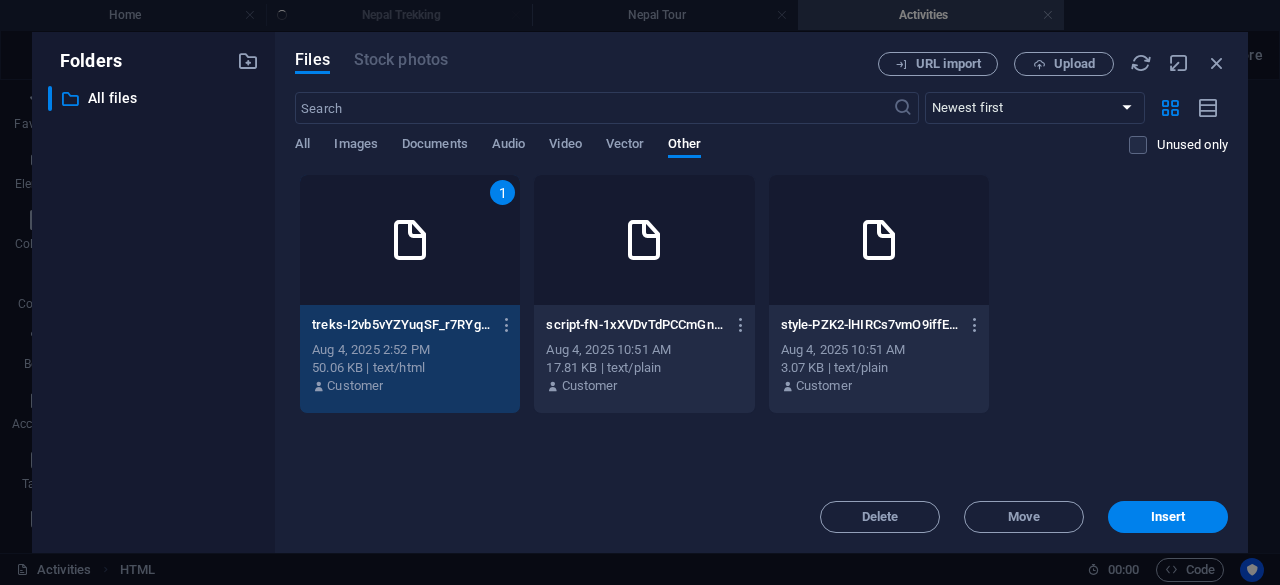 click at bounding box center (644, 240) 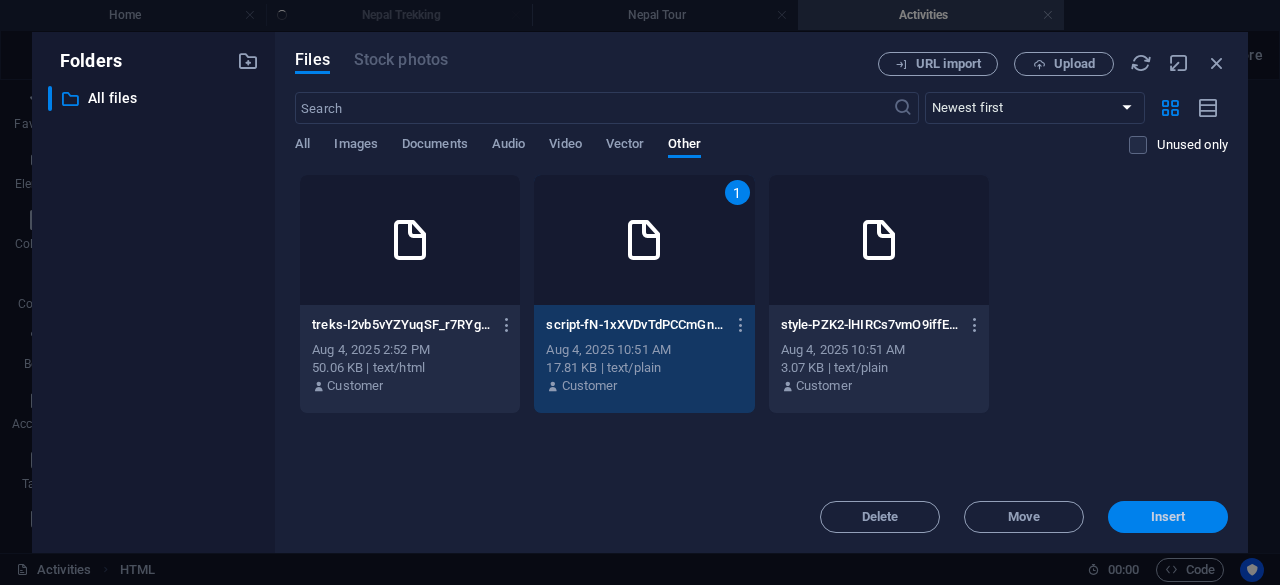 click on "Insert" at bounding box center [1168, 517] 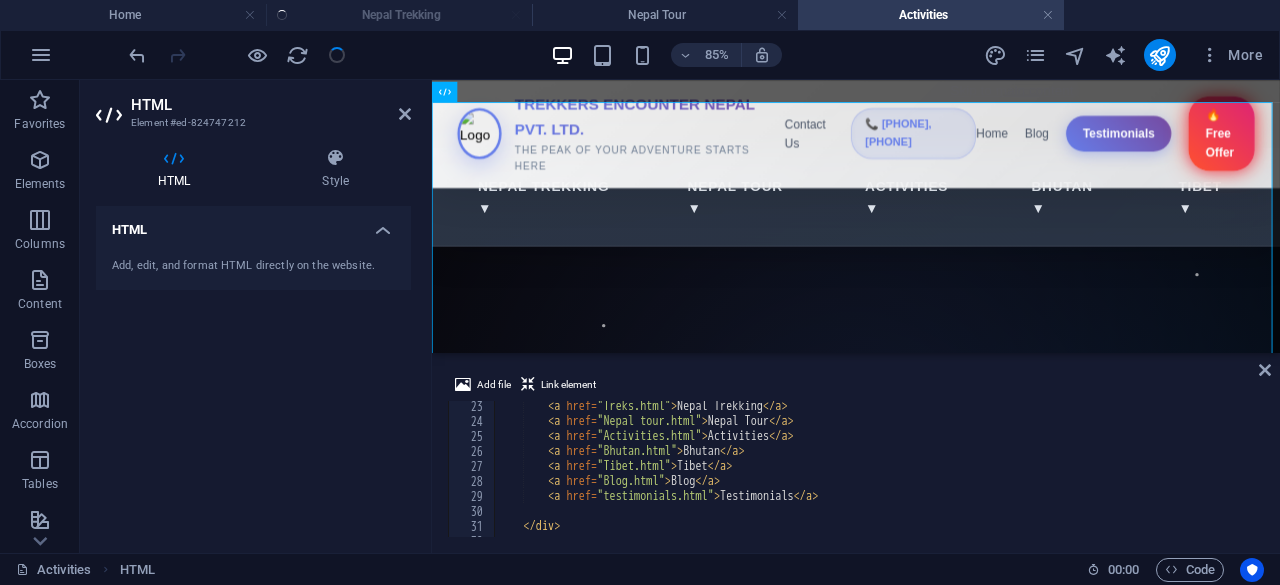scroll, scrollTop: 332, scrollLeft: 0, axis: vertical 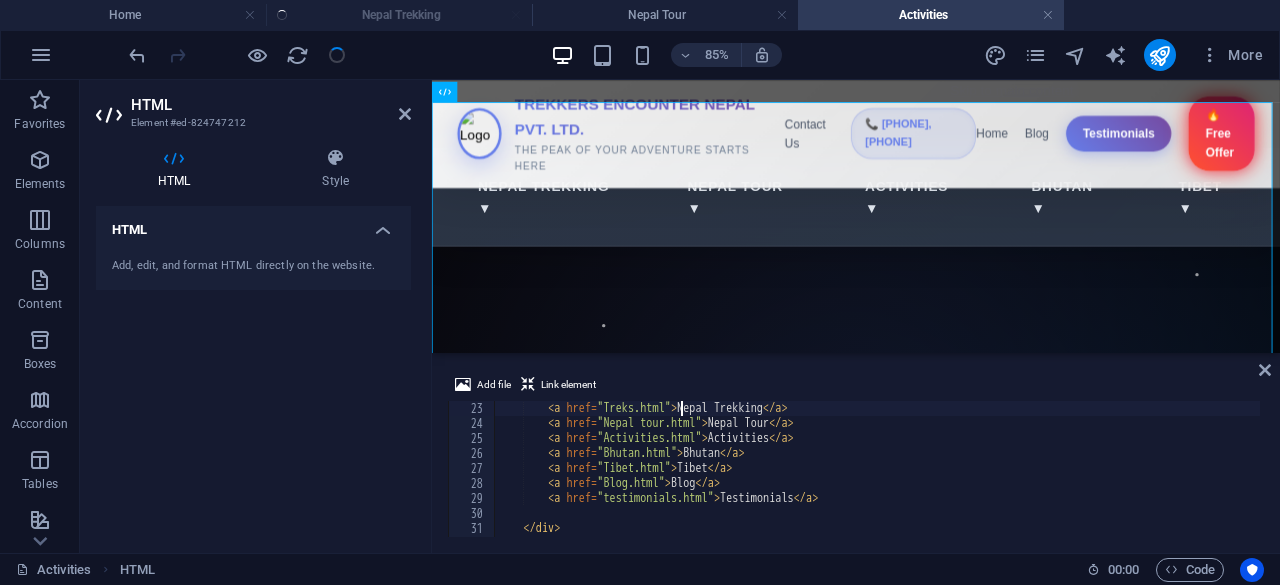 click on "< a   href = "Treks.html" > Nepal Trekking </ a >           < a   href = "Nepal tour.html" > Nepal Tour </ a >           < a   href = "Activities.html" > Activities </ a >           < a   href = "Bhutan.html" > Bhutan </ a >           < a   href = "Tibet.html" > Tibet </ a >           < a   href = "Blog.html" > Blog </ a >           < a   href = "testimonials.html" > Testimonials </ a >      </ div >" at bounding box center [1082, 482] 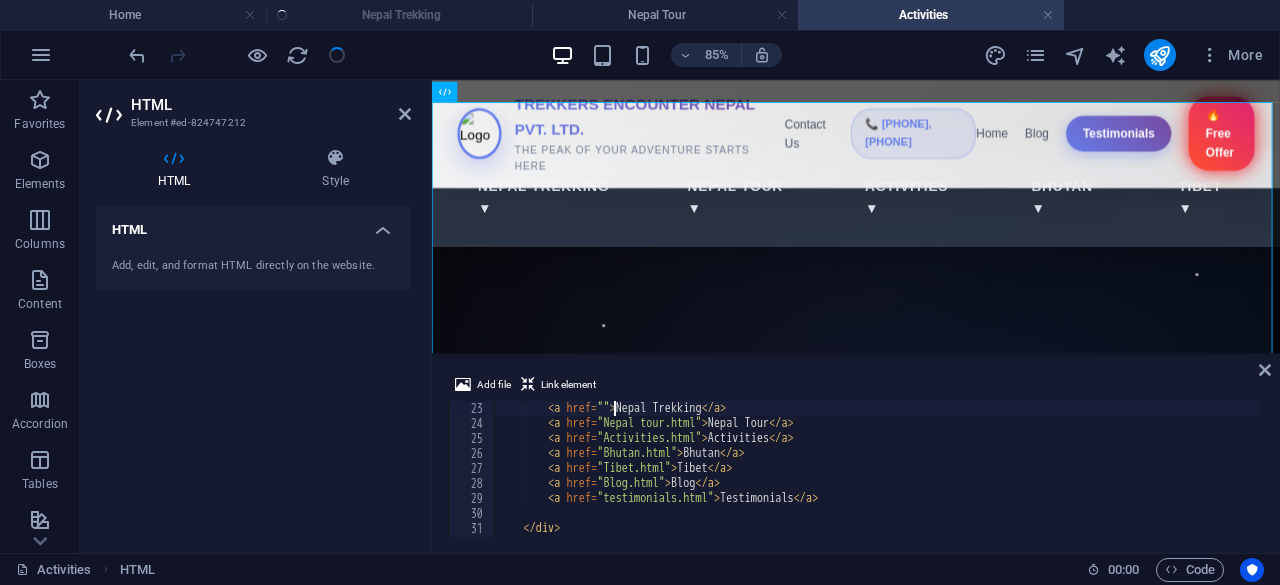 paste 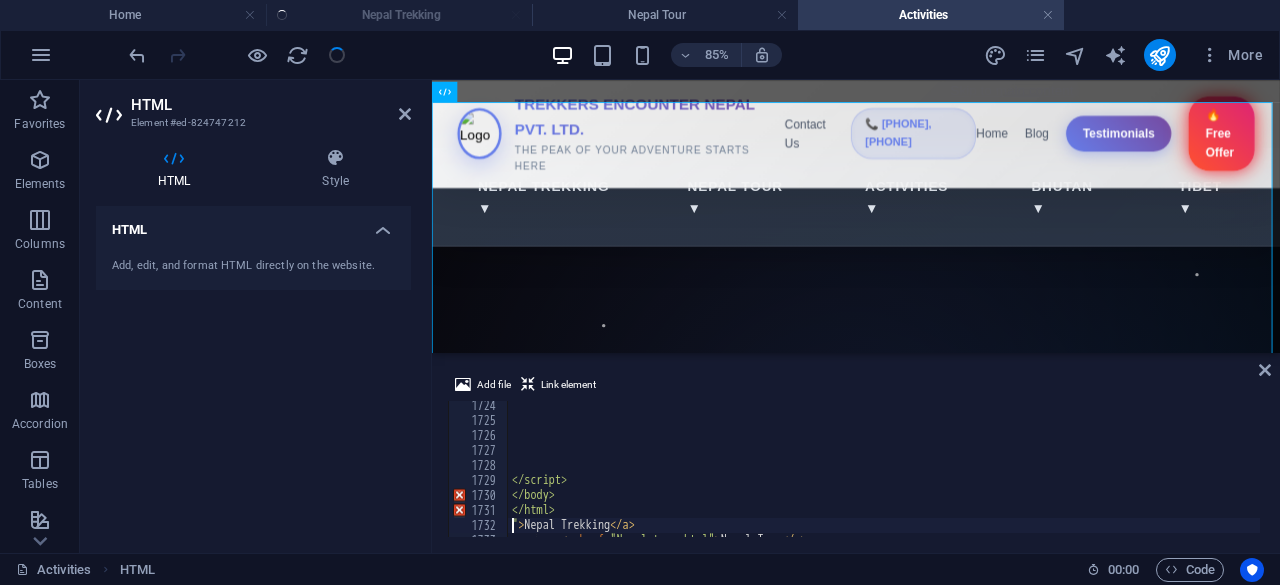 scroll, scrollTop: 264, scrollLeft: 0, axis: vertical 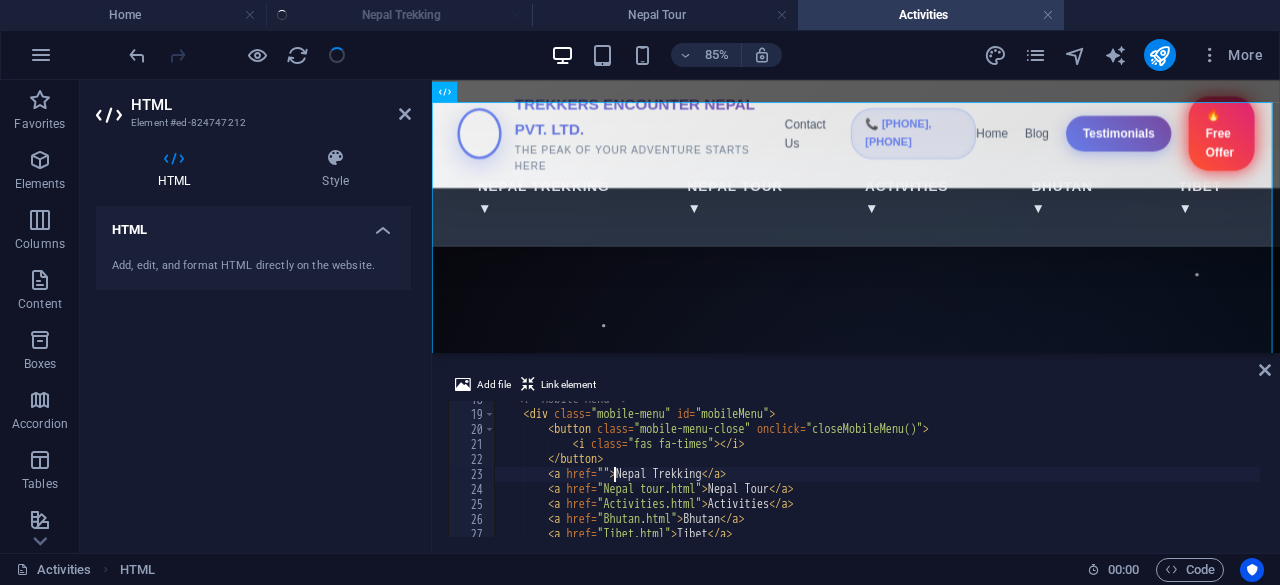 paste on "/nepal-trekking" 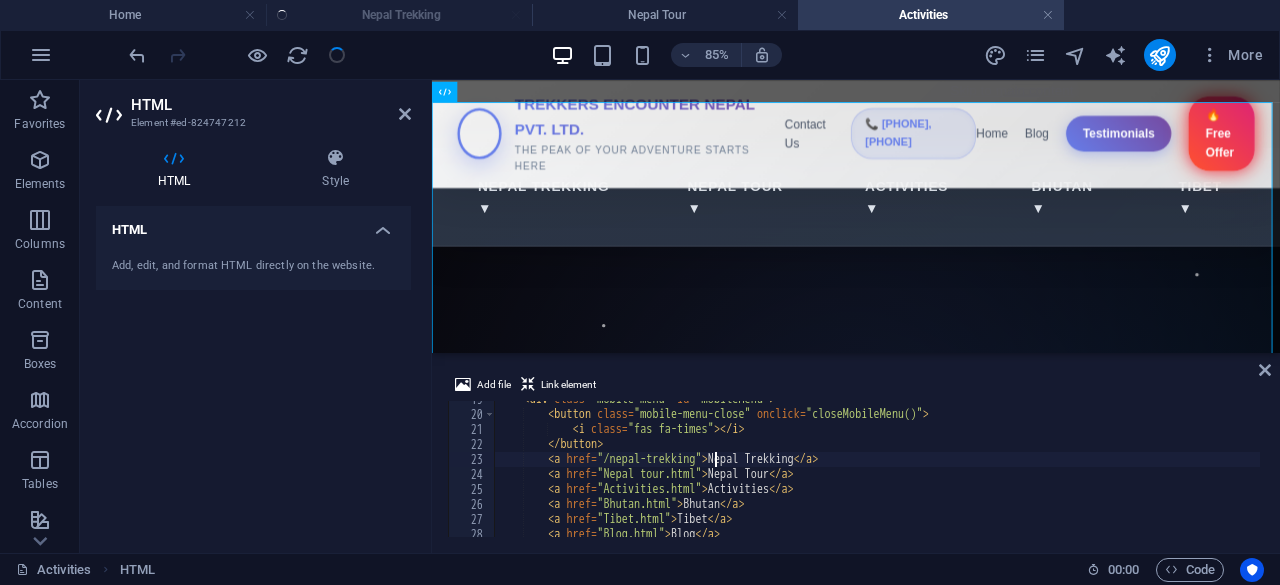 scroll, scrollTop: 281, scrollLeft: 0, axis: vertical 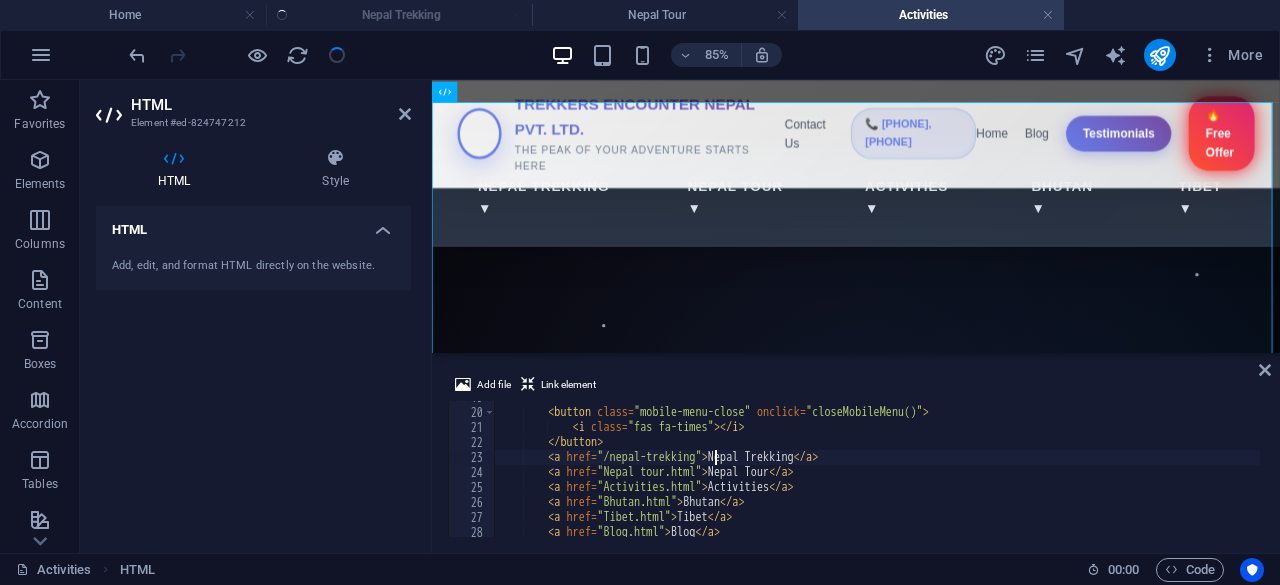 click on "< div   class = "mobile-menu"   id = "mobileMenu" >           < button   class = "mobile-menu-close"   onclick = "closeMobileMenu()" >                < i   class = "fas fa-times" > </ i >           </ button >           < a   href = "/nepal-trekking" > Nepal Trekking </ a >           < a   href = "Nepal tour.html" > Nepal Tour </ a >           < a   href = "Activities.html" > Activities </ a >           < a   href = "Bhutan.html" > Bhutan </ a >           < a   href = "Tibet.html" > Tibet </ a >           < a   href = "Blog.html" > Blog </ a >" at bounding box center (1082, 471) 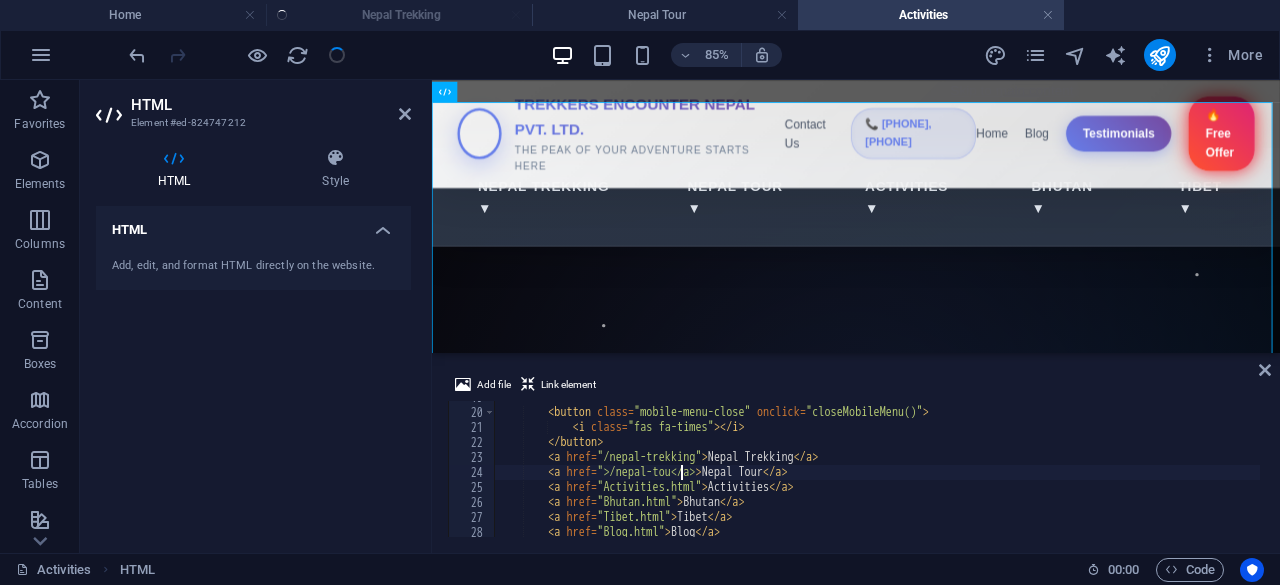 scroll, scrollTop: 0, scrollLeft: 15, axis: horizontal 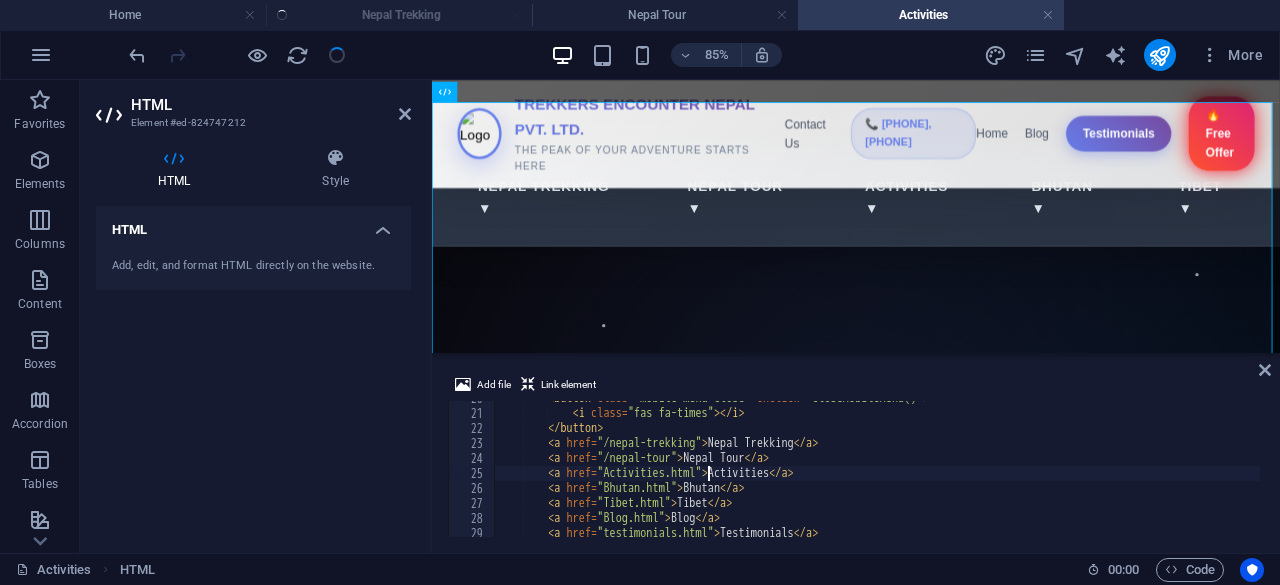 click on "< button   class = "mobile-menu-close"   onclick = "closeMobileMenu()" >                < i   class = "fas fa-times" > </ i >           </ button >           < a   href = "/nepal-trekking" > Nepal Trekking </ a >           < a   href = "/nepal-tour" > Nepal Tour </ a >           < a   href = "Activities.html" > Activities </ a >           < a   href = "Bhutan.html" > Bhutan </ a >           < a   href = "Tibet.html" > Tibet </ a >           < a   href = "Blog.html" > Blog </ a >           < a   href = "testimonials.html" > Testimonials </ a >" at bounding box center [1082, 472] 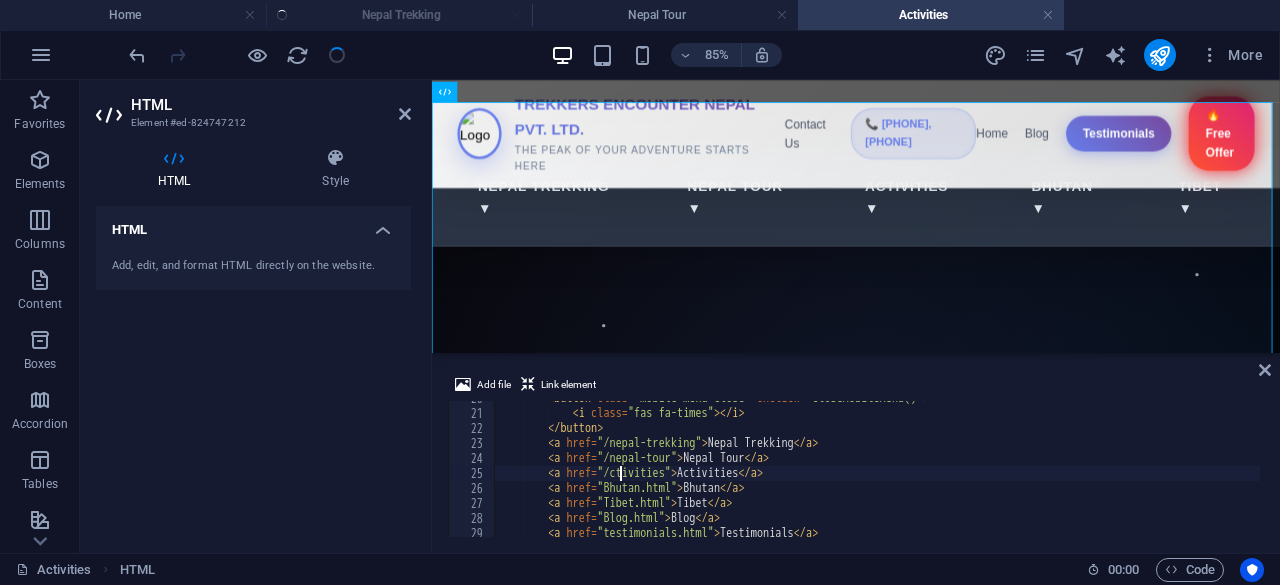 scroll, scrollTop: 0, scrollLeft: 10, axis: horizontal 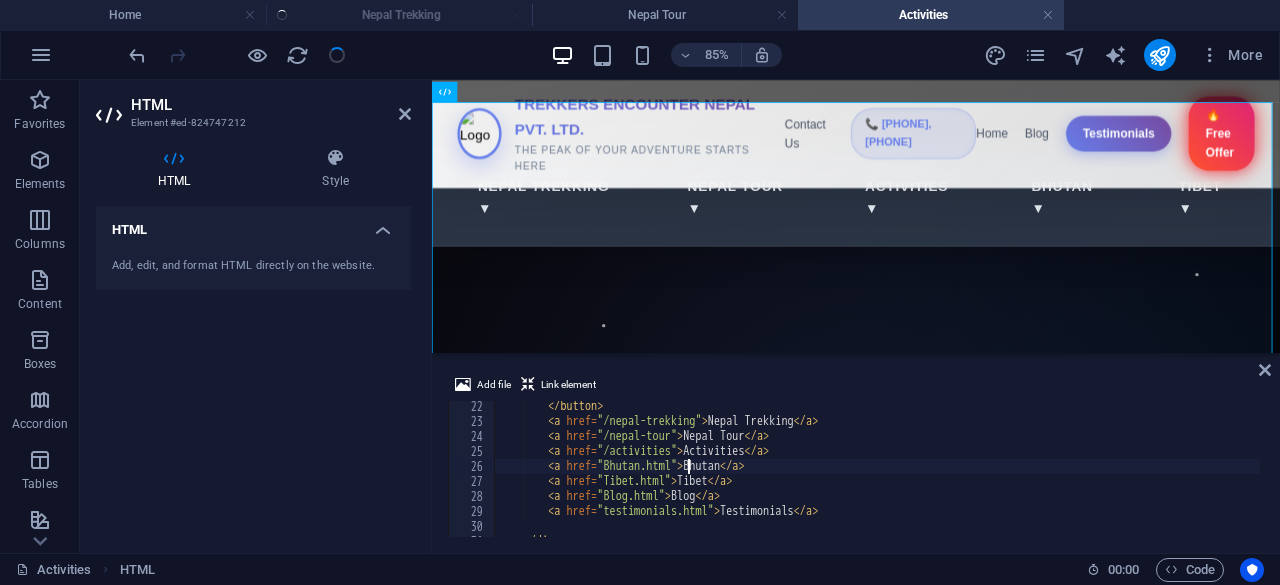 click on "</ button >           < a   href = "/nepal-trekking" > Nepal Trekking </ a >           < a   href = "/nepal-tour" > Nepal Tour </ a >           < a   href = "/activities" > Activities </ a >           < a   href = "Bhutan.html" > Bhutan </ a >           < a   href = "Tibet.html" > Tibet </ a >           < a   href = "Blog.html" > Blog </ a >           < a   href = "testimonials.html" > Testimonials </ a >      </ div >" at bounding box center [1082, 480] 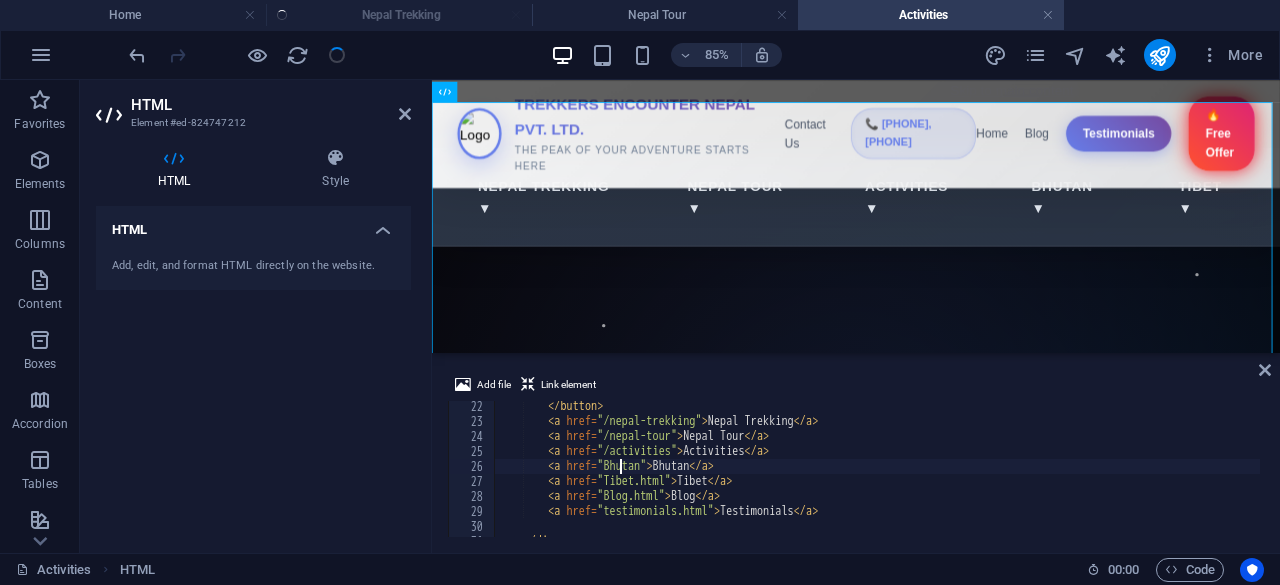 click on "</ button >           < a   href = "/nepal-trekking" > Nepal Trekking </ a >           < a   href = "/nepal-tour" > Nepal Tour </ a >           < a   href = "/activities" > Activities </ a >           < a   href = "Bhutan" > Bhutan </ a >           < a   href = "Tibet.html" > Tibet </ a >           < a   href = "Blog.html" > Blog </ a >           < a   href = "testimonials.html" > Testimonials </ a >      </ div >" at bounding box center (1082, 480) 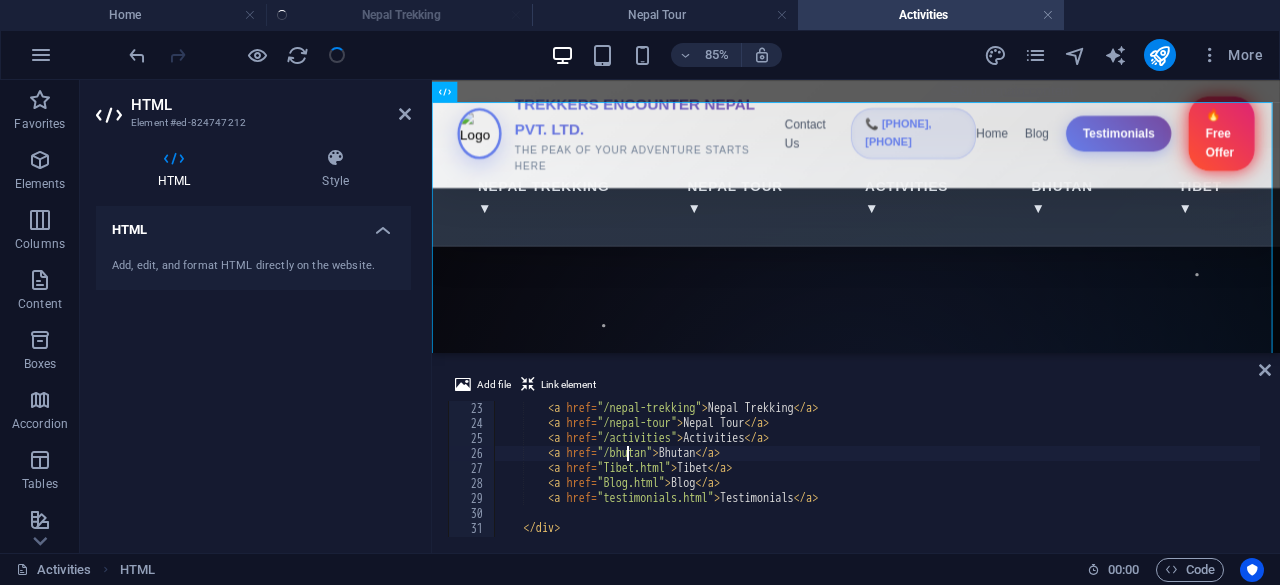 scroll, scrollTop: 342, scrollLeft: 0, axis: vertical 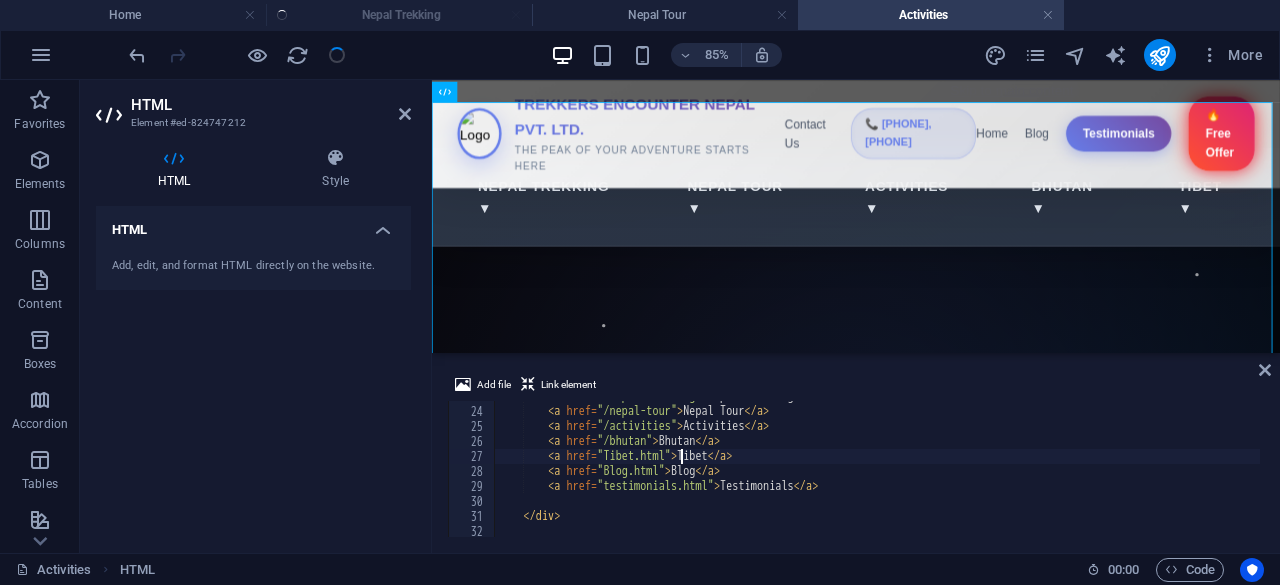 click on "< a   href = "/nepal-trekking" > Nepal Trekking </ a >           < a   href = "/nepal-tour" > Nepal Tour </ a >           < a   href = "/activities" > Activities </ a >           < a   href = "/bhutan" > Bhutan </ a >           < a   href = "Tibet.html" > Tibet </ a >           < a   href = "Blog.html" > Blog </ a >           < a   href = "testimonials.html" > Testimonials </ a >      </ div >" at bounding box center (1082, 470) 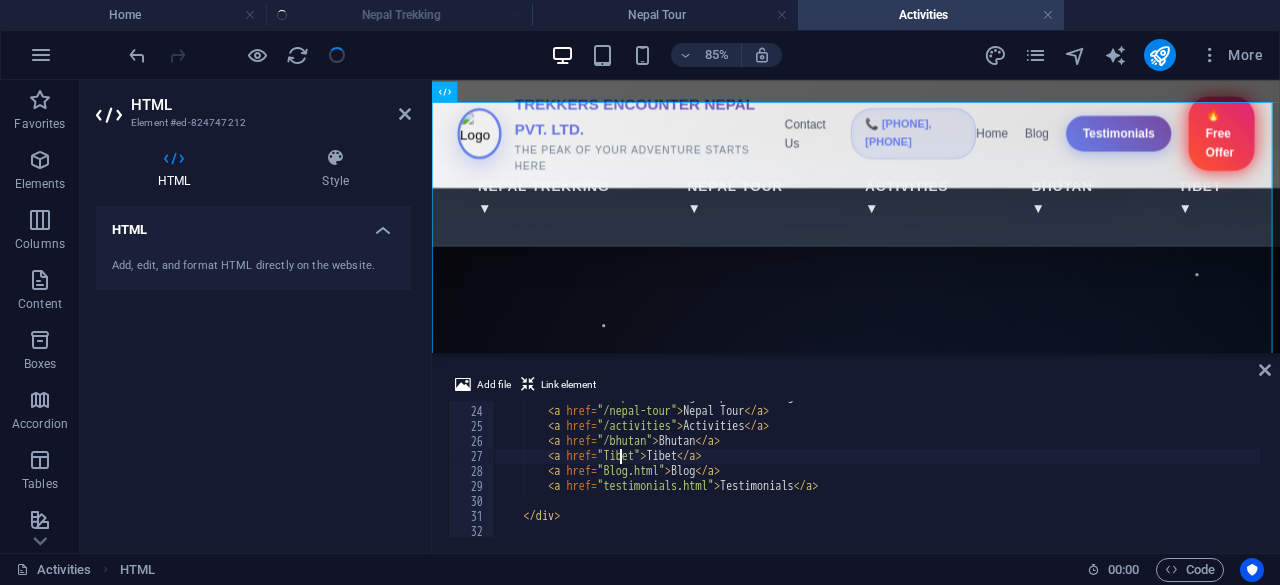 click on "Nepal Trekking  Nepal Tour  Activities  Bhutan  Tibet  Blog  Testimonials" at bounding box center (1082, 470) 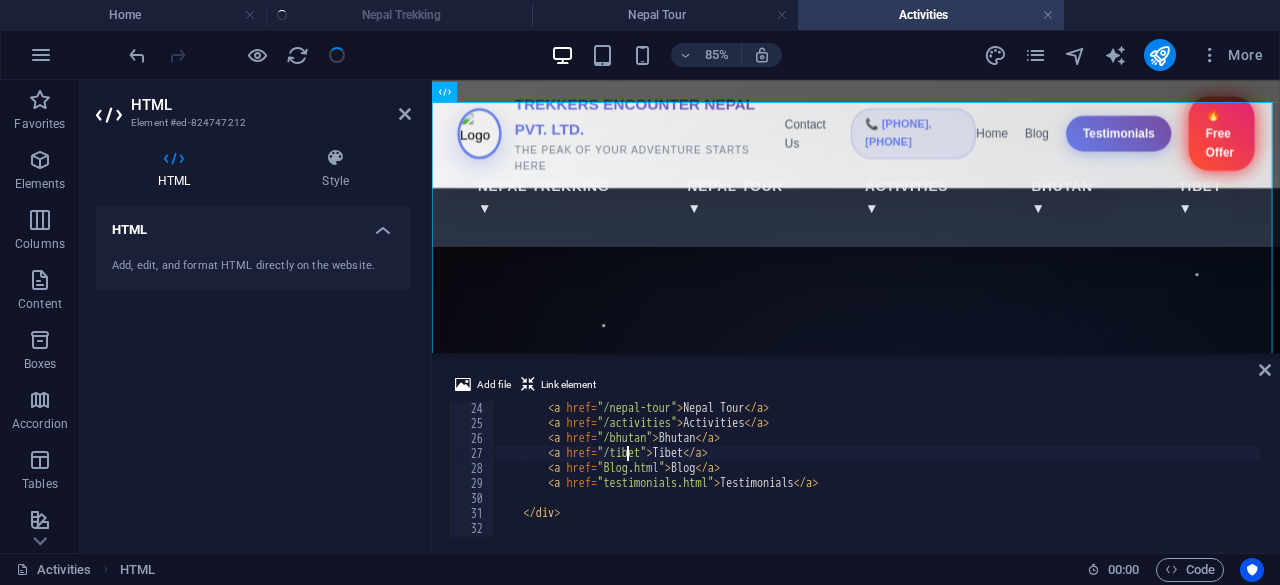 scroll, scrollTop: 359, scrollLeft: 0, axis: vertical 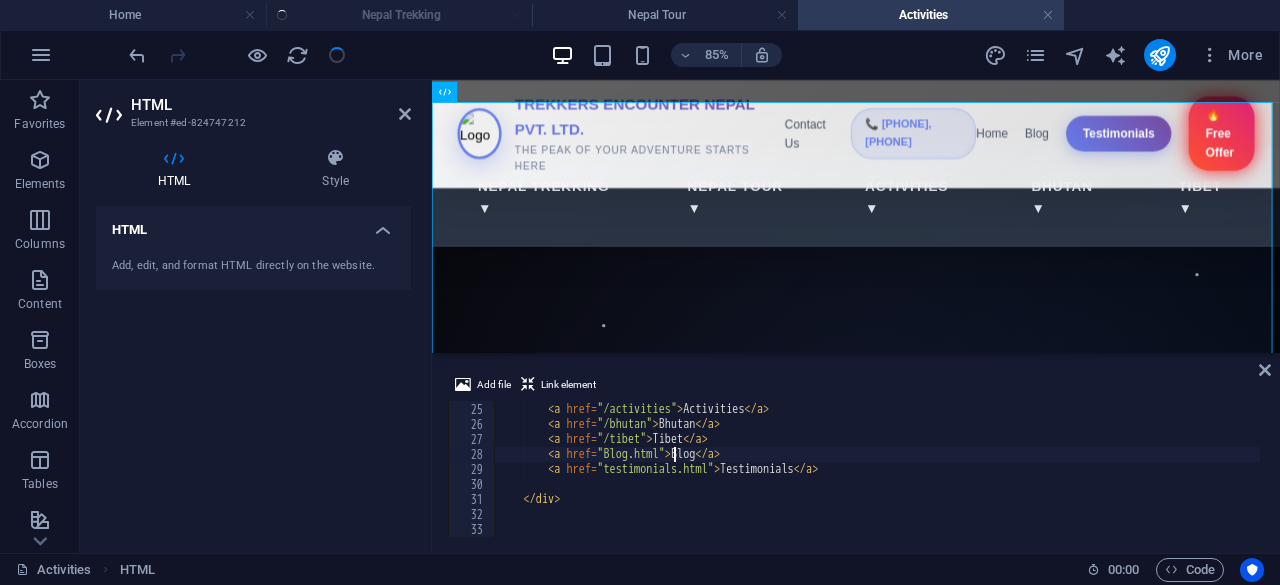 click on "< a   href = "/nepal-tour" > Nepal Tour </ a >           < a   href = "/activities" > Activities </ a >           < a   href = "/bhutan" > Bhutan </ a >           < a   href = "/tibet" > Tibet </ a >           < a   href = "Blog.html" > Blog </ a >           < a   href = "testimonials.html" > Testimonials </ a >      </ div >" at bounding box center (1082, 468) 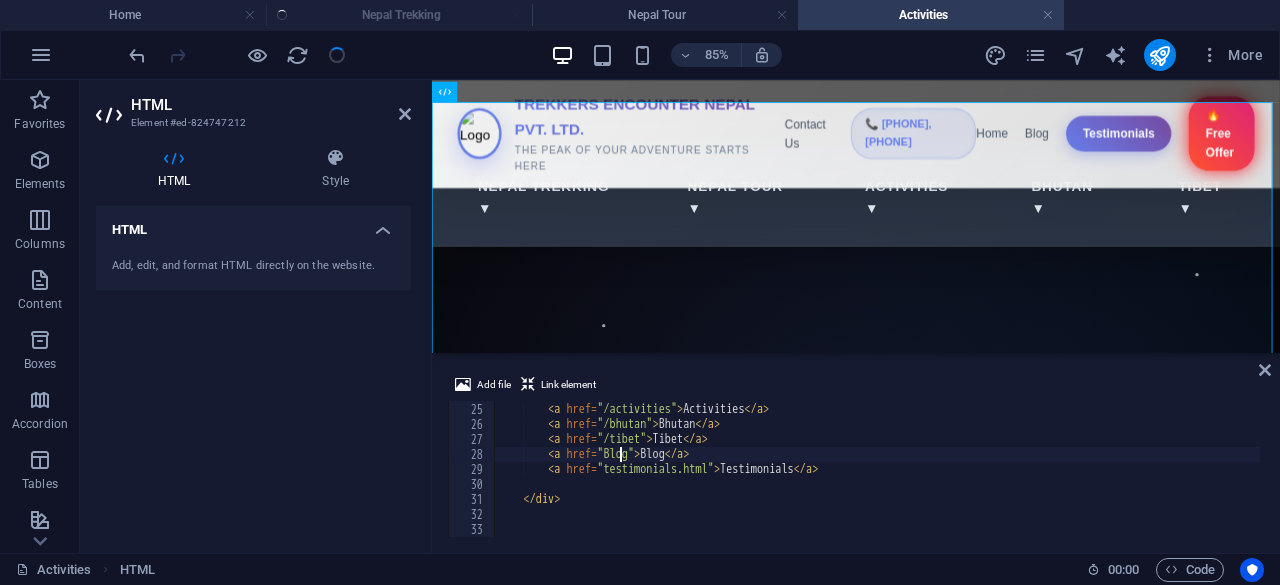 click on "< a   href = "/nepal-tour" > Nepal Tour </ a >           < a   href = "/activities" > Activities </ a >           < a   href = "/bhutan" > Bhutan </ a >           < a   href = "/tibet" > Tibet </ a >           < a   href = "Blog" > Blog </ a >           < a   href = "testimonials.html" > Testimonials </ a >      </ div >" at bounding box center [1082, 468] 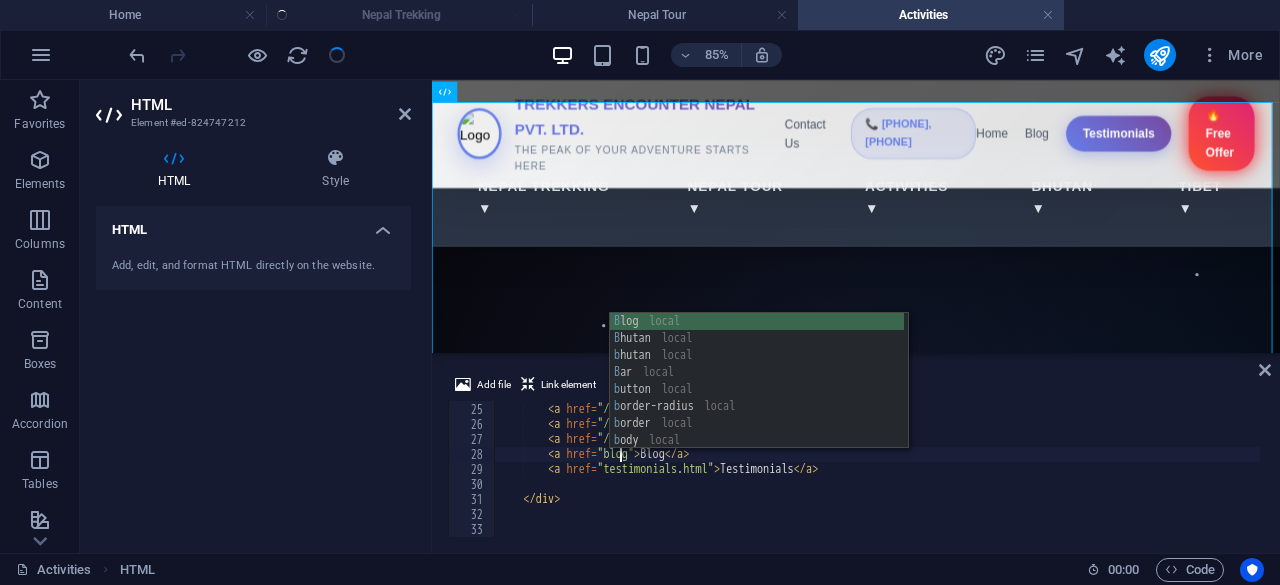 scroll, scrollTop: 377, scrollLeft: 0, axis: vertical 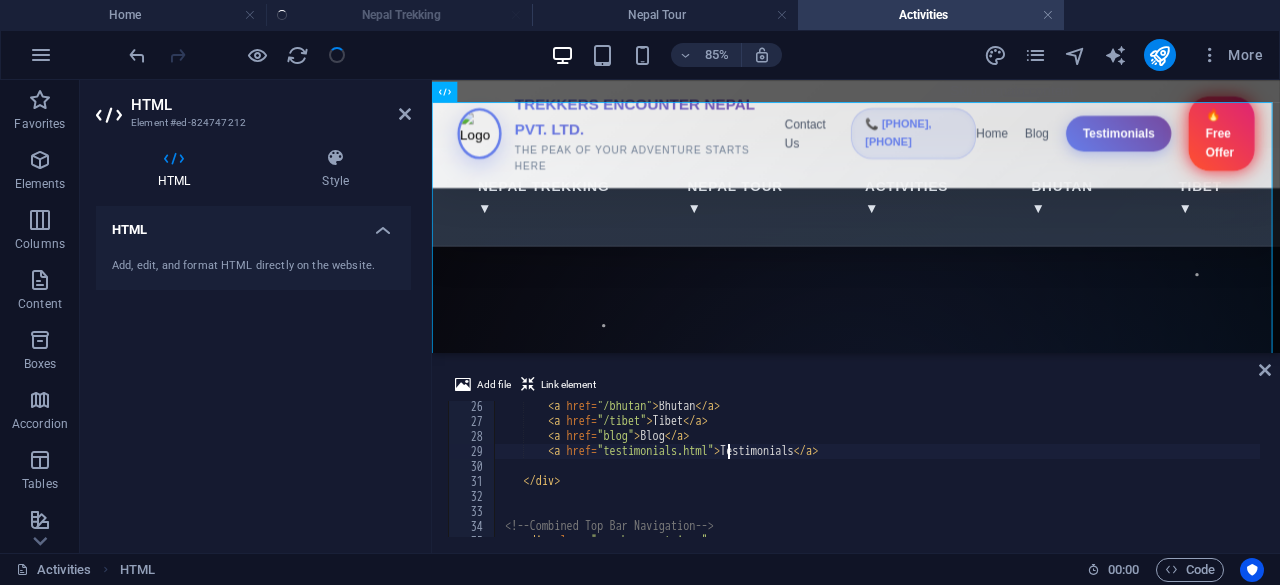 click on "< a   href = "/bhutan" > Bhutan </ a >           < a   href = "/tibet" > Tibet </ a >           < a   href = "blog" > Blog </ a >           < a   href = "testimonials.html" > Testimonials </ a >      </ div >   <!--  Combined Top Bar Navigation  -->      < div   class = "nav-bar-container" >" at bounding box center (1082, 480) 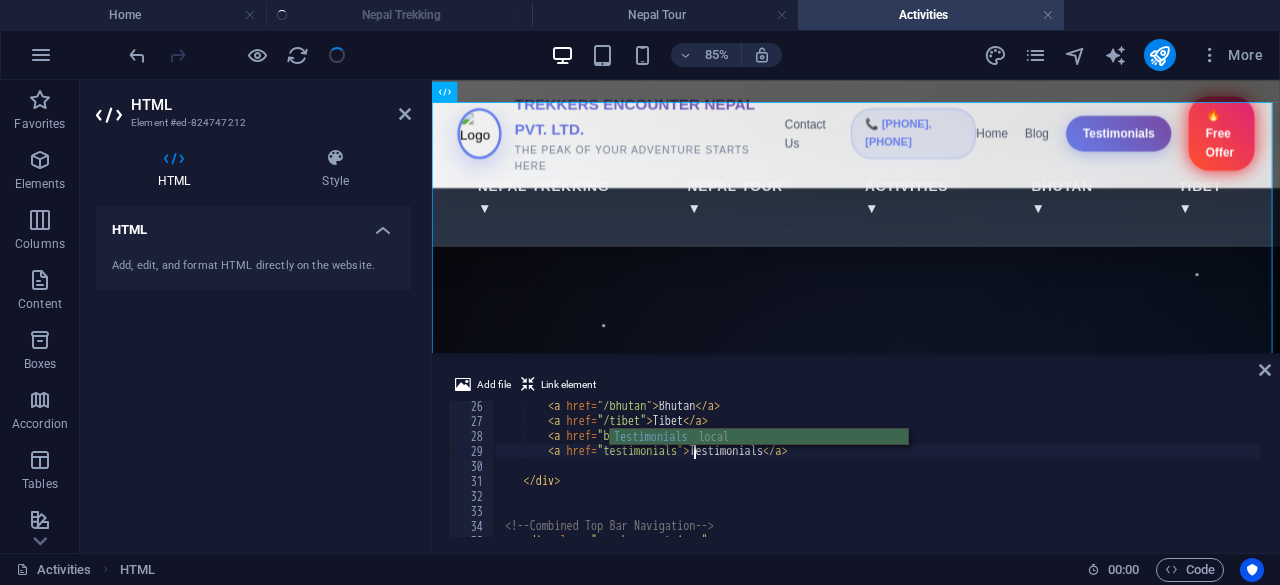 scroll, scrollTop: 0, scrollLeft: 16, axis: horizontal 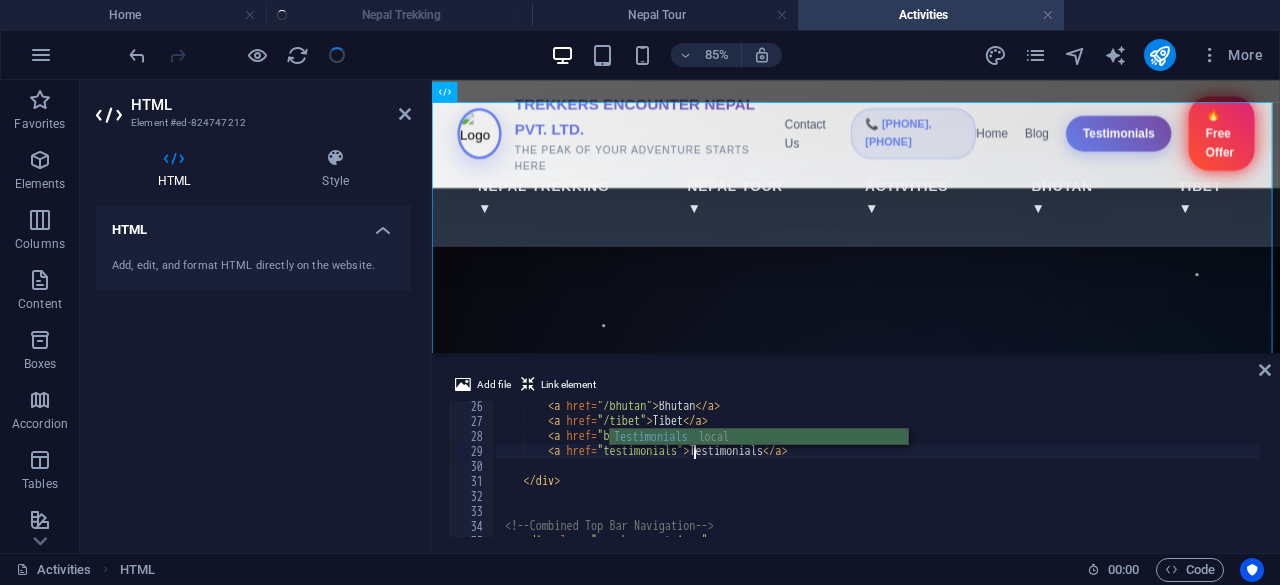 click on "< a   href = "/bhutan" > Bhutan </ a >           < a   href = "/tibet" > Tibet </ a >           < a   href = "blog" > Blog </ a >           < a   href = "testimonials" > Testimonials </ a >      </ div >   <!--  Combined Top Bar Navigation  -->      < div   class = "nav-bar-container" >" at bounding box center [1082, 480] 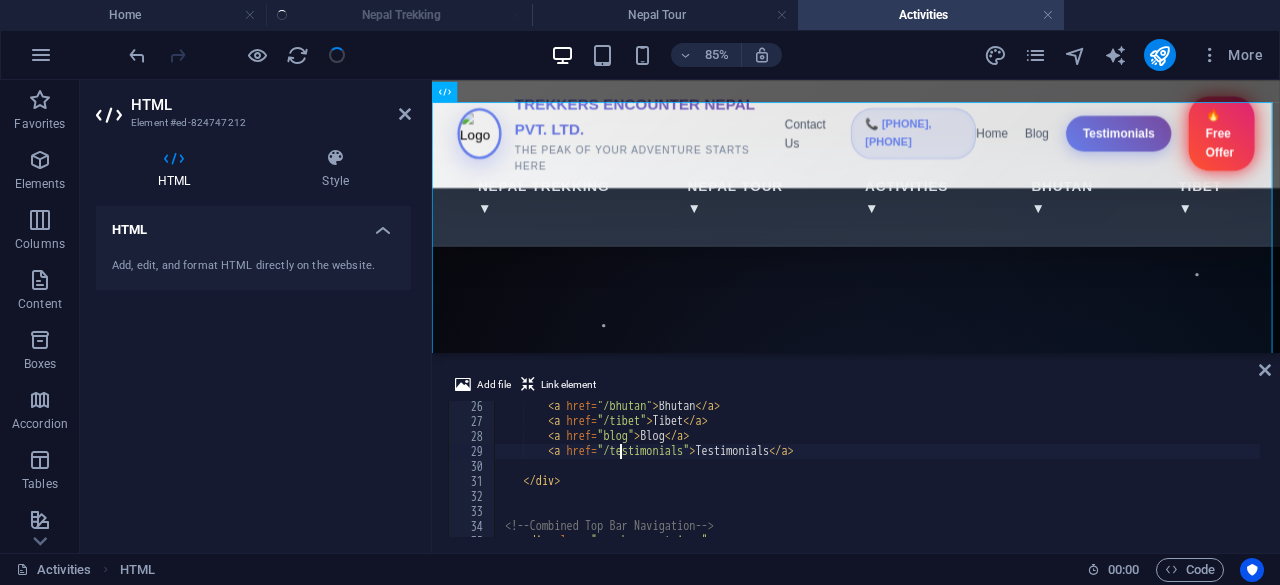 scroll, scrollTop: 0, scrollLeft: 10, axis: horizontal 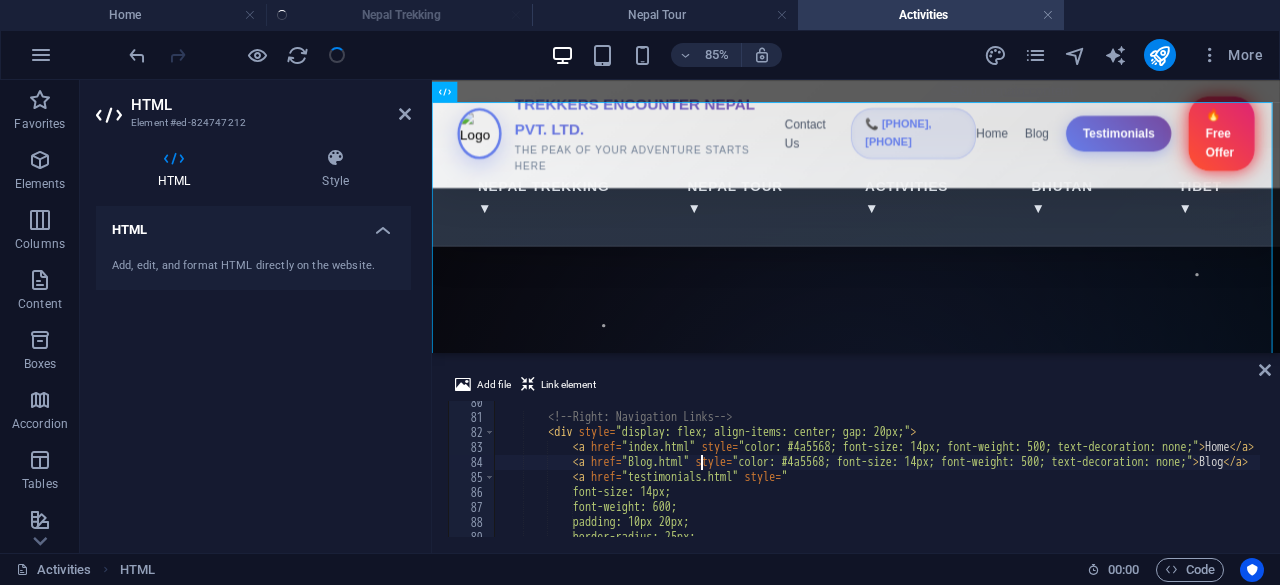 click on "<!--  Right: Navigation Links  -->           < div   style = "display: flex; align-items: center; gap: 20px;" >                < a   href = "index.html"   style = "color: #4a5568; font-size: 14px; font-weight: 500; text-decoration: none;" > Home </ a >                < a   href = "Blog.html"   style = "color: #4a5568; font-size: 14px; font-weight: 500; text-decoration: none;" > Blog </ a >                < a   href = "testimonials.html"   style = "                    font-size: 14px;                    font-weight: 600;                    padding: 10px 20px;                    border-radius: 25px;" at bounding box center [1082, 476] 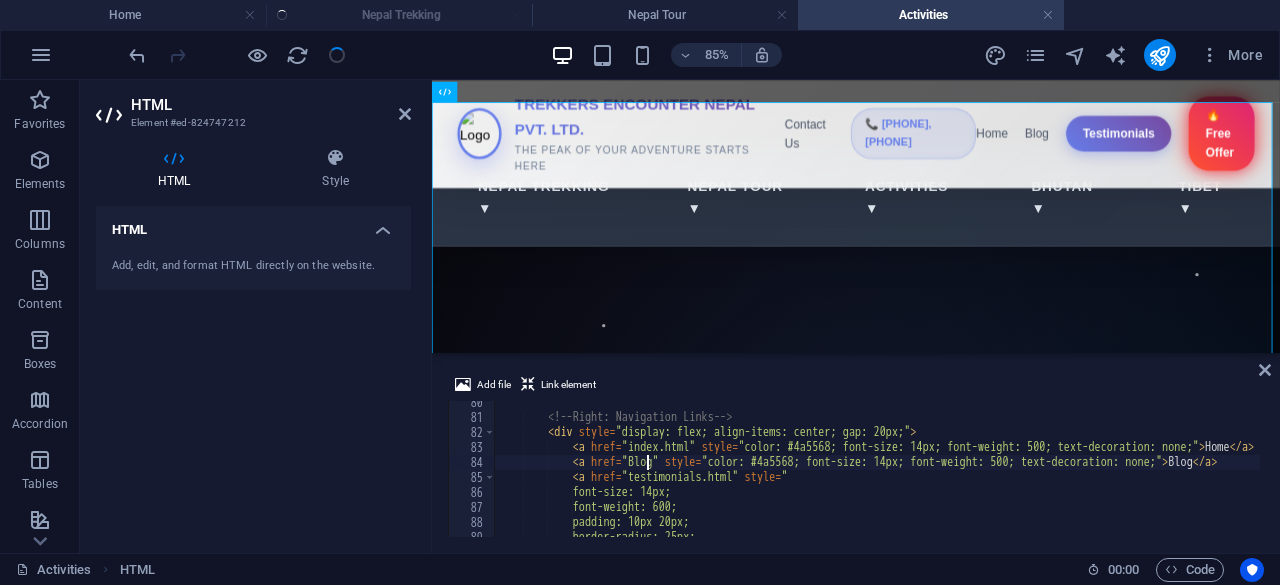 click on "<!--  Right: Navigation Links  -->           < div   style = "display: flex; align-items: center; gap: 20px;" >                < a   href = "index.html"   style = "color: #4a5568; font-size: 14px; font-weight: 500; text-decoration: none;" > Home </ a >                < a   href = "Blog"   style = "color: #4a5568; font-size: 14px; font-weight: 500; text-decoration: none;" > Blog </ a >                < a   href = "testimonials.html"   style = "                    font-size: 14px;                    font-weight: 600;                    padding: 10px 20px;                    border-radius: 25px;" at bounding box center [1082, 476] 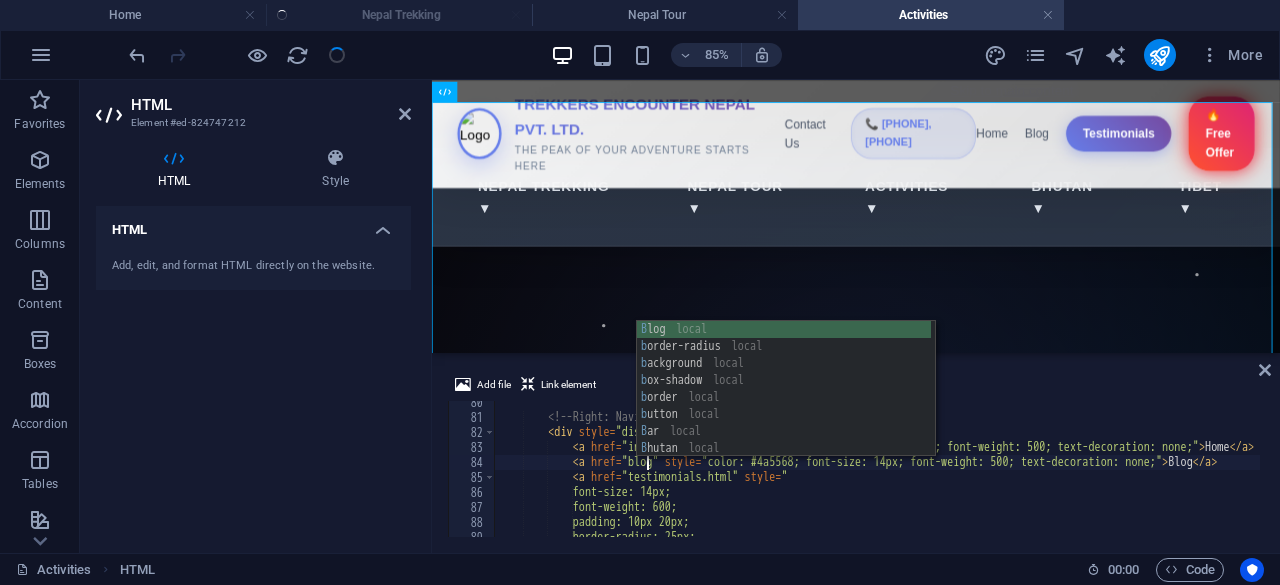 scroll, scrollTop: 0, scrollLeft: 11, axis: horizontal 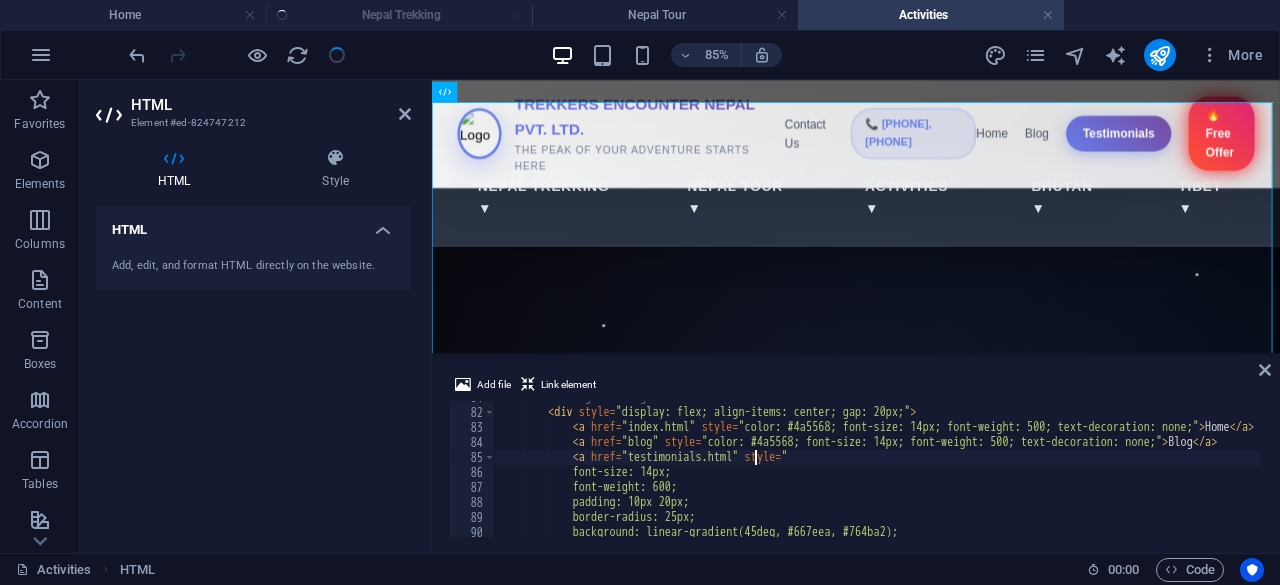 click on "<!--  Right: Navigation Links  -->           < div   style = "display: flex; align-items: center; gap: 20px;" >                < a   href = "index.html"   style = "color: #4a5568; font-size: 14px; font-weight: 500; text-decoration: none;" > Home </ a >                < a   href = "blog"   style = "color: #4a5568; font-size: 14px; font-weight: 500; text-decoration: none;" > Blog </ a >                < a   href = "testimonials.html"   style = "                    font-size: 14px;                    font-weight: 600;                    padding: 10px 20px;                    border-radius: 25px;                    background: linear-gradient(45deg, #667eea, #764ba2);" at bounding box center (1082, 471) 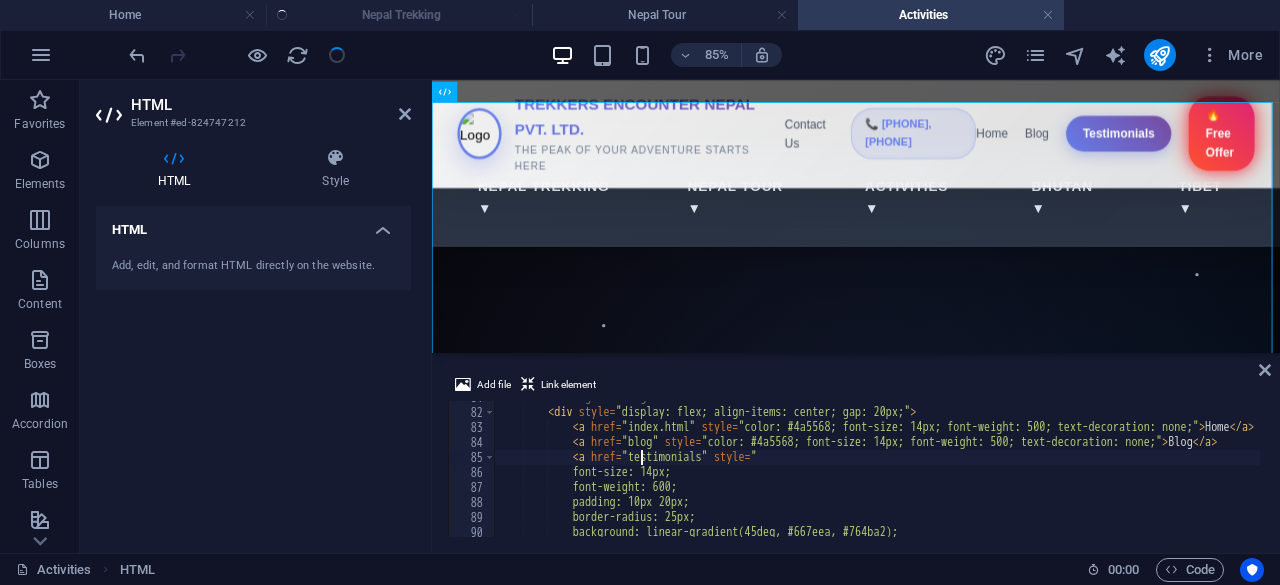 click on "<!--  Right: Navigation Links  -->           < div   style = "display: flex; align-items: center; gap: 20px;" >                < a   href = "index.html"   style = "color: #4a5568; font-size: 14px; font-weight: 500; text-decoration: none;" > Home </ a >                < a   href = "blog"   style = "color: #4a5568; font-size: 14px; font-weight: 500; text-decoration: none;" > Blog </ a >                < a   href = "testimonials"   style = "                    font-size: 14px;                    font-weight: 600;                    padding: 10px 20px;                    border-radius: 25px;                    background: linear-gradient(45deg, #667eea, #764ba2);" at bounding box center (1082, 471) 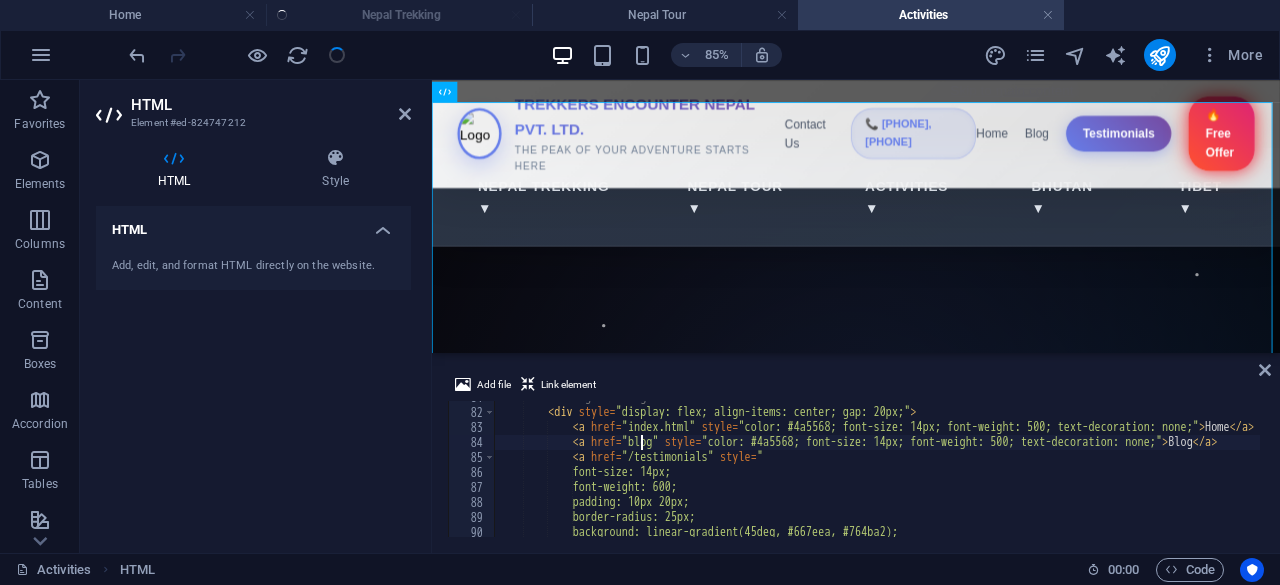 click on "<!--  Right: Navigation Links  -->           < div   style = "display: flex; align-items: center; gap: 20px;" >                < a   href = "index.html"   style = "color: #4a5568; font-size: 14px; font-weight: 500; text-decoration: none;" > Home </ a >                < a   href = "blog"   style = "color: #4a5568; font-size: 14px; font-weight: 500; text-decoration: none;" > Blog </ a >                < a   href = "/testimonials"   style = "                    font-size: 14px;                    font-weight: 600;                    padding: 10px 20px;                    border-radius: 25px;                    background: linear-gradient(45deg, #667eea, #764ba2);" at bounding box center [1082, 471] 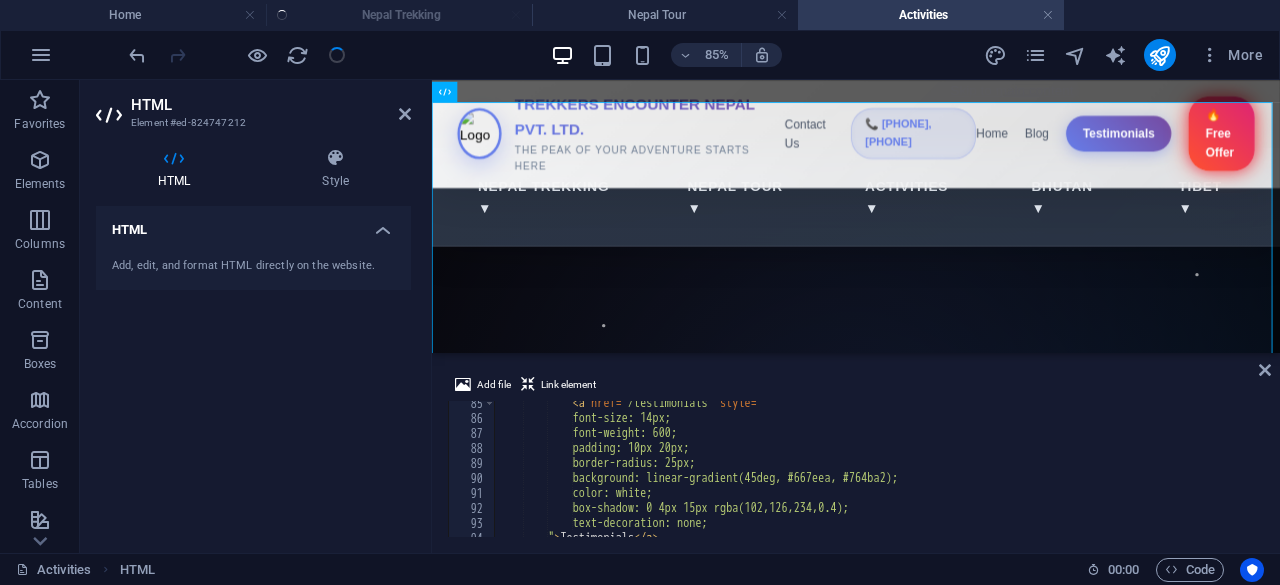 scroll, scrollTop: 1300, scrollLeft: 0, axis: vertical 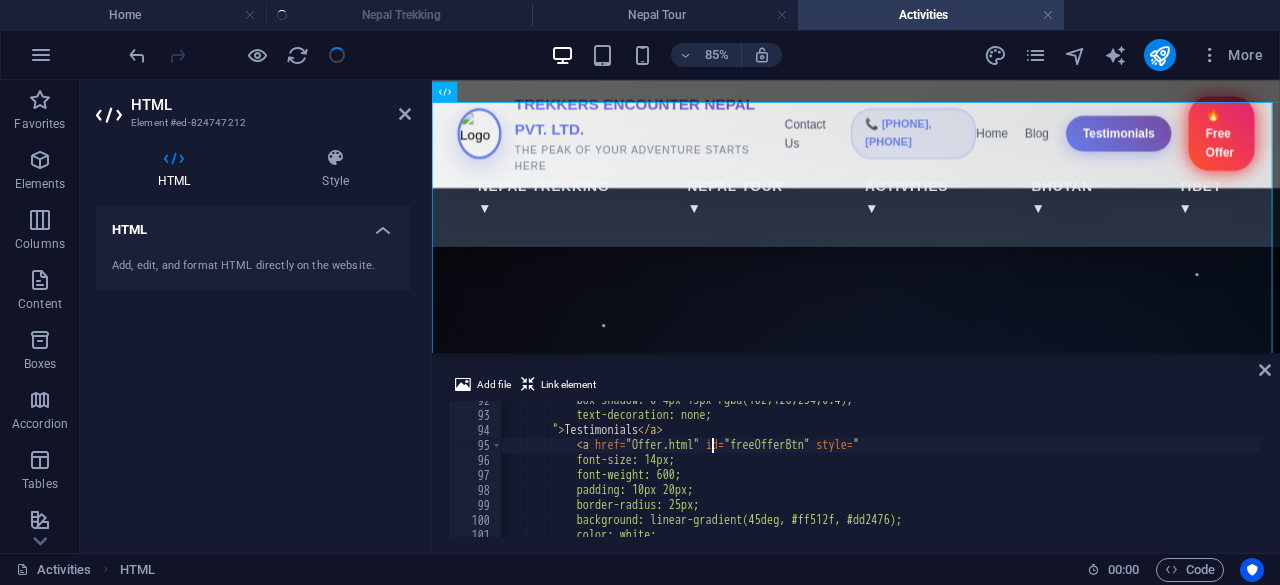 click on "box-shadow: 0 4px 15px rgba(102,126,234,0.4);                    text-decoration: none;               " > Testimonials </ a >                < a   href = "Offer.html"   id = "freeOfferBtn"   style = "                    font-size: 14px;                    font-weight: 600;                    padding: 10px 20px;                    border-radius: 25px;                    background: linear-gradient(45deg, #ff512f, #dd2476);                    color: white;" at bounding box center (1086, 474) 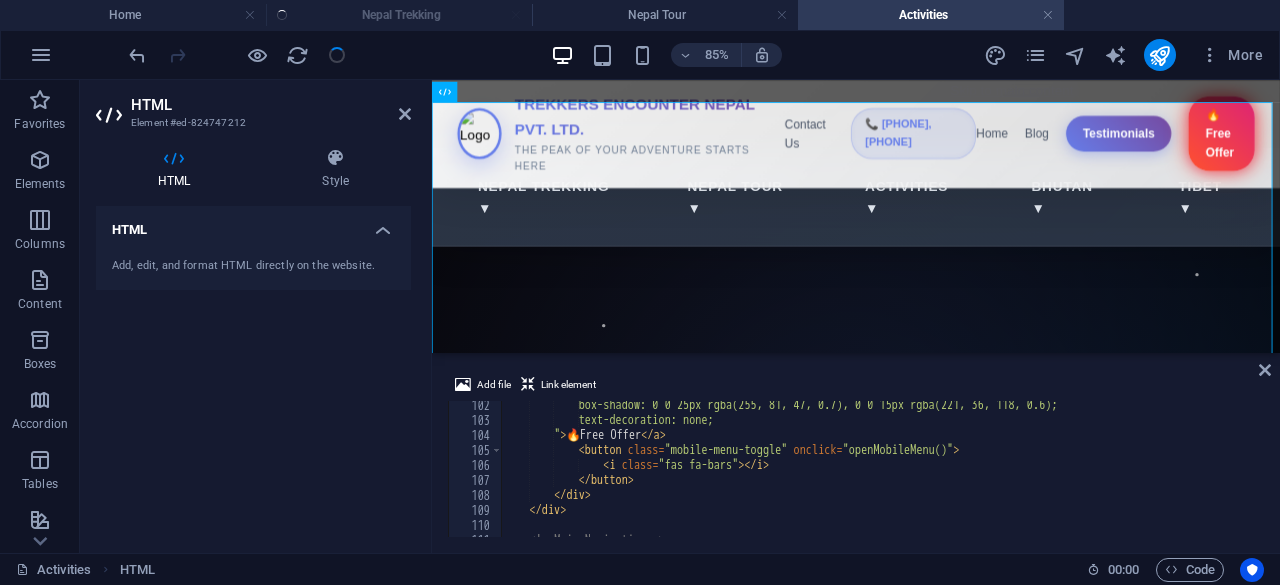 scroll, scrollTop: 1525, scrollLeft: 0, axis: vertical 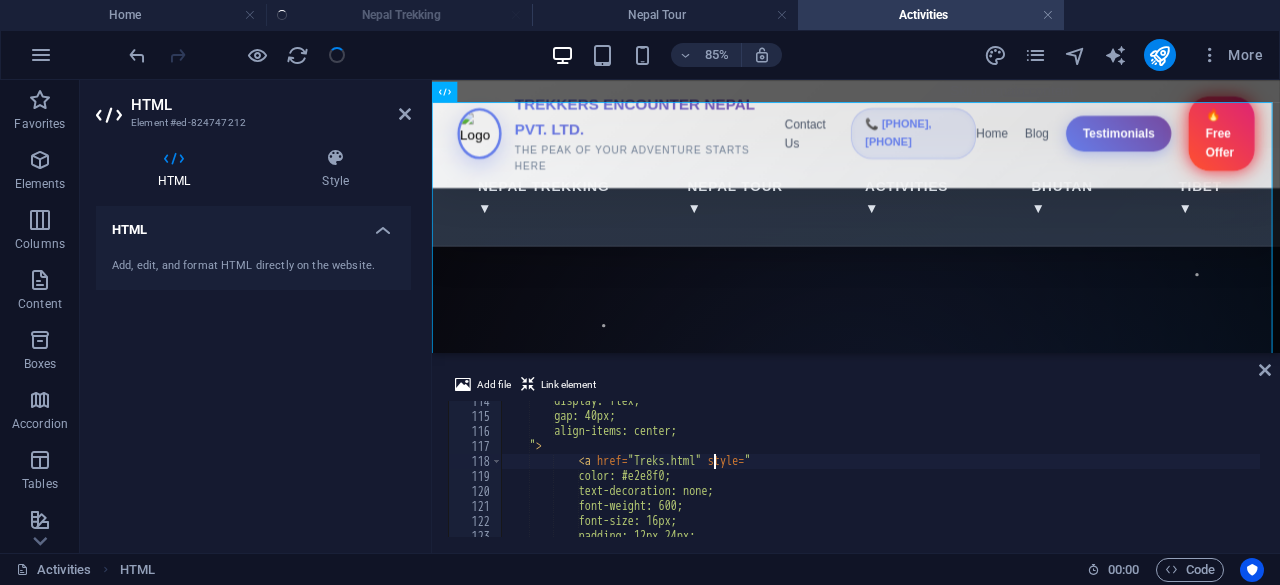 click on "display: flex;               gap: 40px;               align-items: center;          " >                < a   href = "Treks.html"   style = "                    color: #e2e8f0;                    text-decoration: none;                    font-weight: 600;                    font-size: 16px;                    padding: 12px 24px;" at bounding box center (1088, 475) 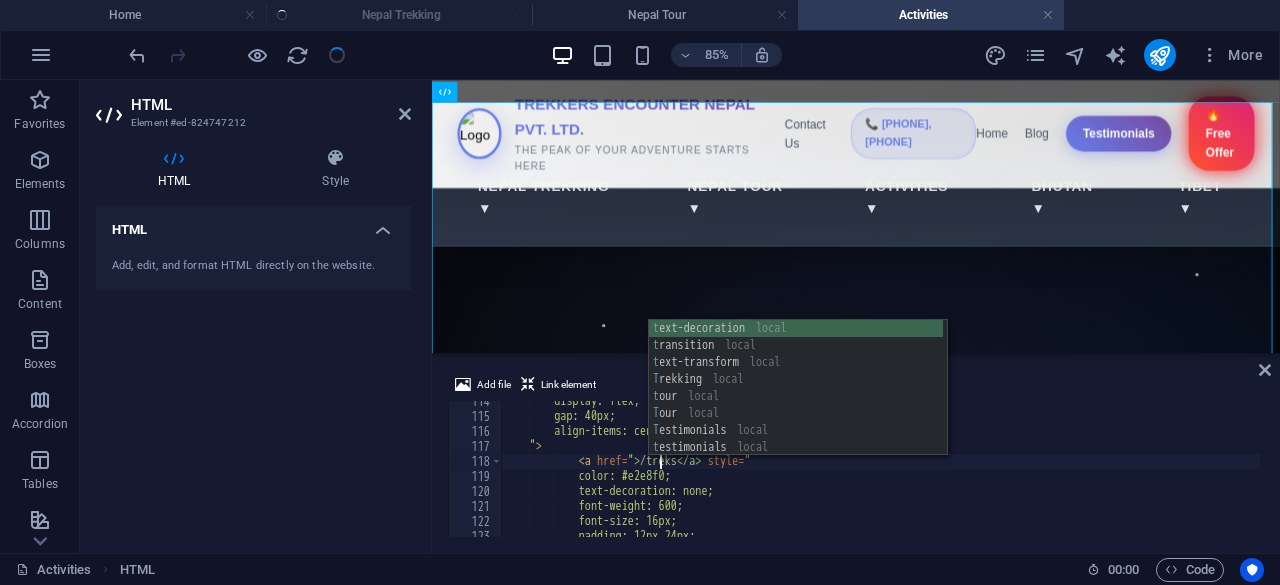 scroll, scrollTop: 0, scrollLeft: 12, axis: horizontal 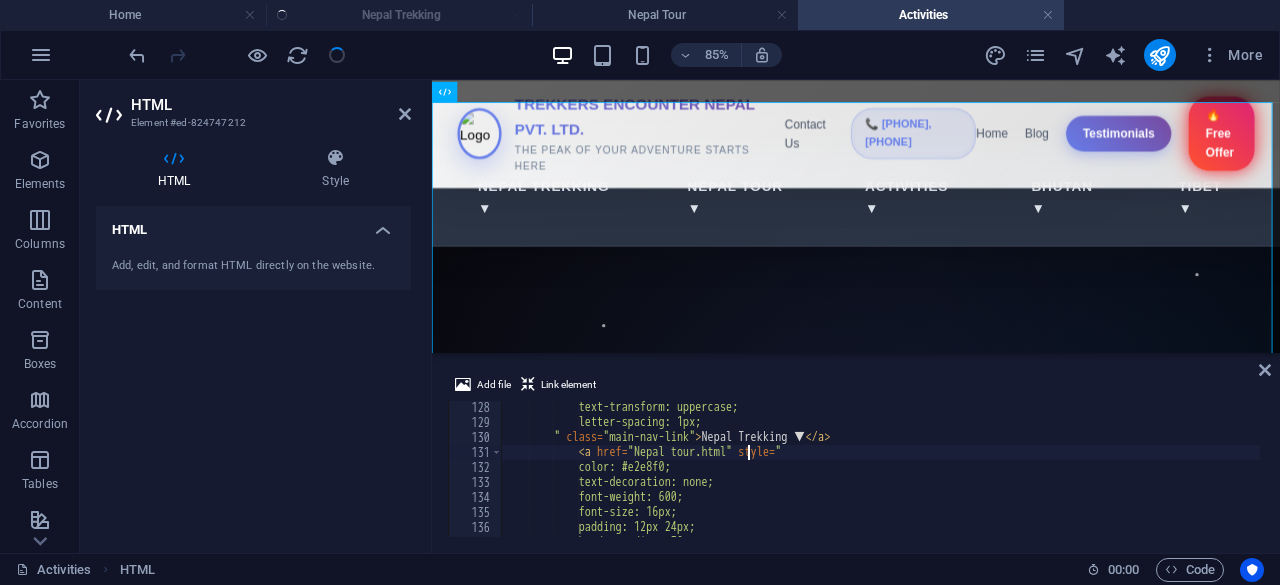 click on "text-transform: uppercase;                    letter-spacing: 1px;               "   class = "main-nav-link" > Nepal Trekking ▼ </ a >                < a   href = "Nepal tour.html"   style = "                    color: #e2e8f0;                    text-decoration: none;                    font-weight: 600;                    font-size: 16px;                    padding: 12px 24px;                    border-radius: 30px;" at bounding box center [1088, 481] 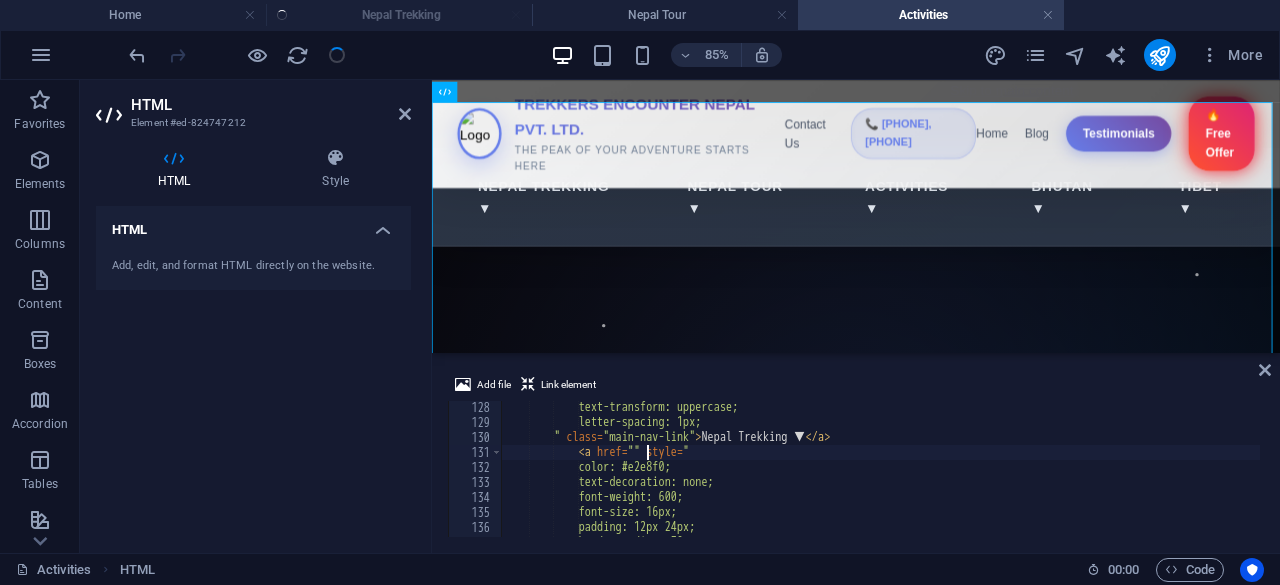 paste on "/nepal-trekking" 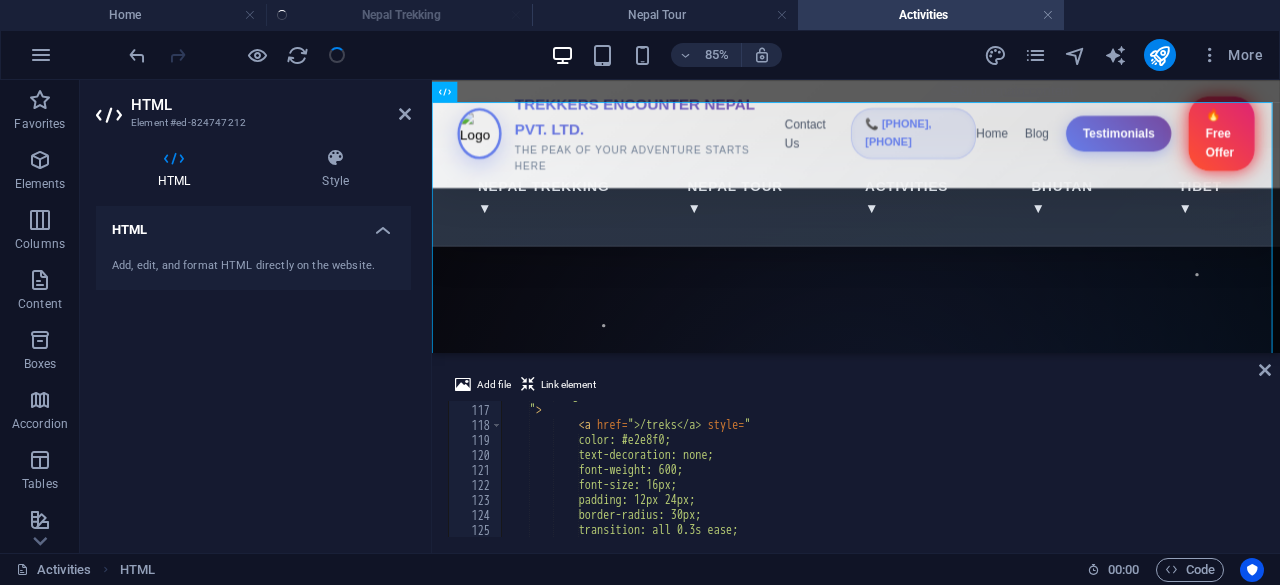 scroll, scrollTop: 1738, scrollLeft: 0, axis: vertical 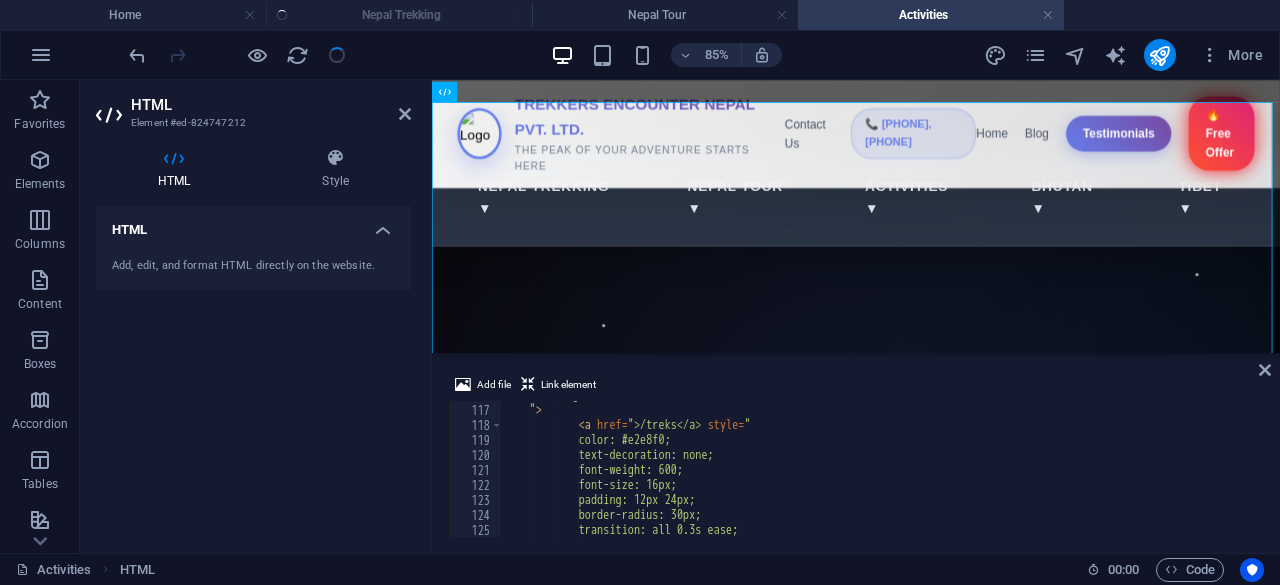 click on "align-items: center;          " >                < a   href = "/treks"   style = "                    color: #e2e8f0;                    text-decoration: none;                    font-weight: 600;                    font-size: 16px;                    padding: 12px 24px;                    border-radius: 30px;                    transition: all 0.3s ease;" at bounding box center [1088, 469] 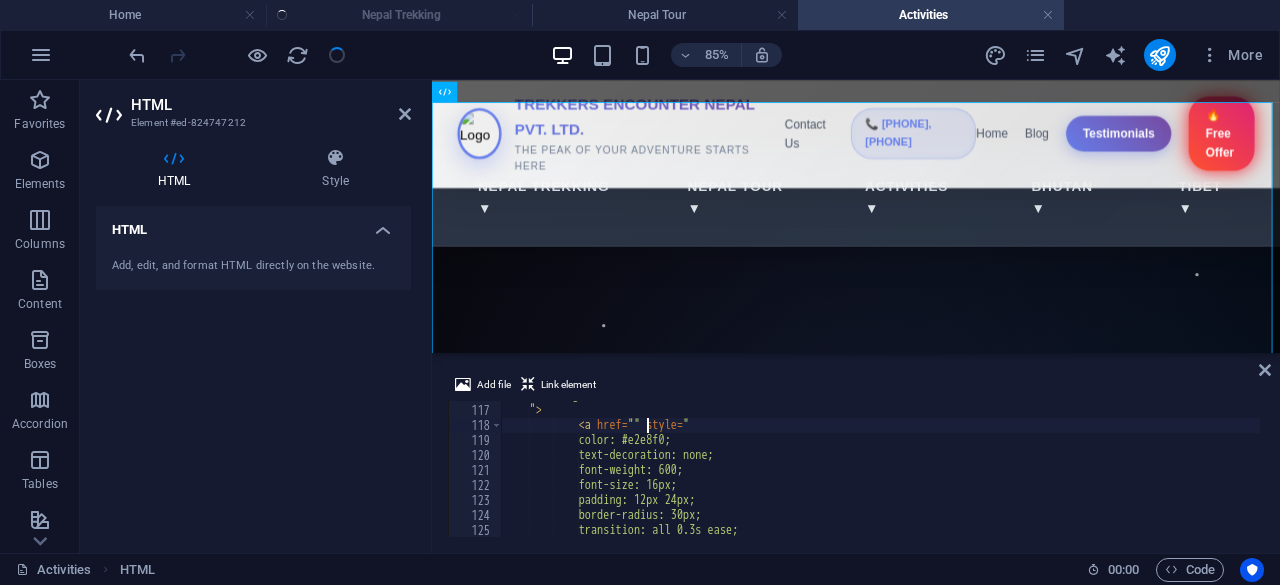 paste on "/nepal-trekking" 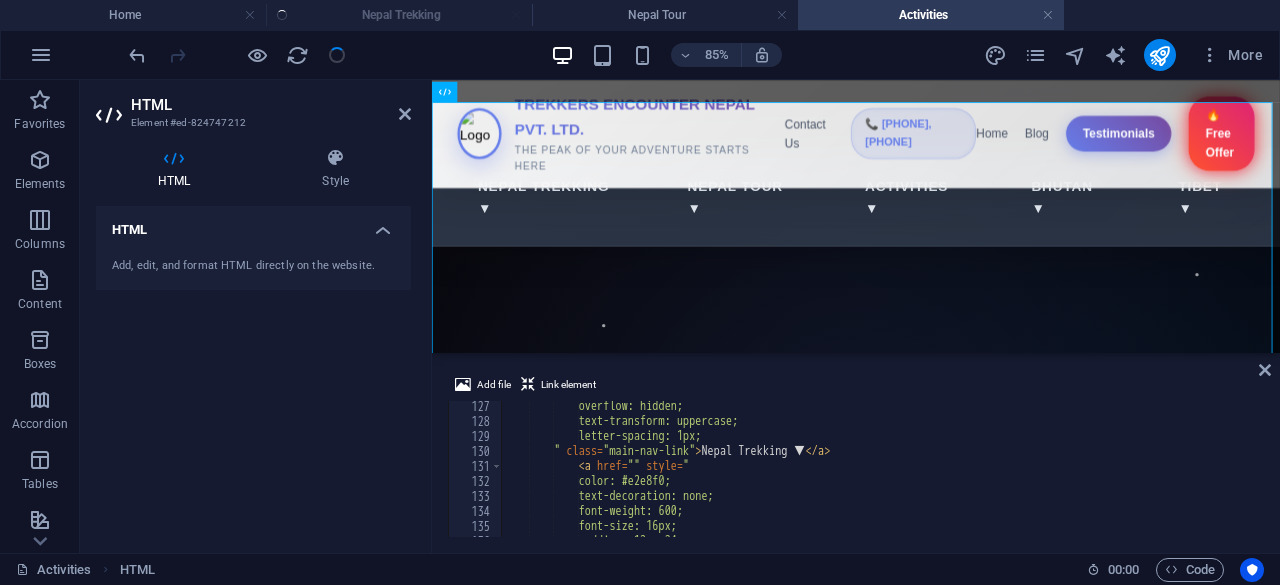 scroll, scrollTop: 1905, scrollLeft: 0, axis: vertical 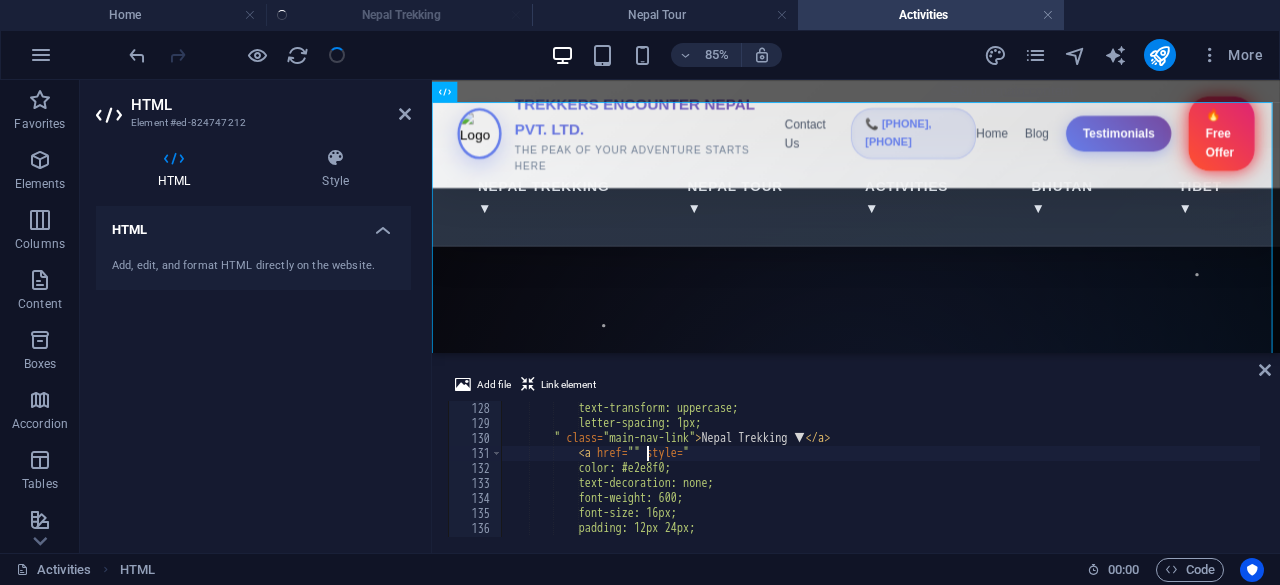 click on "text-transform: uppercase;                    letter-spacing: 1px;               "   class = "main-nav-link" > Nepal Trekking ▼ </ a >                < a   href = ""   style = "                    color: #e2e8f0;                    text-decoration: none;                    font-weight: 600;                    font-size: 16px;                    padding: 12px 24px;" at bounding box center [1088, 482] 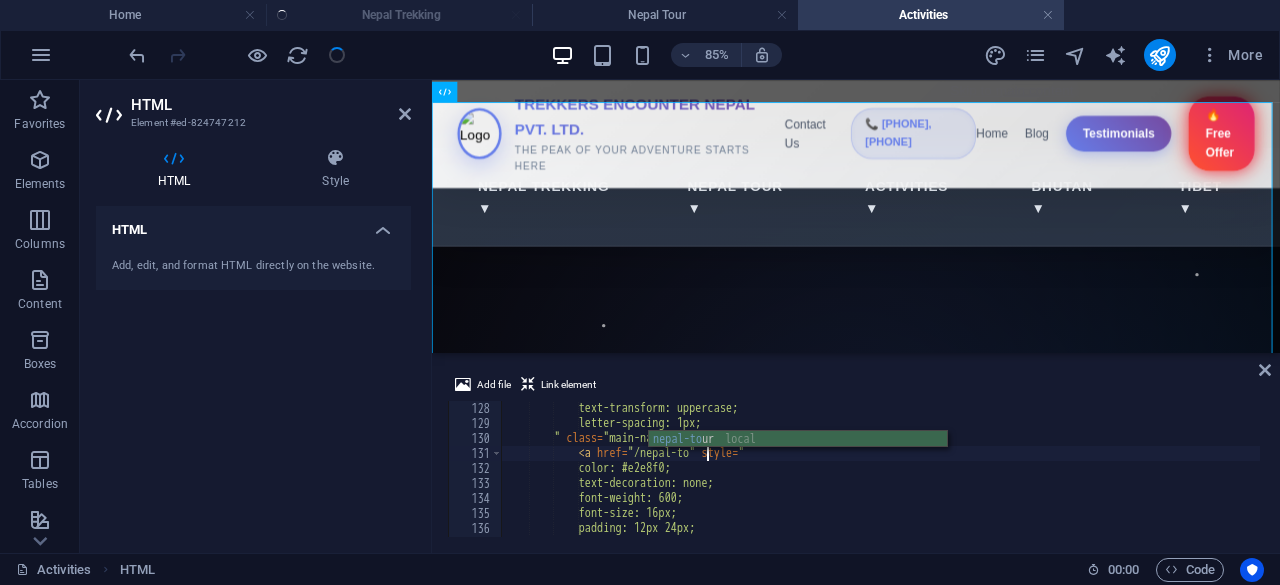 scroll, scrollTop: 0, scrollLeft: 18, axis: horizontal 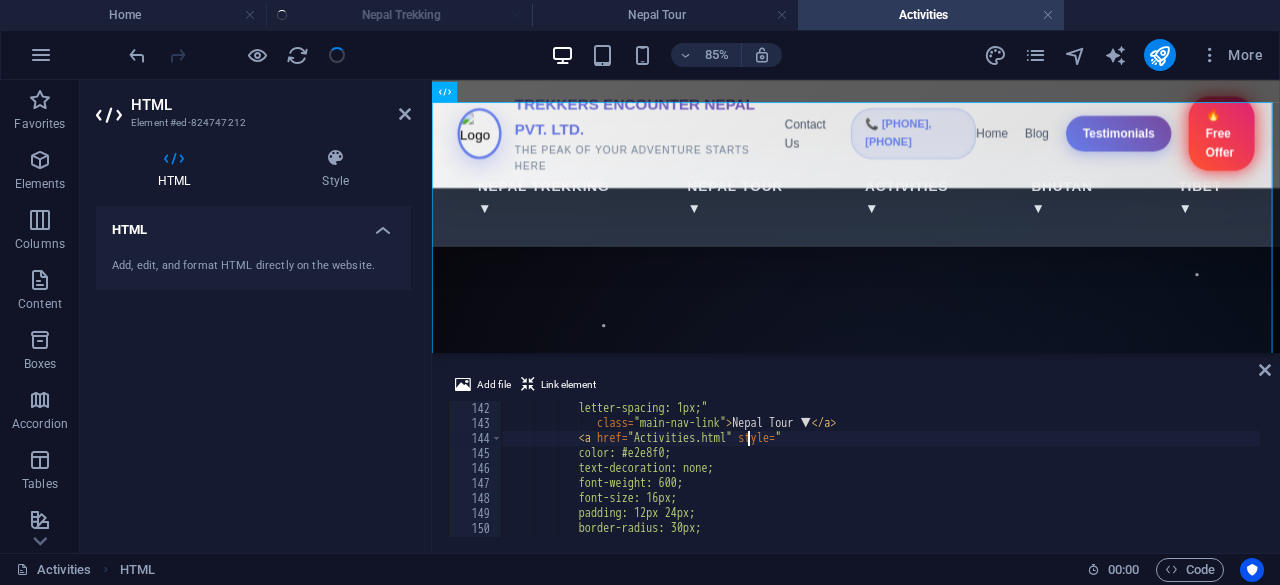 click on "letter-spacing: 1px;"                    class = "main-nav-link" > Nepal Tour ▼ </ a >                < a   href = "Activities.html"   style = "                    color: #e2e8f0;                    text-decoration: none;                    font-weight: 600;                    font-size: 16px;                    padding: 12px 24px;                    border-radius: 30px;                    transition: all 0.3s ease;" at bounding box center [1088, 482] 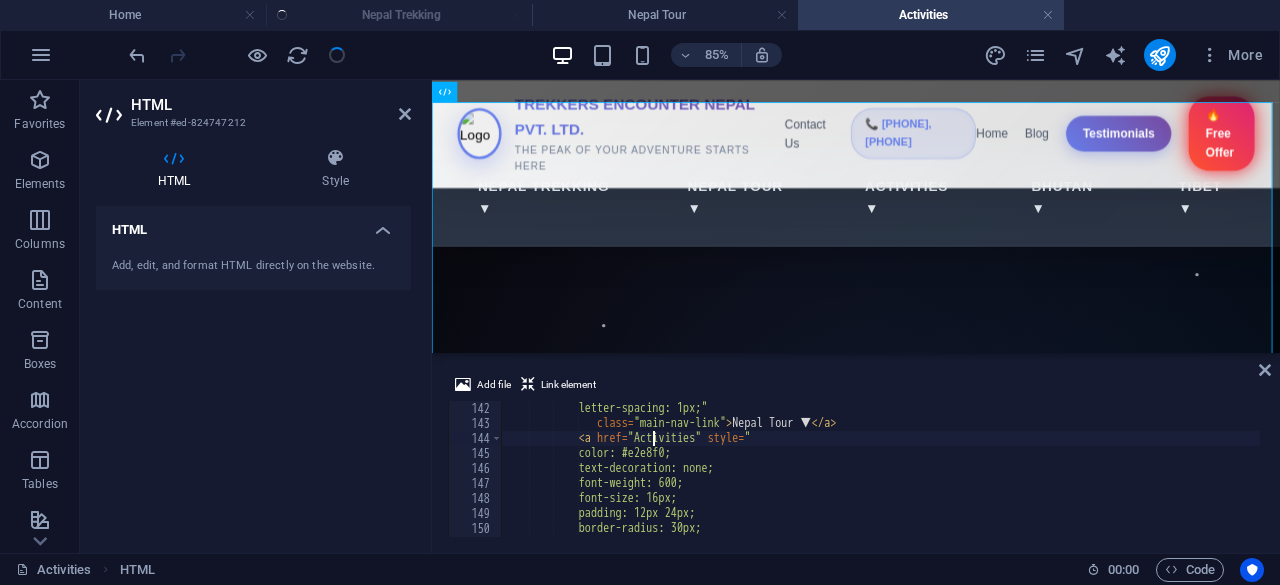 click on "letter-spacing: 1px;"                    class = "main-nav-link" > Nepal Tour ▼ </ a >                < a   href = "Activities"   style = "                    color: #e2e8f0;                    text-decoration: none;                    font-weight: 600;                    font-size: 16px;                    padding: 12px 24px;                    border-radius: 30px;                    transition: all 0.3s ease;" at bounding box center (1088, 482) 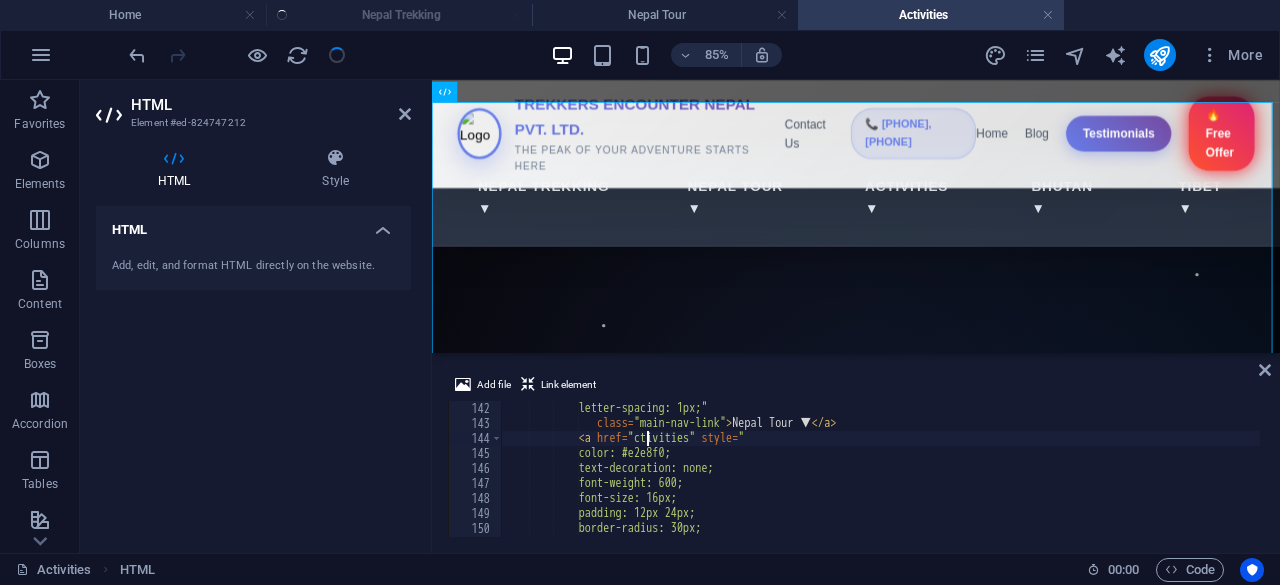 scroll, scrollTop: 0, scrollLeft: 12, axis: horizontal 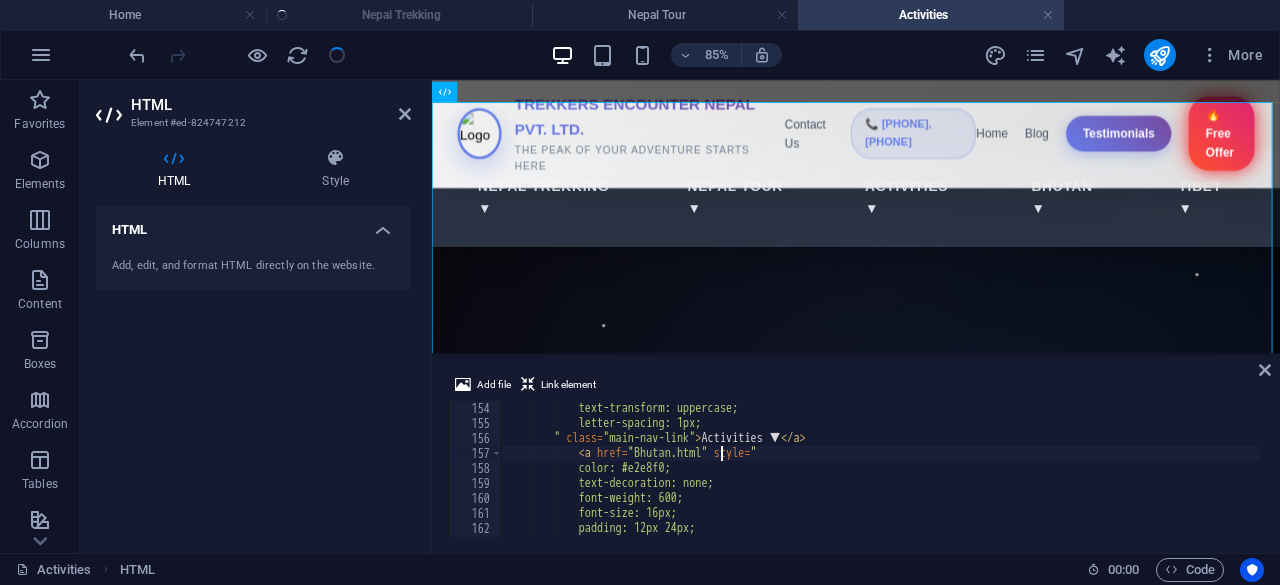 click on "Bhutan.html   style = "                    color: #e2e8f0;                    text-decoration: none;                    font-weight: 600;                    font-size: 16px;                    padding: 12px 24px;                    border-radius: 30px;" at bounding box center [1088, 482] 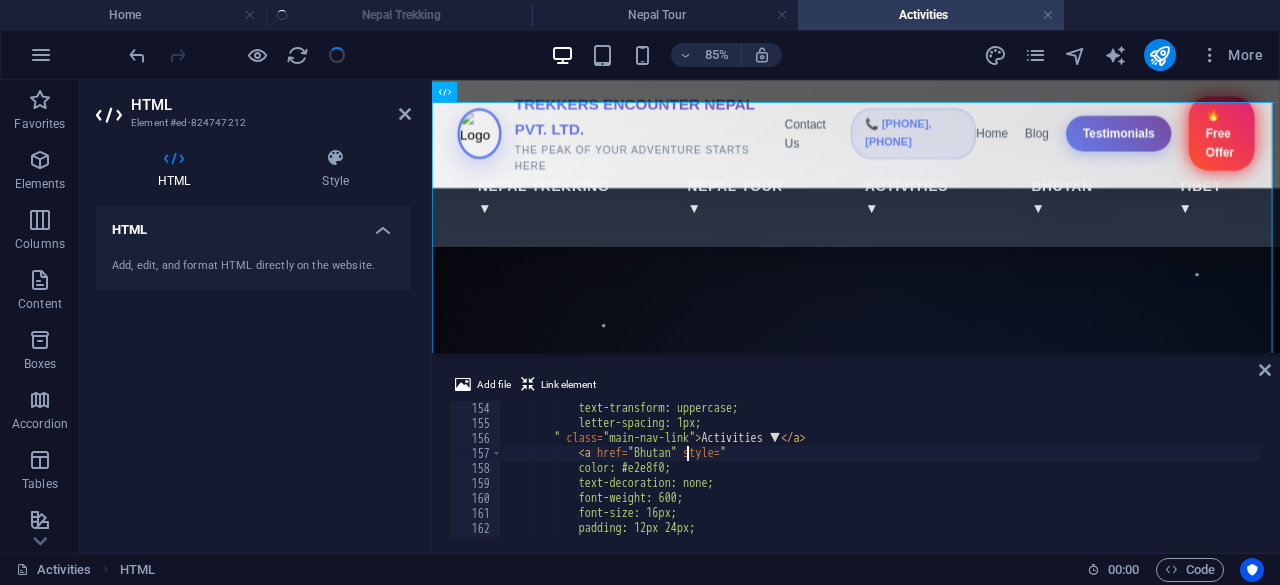 click on "text-transform: uppercase;                    letter-spacing: 1px;               "   class = "main-nav-link" > Activities ▼ </ a >                < a   href = "Bhutan"   style = "                    color: #e2e8f0;                    text-decoration: none;                    font-weight: 600;                    font-size: 16px;                    padding: 12px 24px;                    border-radius: 30px;" at bounding box center [1088, 482] 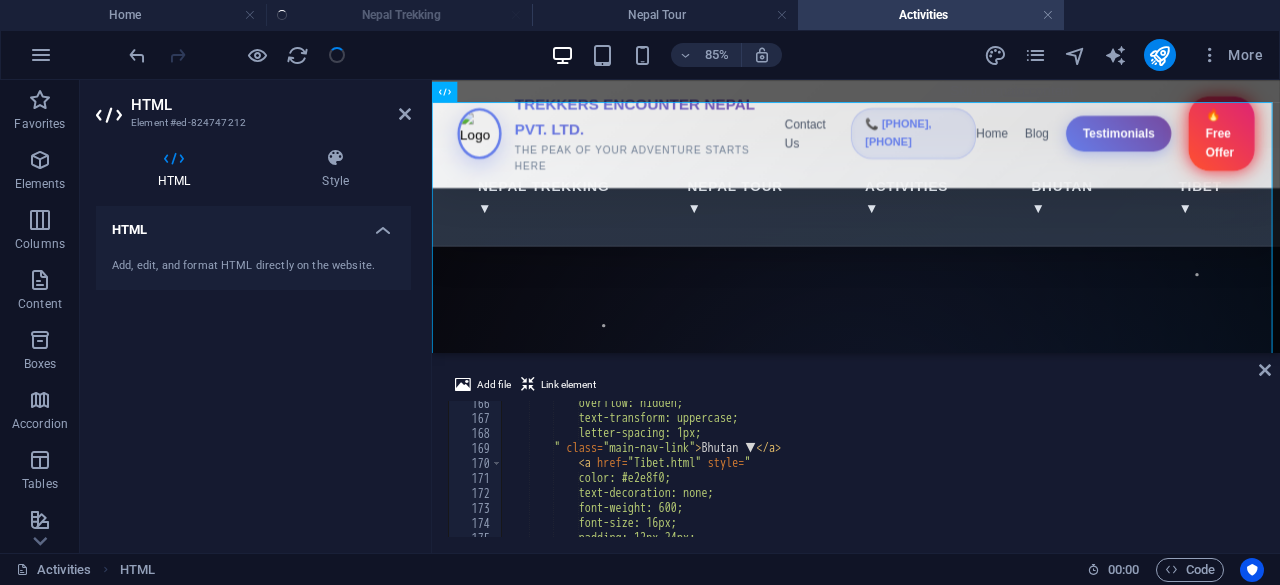 scroll, scrollTop: 2487, scrollLeft: 0, axis: vertical 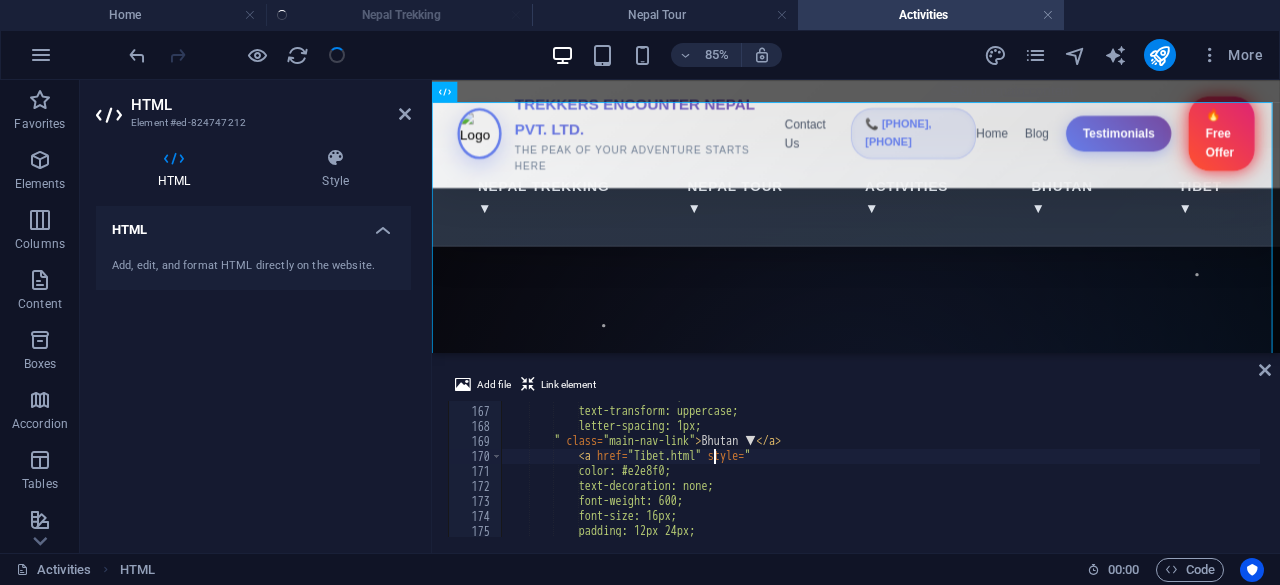 click on "overflow: hidden;                    text-transform: uppercase;                    letter-spacing: 1px;               "   class = "main-nav-link" > Bhutan ▼ </ a >                < a   href = "Tibet.html"   style = "                    color: #e2e8f0;                    text-decoration: none;                    font-weight: 600;                    font-size: 16px;                    padding: 12px 24px;" at bounding box center [1088, 470] 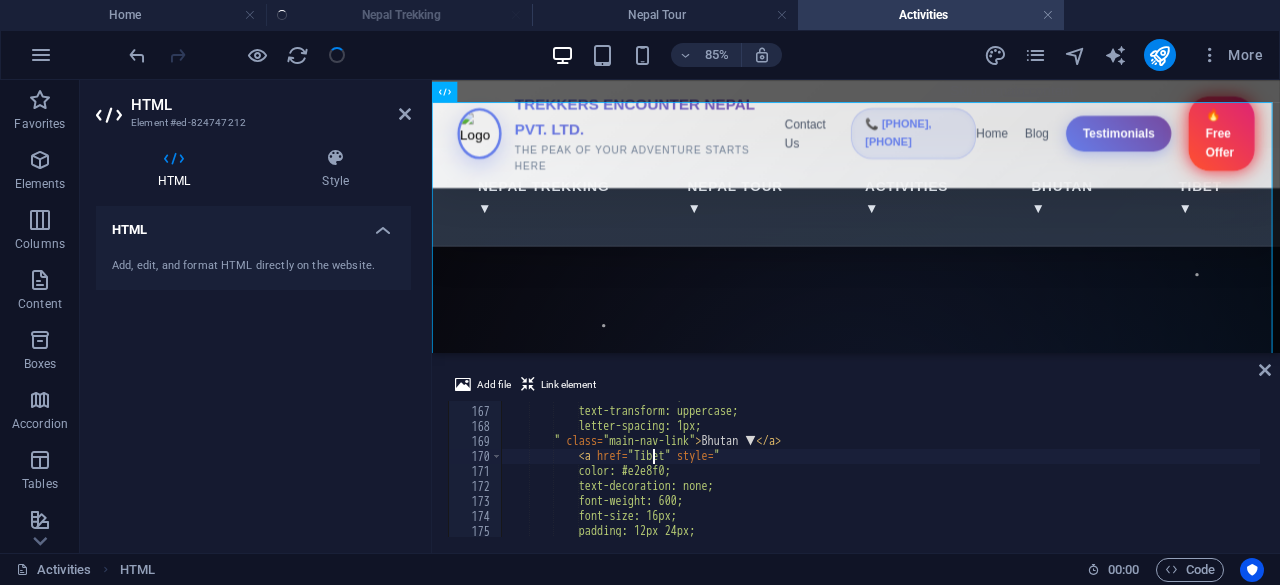 click on "overflow: hidden;                    text-transform: uppercase;                    letter-spacing: 1px;               "   class = "main-nav-link" > Bhutan ▼ </ a >                < a   href = "Tibet"   style = "                    color: #e2e8f0;                    text-decoration: none;                    font-weight: 600;                    font-size: 16px;                    padding: 12px 24px;" at bounding box center (1088, 470) 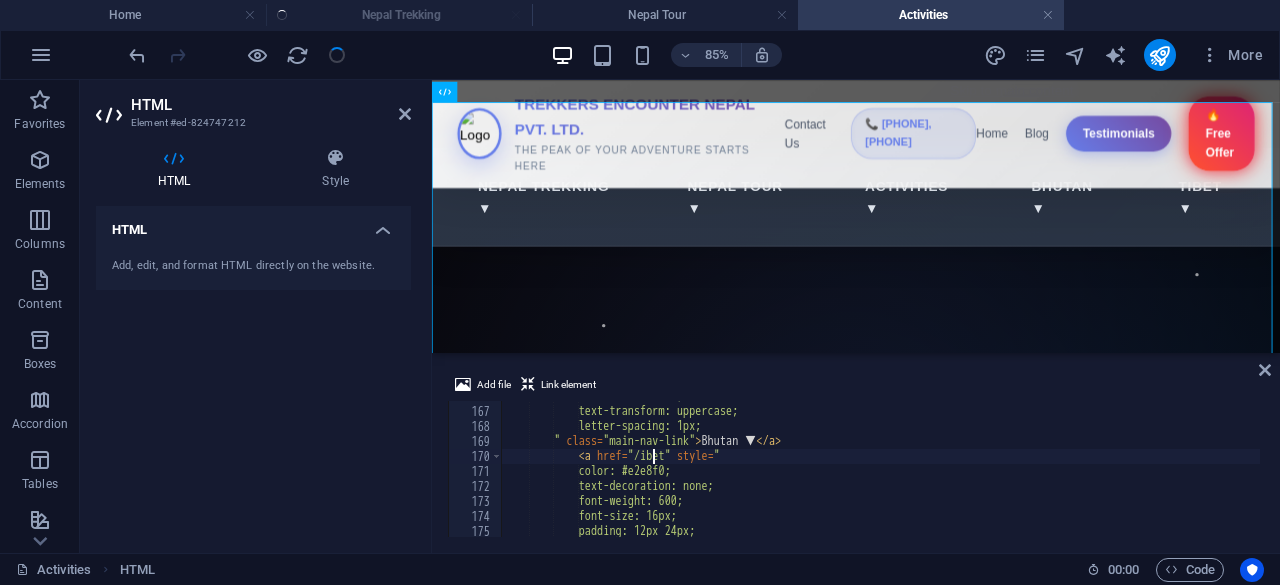 type on "<a href="/tibet" style="" 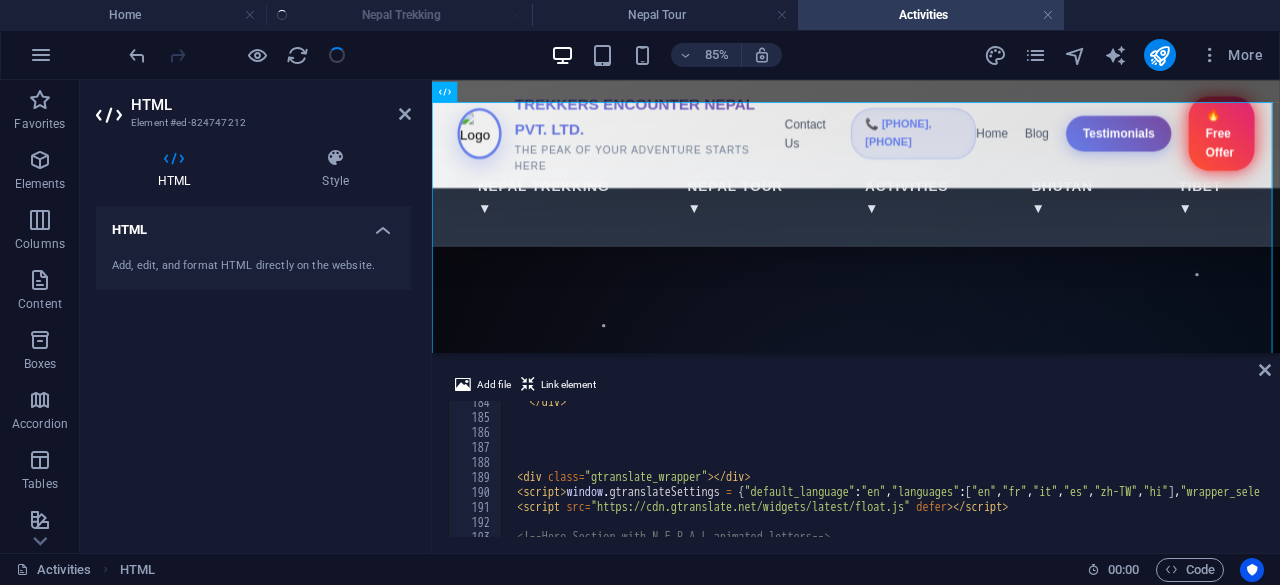 scroll, scrollTop: 2751, scrollLeft: 0, axis: vertical 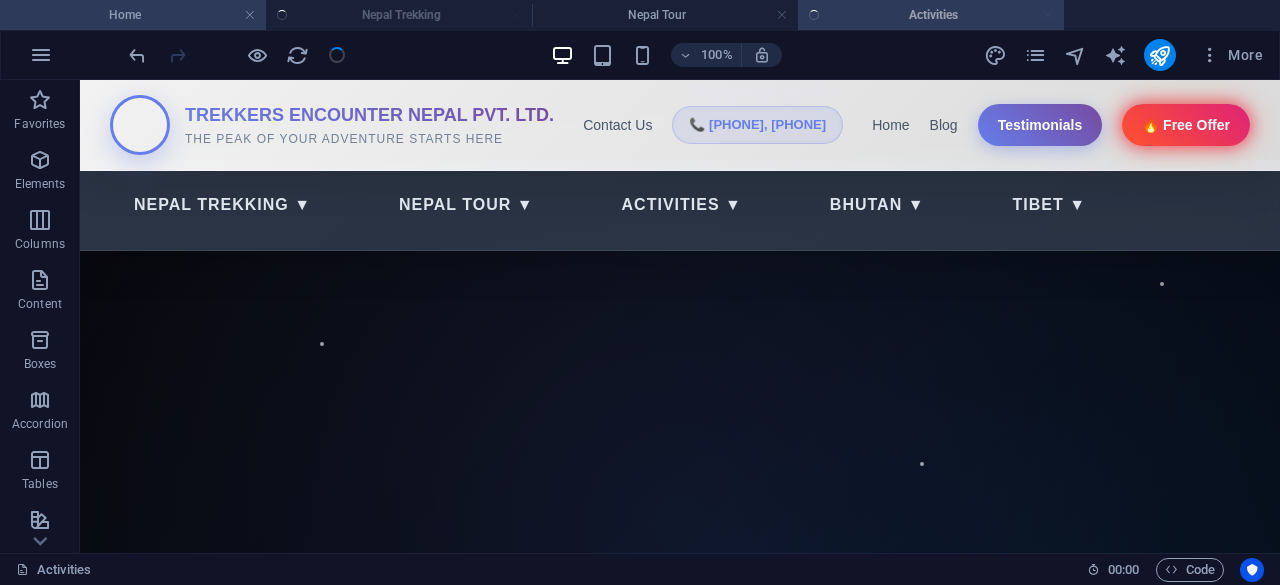 click on "Home" at bounding box center [133, 15] 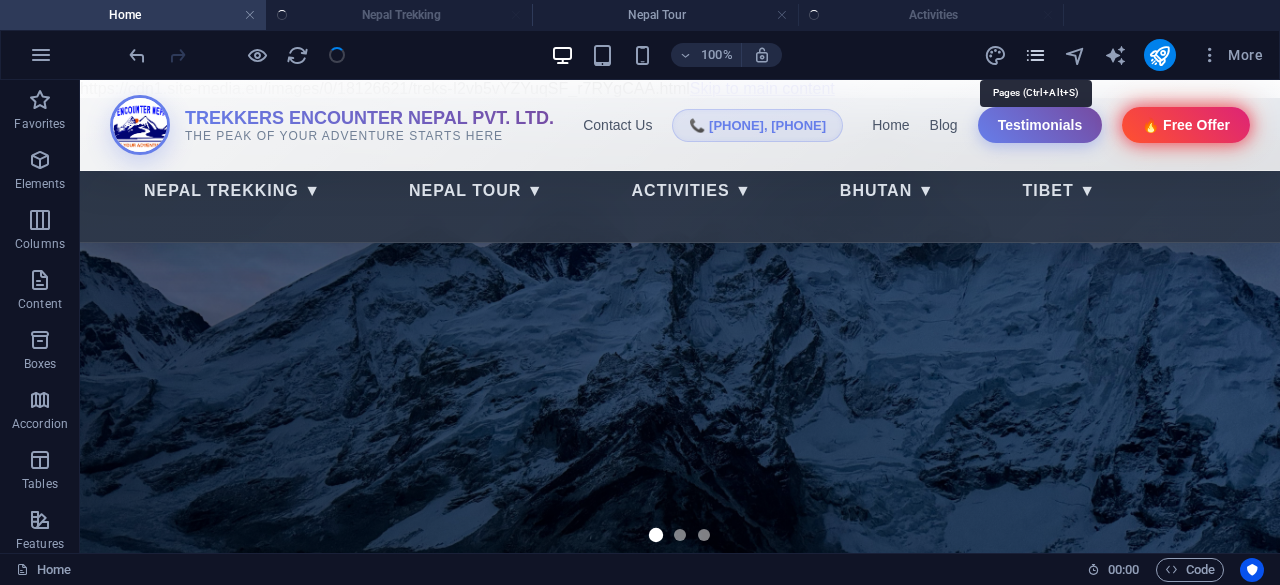 click at bounding box center (1035, 55) 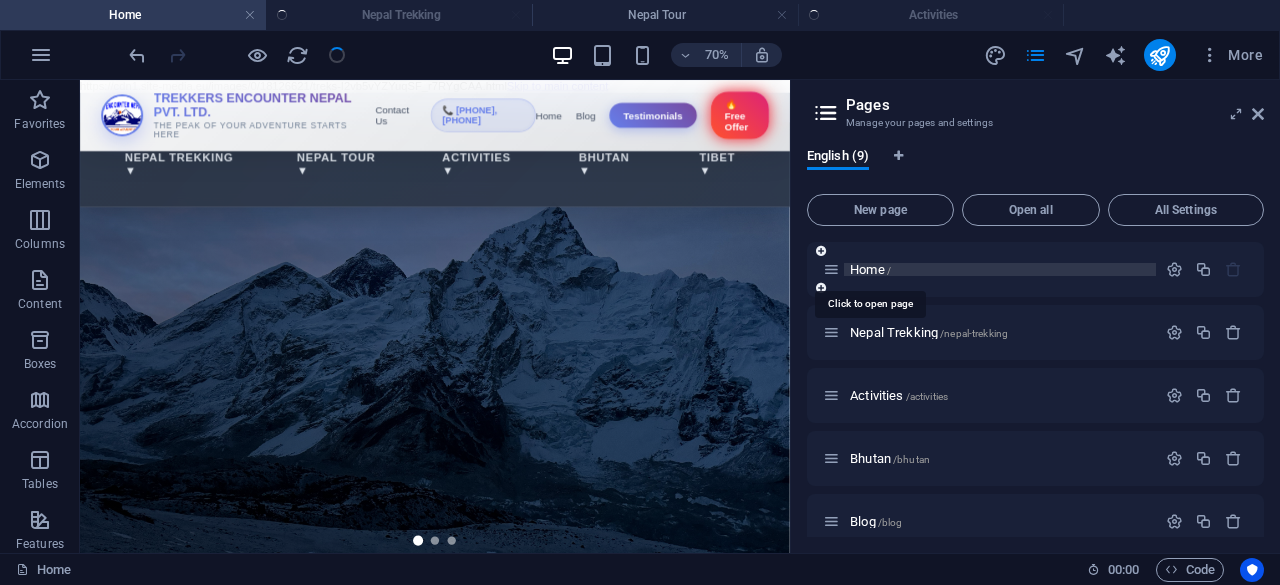 click on "Home /" at bounding box center (870, 269) 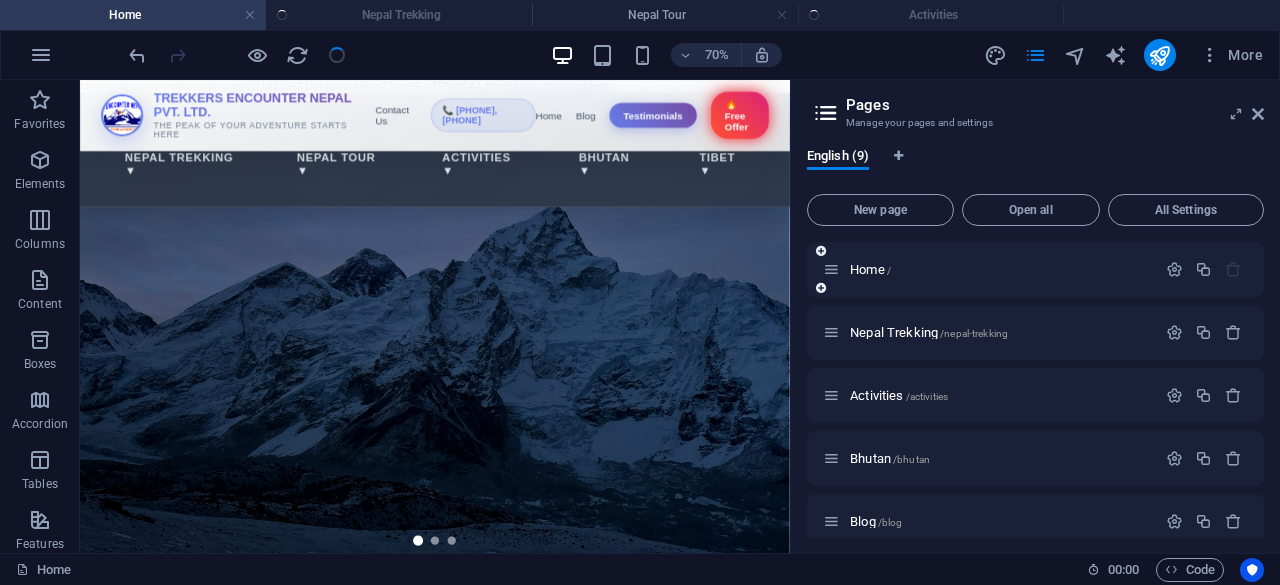 click at bounding box center [831, 269] 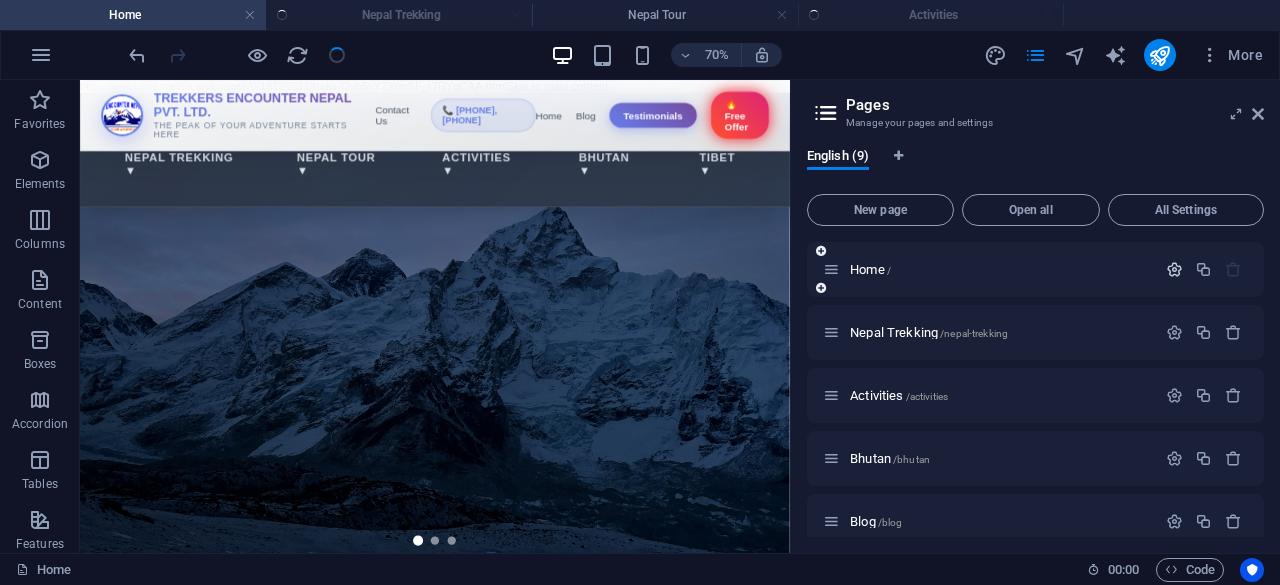 click at bounding box center (1174, 269) 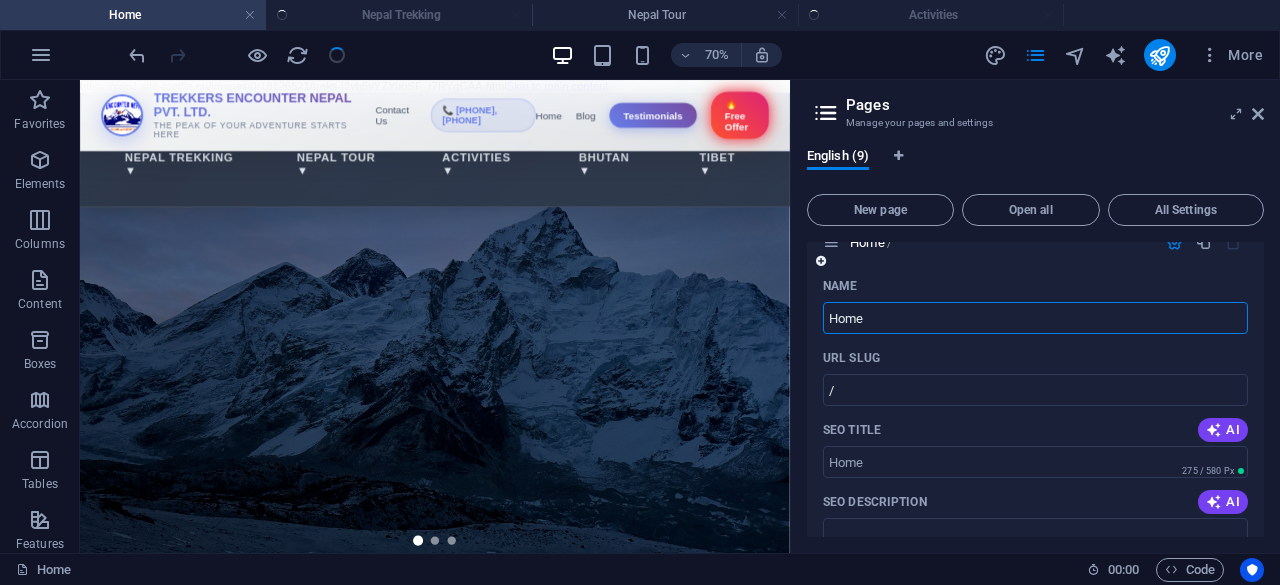 scroll, scrollTop: 26, scrollLeft: 0, axis: vertical 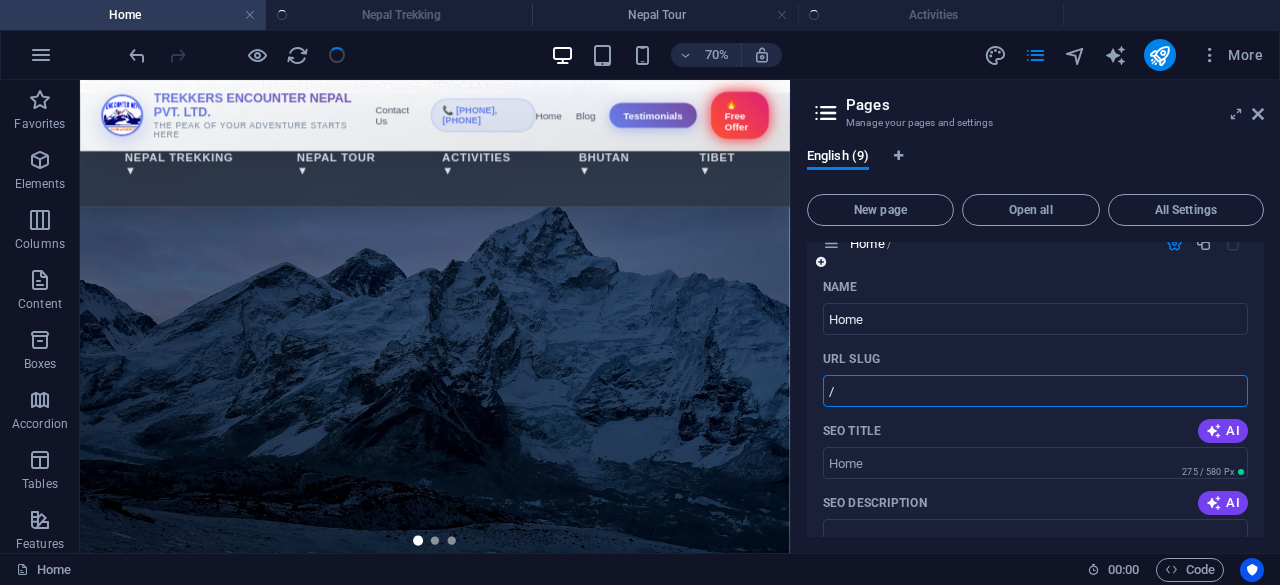 drag, startPoint x: 854, startPoint y: 394, endPoint x: 820, endPoint y: 392, distance: 34.058773 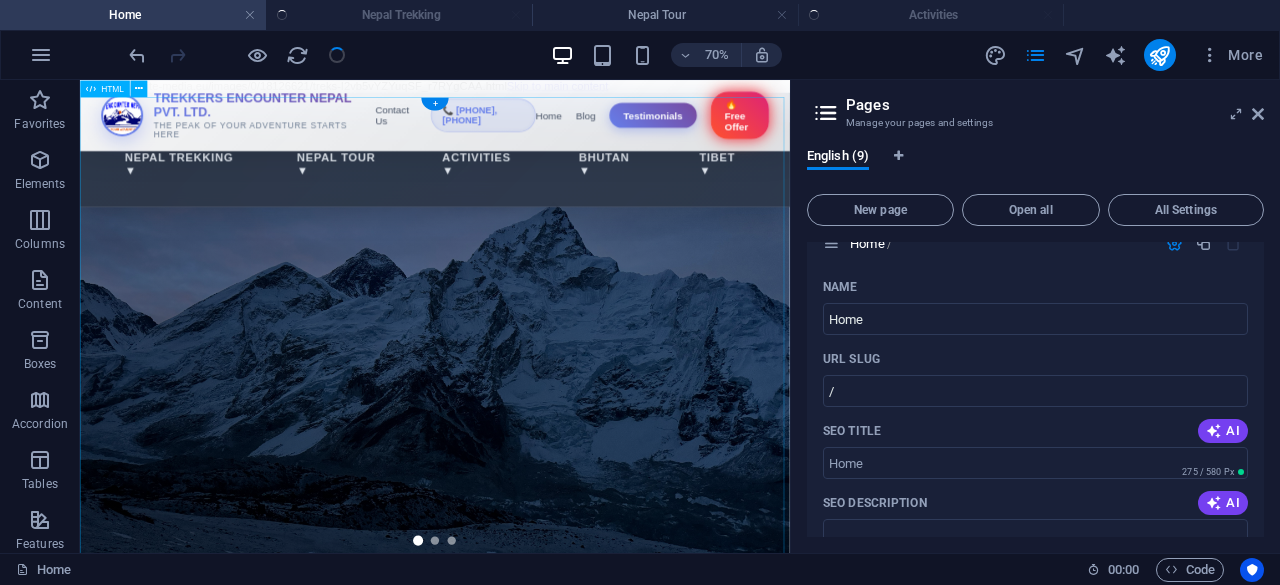 click on "Trekkers Encounter Nepal Pvt. Ltd.
Nepal Trekking
Nepal Tour
Activities
Bhutan
Tibet
Blog
Testimonials
TREKKERS ENCOUNTER NEPAL PVT. LTD.
THE PEAK OF YOUR ADVENTURE STARTS HERE
Contact Us
📞 +977-9865356237, 9845712103
Home
Blog
Testimonials
🔥 Free Offer
$99" at bounding box center (587, 1967) 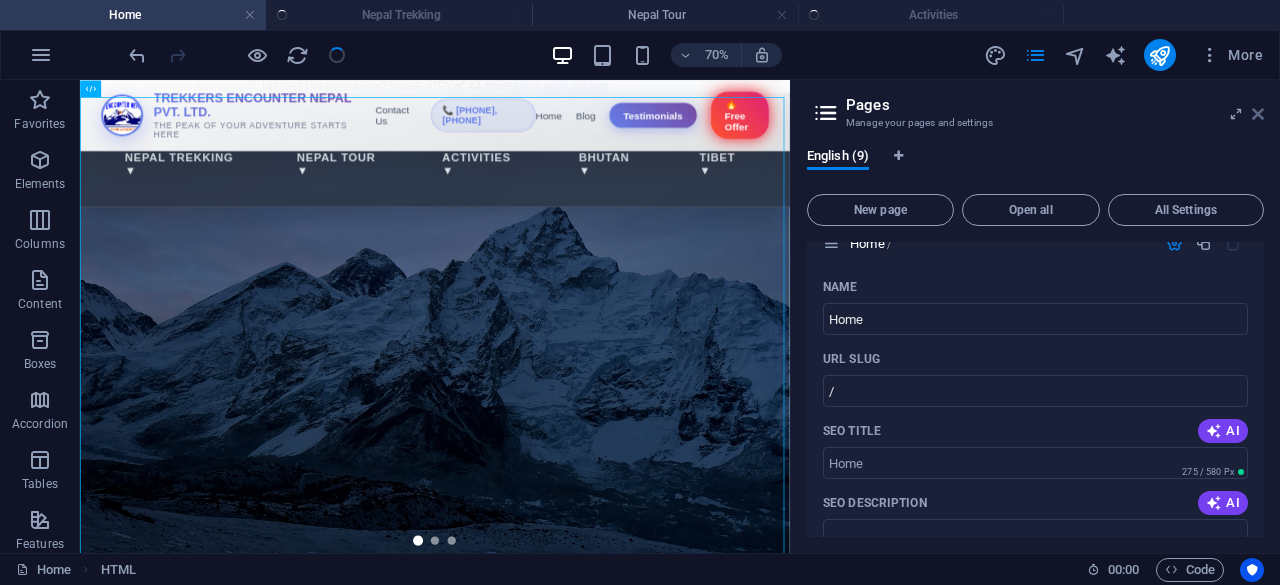 click at bounding box center [1258, 114] 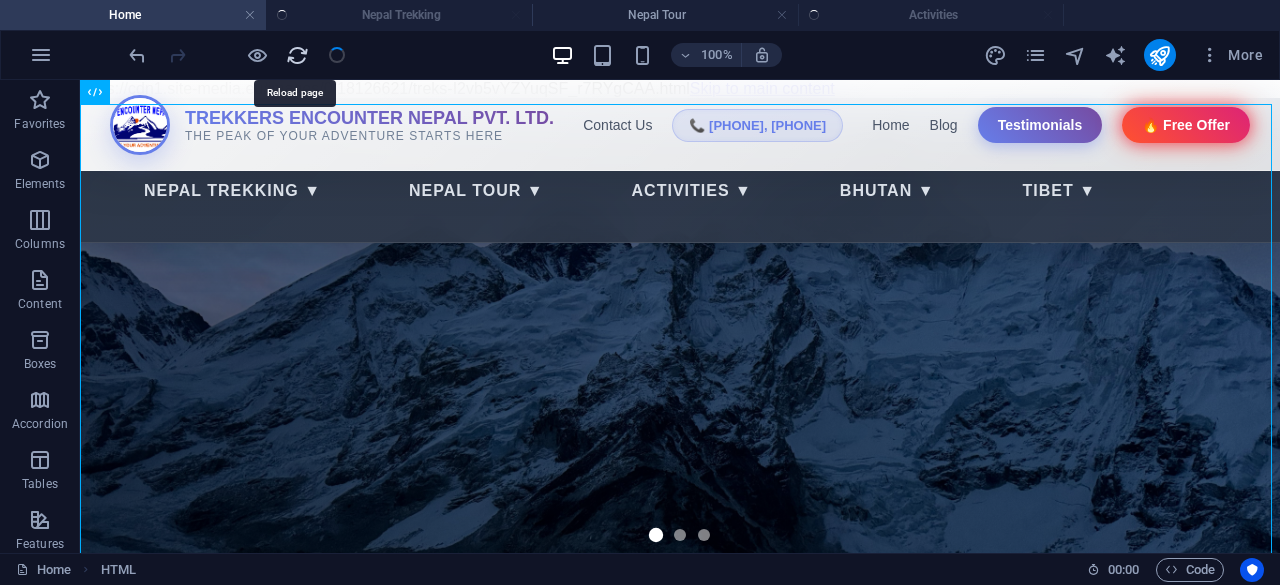 click at bounding box center (297, 55) 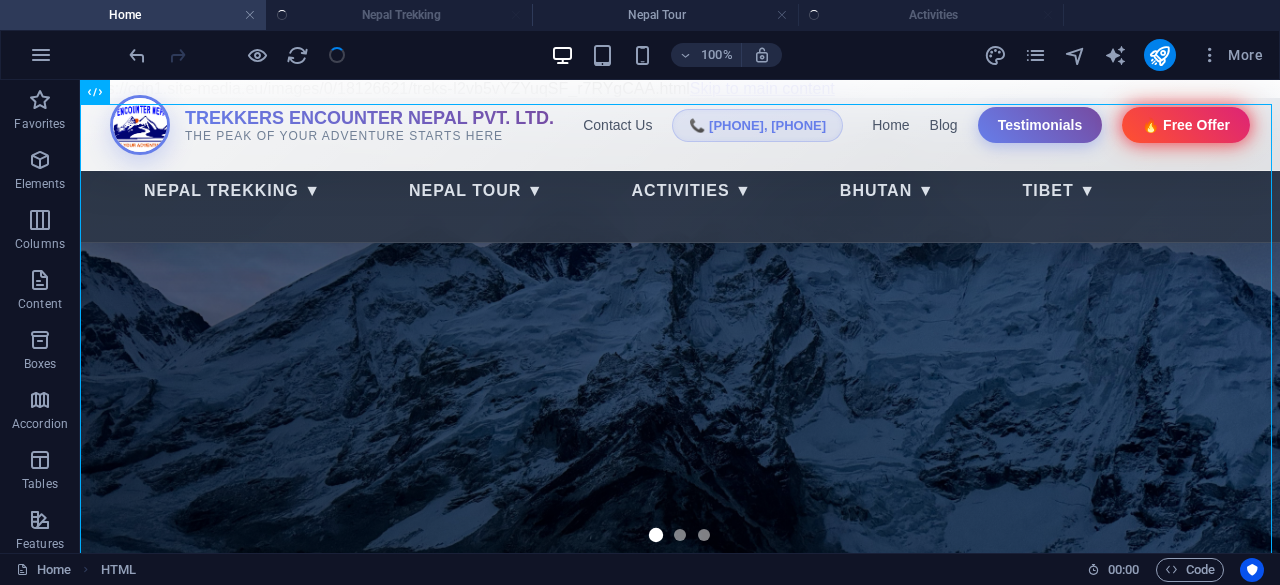 click on "Home Nepal Trekking Nepal Tour Activities" at bounding box center (640, 15) 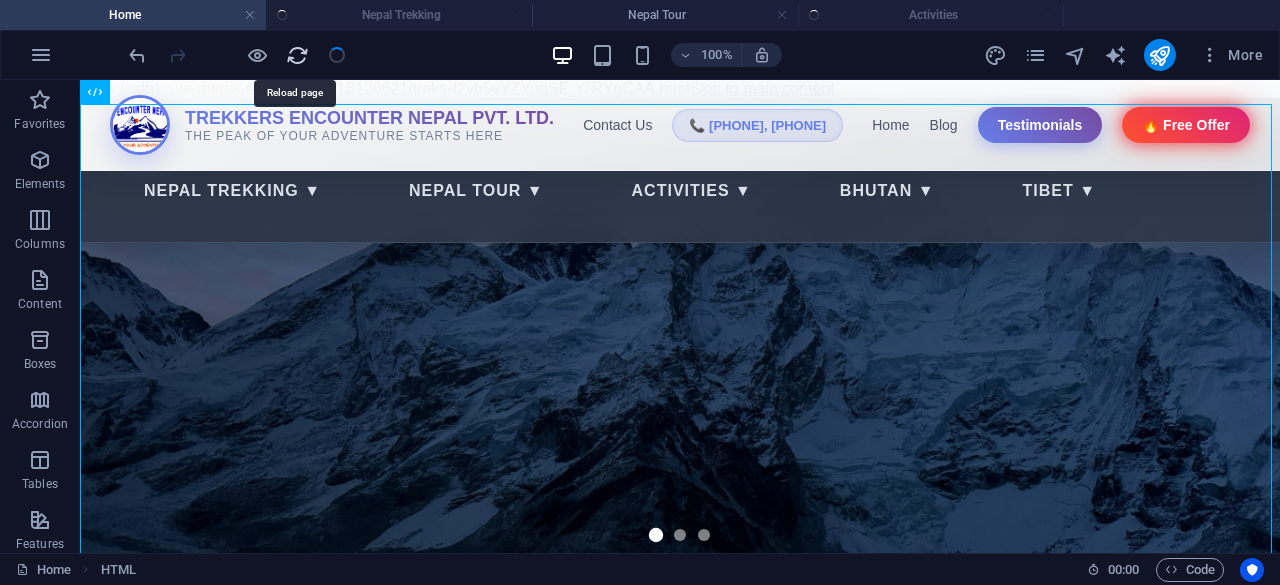 click at bounding box center (297, 55) 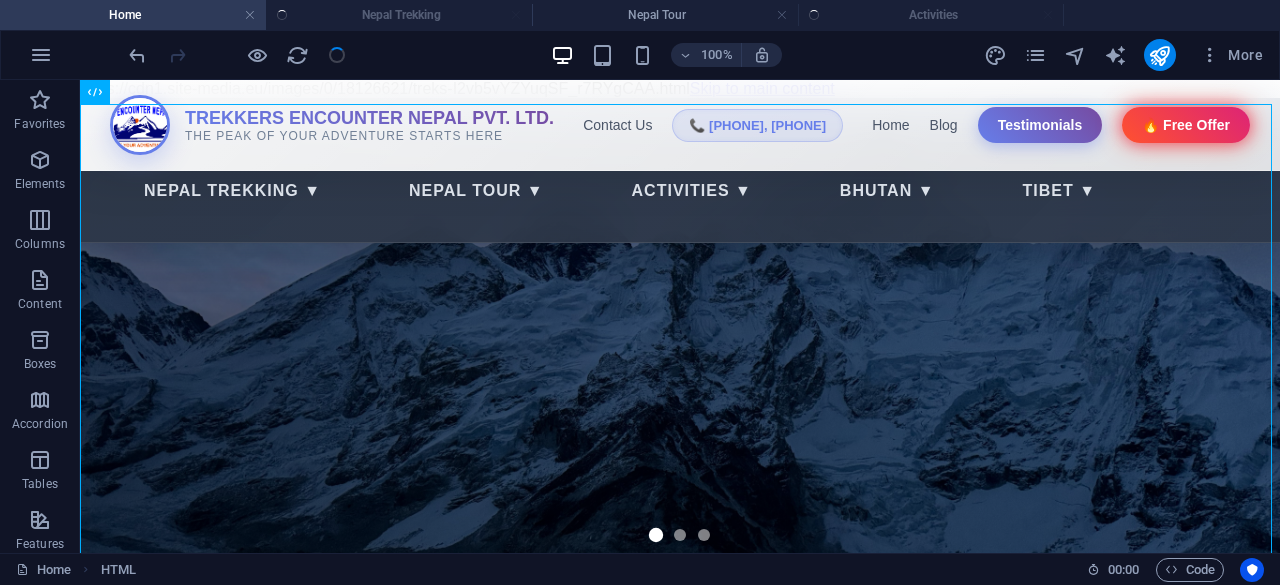 click on "Home Nepal Trekking Nepal Tour Activities" at bounding box center [640, 15] 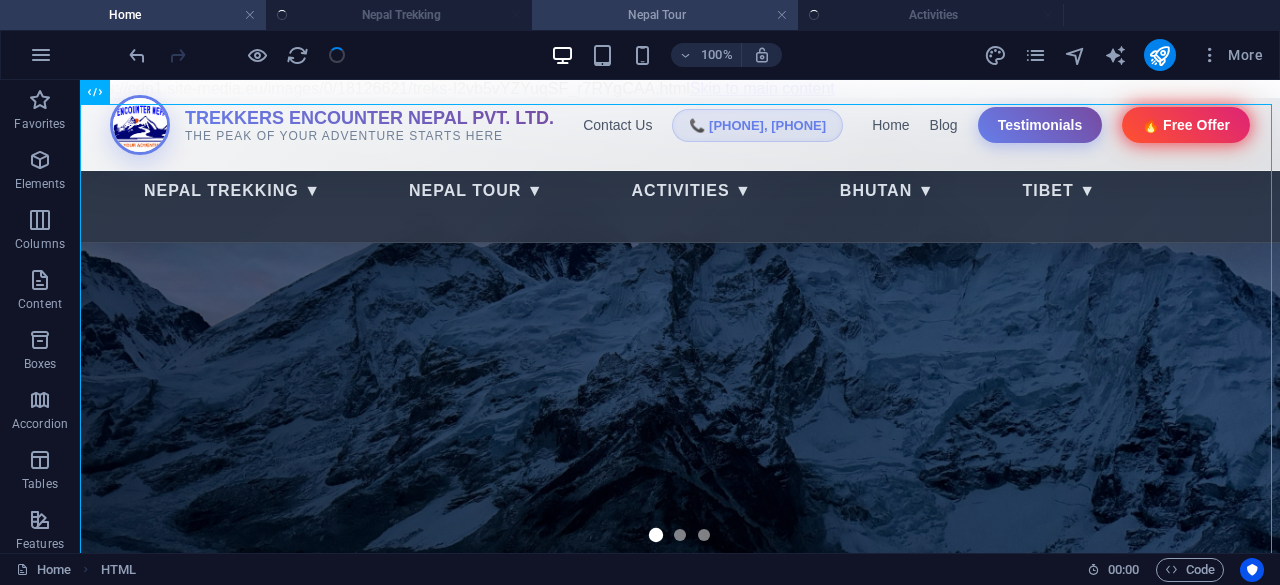 click on "Nepal Tour" at bounding box center [665, 15] 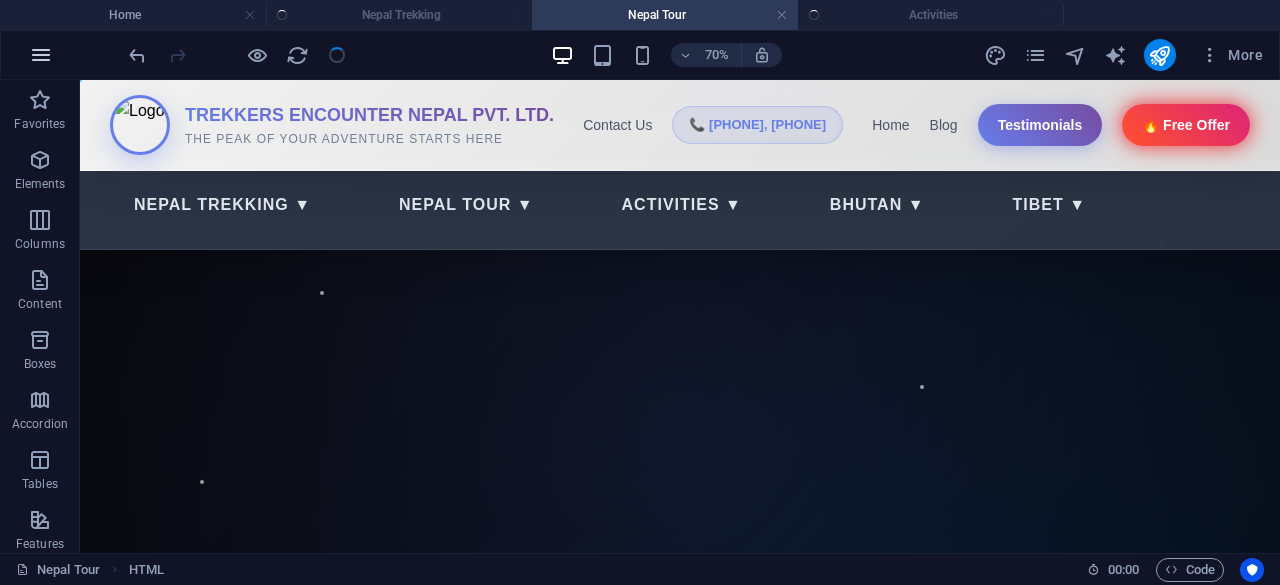 click at bounding box center (41, 55) 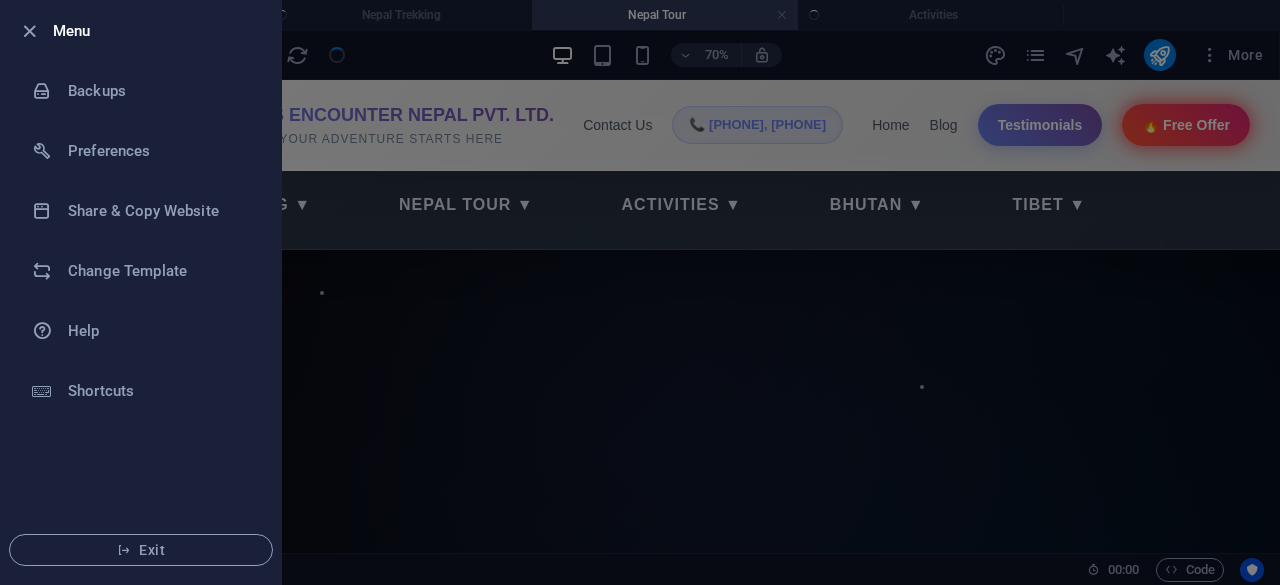 click at bounding box center (640, 292) 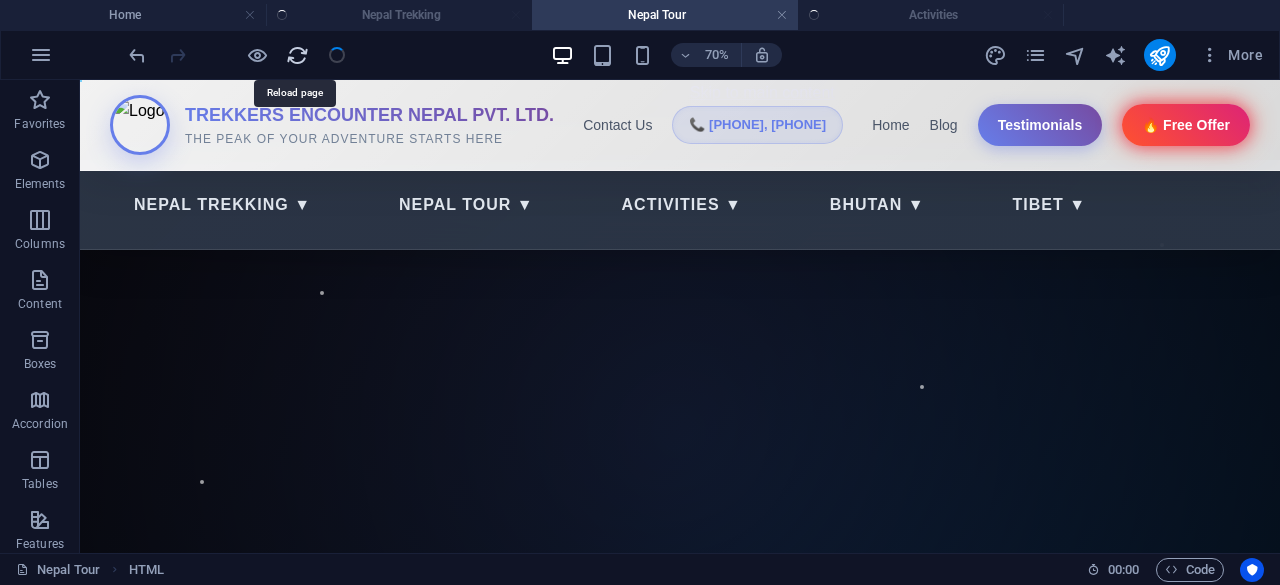 click at bounding box center (297, 55) 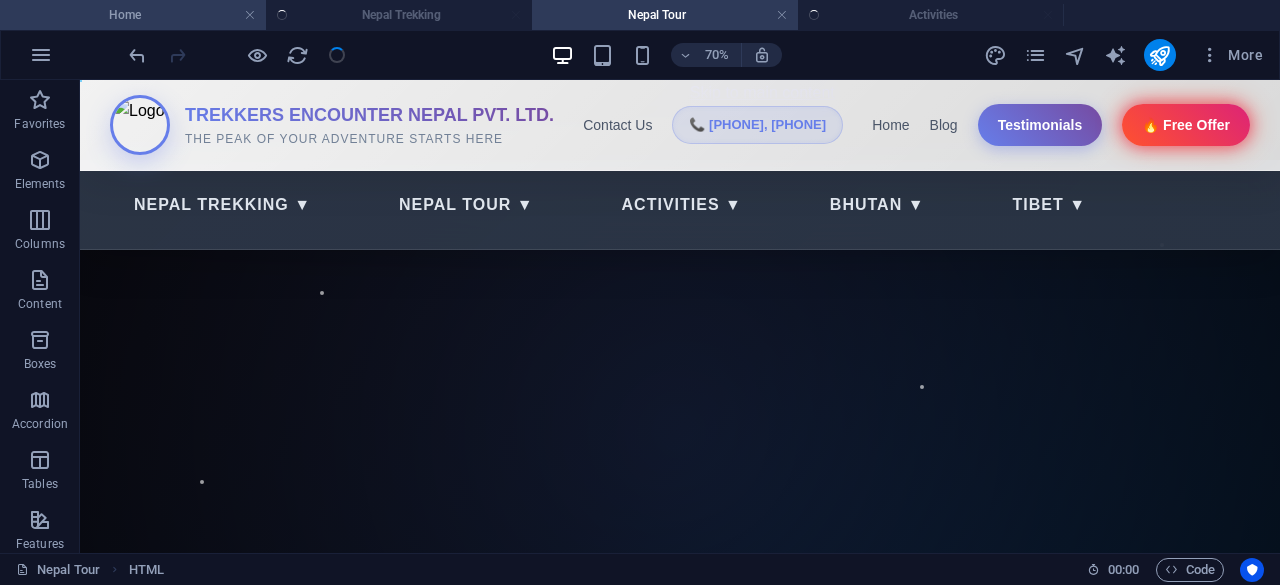 click on "Home" at bounding box center (133, 15) 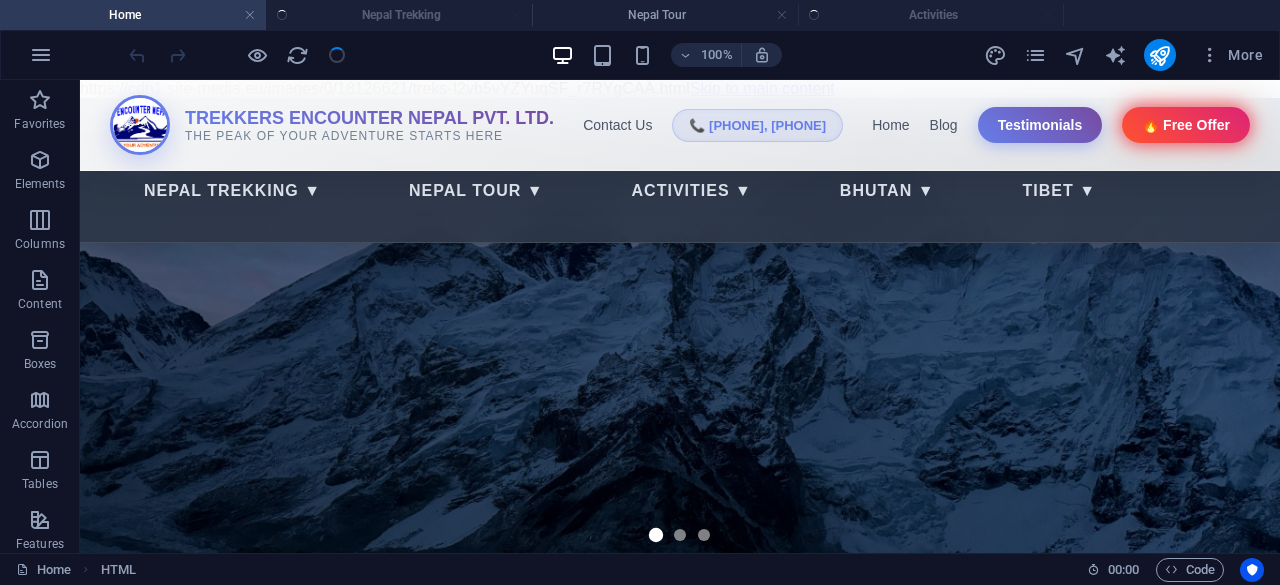 scroll, scrollTop: 0, scrollLeft: 0, axis: both 